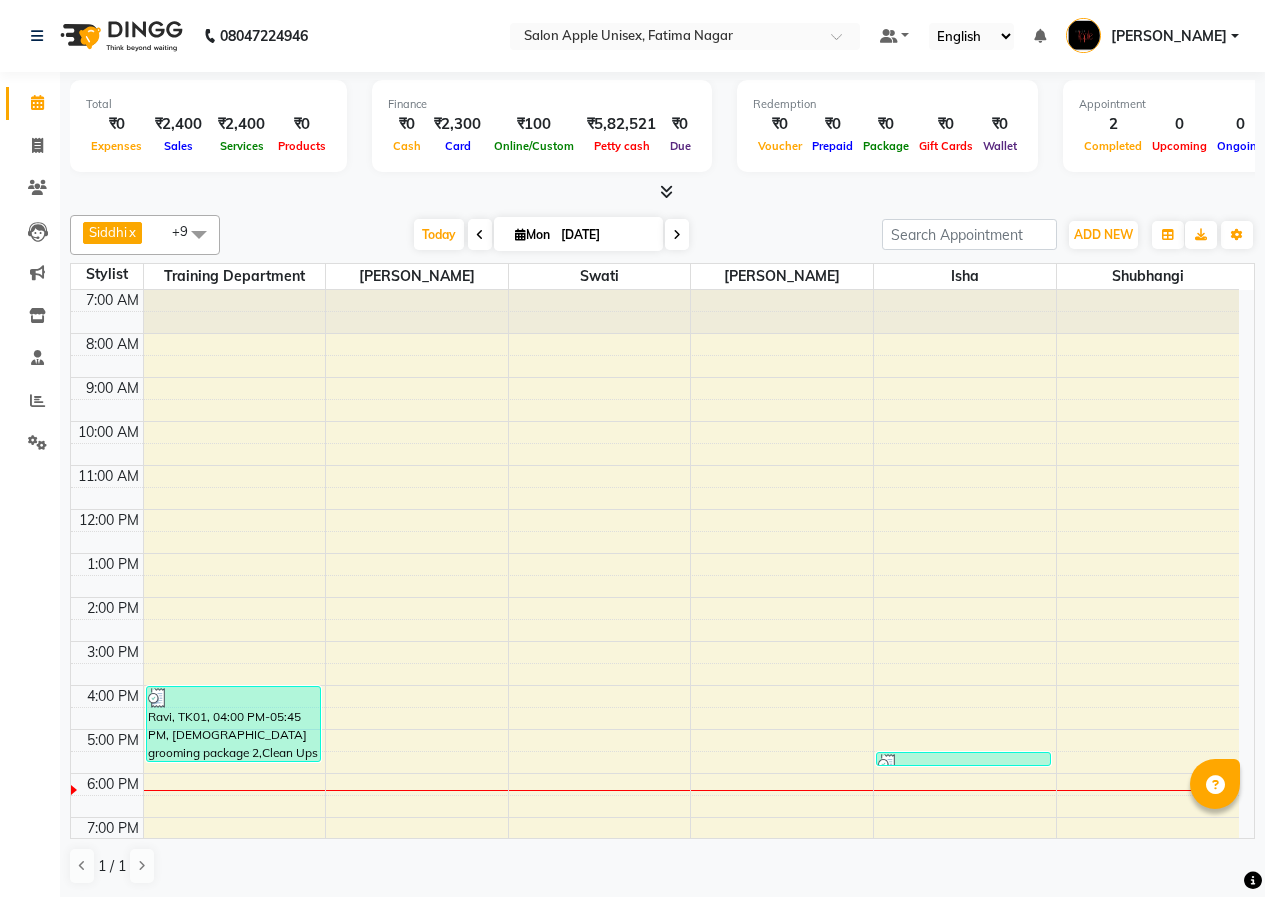 scroll, scrollTop: 1, scrollLeft: 0, axis: vertical 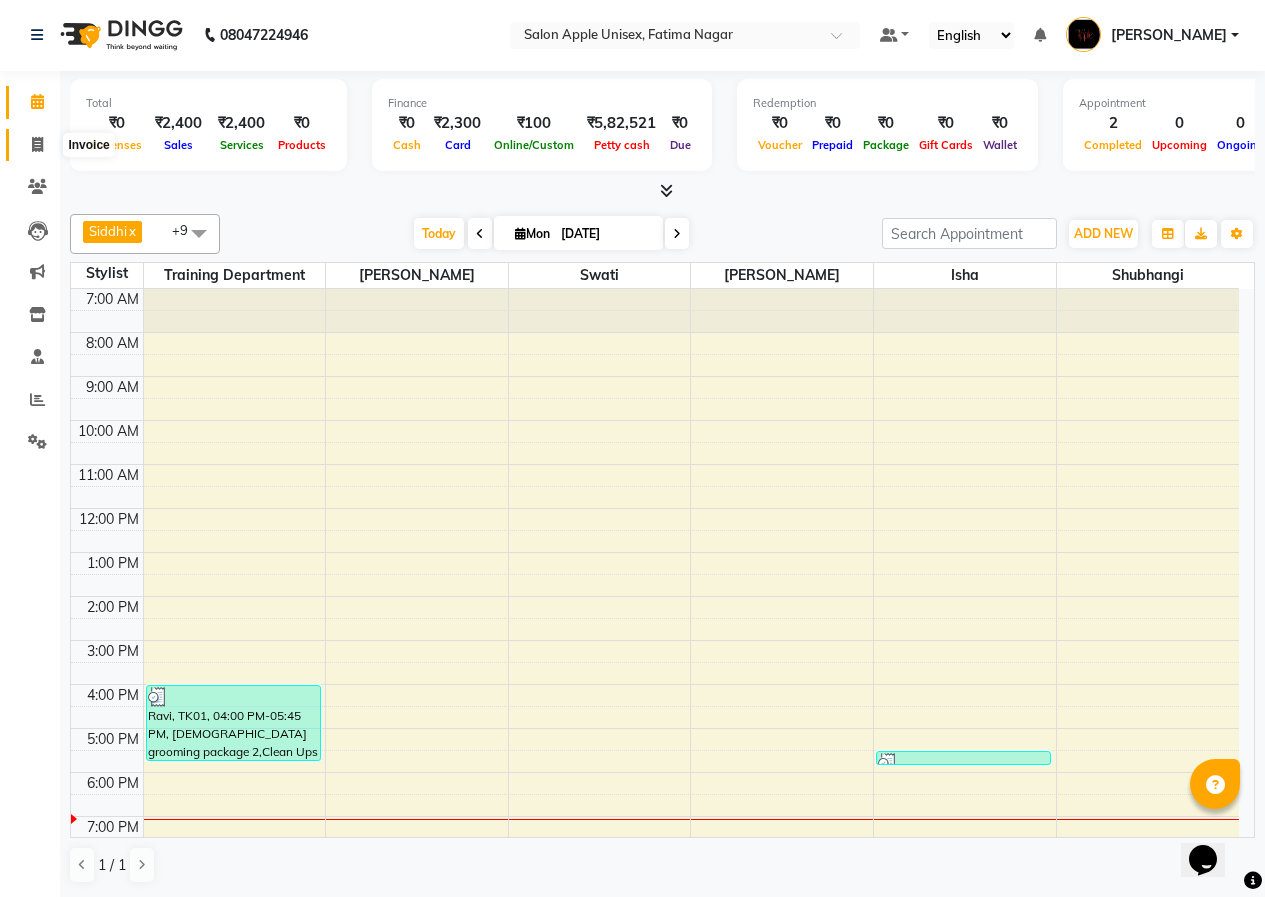 click 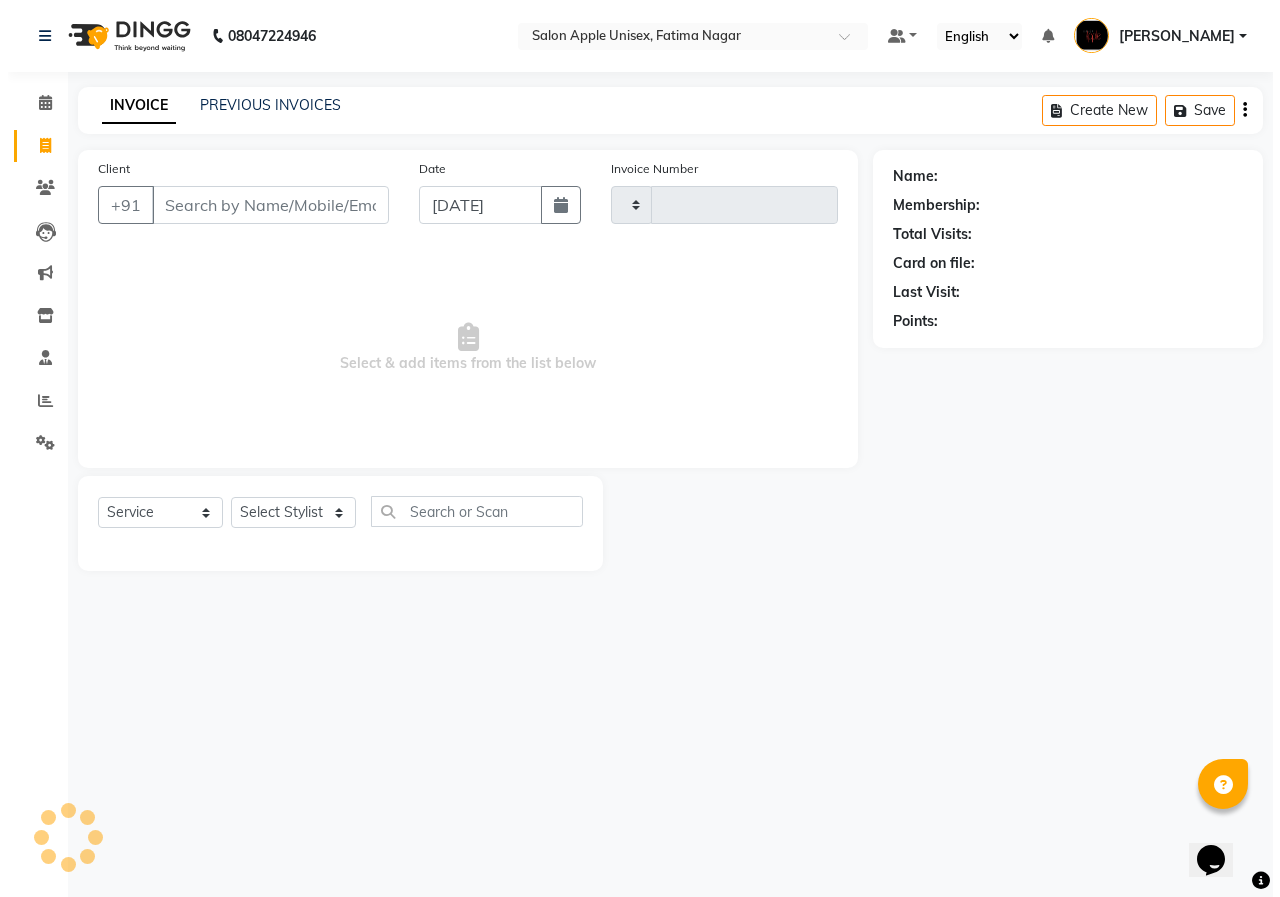 scroll, scrollTop: 0, scrollLeft: 0, axis: both 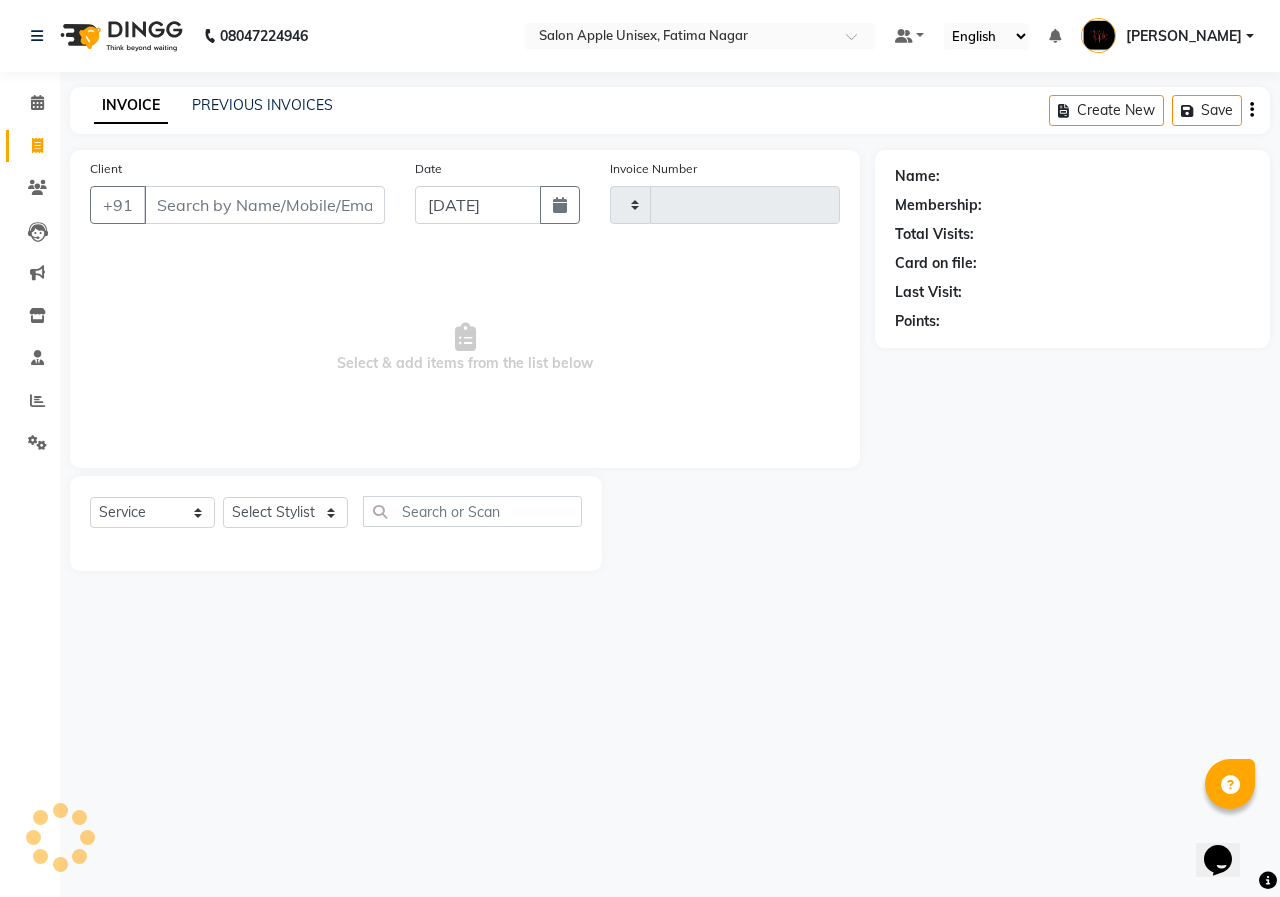 type on "1198" 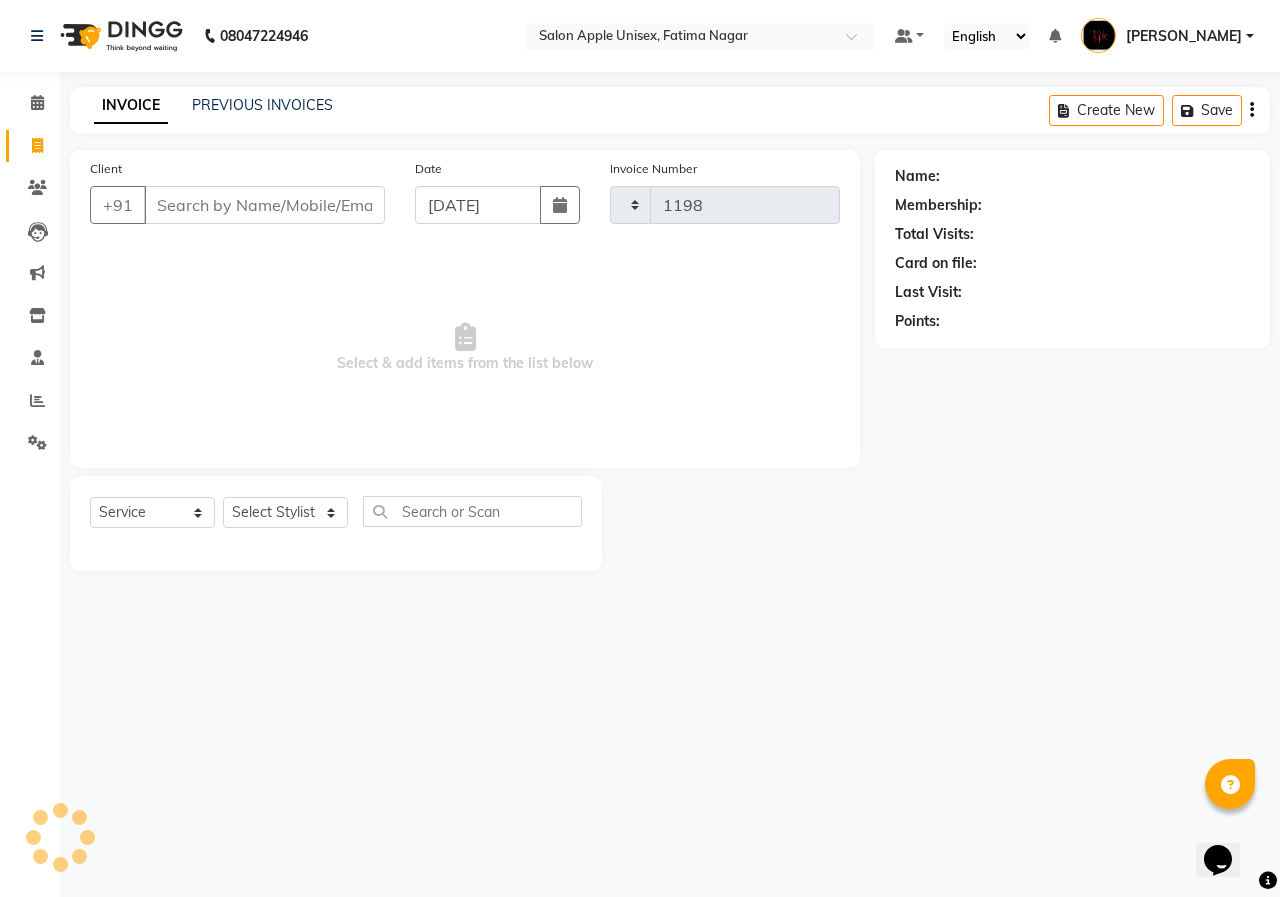 select on "118" 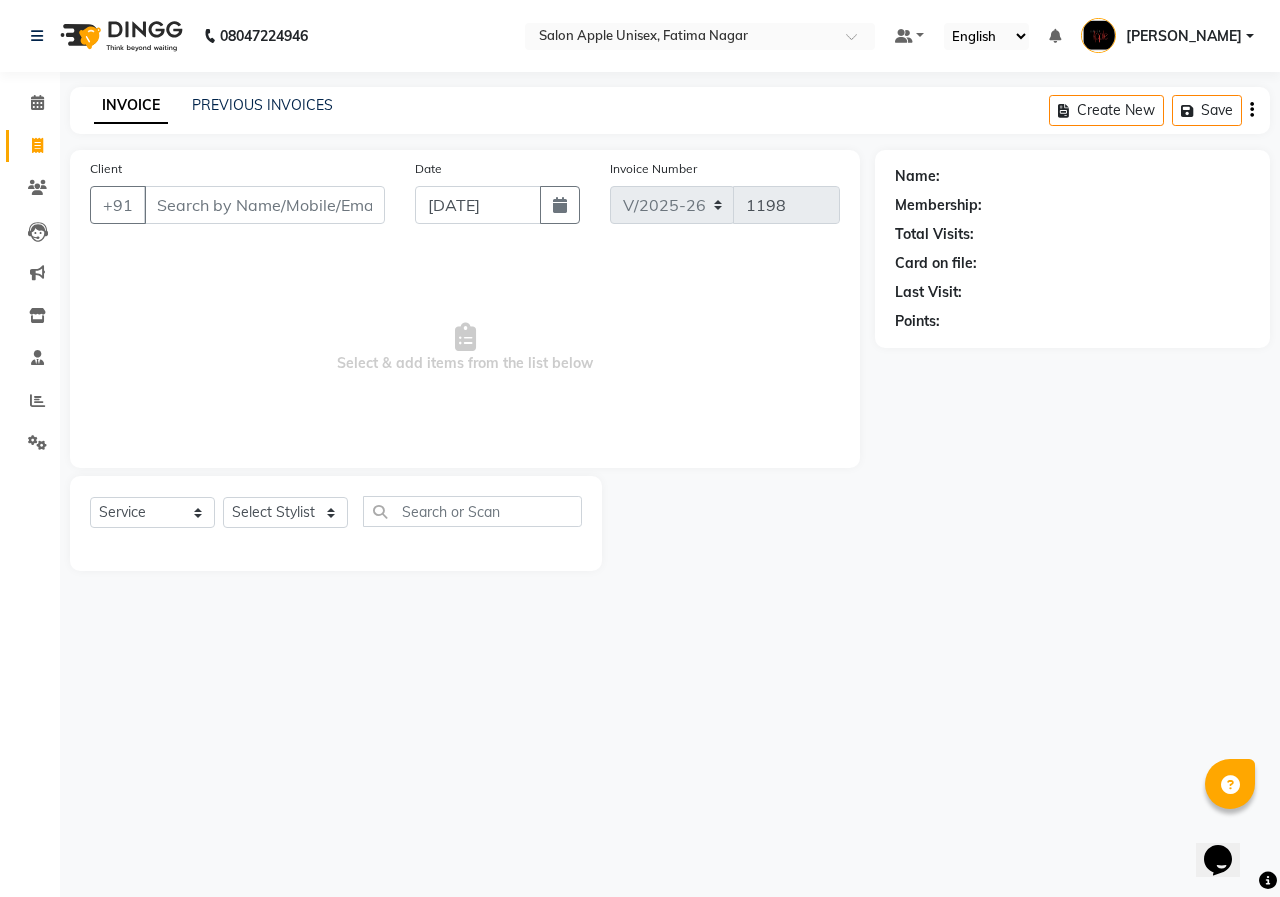 click on "Client" at bounding box center [264, 205] 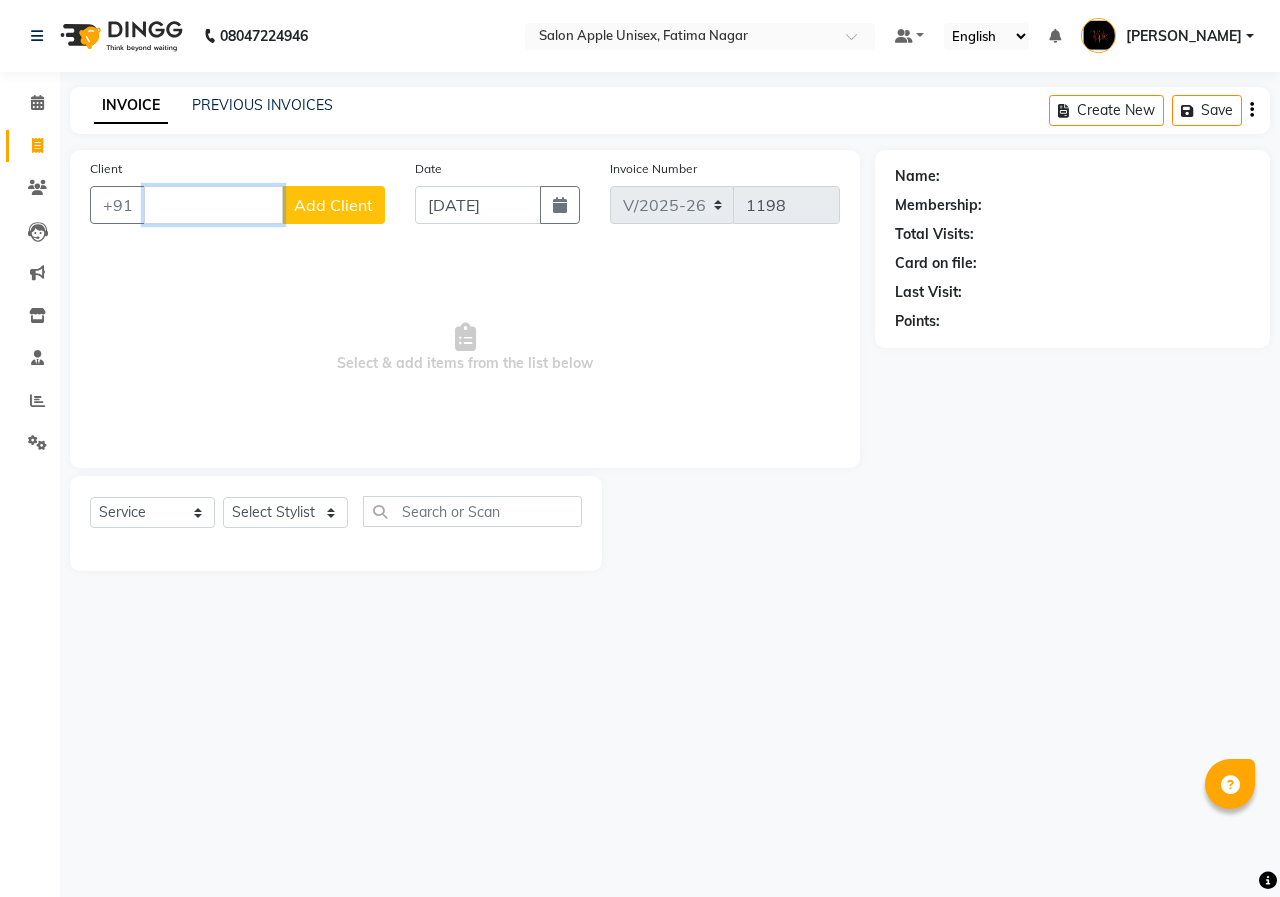 type 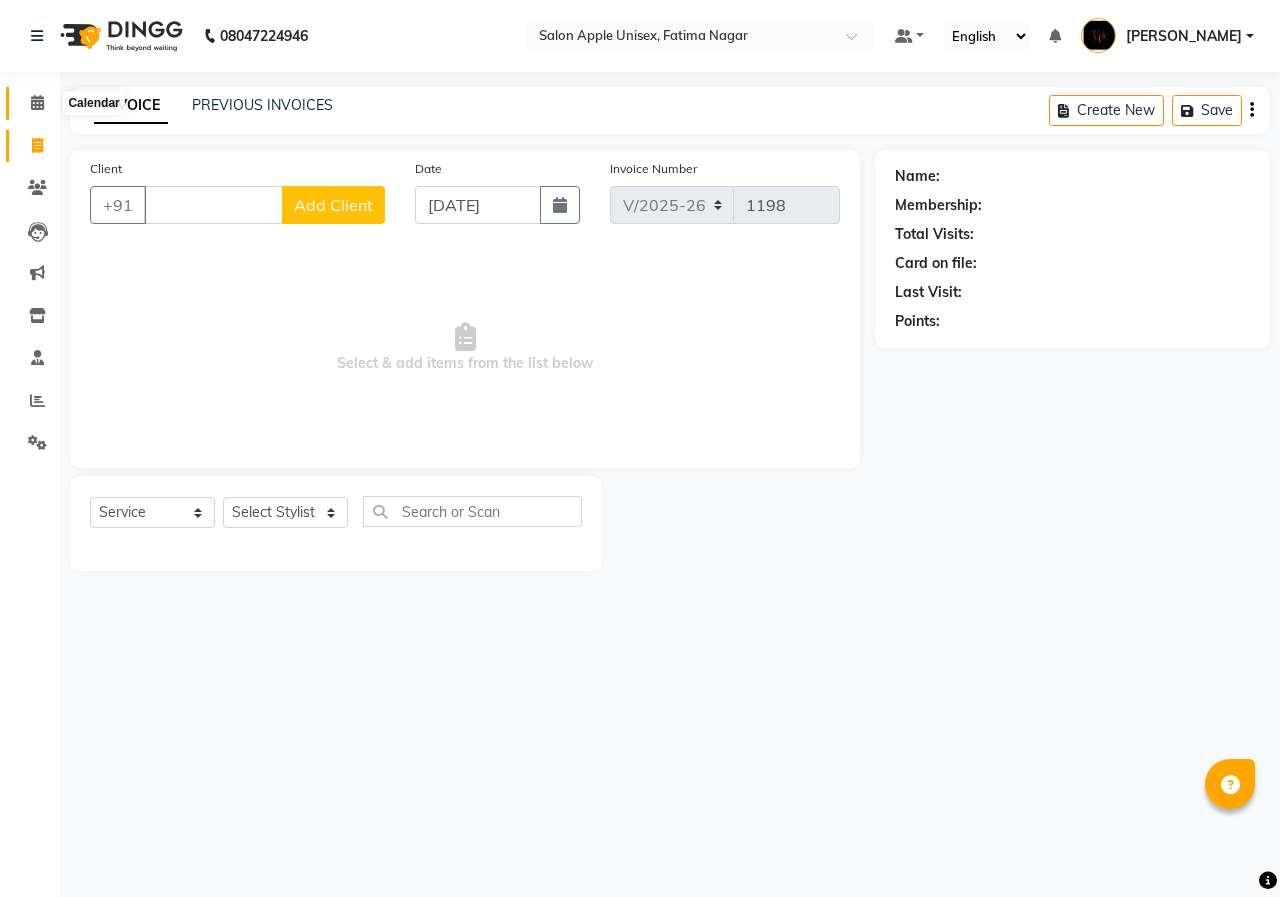 click 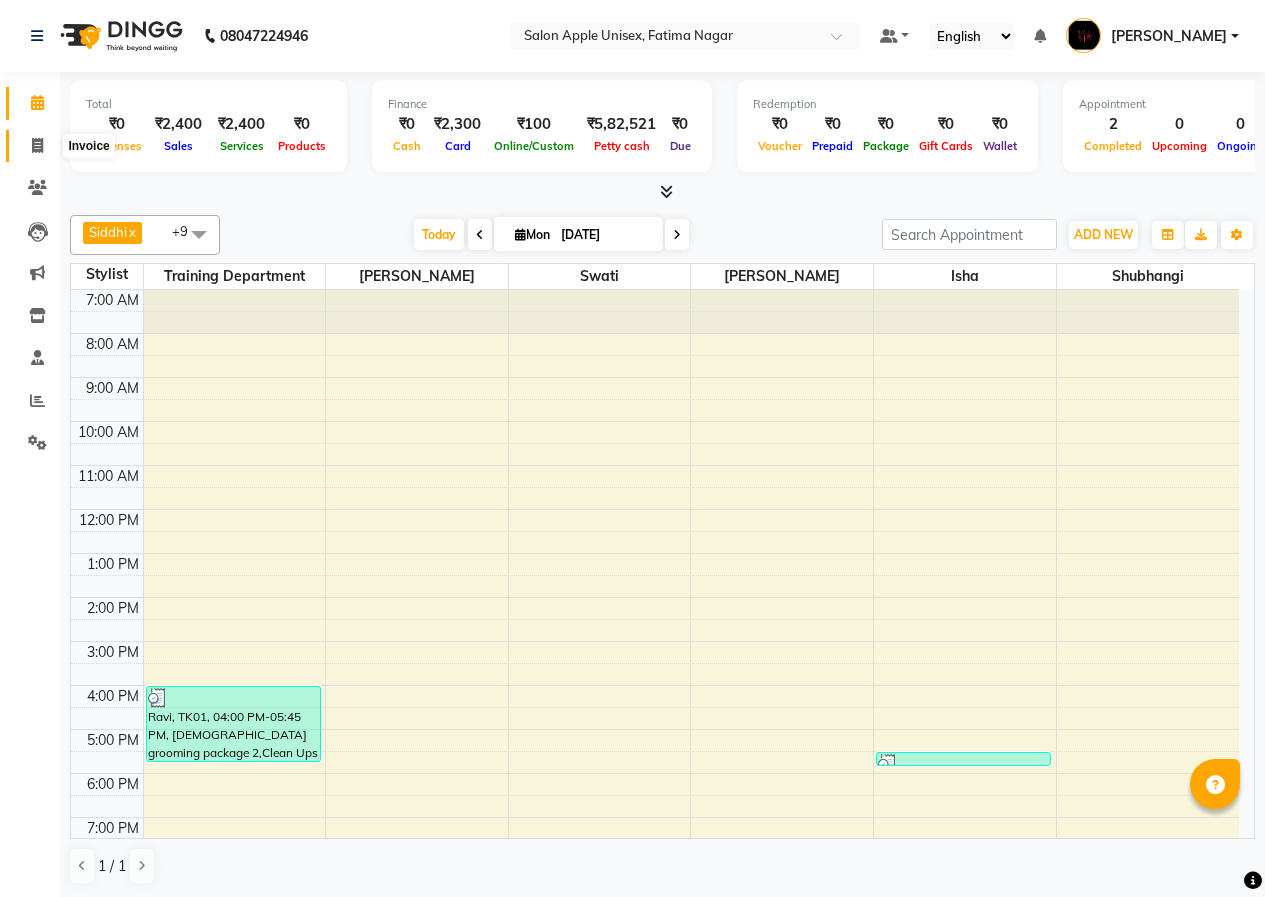 click 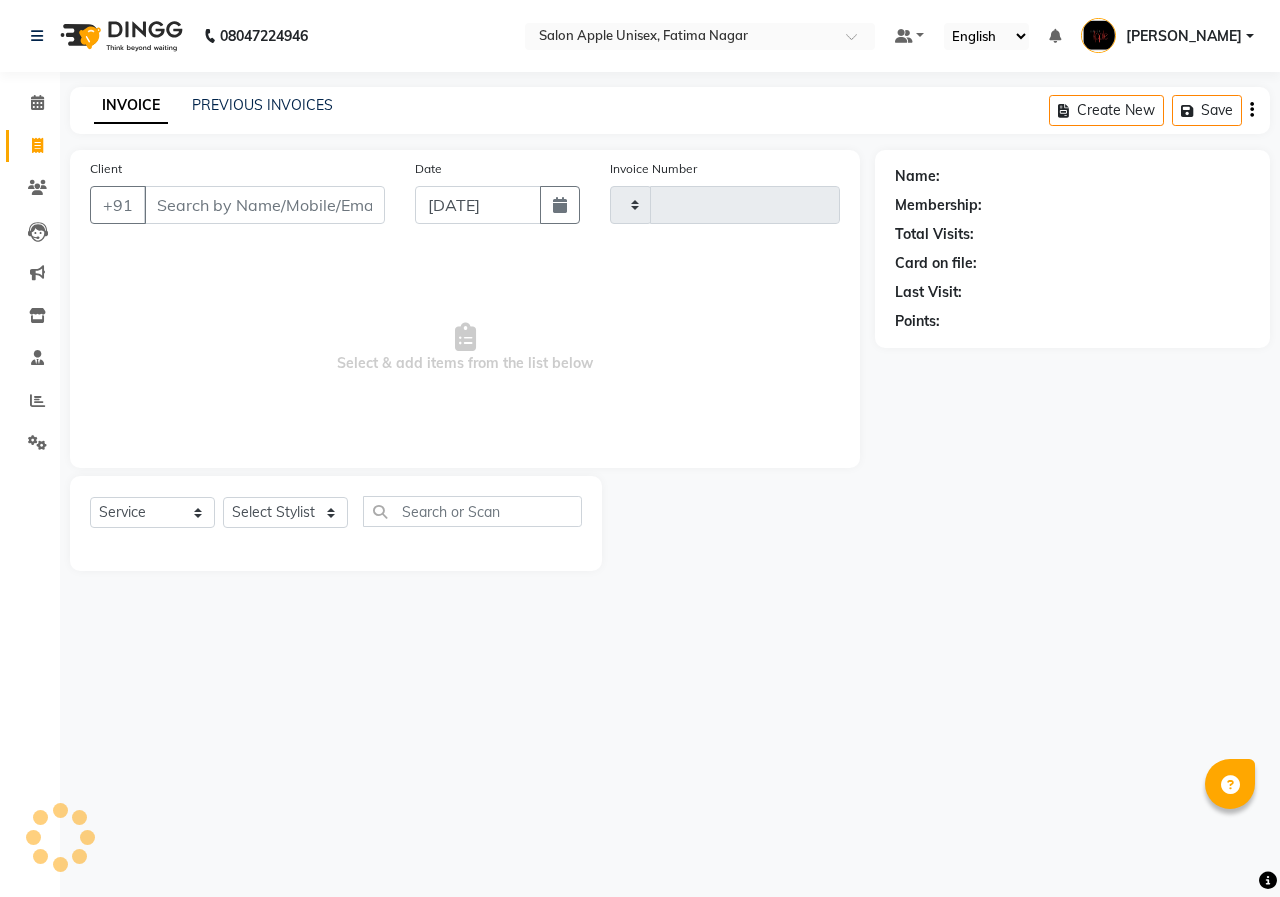 type on "1198" 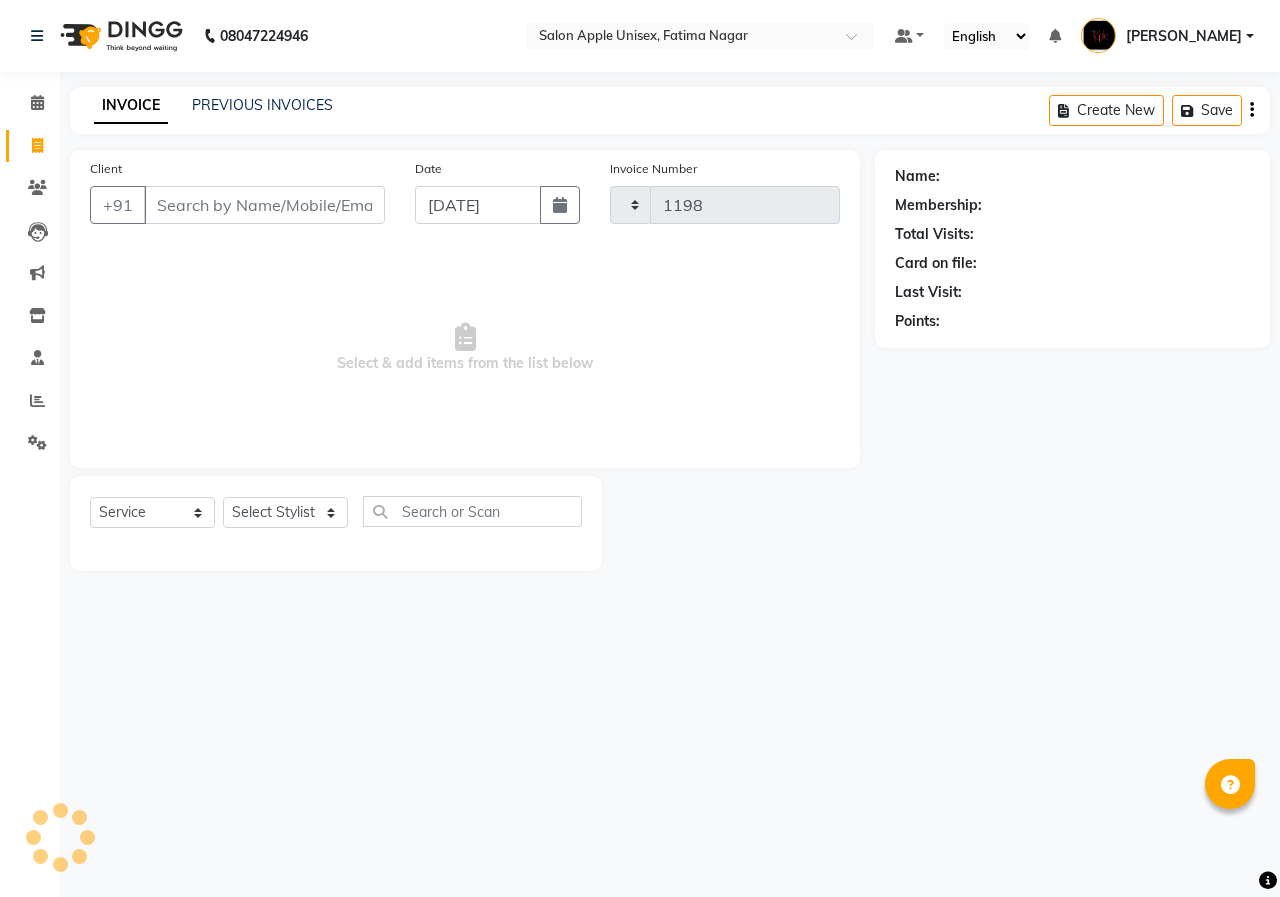 select on "118" 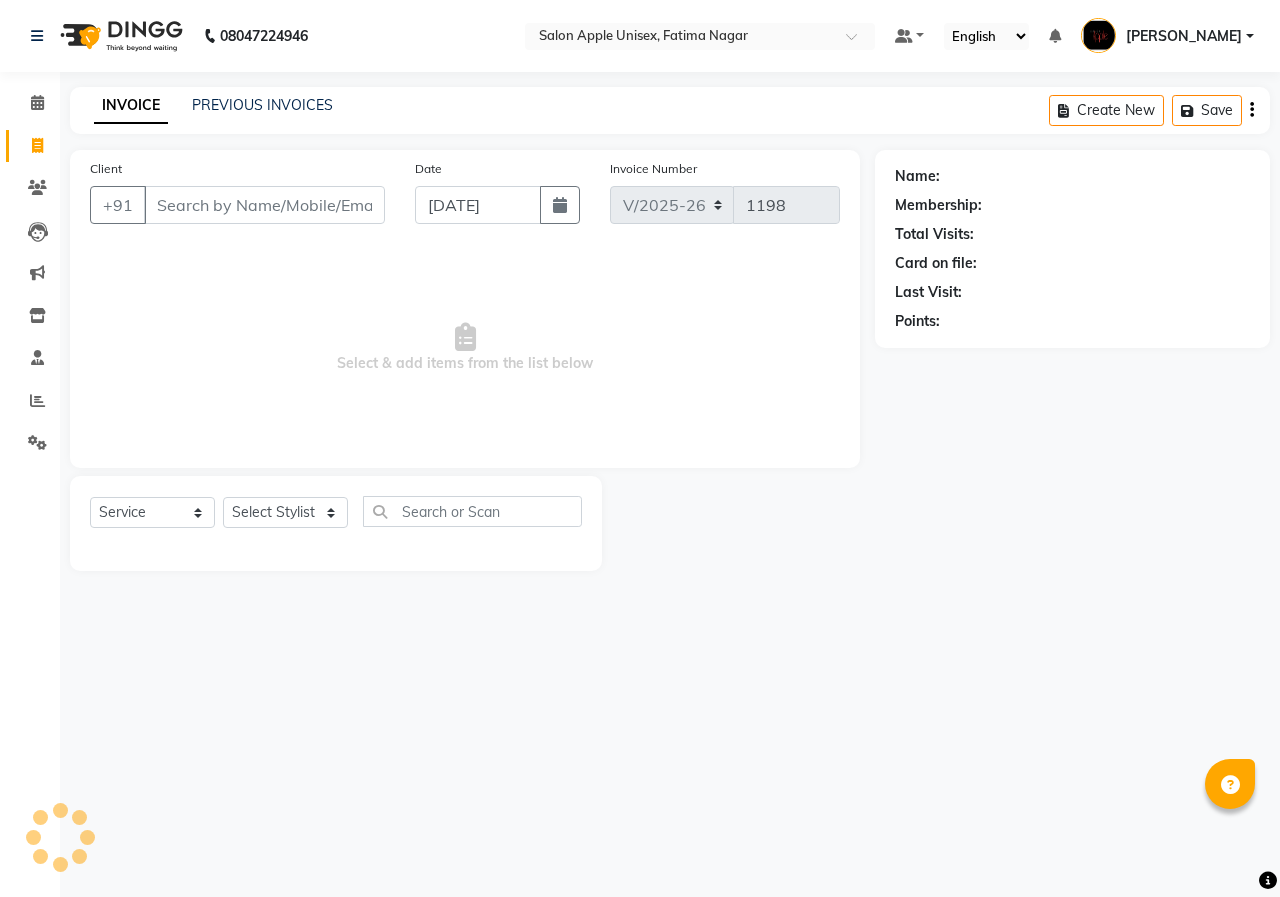 click on "Client +91" 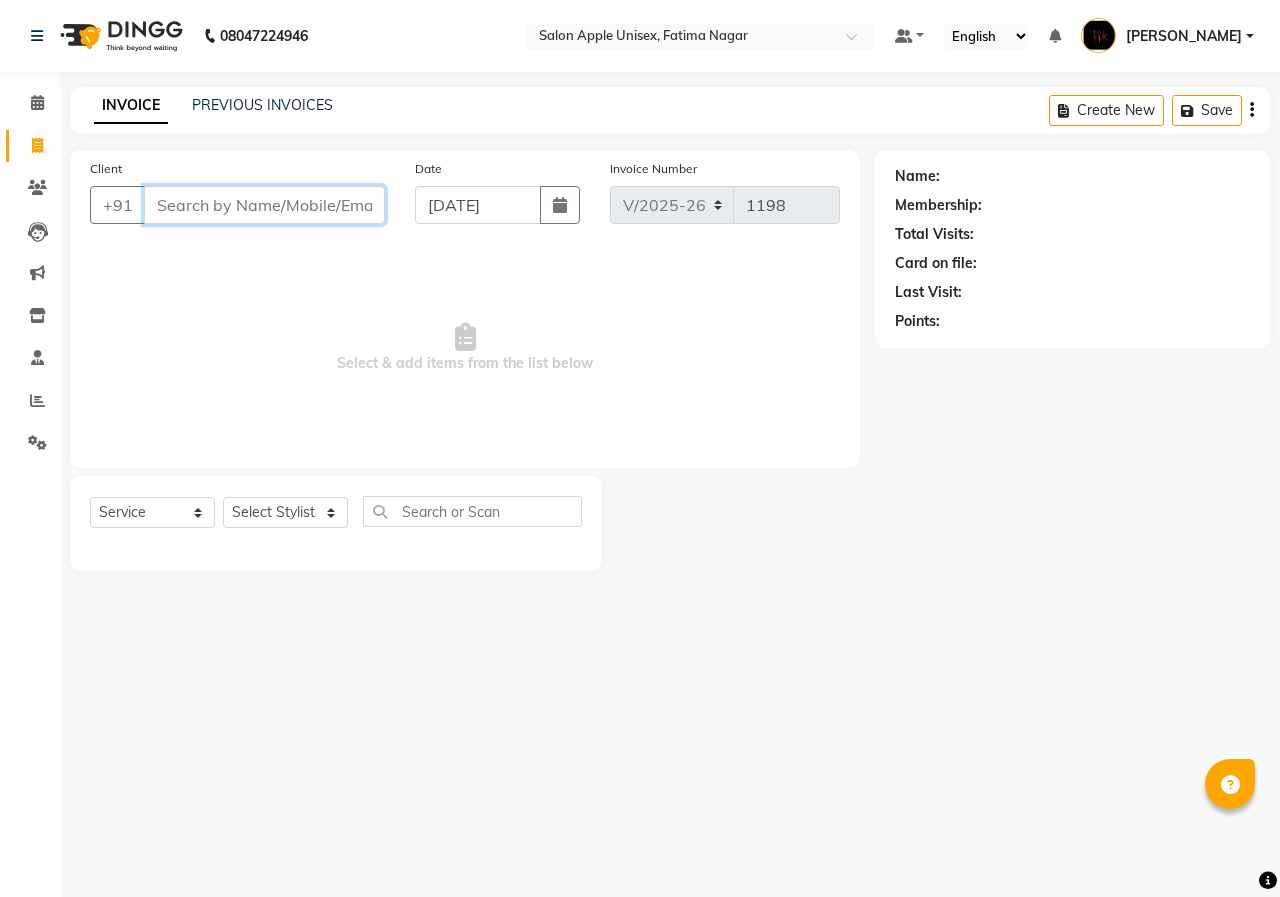 click on "Client" at bounding box center [264, 205] 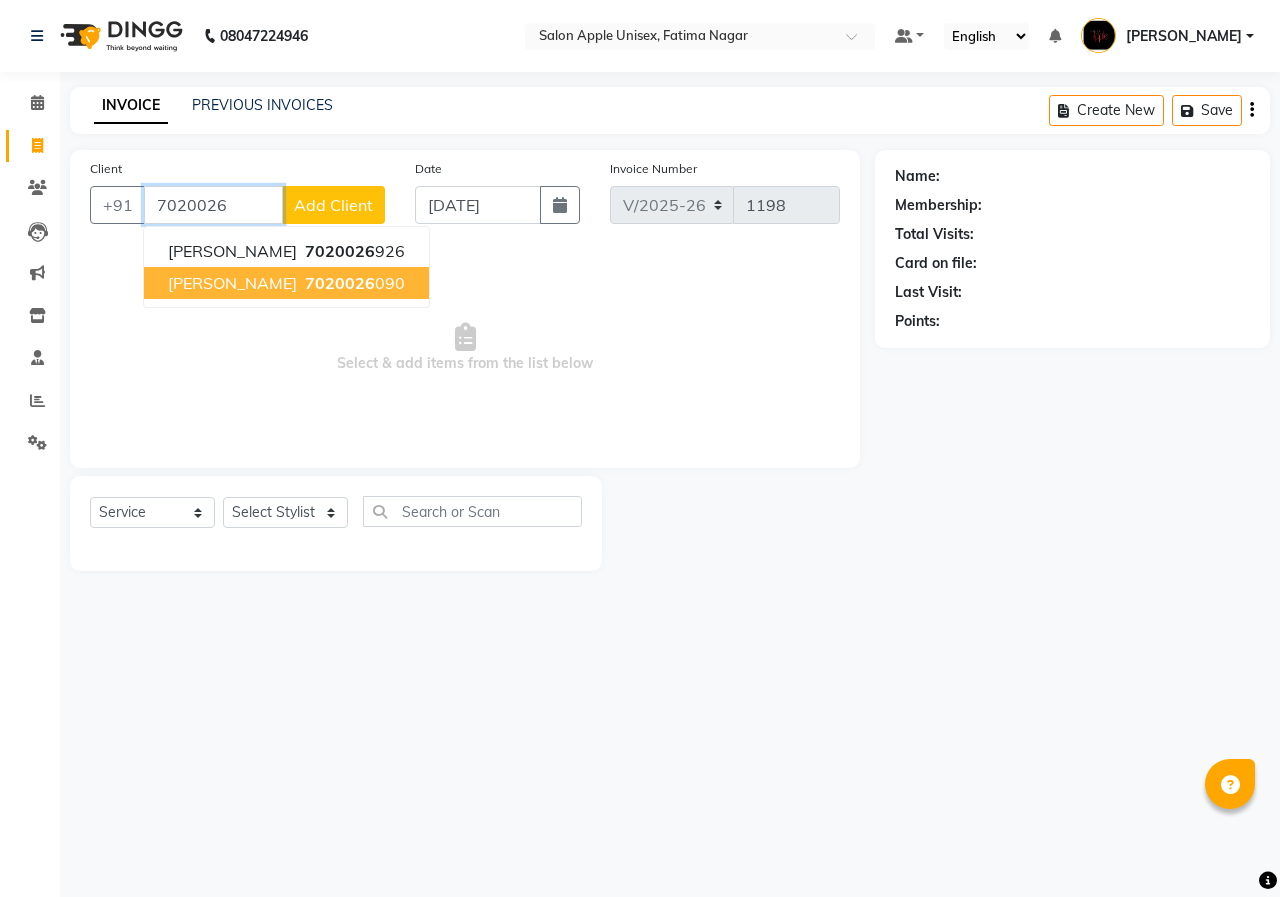 click on "rituja   7020026 090" at bounding box center [286, 283] 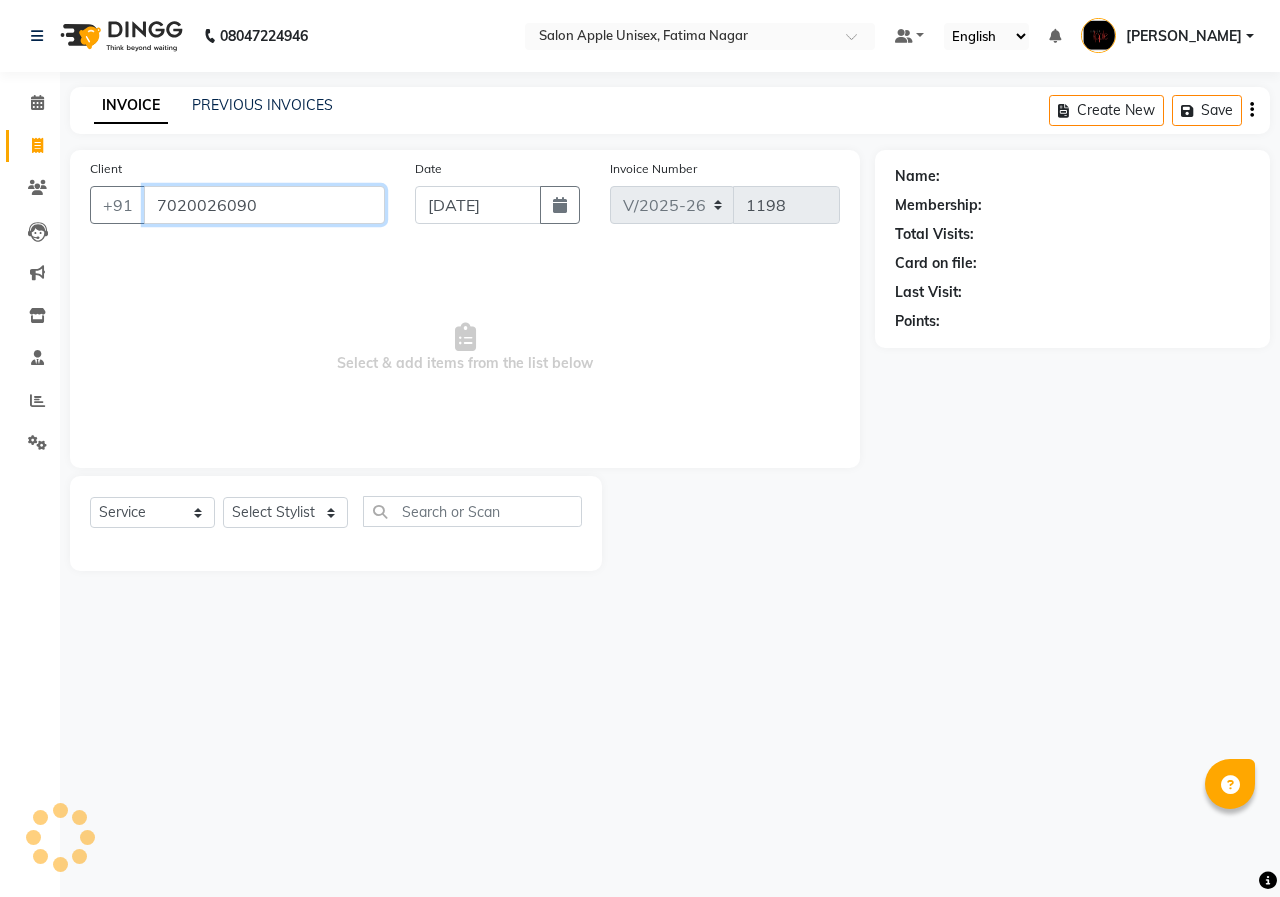 type on "7020026090" 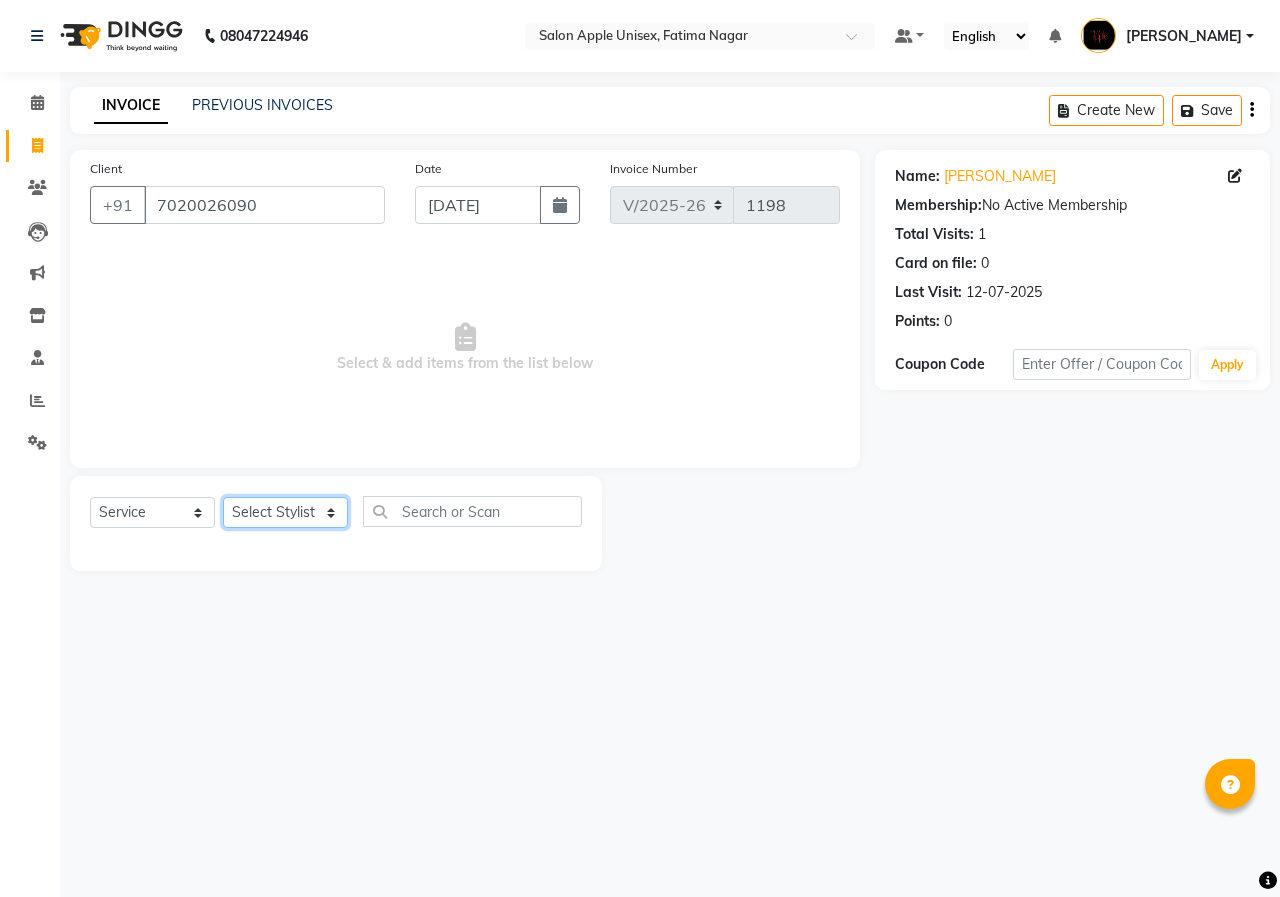 click on "Select Stylist [PERSON_NAME]  [PERSON_NAME] [PERSON_NAME] [PERSON_NAME]  Training Department [GEOGRAPHIC_DATA]" 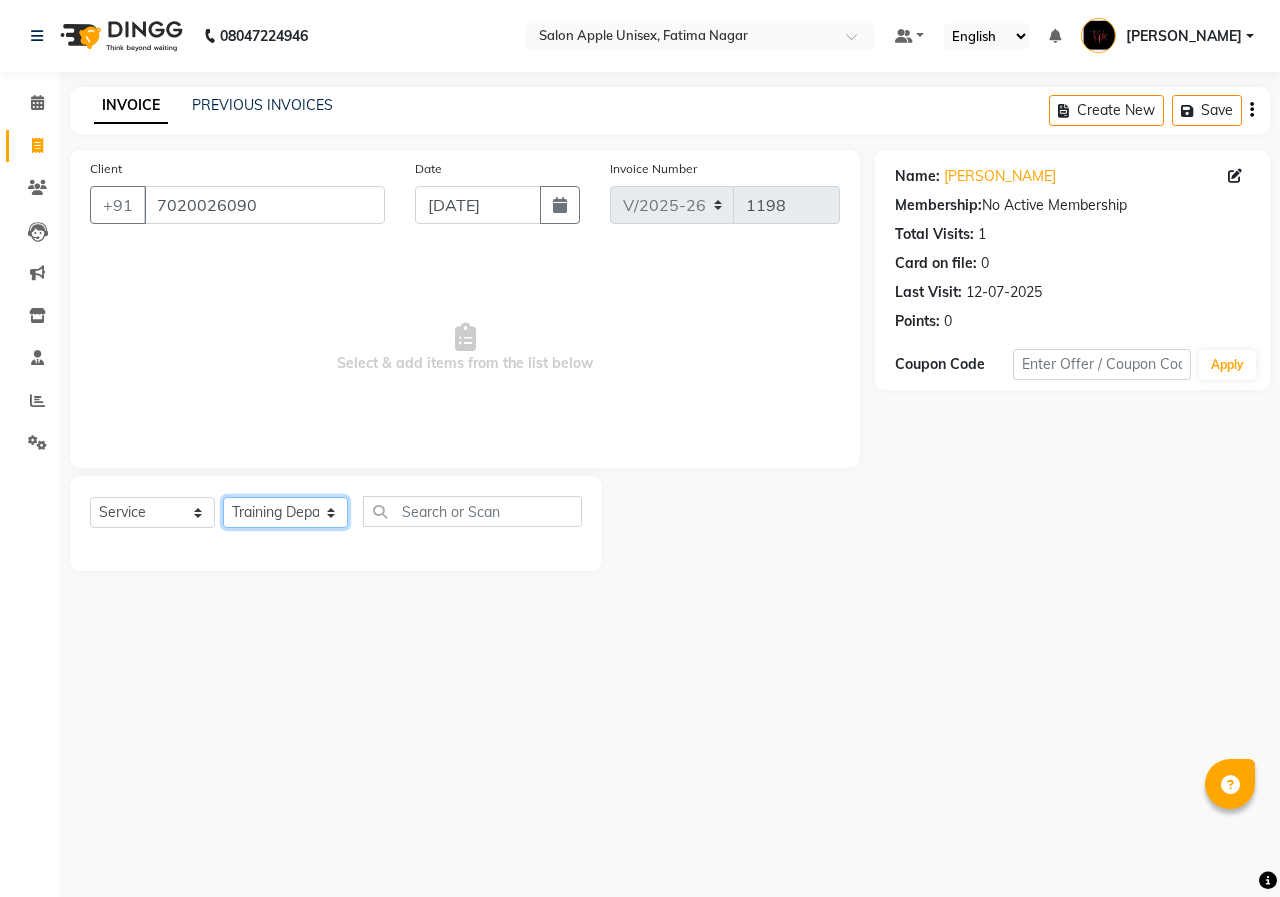 click on "Select Stylist [PERSON_NAME]  [PERSON_NAME] [PERSON_NAME] [PERSON_NAME]  Training Department [GEOGRAPHIC_DATA]" 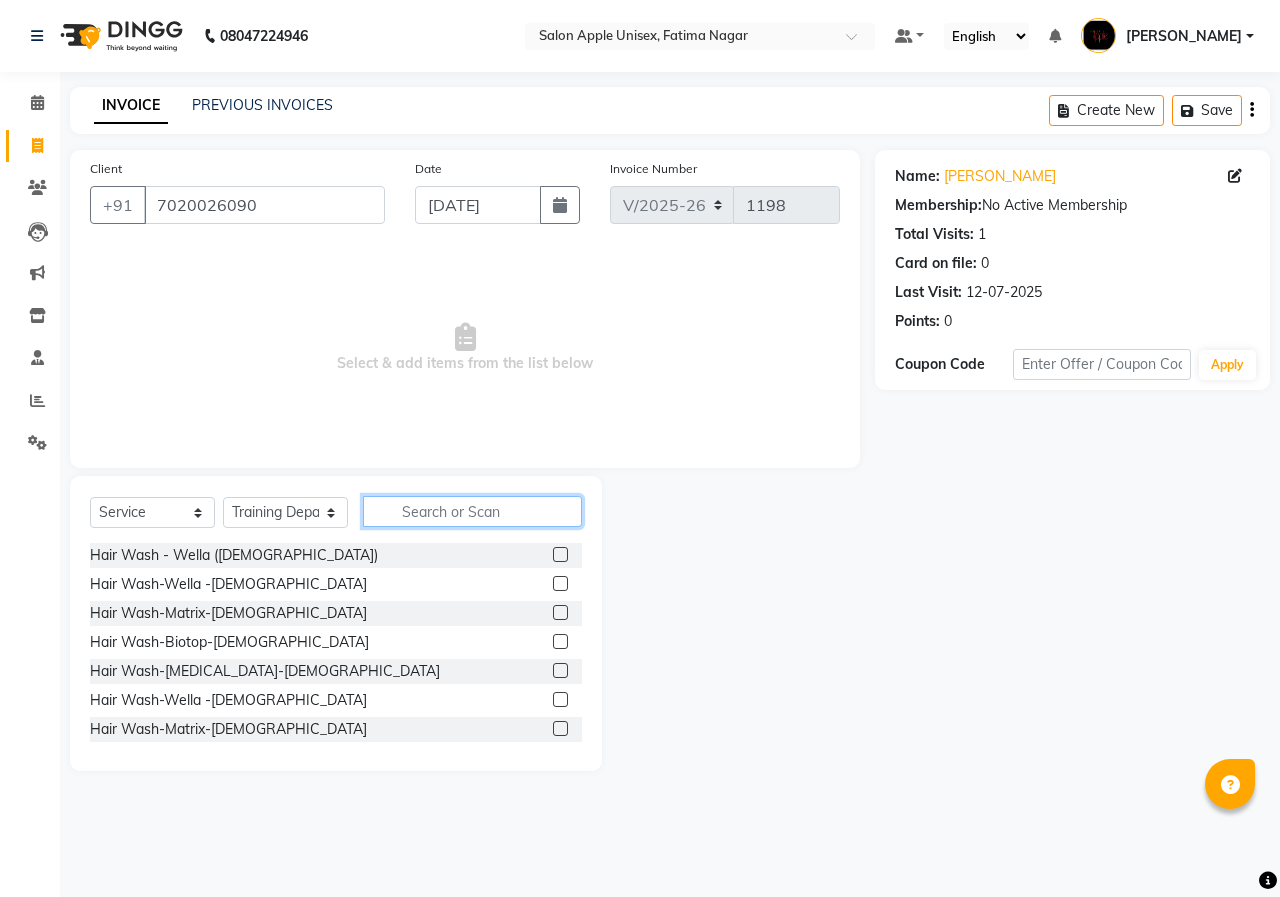 click 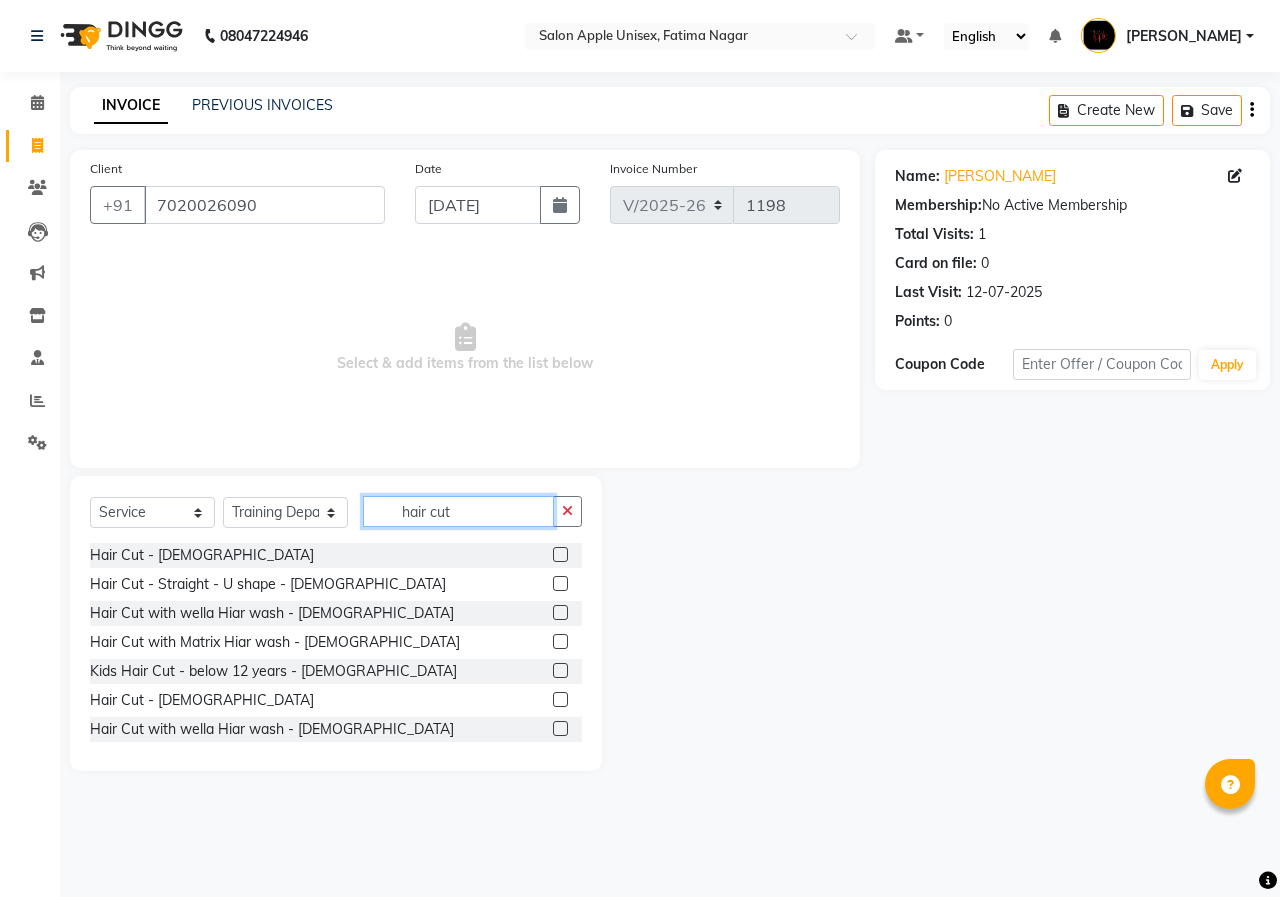 type on "hair cut" 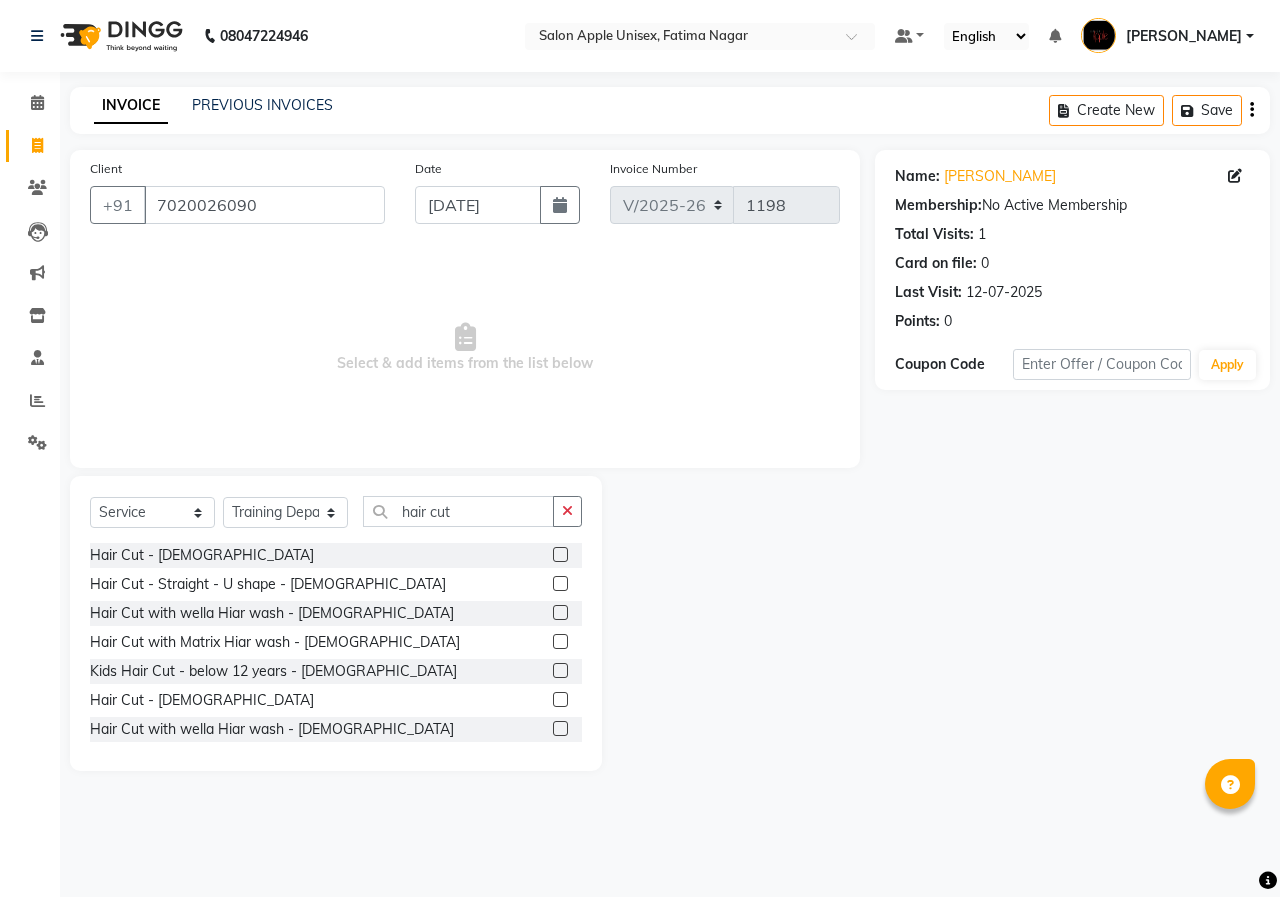 click 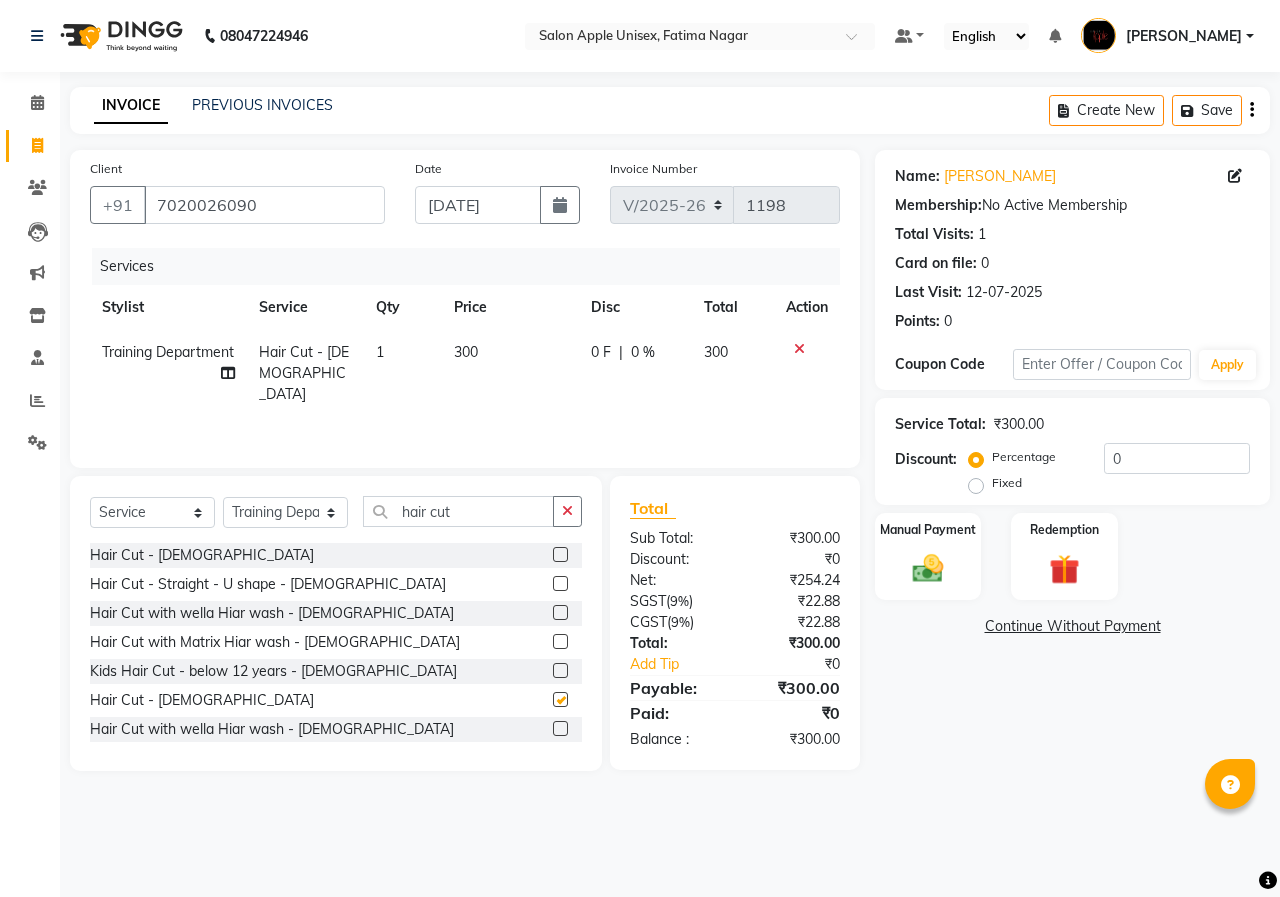 checkbox on "false" 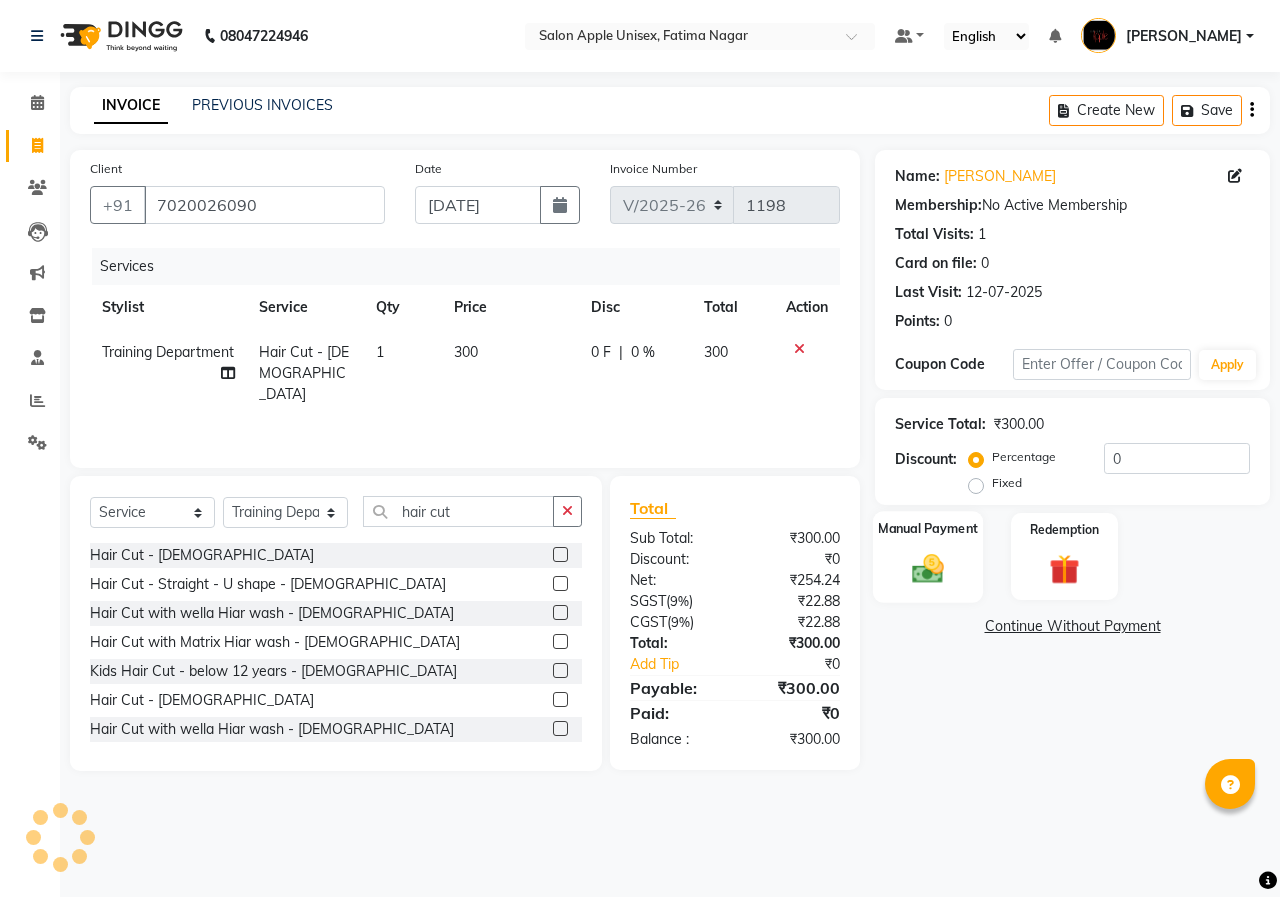 click on "Manual Payment" 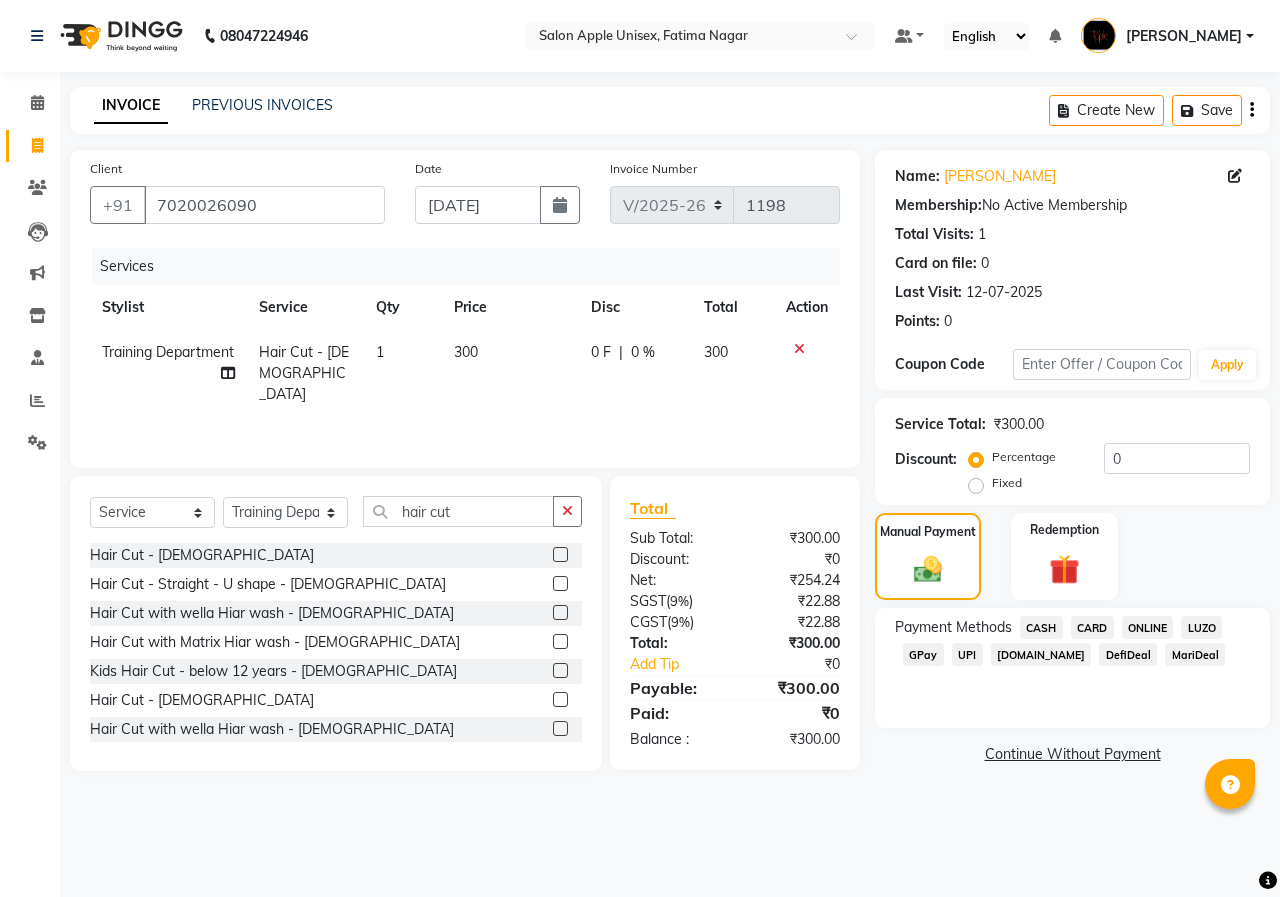 click on "ONLINE" 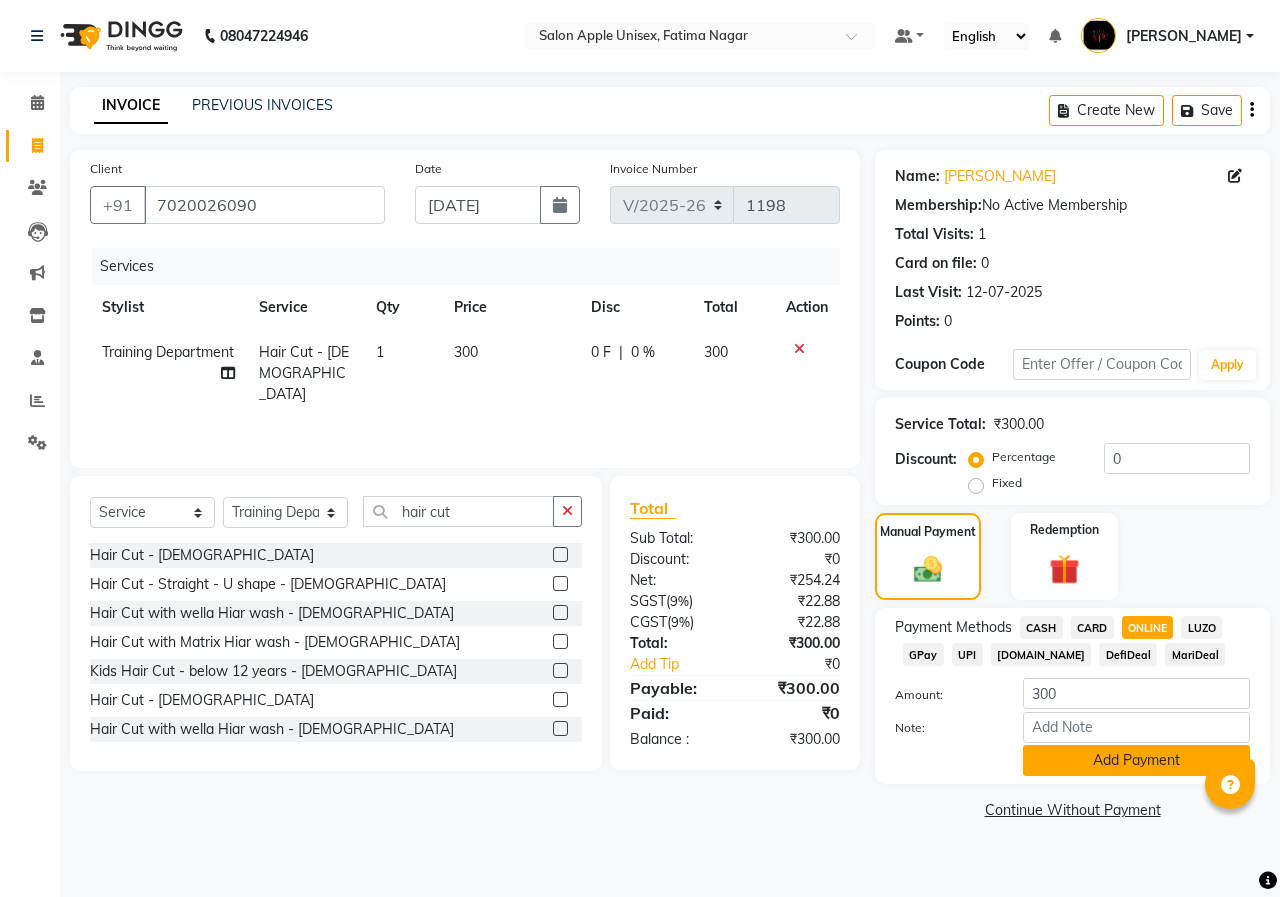 click on "Add Payment" 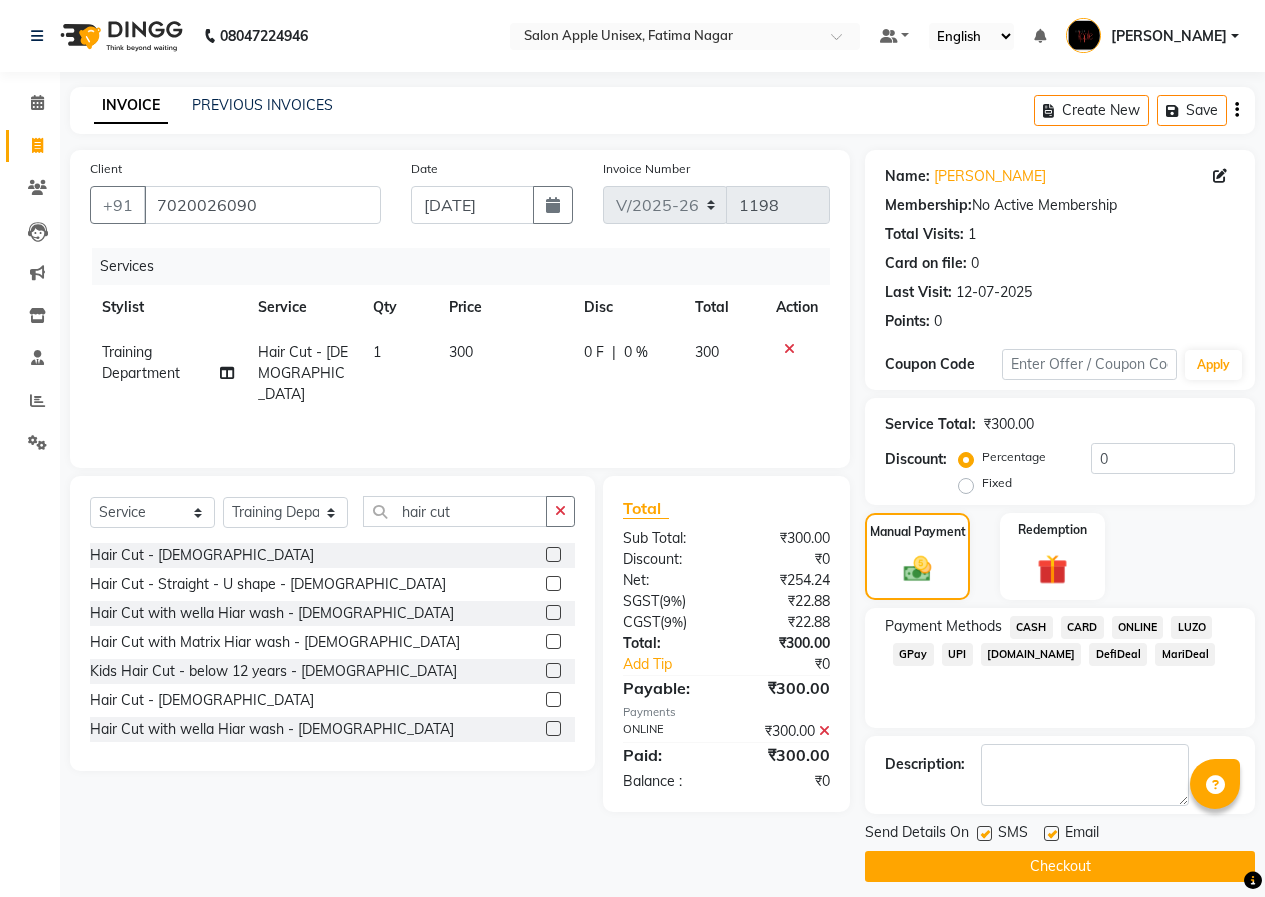 click on "Checkout" 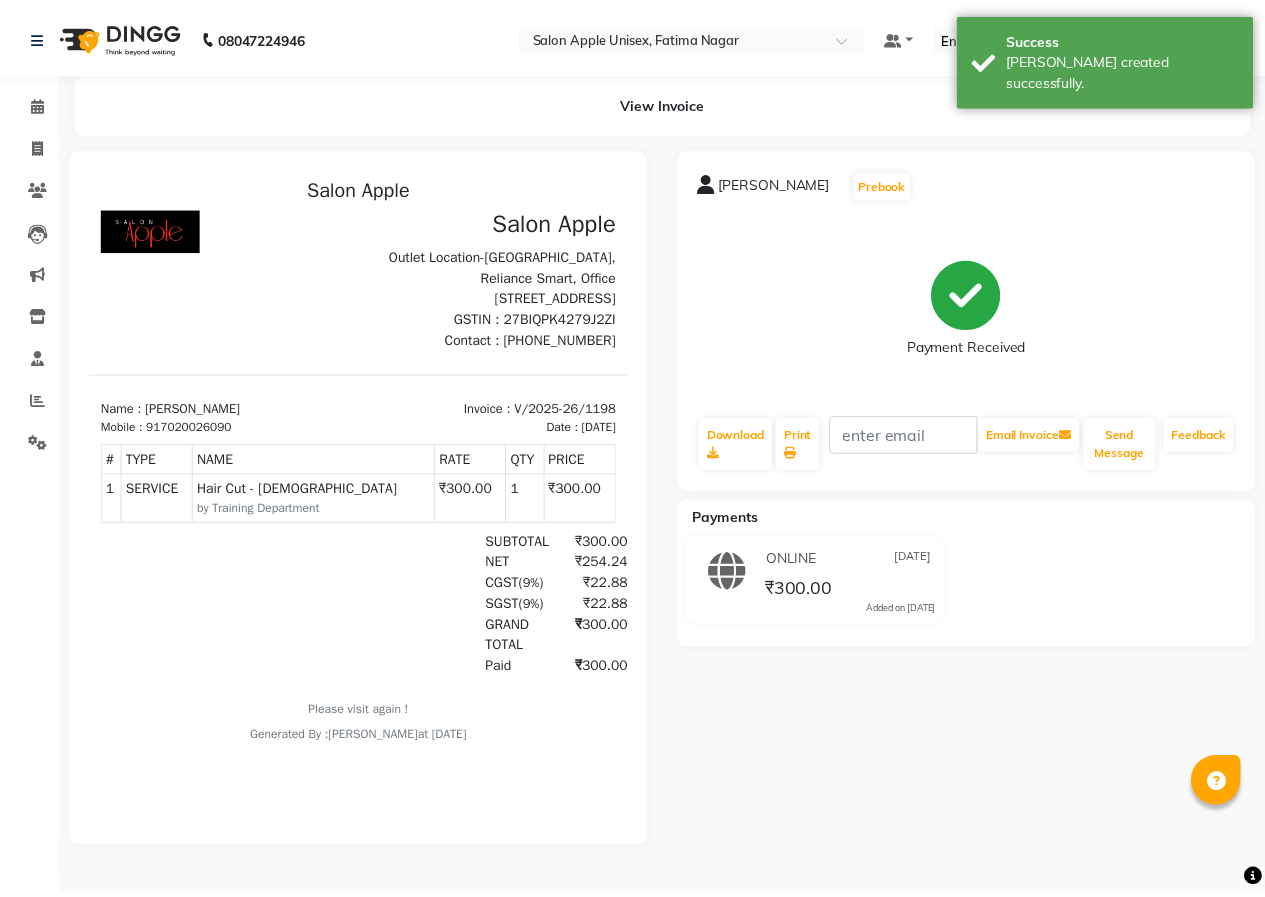 scroll, scrollTop: 0, scrollLeft: 0, axis: both 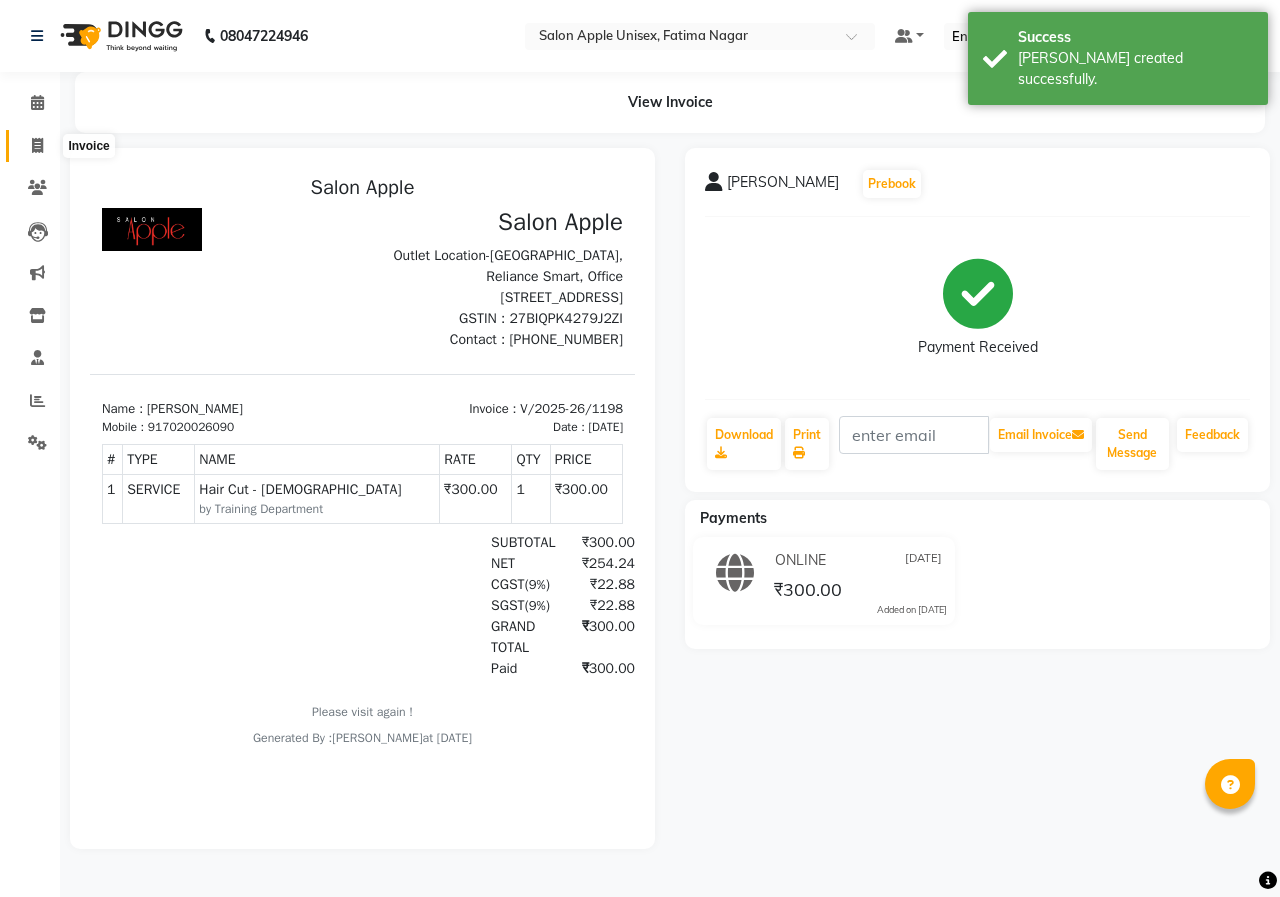 click 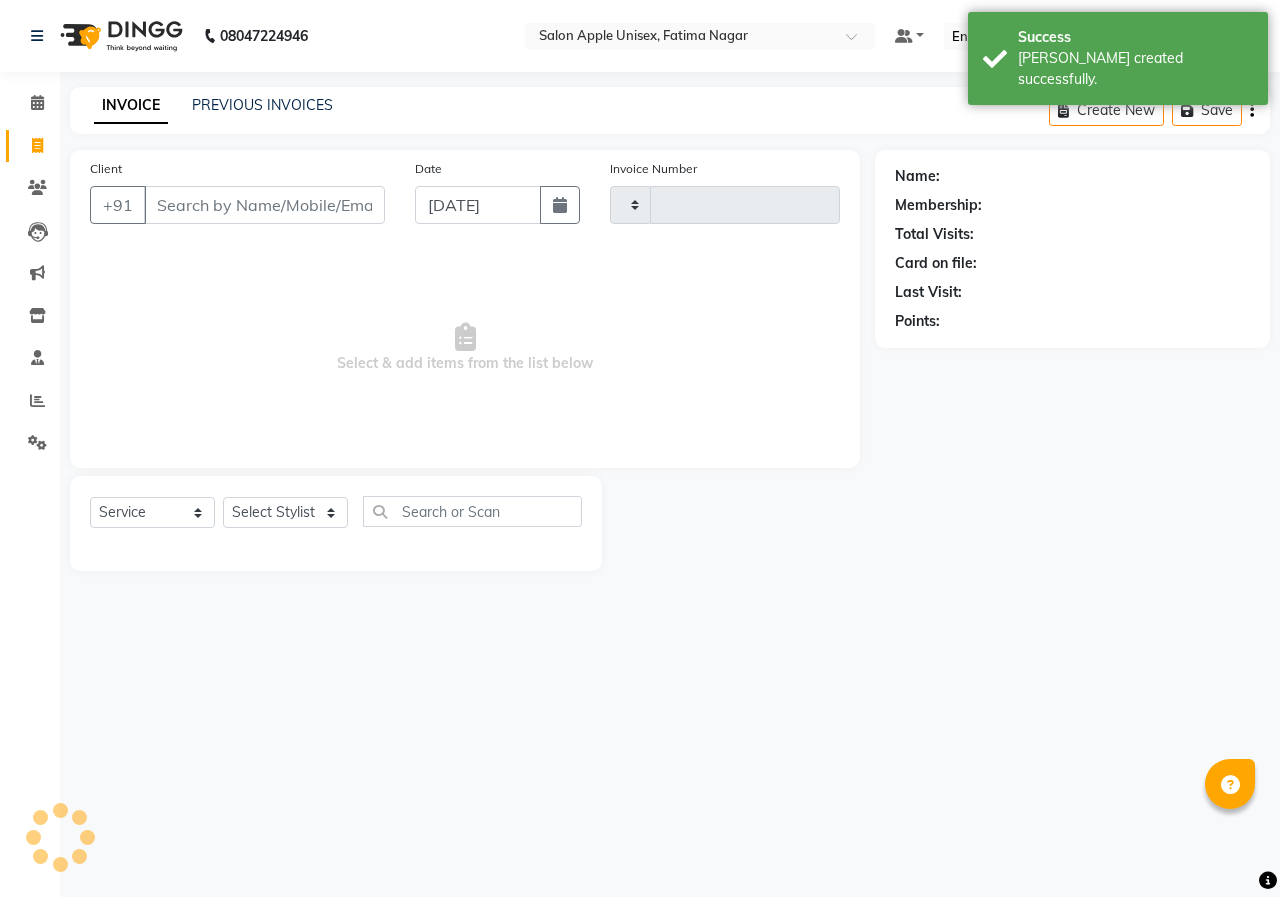 type on "1199" 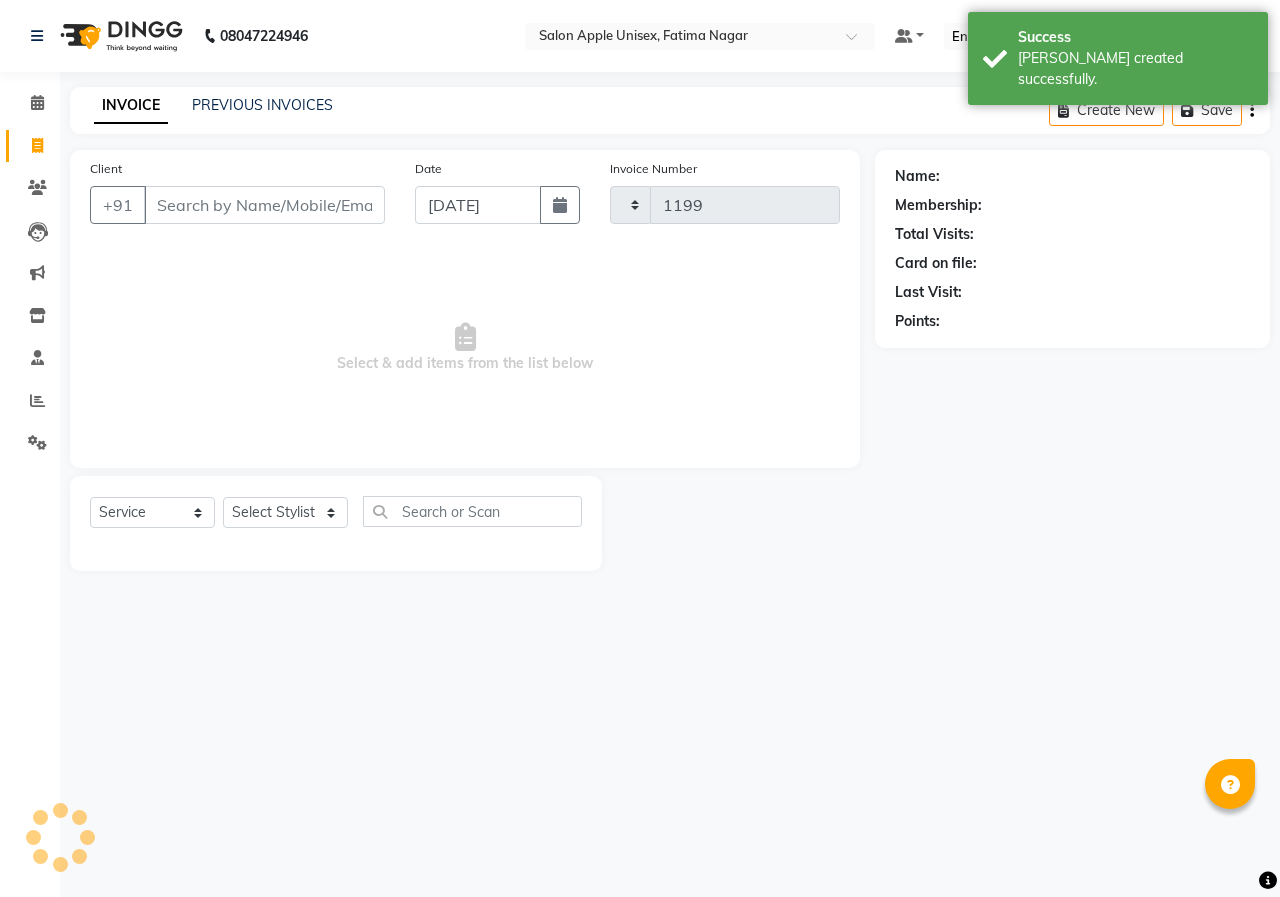 select on "118" 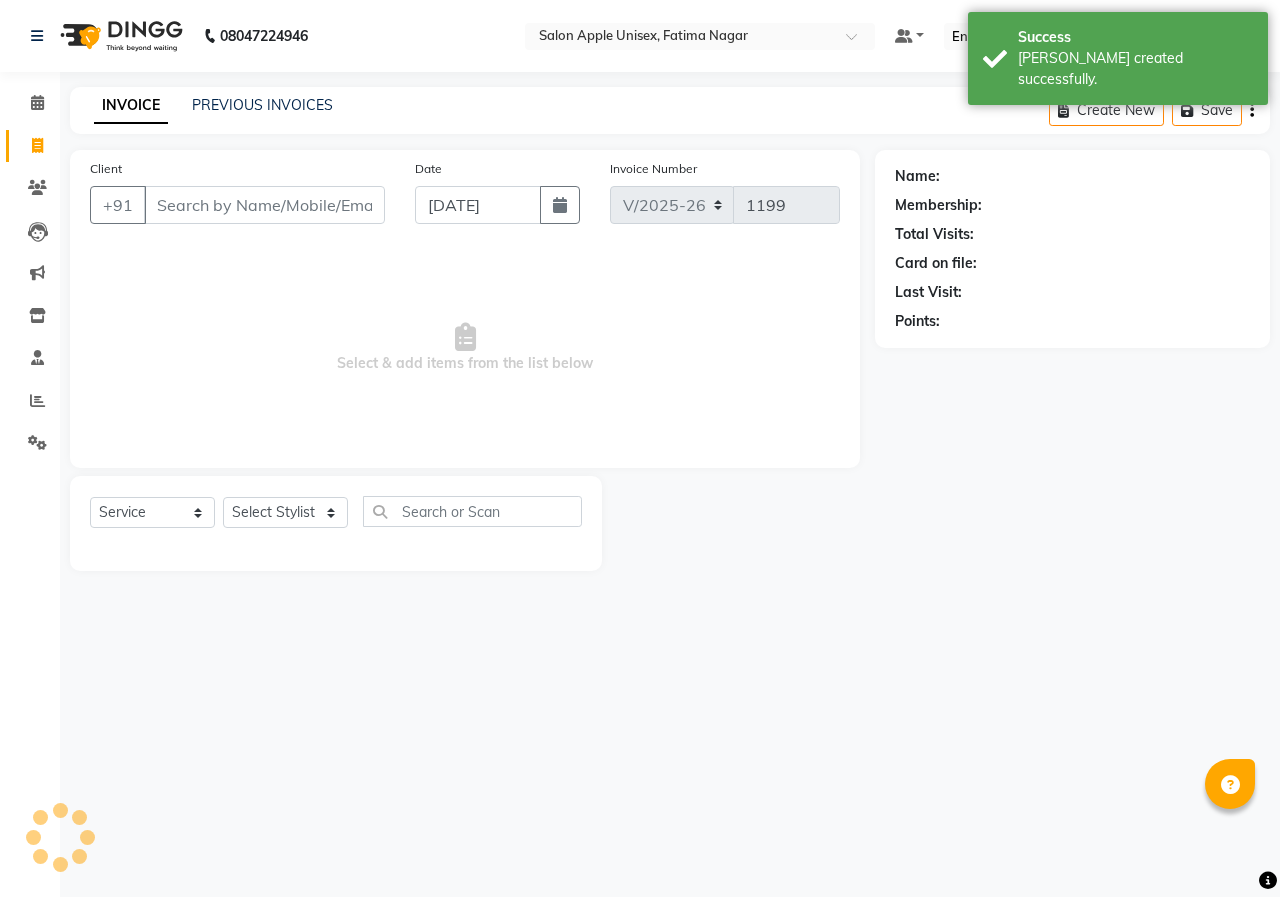 click on "Client +91" 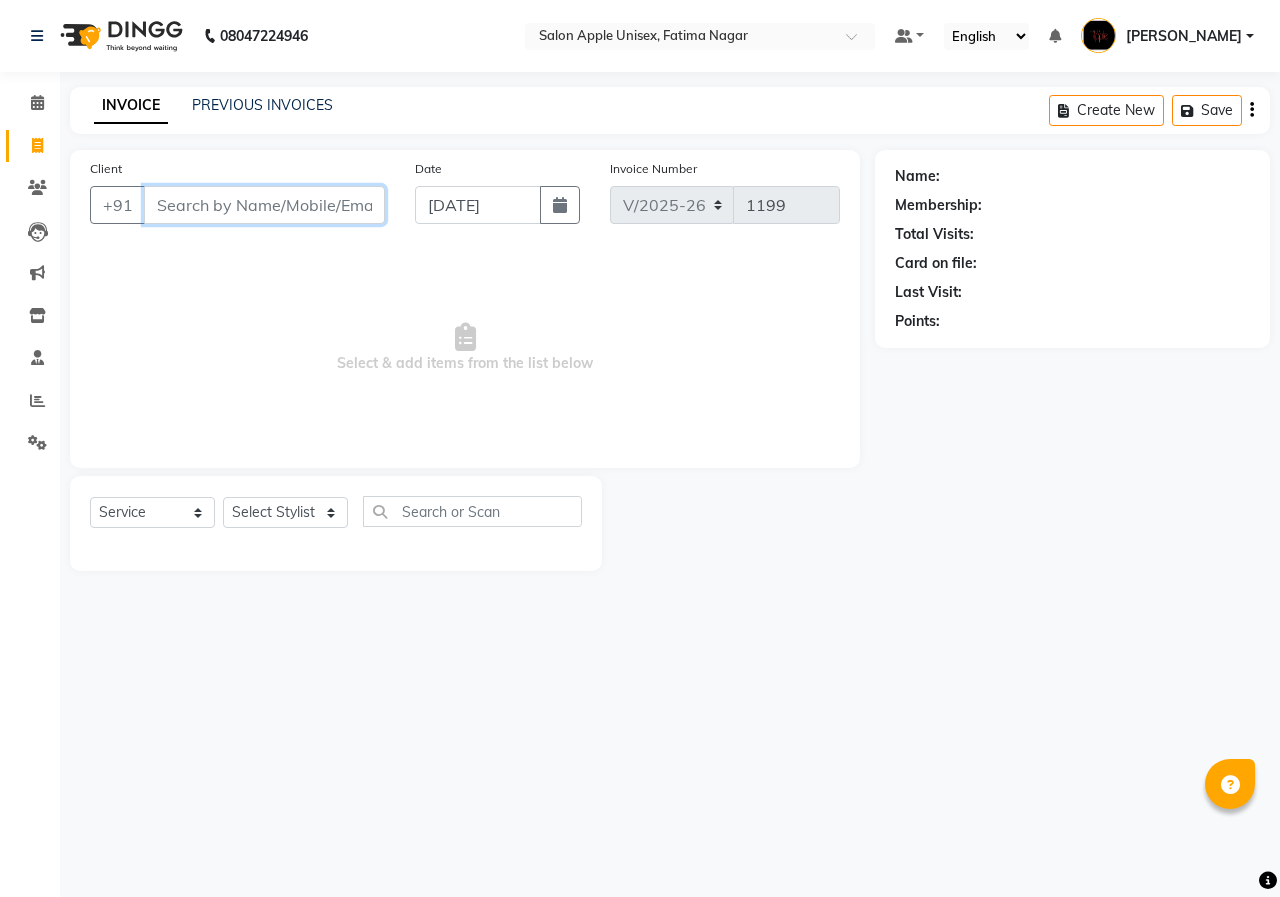 click on "Client" at bounding box center [264, 205] 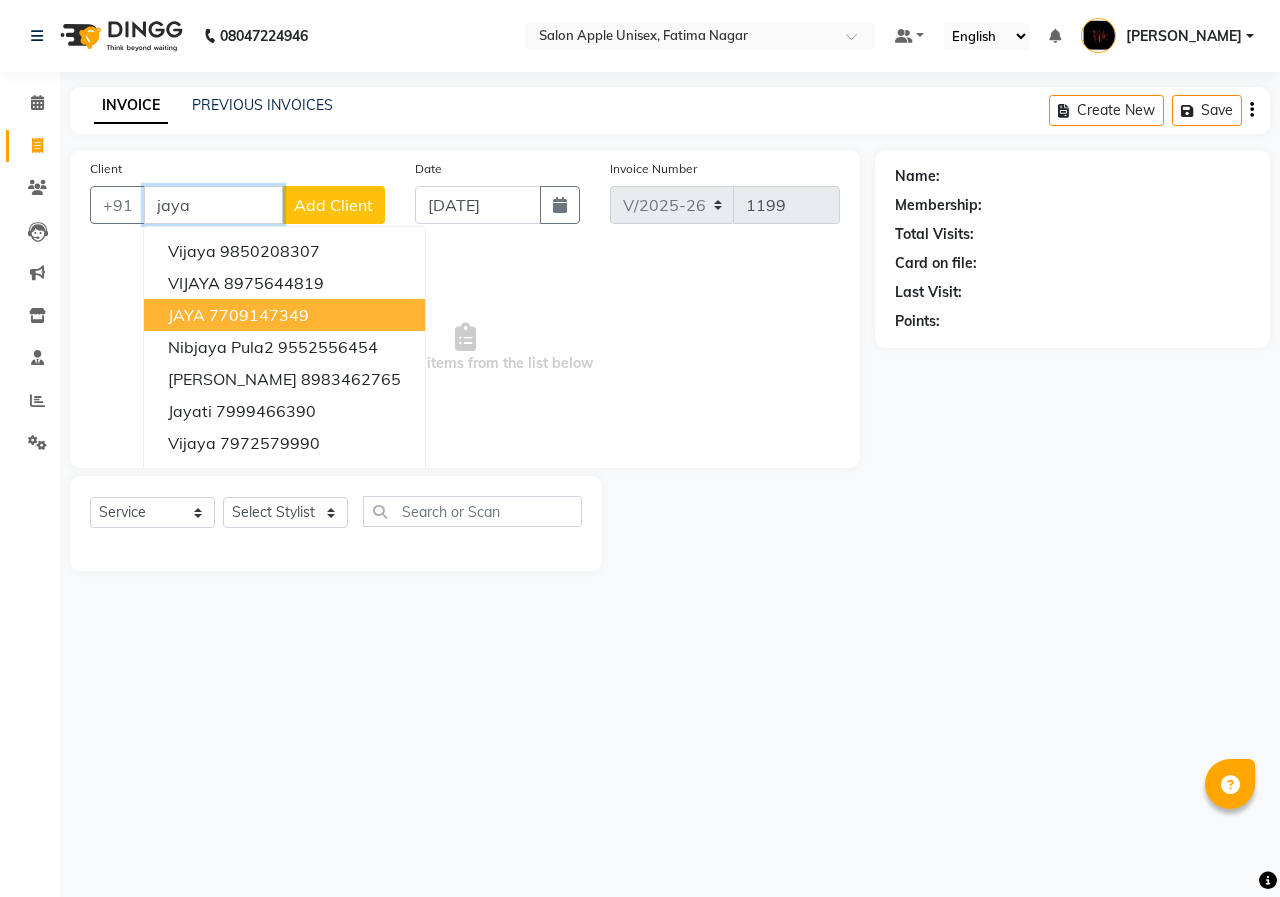 click on "7709147349" at bounding box center (259, 315) 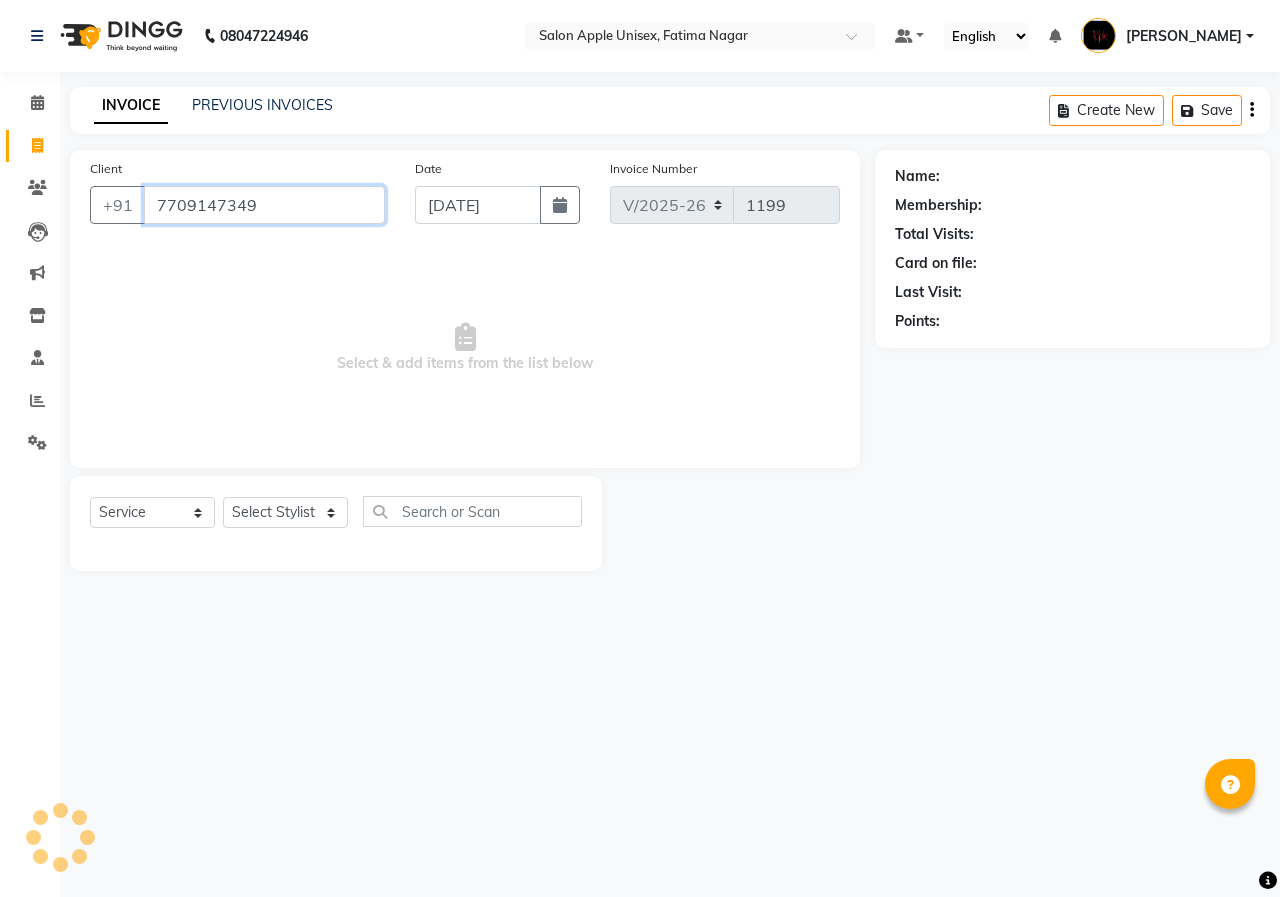 type on "7709147349" 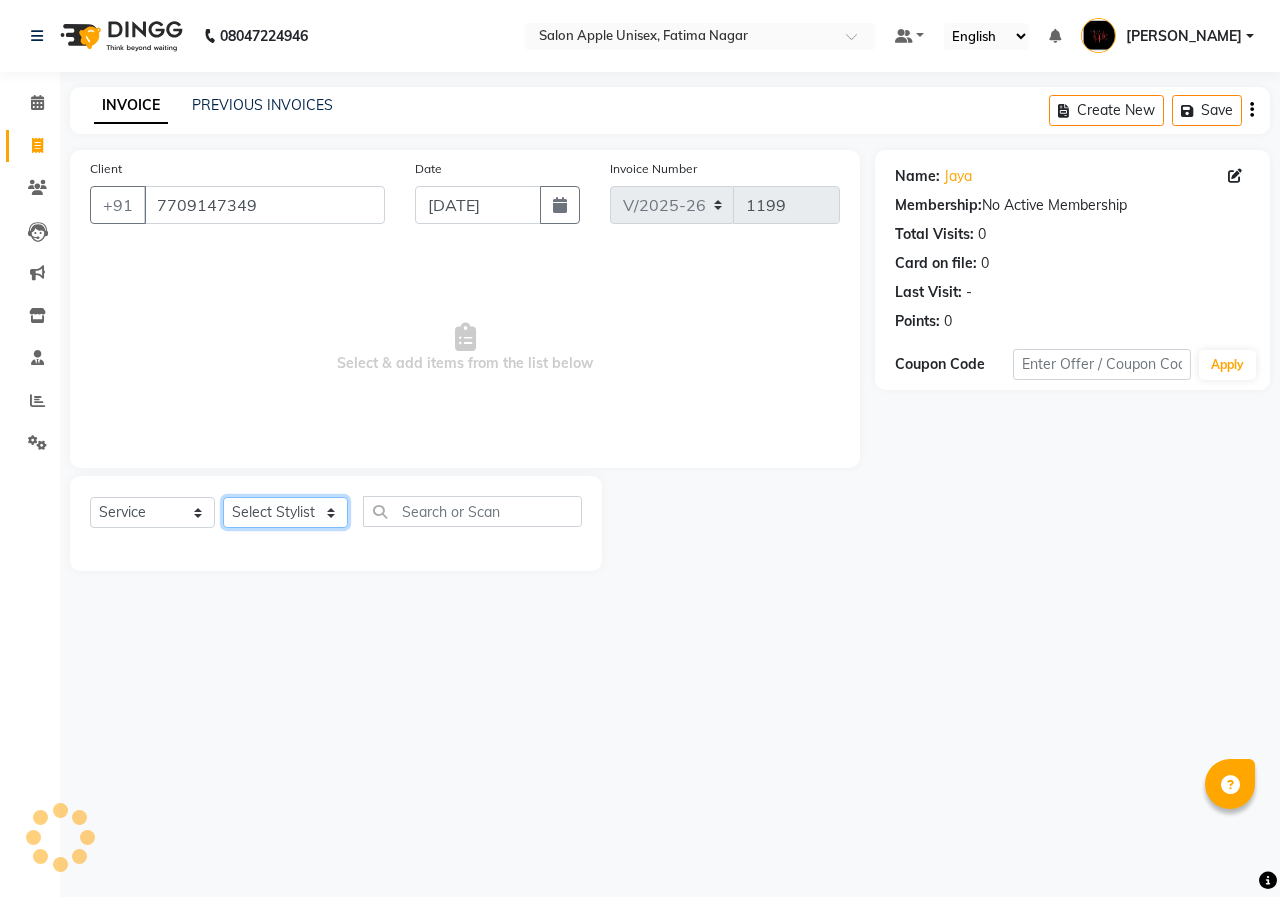 click on "Select Stylist [PERSON_NAME]  [PERSON_NAME] [PERSON_NAME] [PERSON_NAME]  Training Department [GEOGRAPHIC_DATA]" 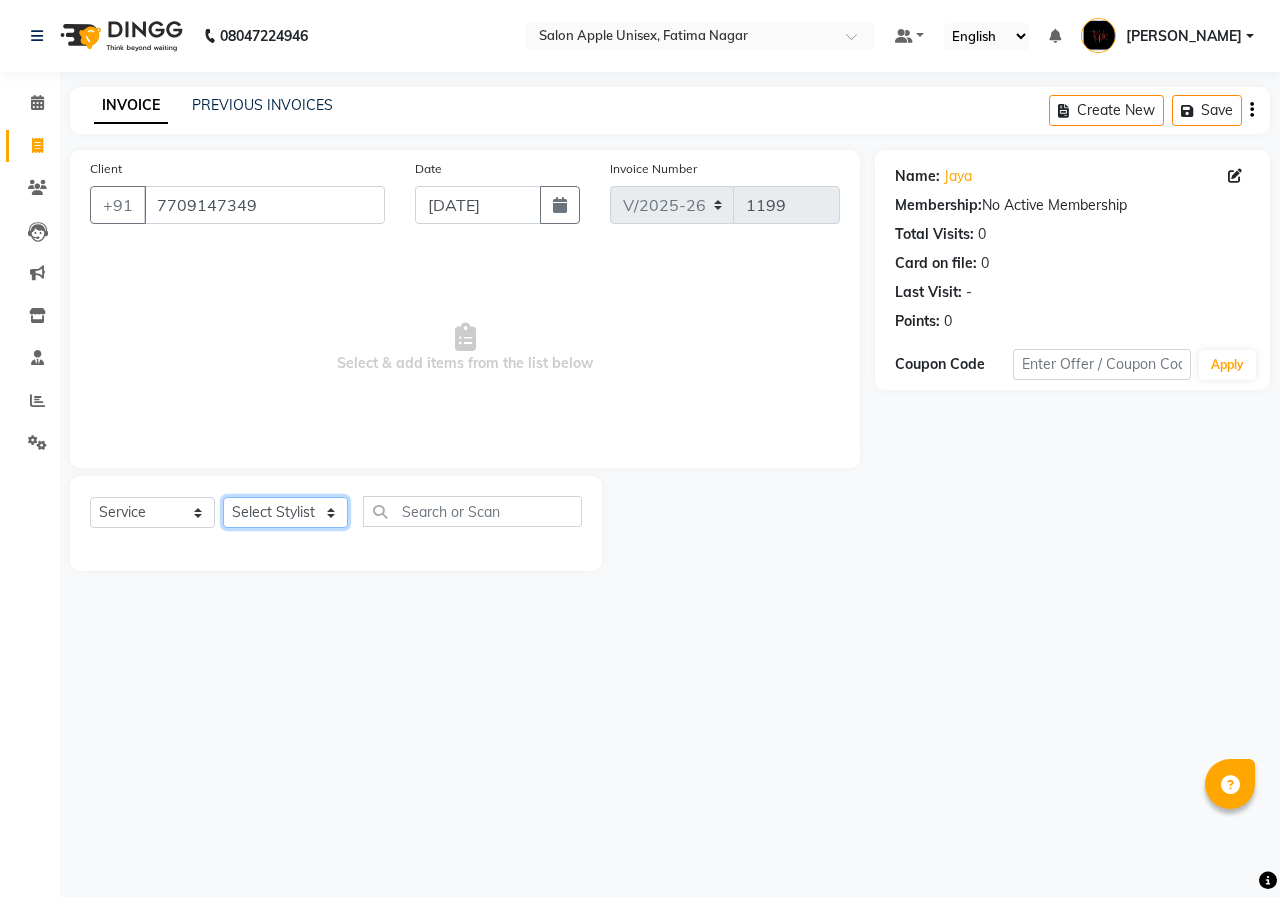 select on "3583" 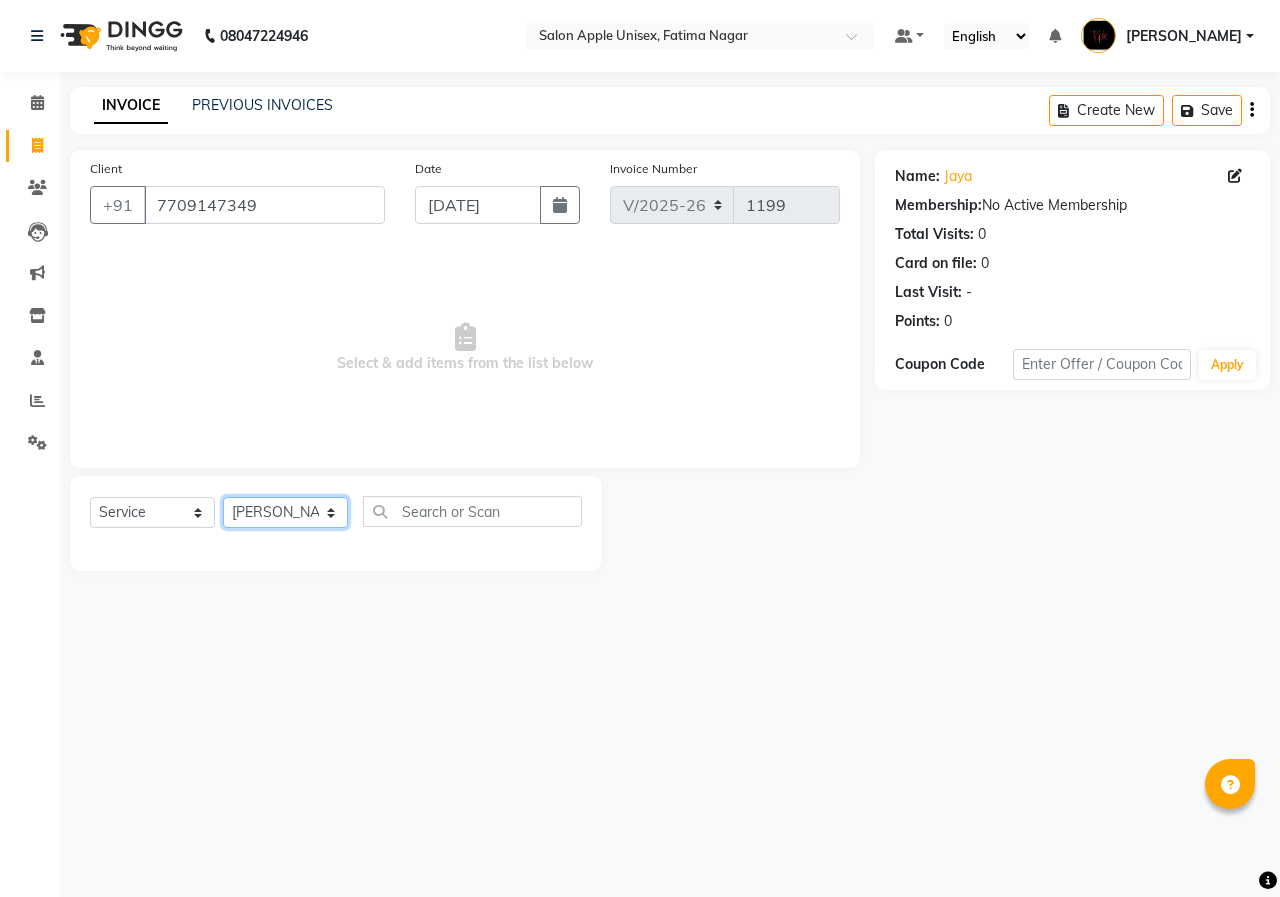 click on "Select Stylist [PERSON_NAME]  [PERSON_NAME] [PERSON_NAME] [PERSON_NAME]  Training Department [GEOGRAPHIC_DATA]" 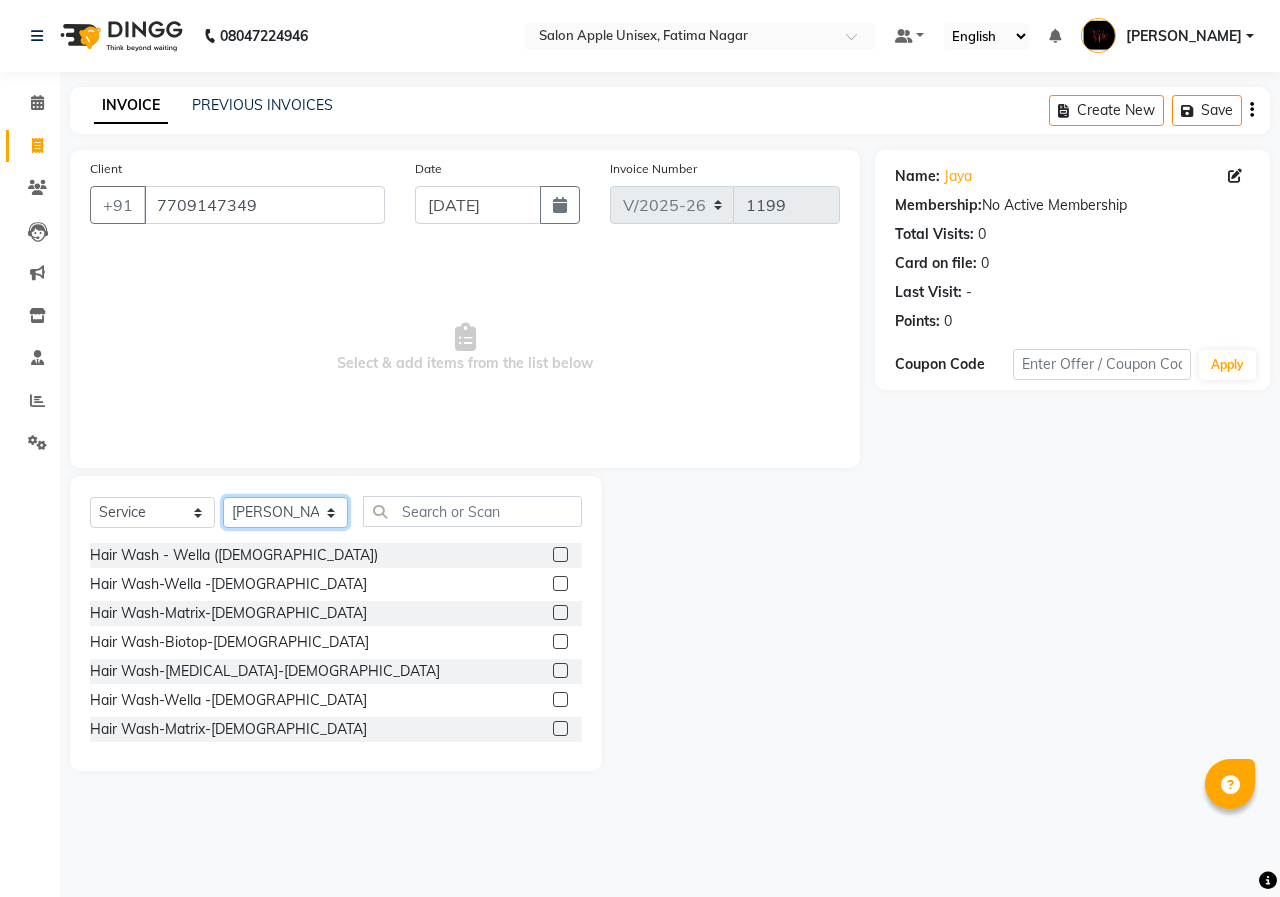 click on "Select Stylist [PERSON_NAME]  [PERSON_NAME] [PERSON_NAME] [PERSON_NAME]  Training Department [GEOGRAPHIC_DATA]" 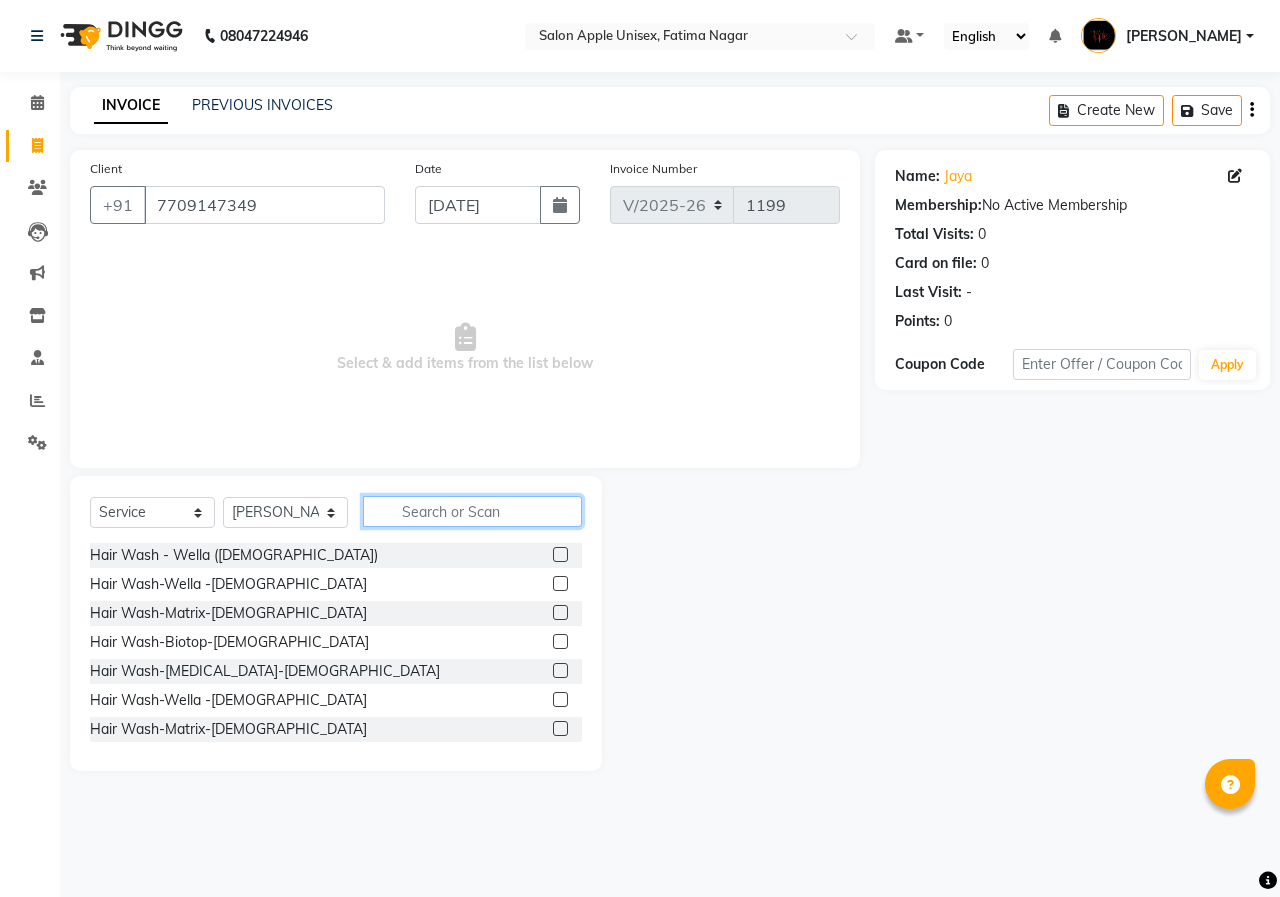 click 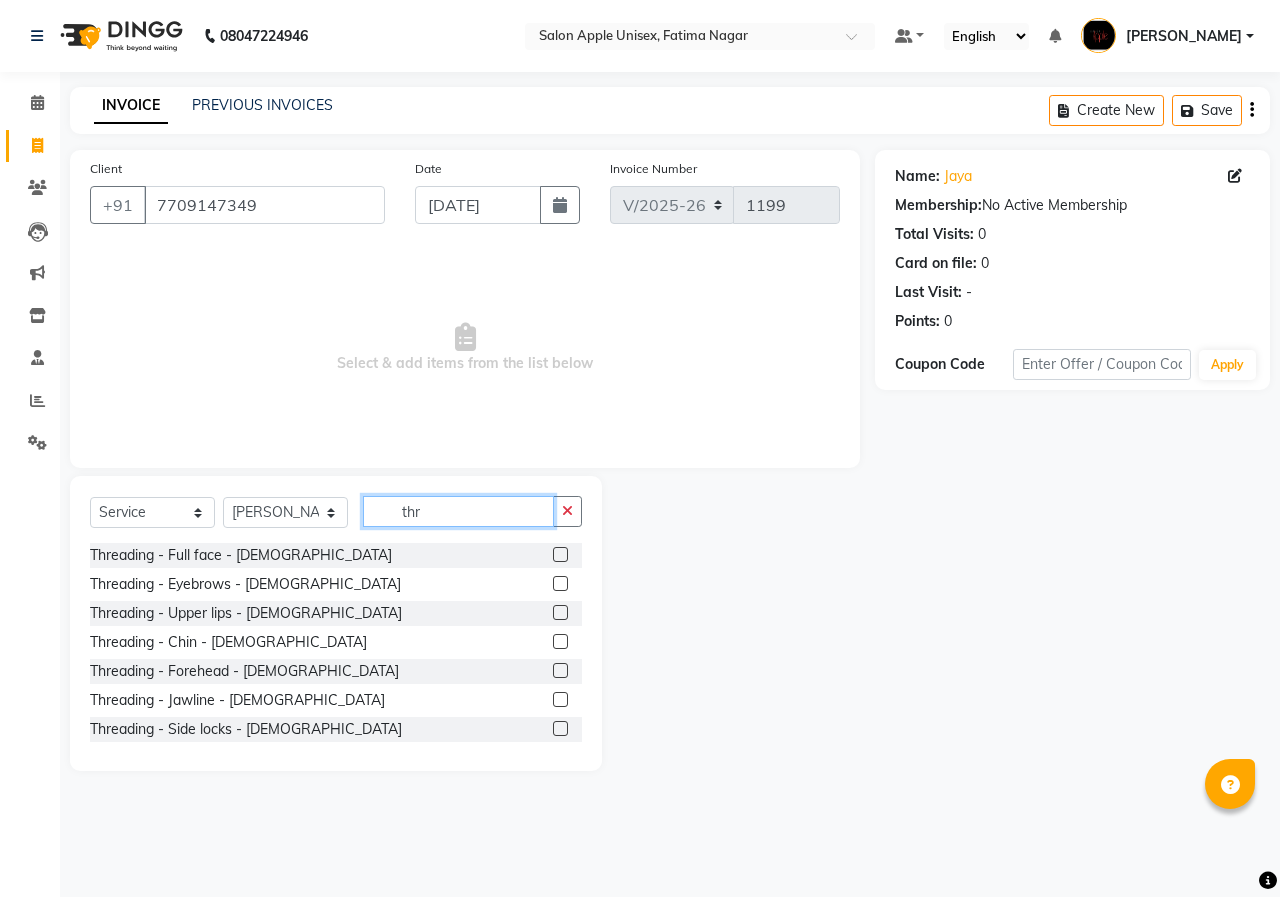 type on "thr" 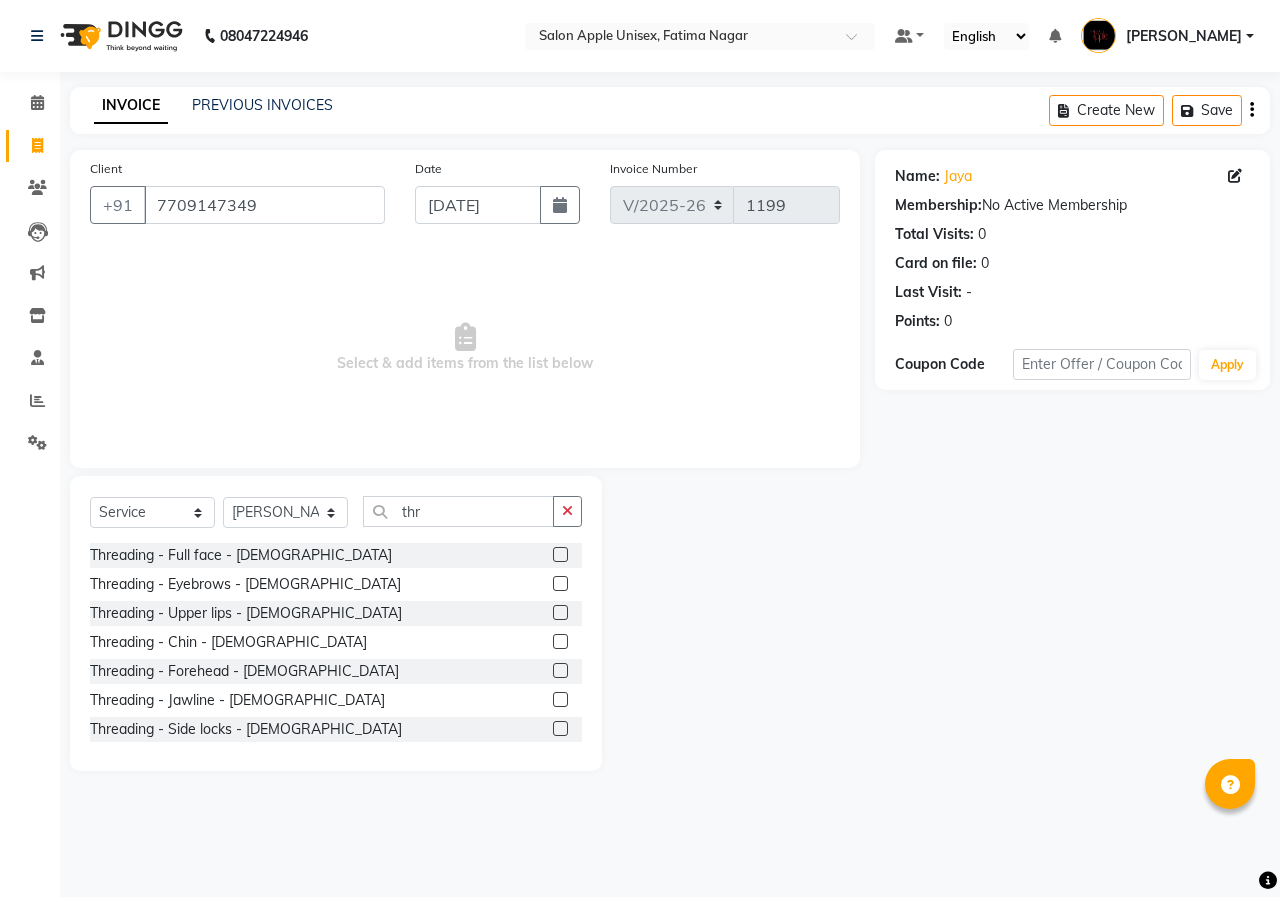 click 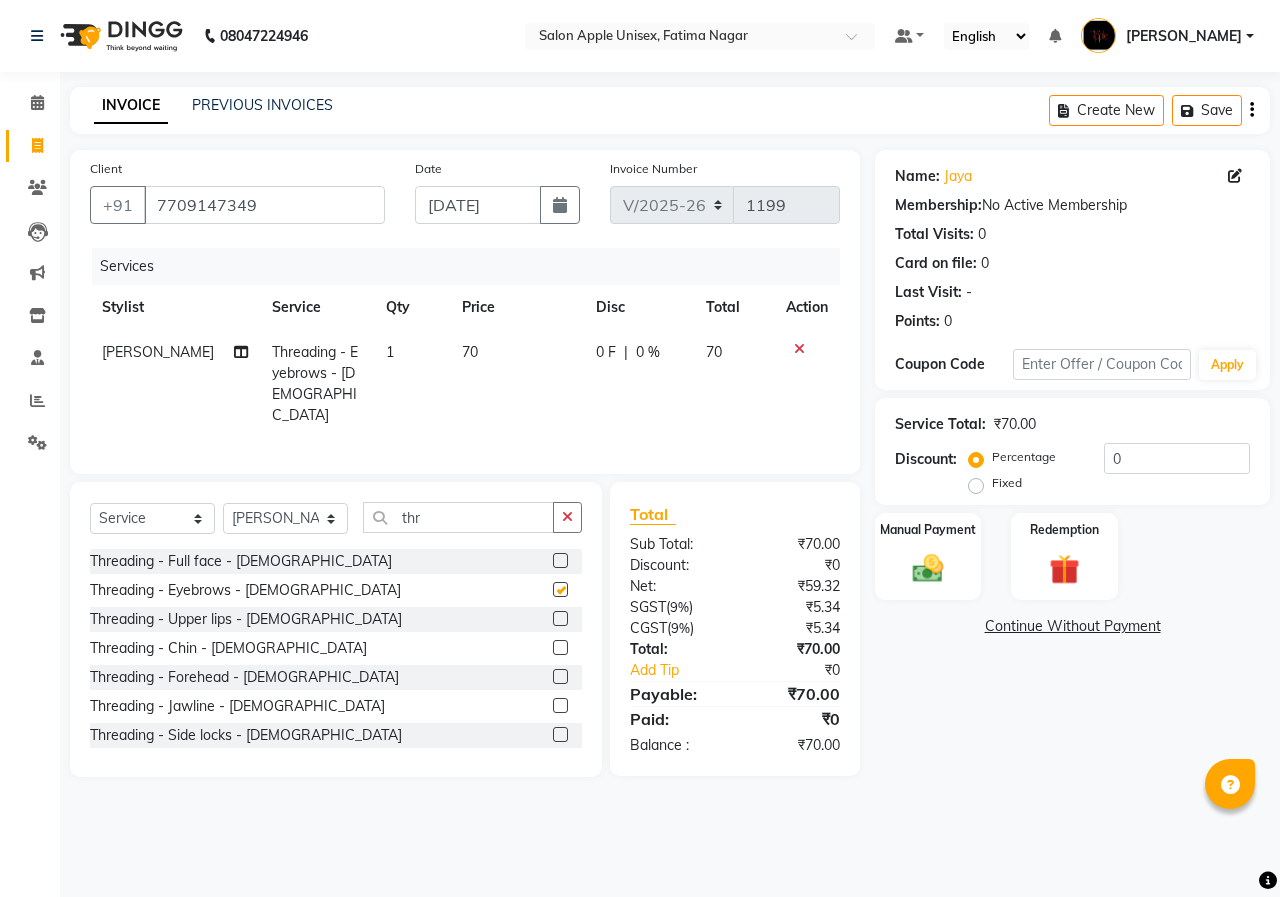 checkbox on "false" 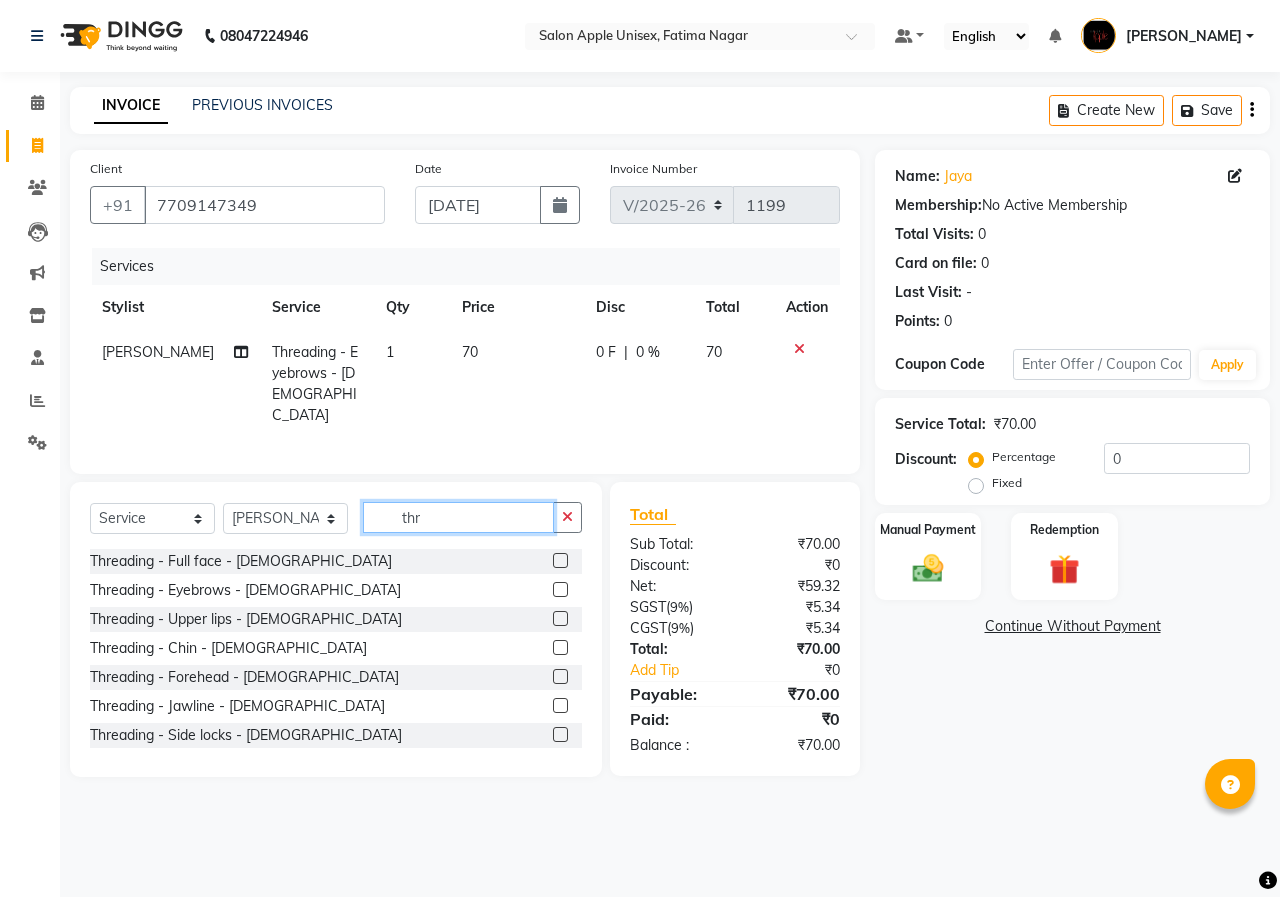 click on "thr" 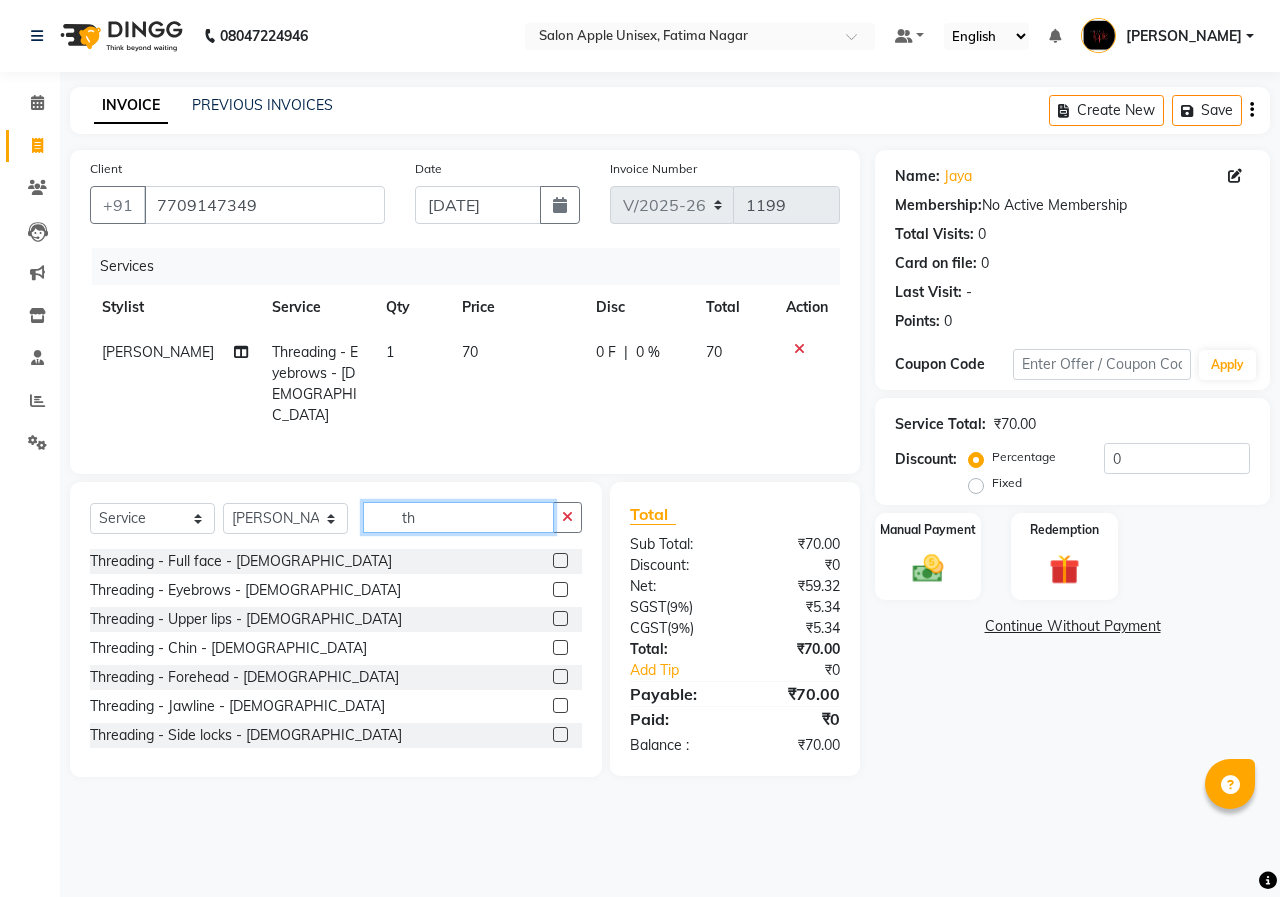 type on "t" 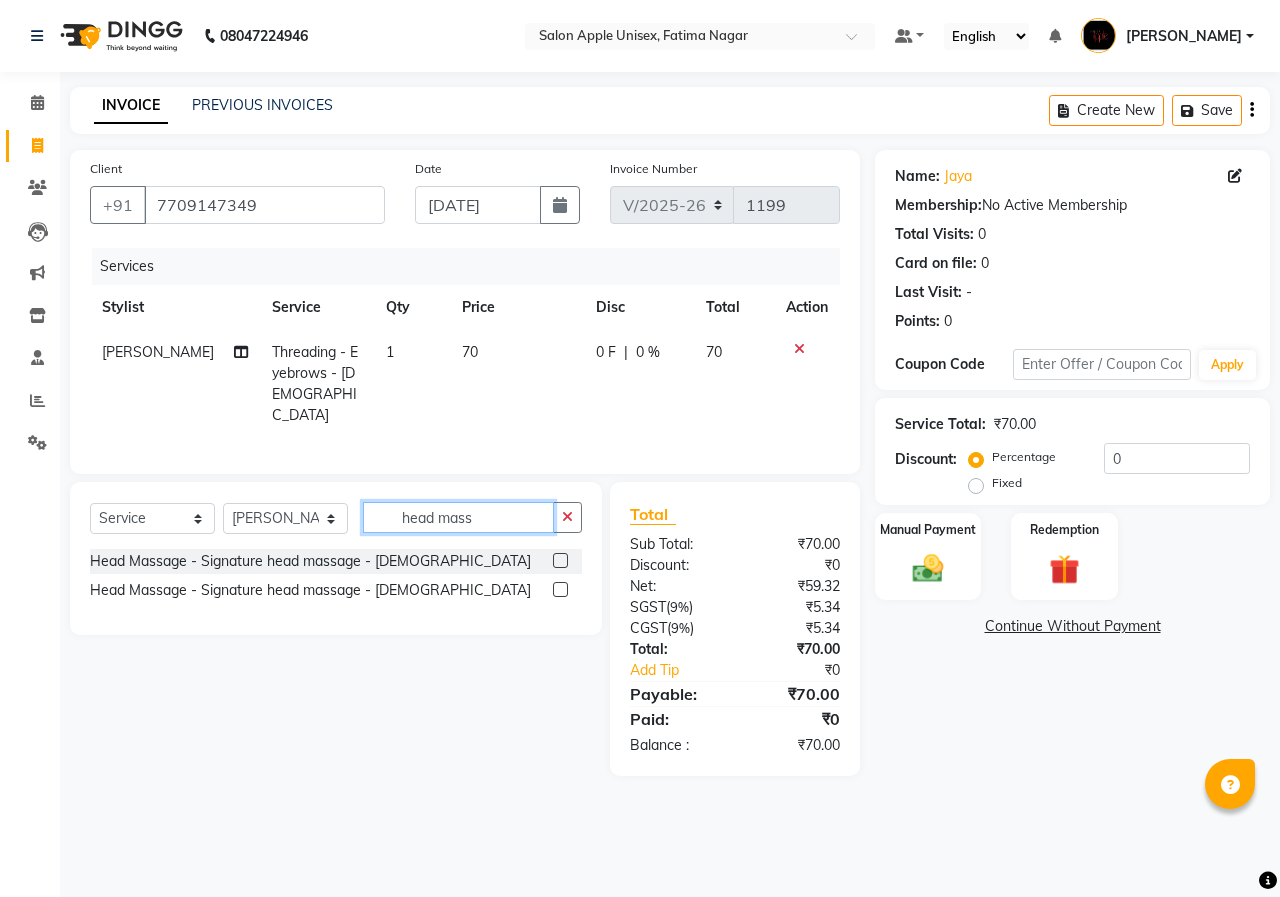 type on "head mass" 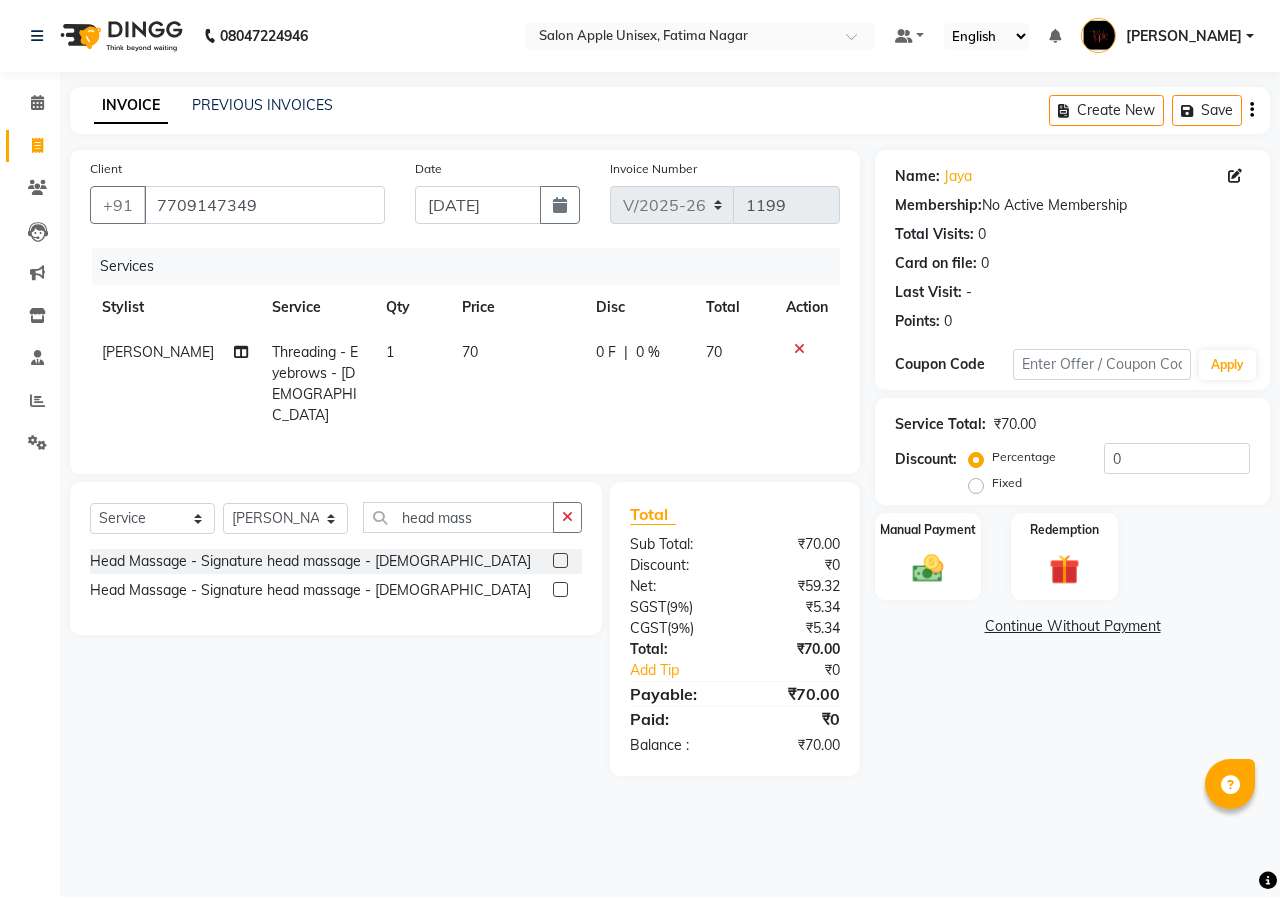click 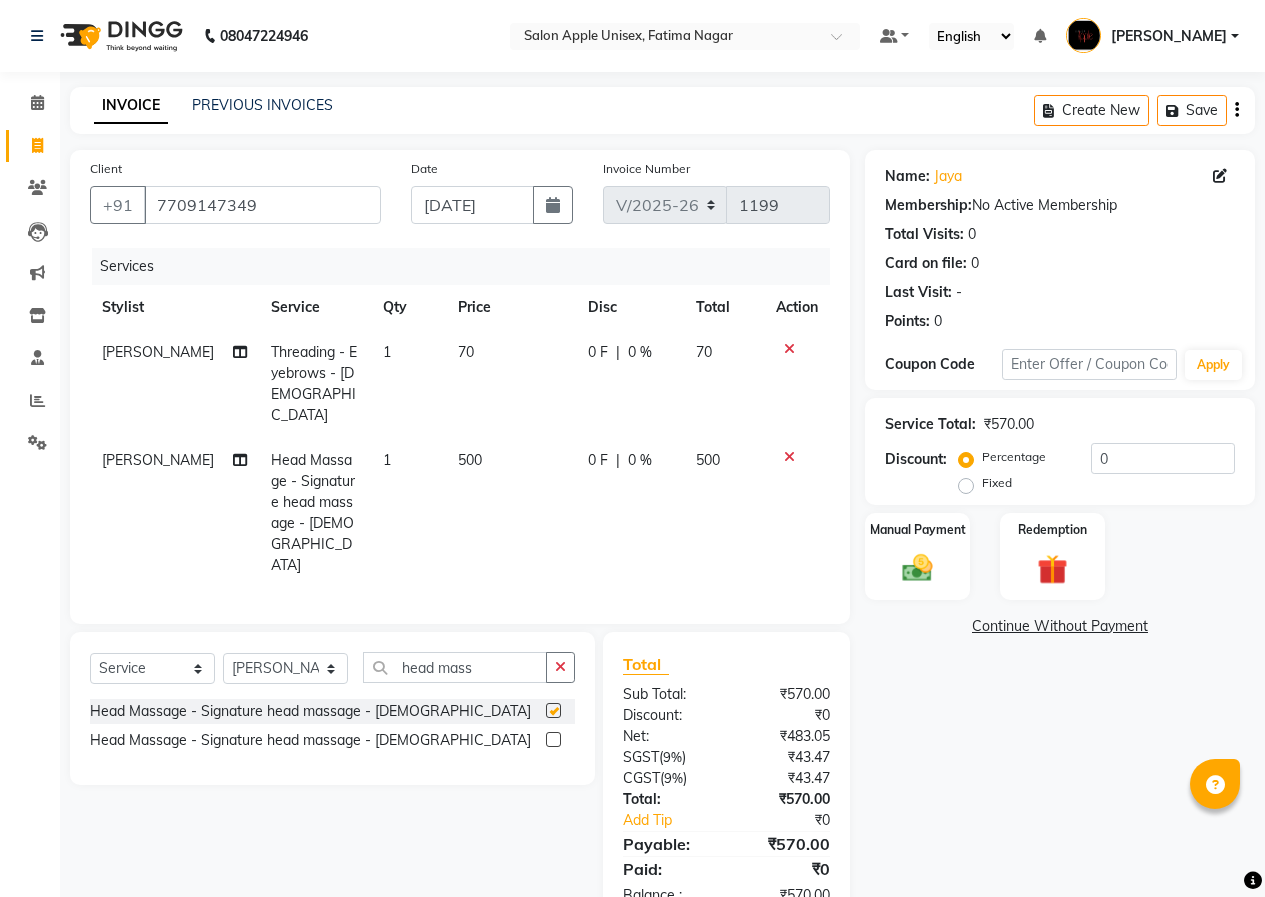checkbox on "false" 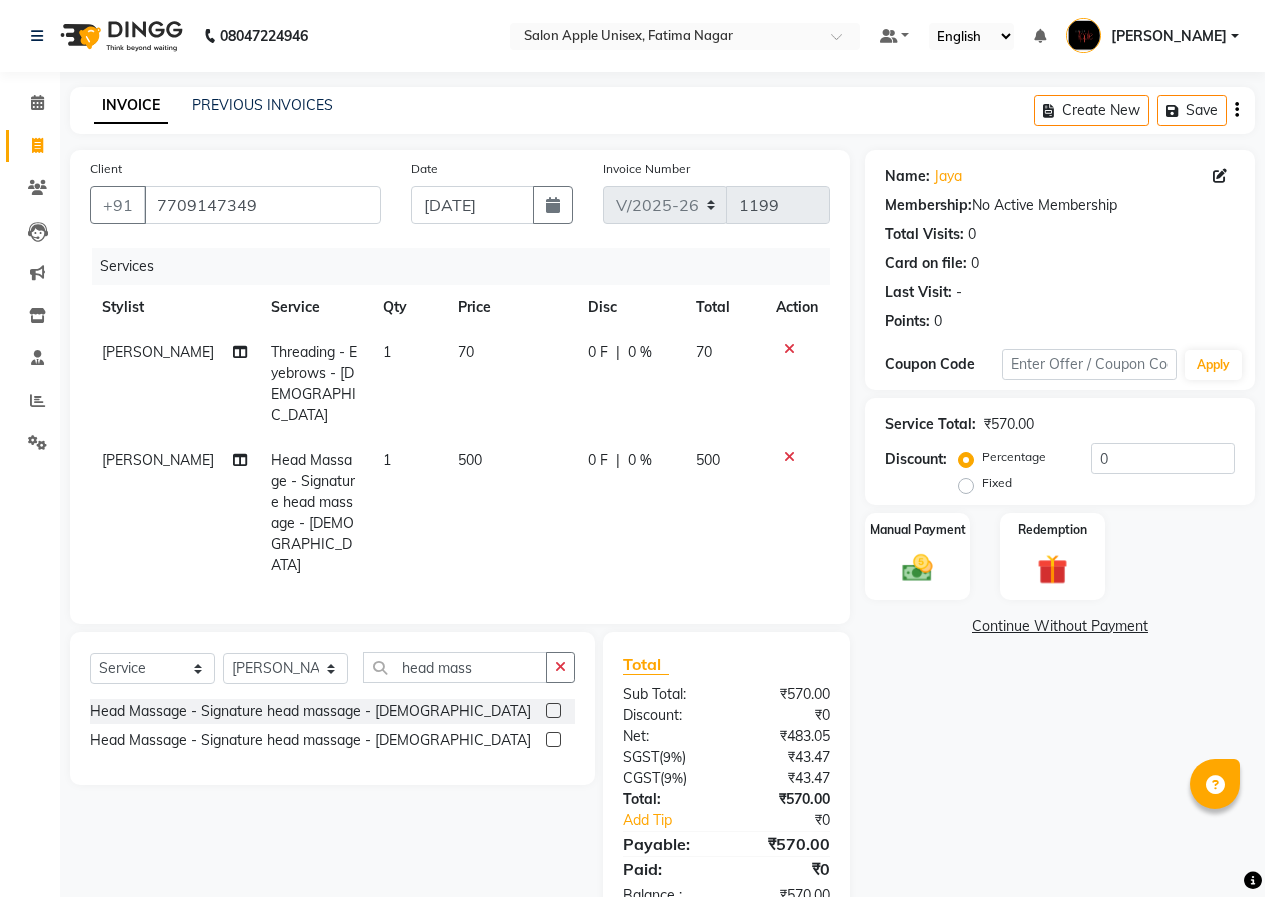 click on "0 %" 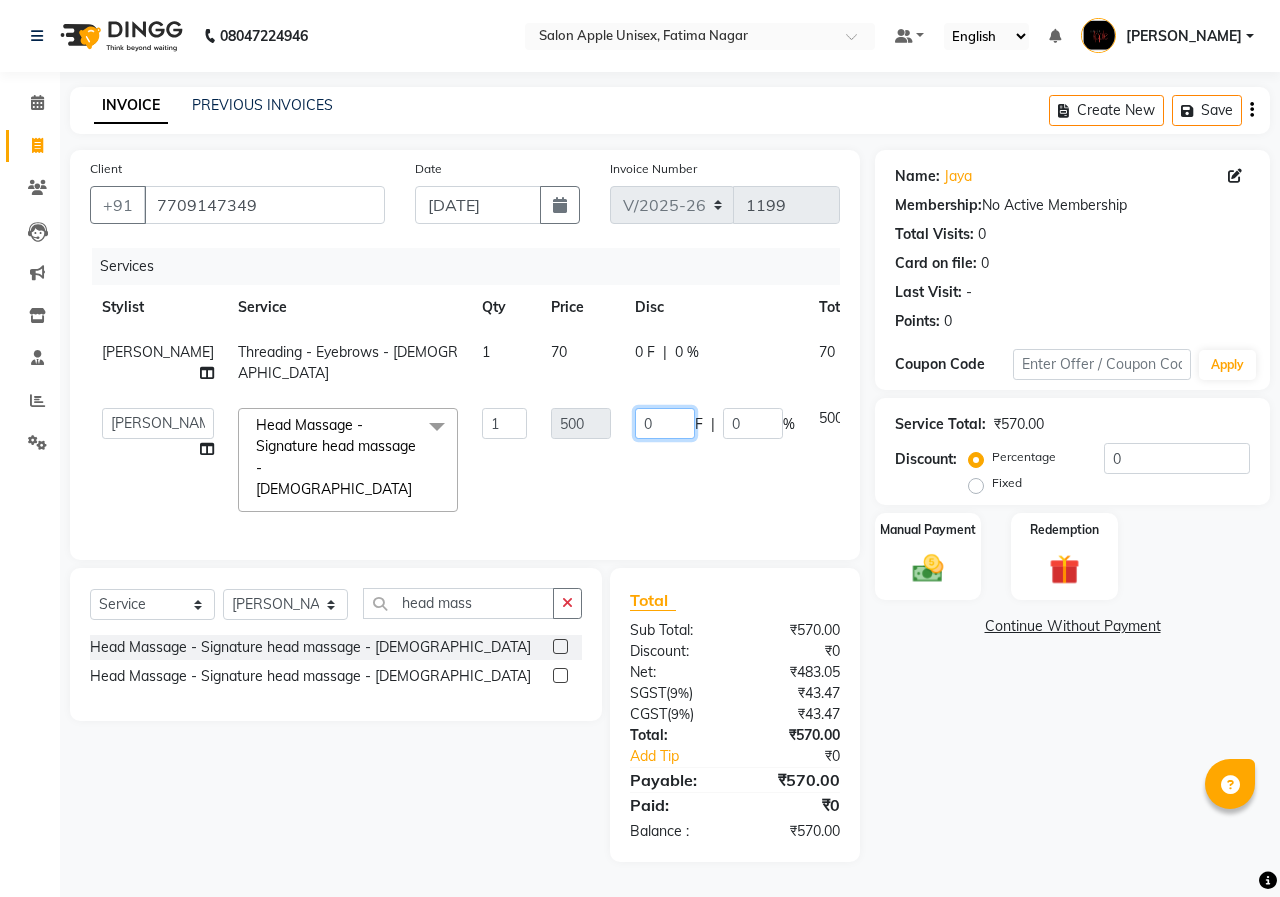 click on "0" 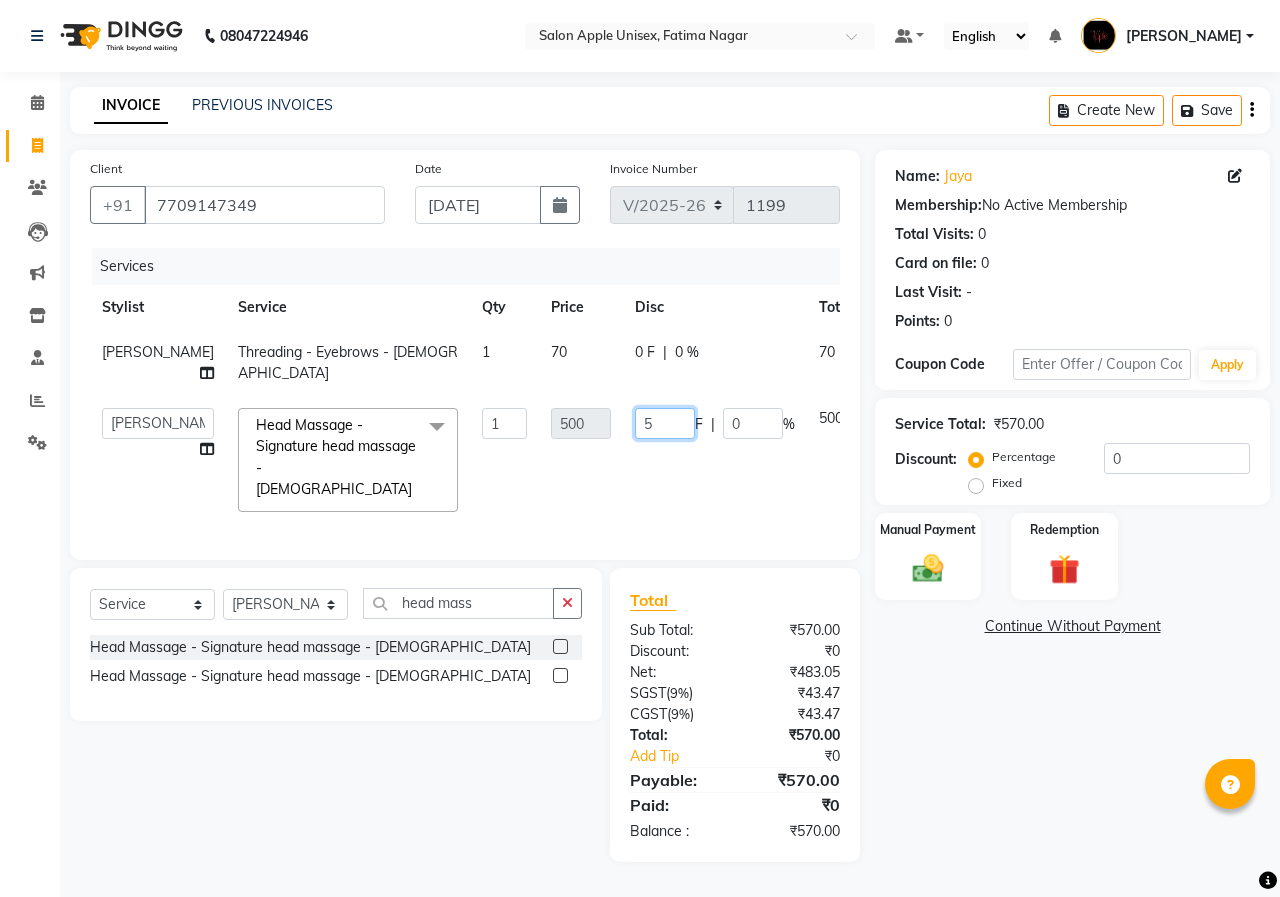 type on "50" 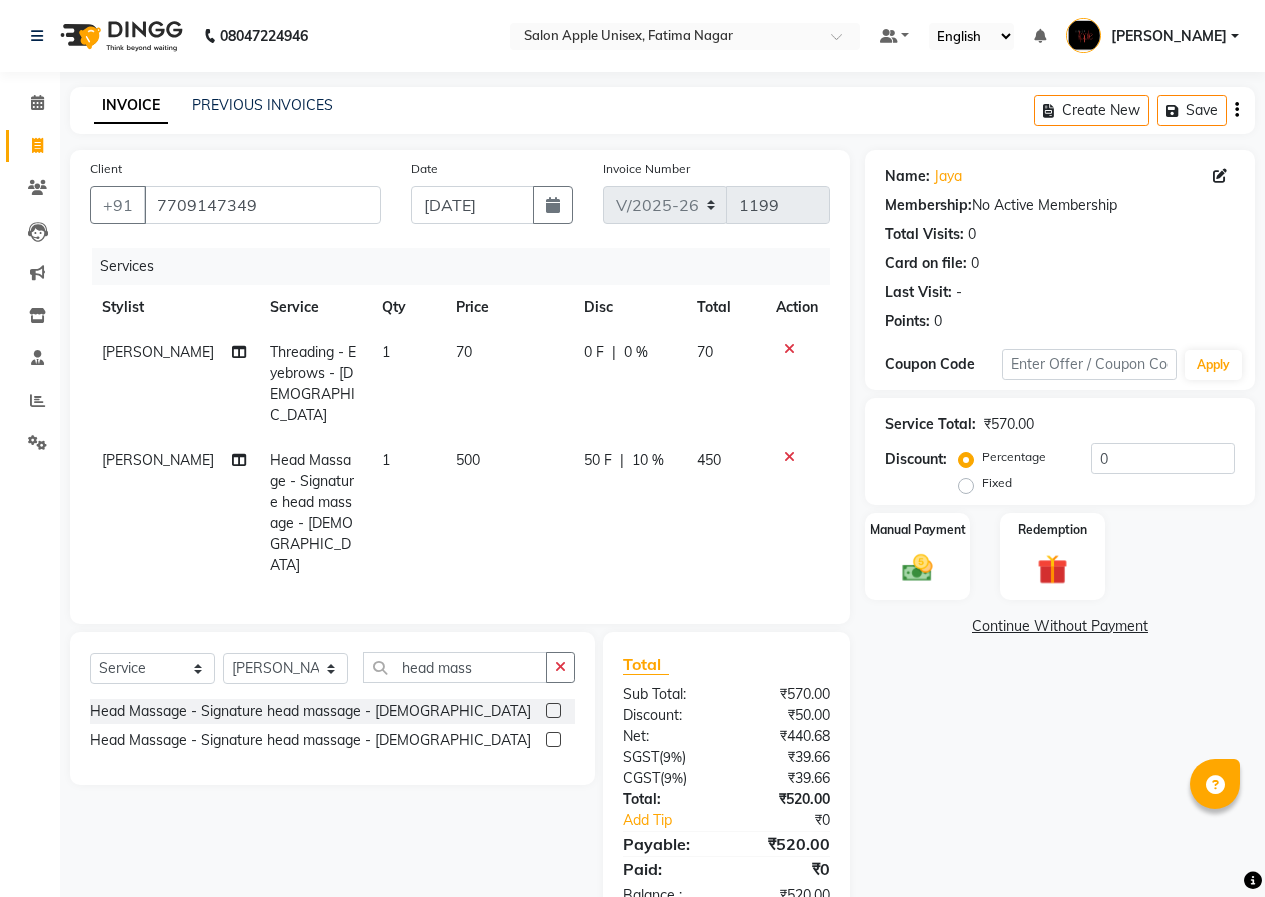 click on "Varsha Head Massage - Signature head massage - Female 1 500 50 F | 10 % 450" 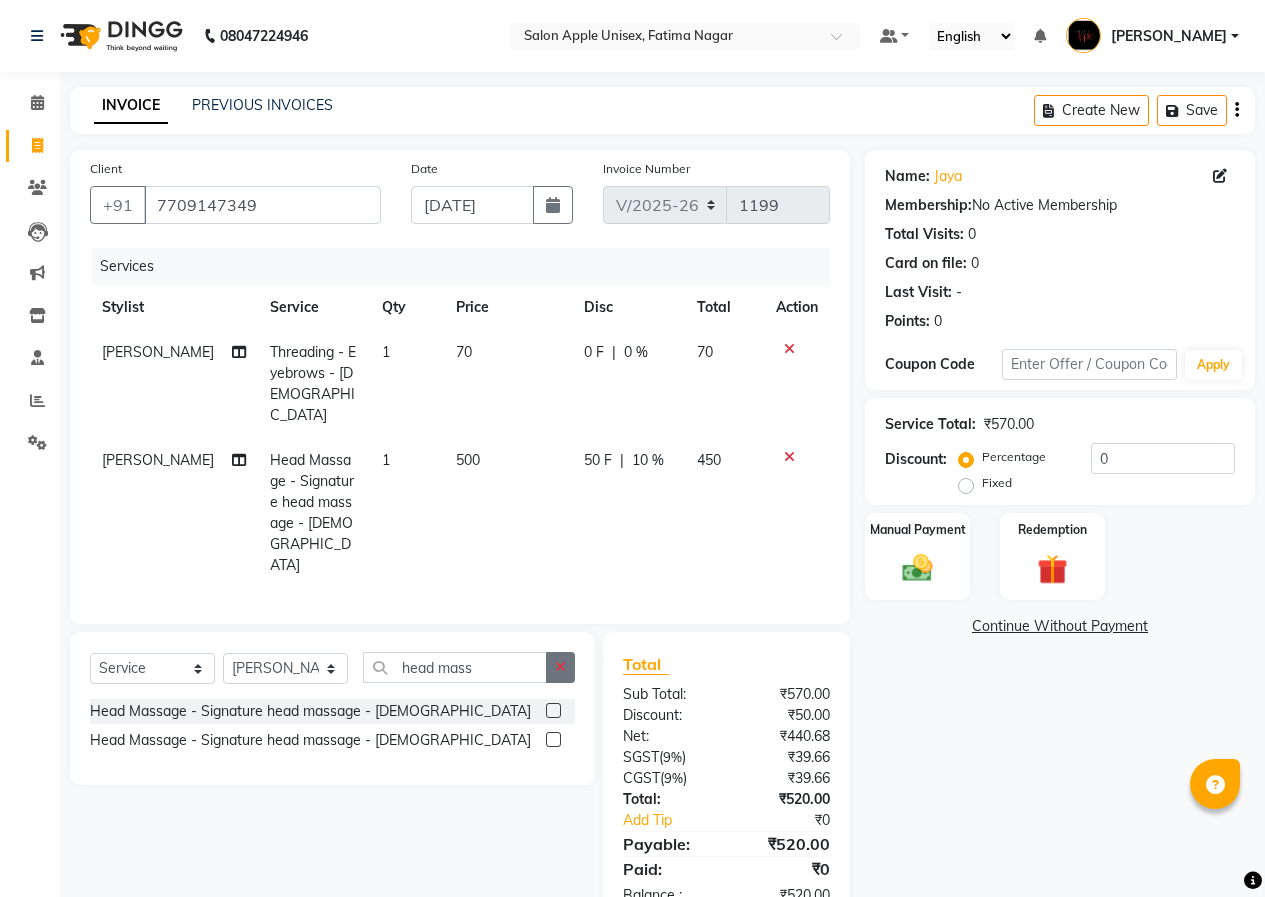 click 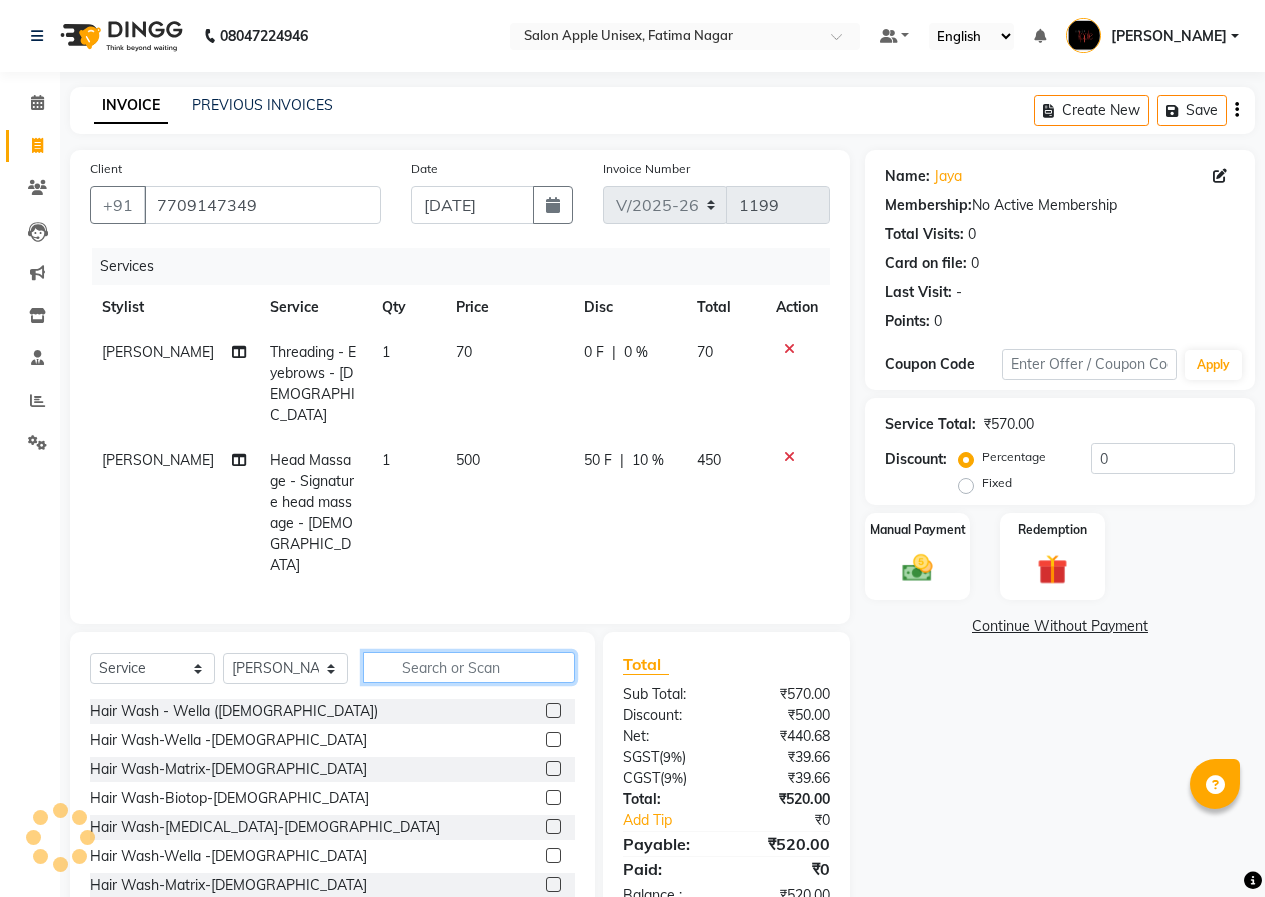 click 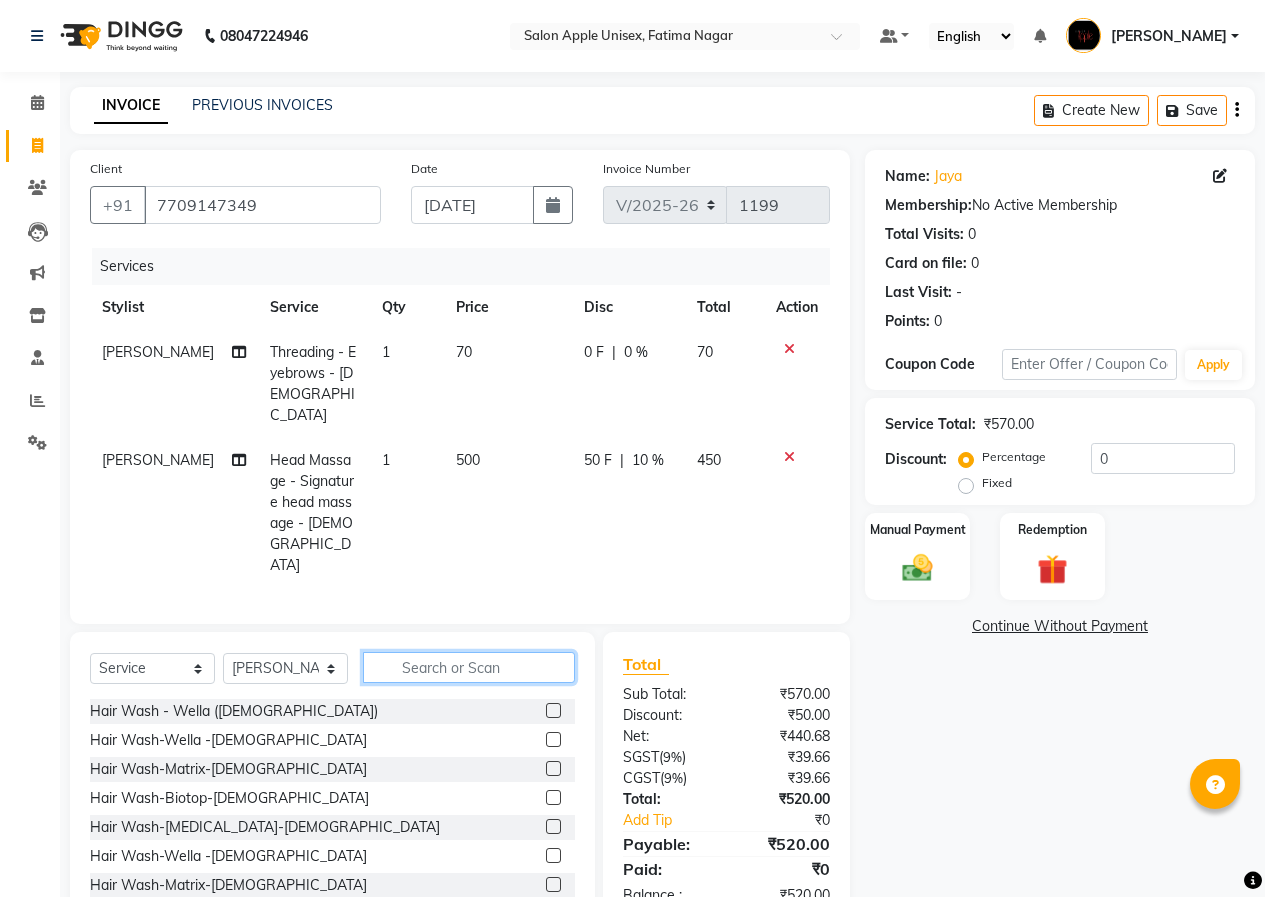 type on "h" 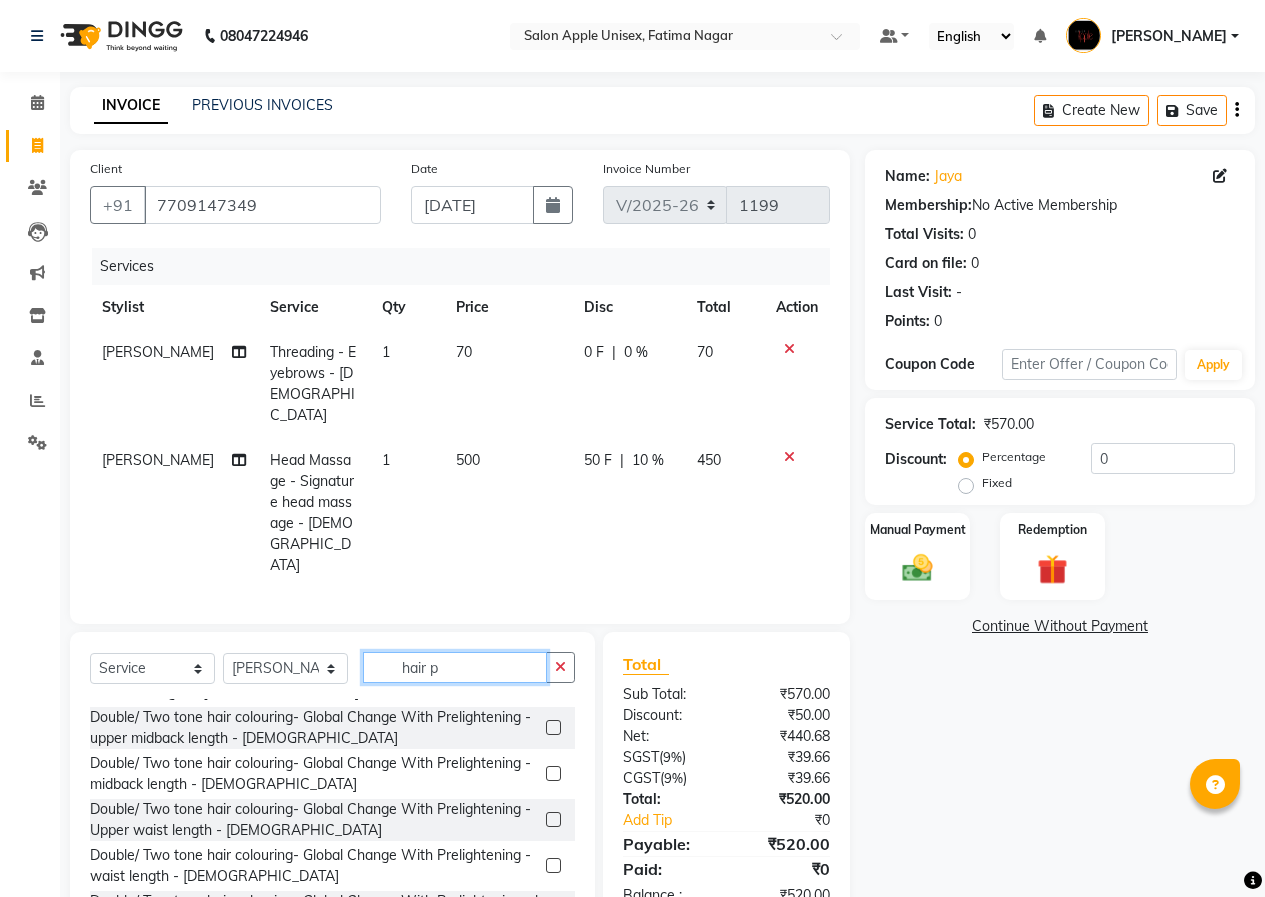 scroll, scrollTop: 1628, scrollLeft: 0, axis: vertical 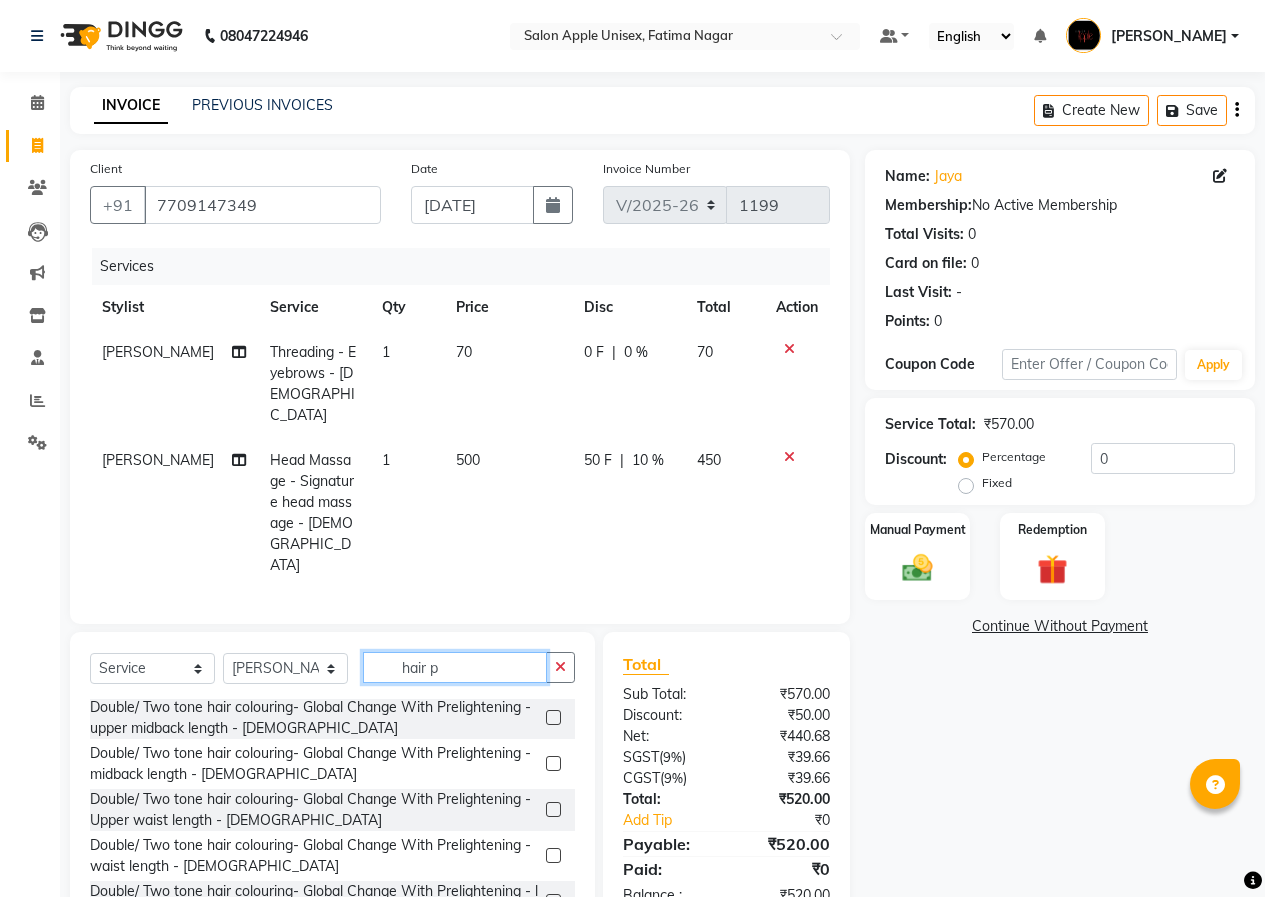click on "hair p" 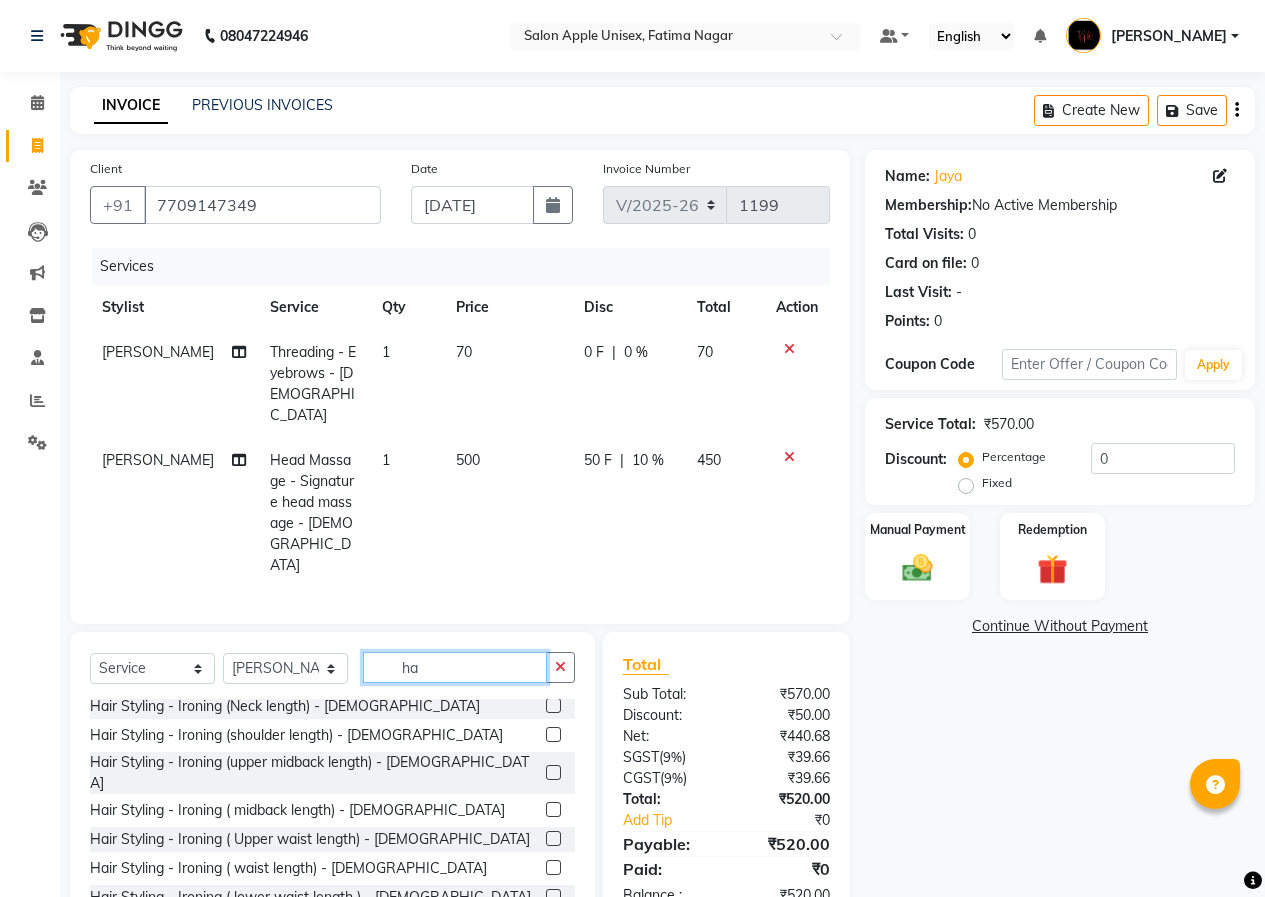 type on "h" 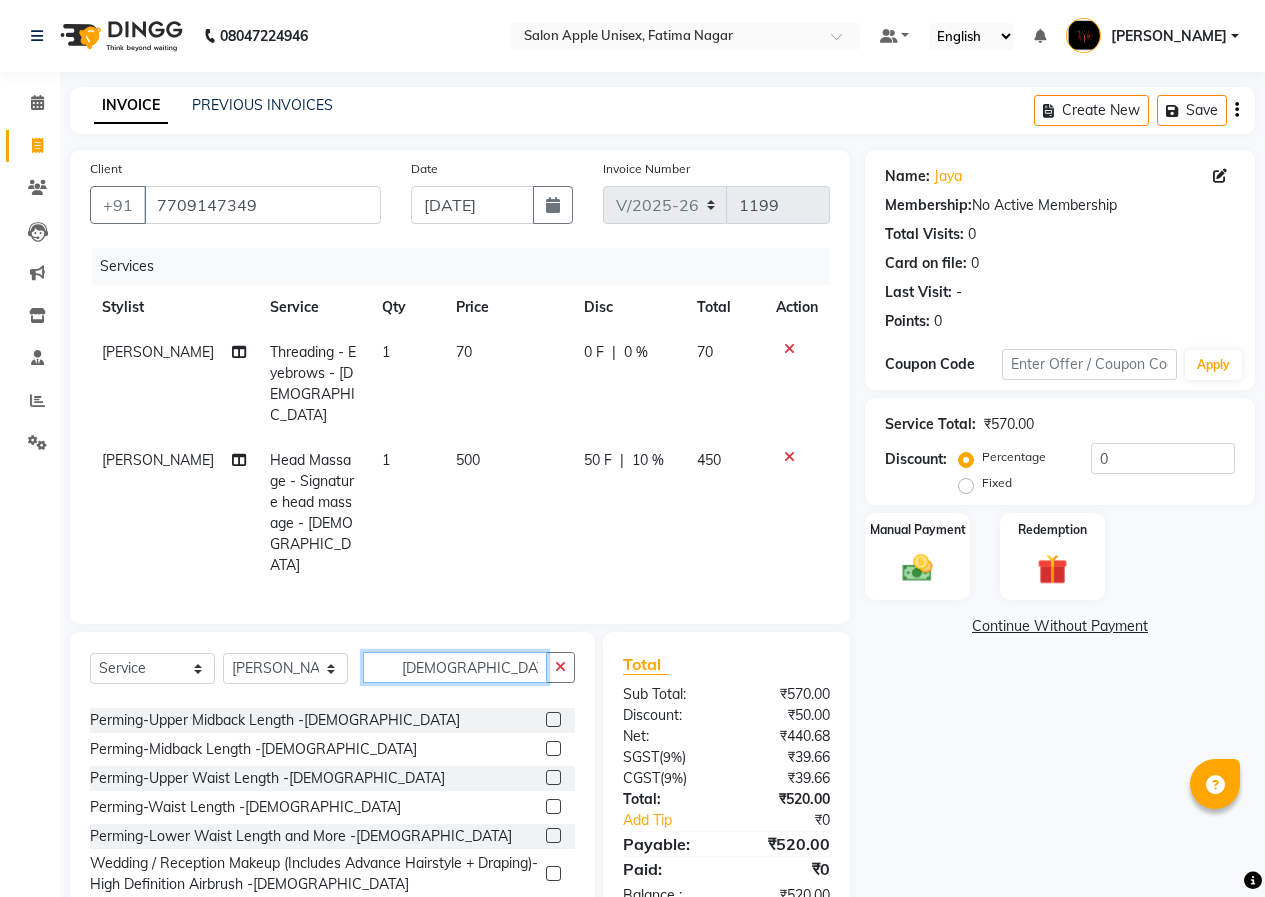 scroll, scrollTop: 177, scrollLeft: 0, axis: vertical 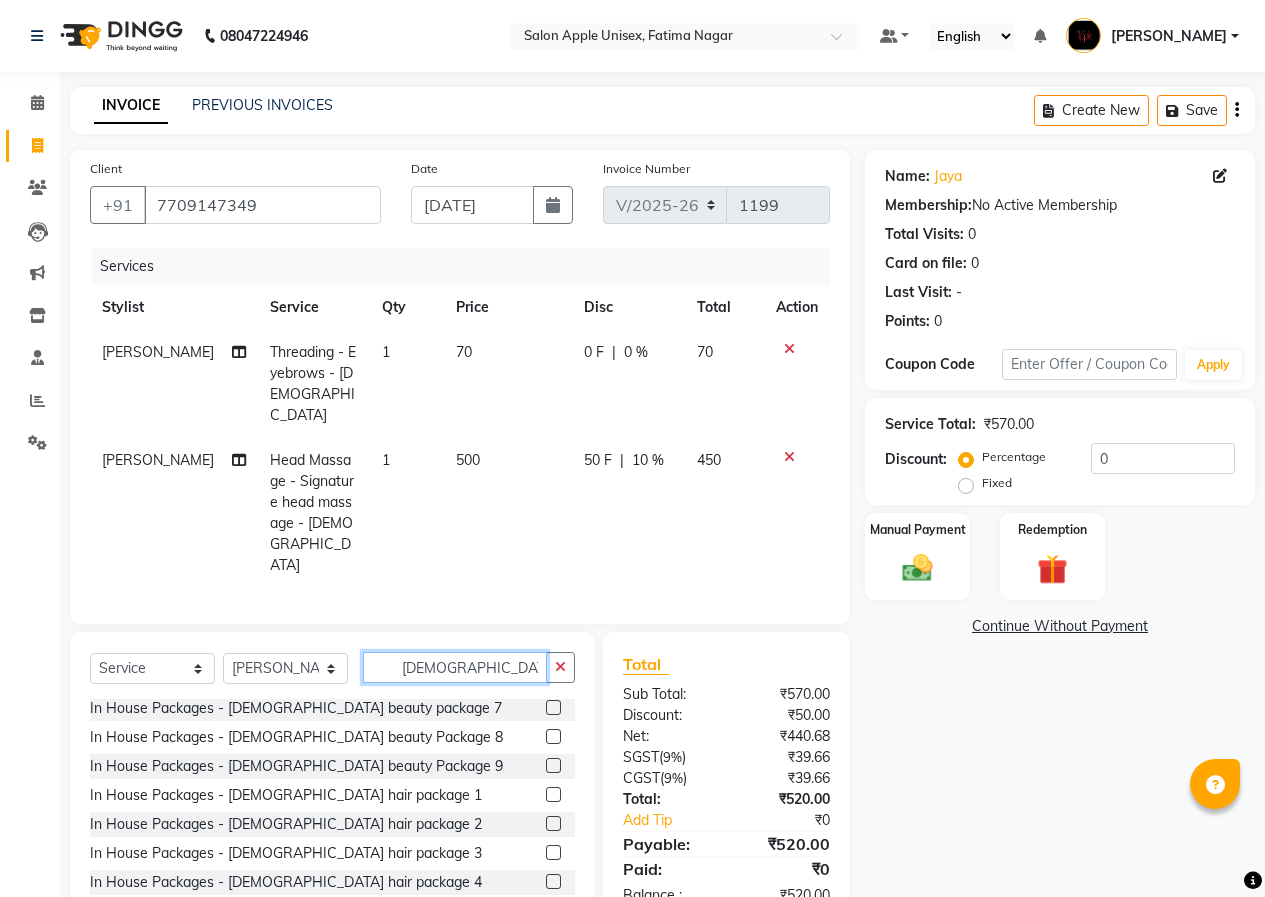 type on "[DEMOGRAPHIC_DATA] p" 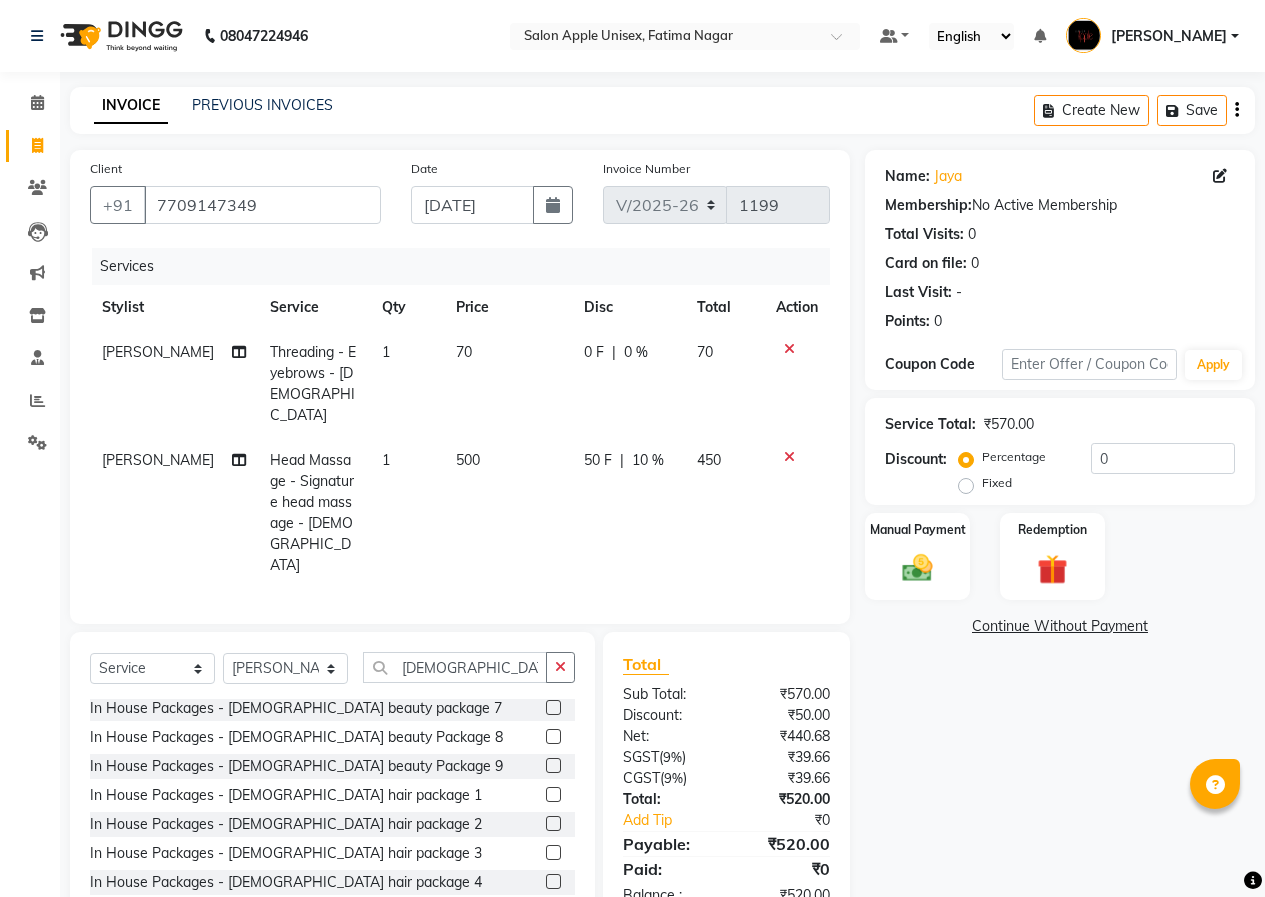 click 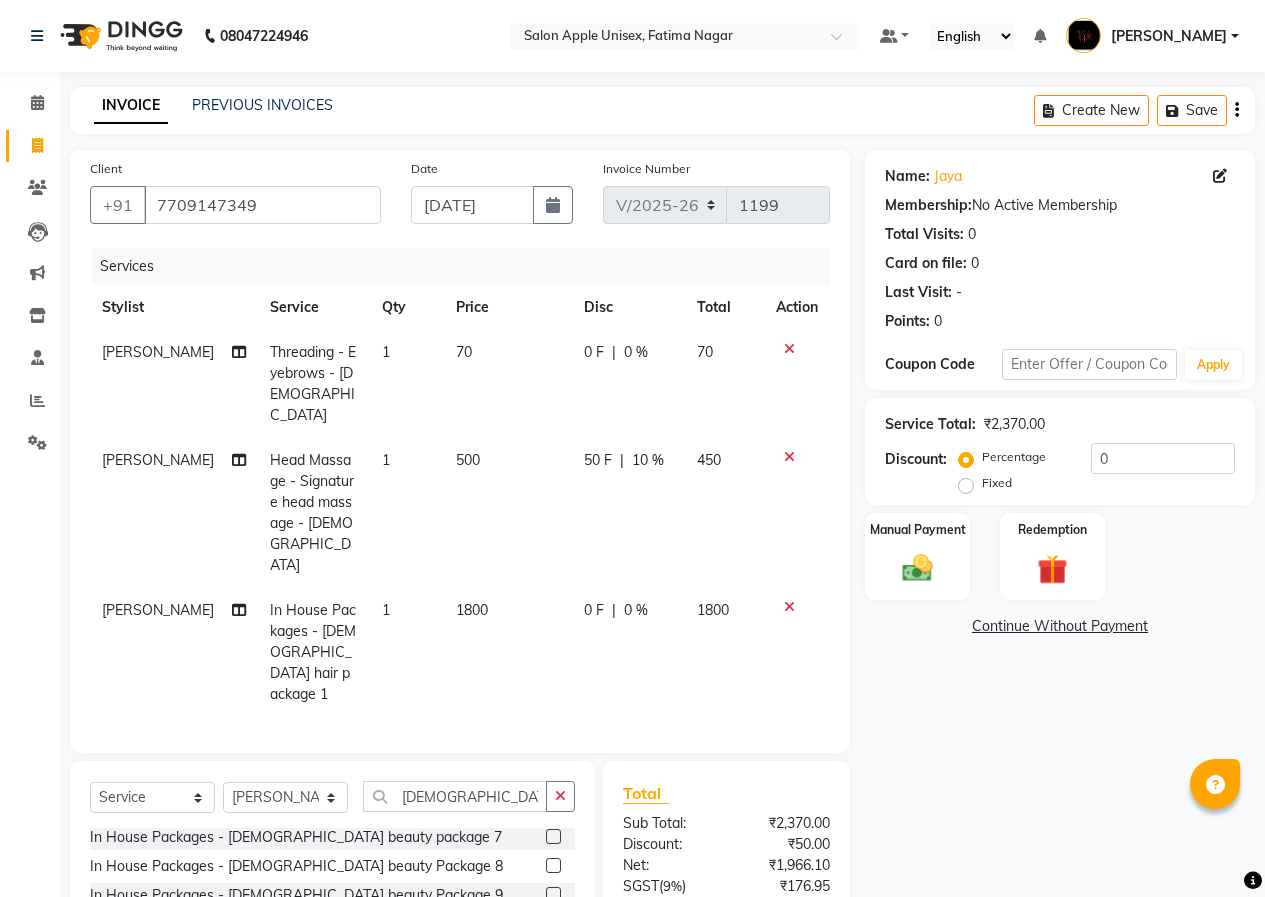 checkbox on "false" 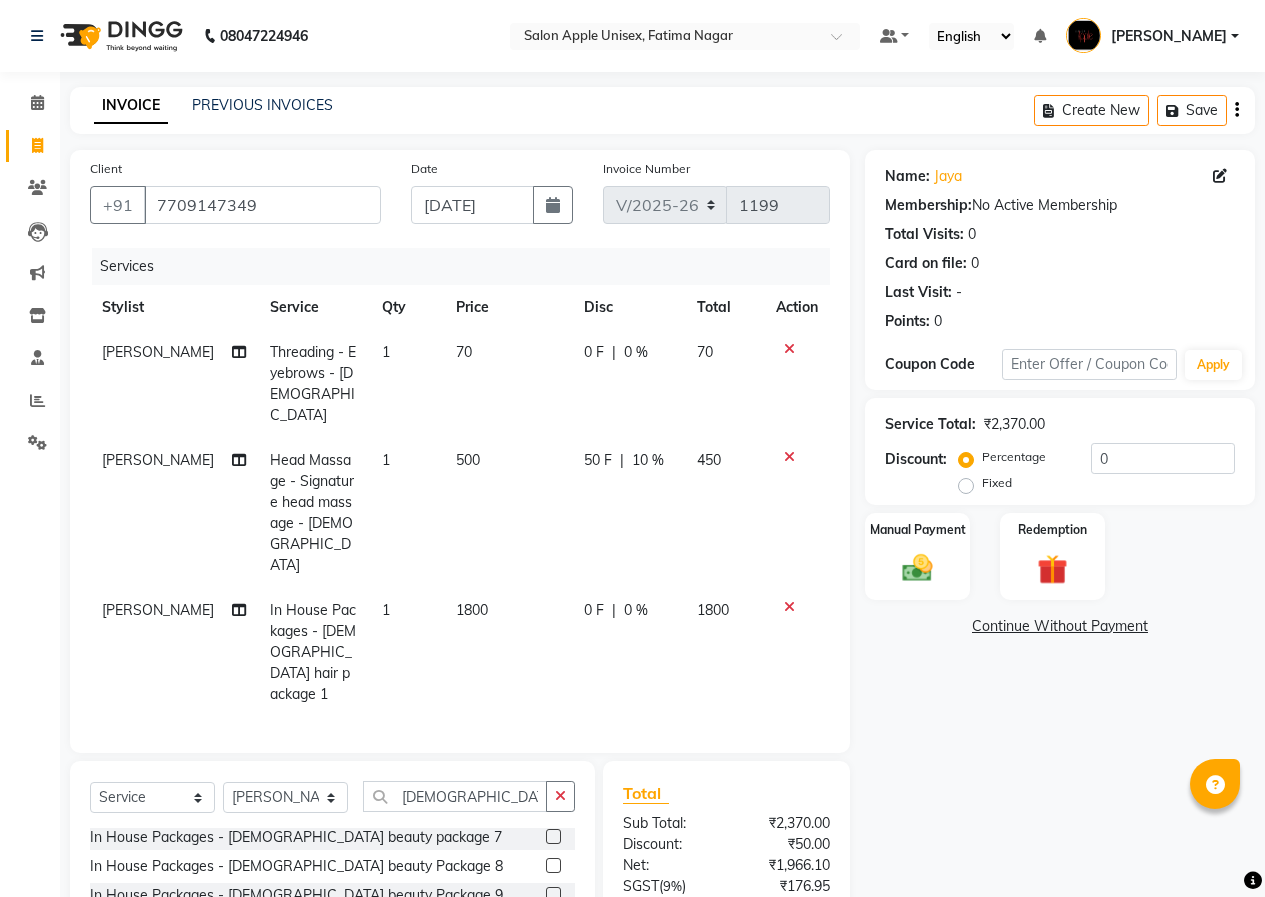 scroll, scrollTop: 120, scrollLeft: 0, axis: vertical 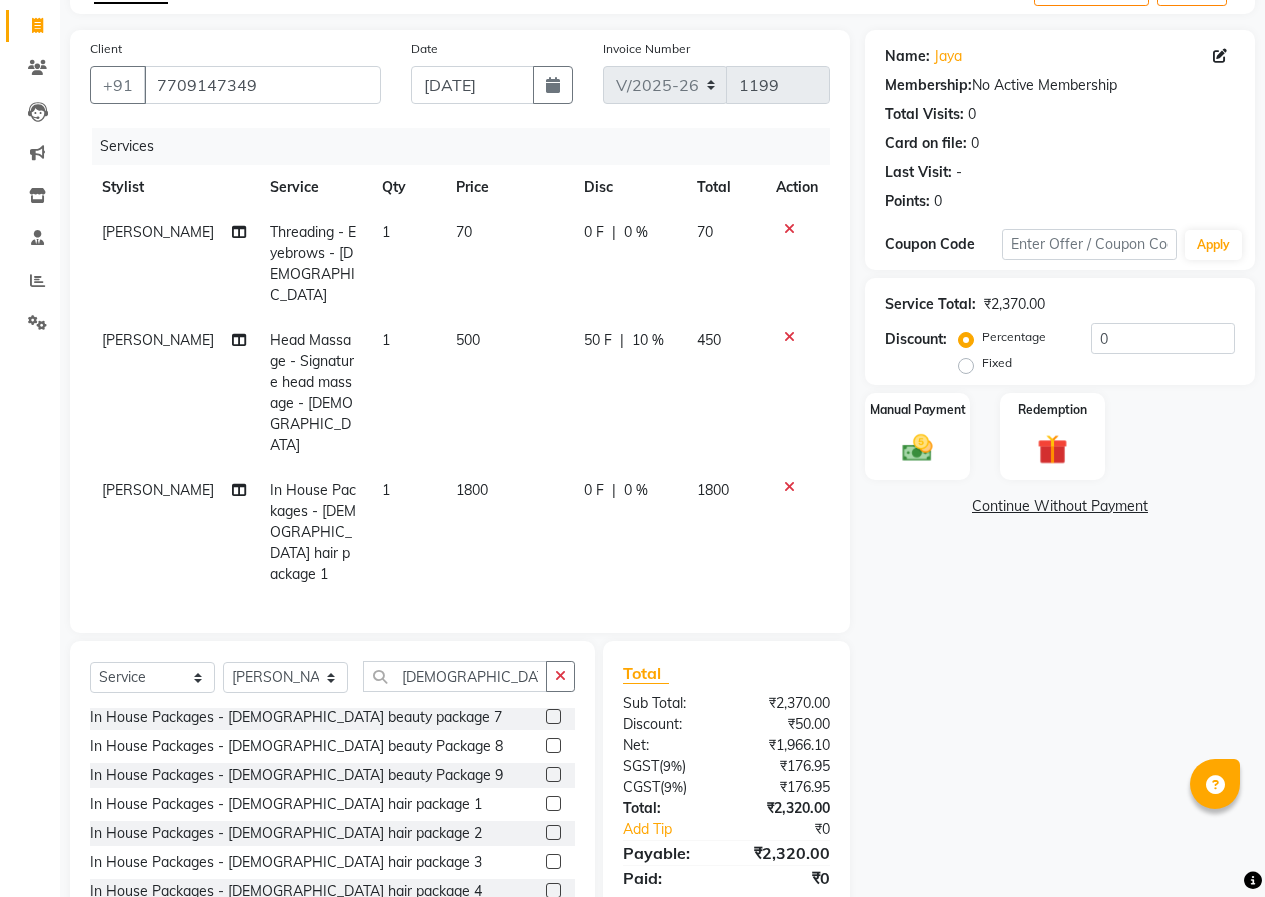 click on "0 %" 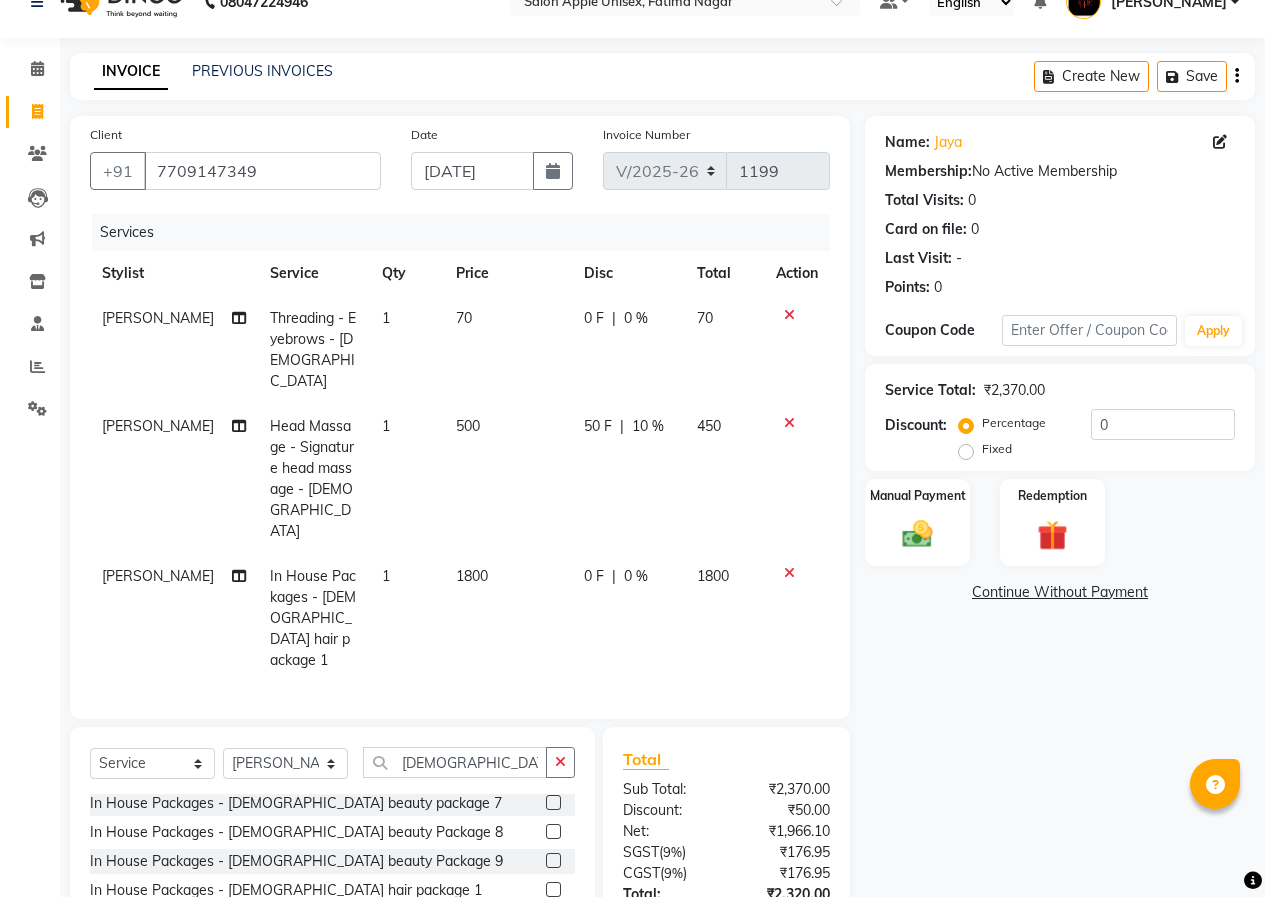 select on "3583" 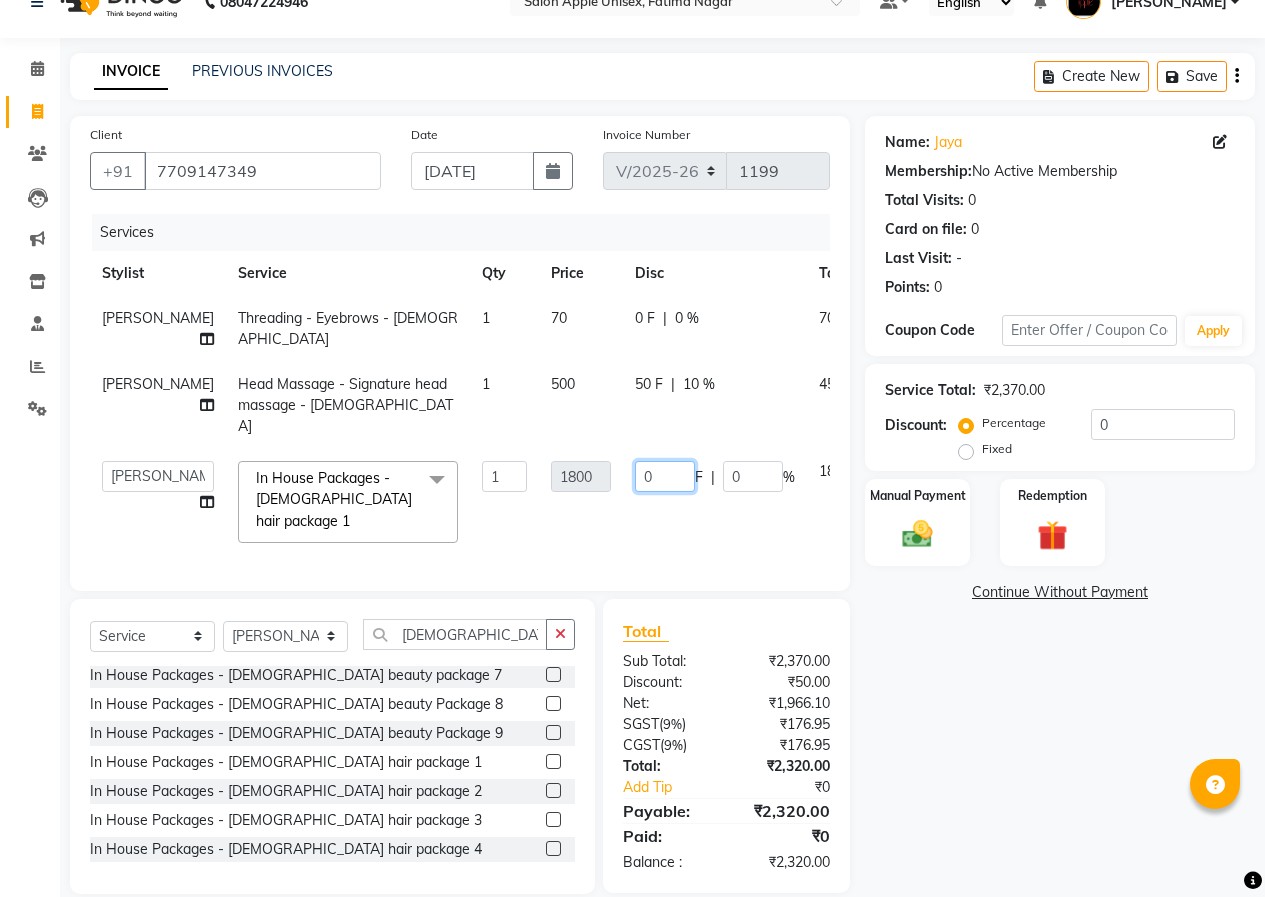 click on "0" 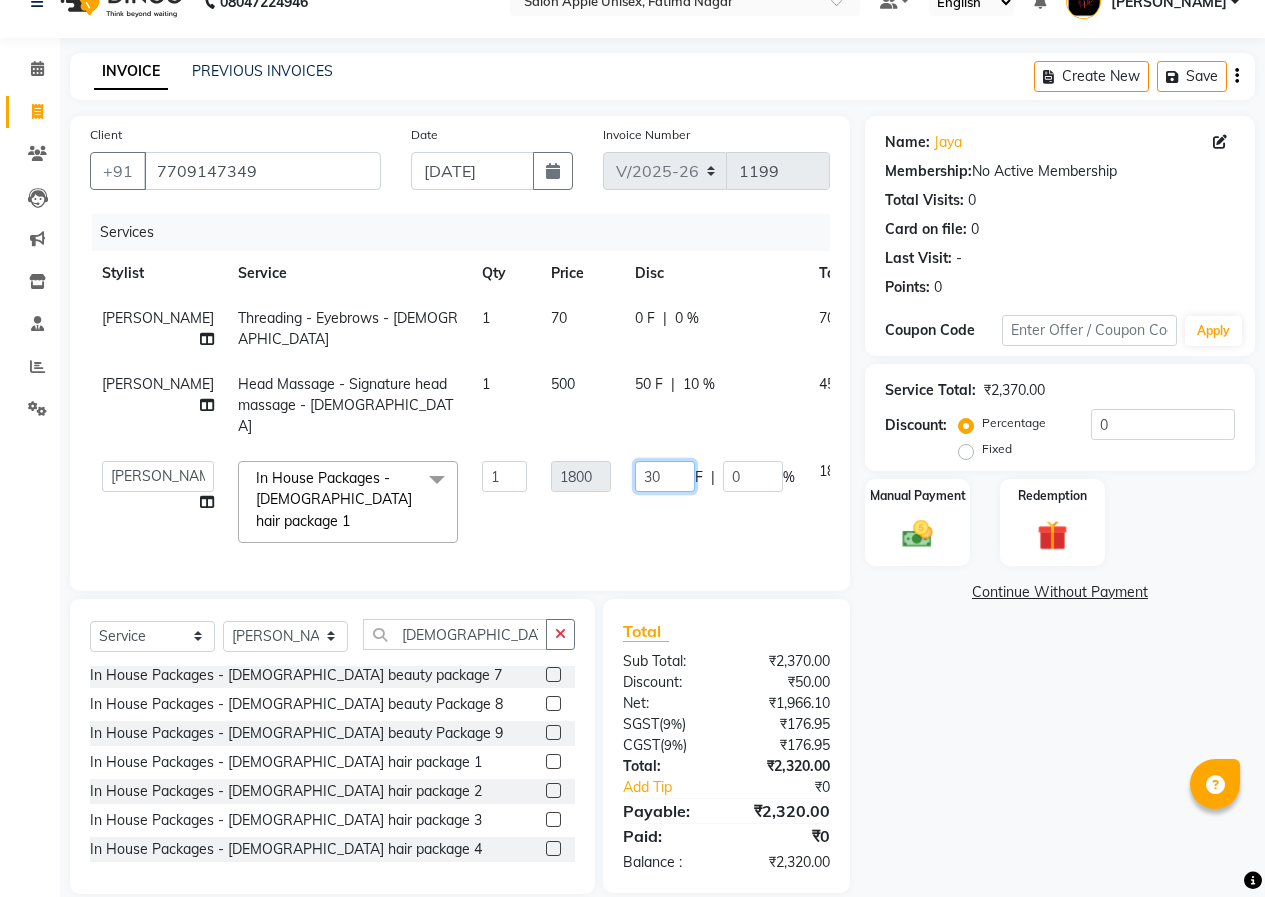 type on "300" 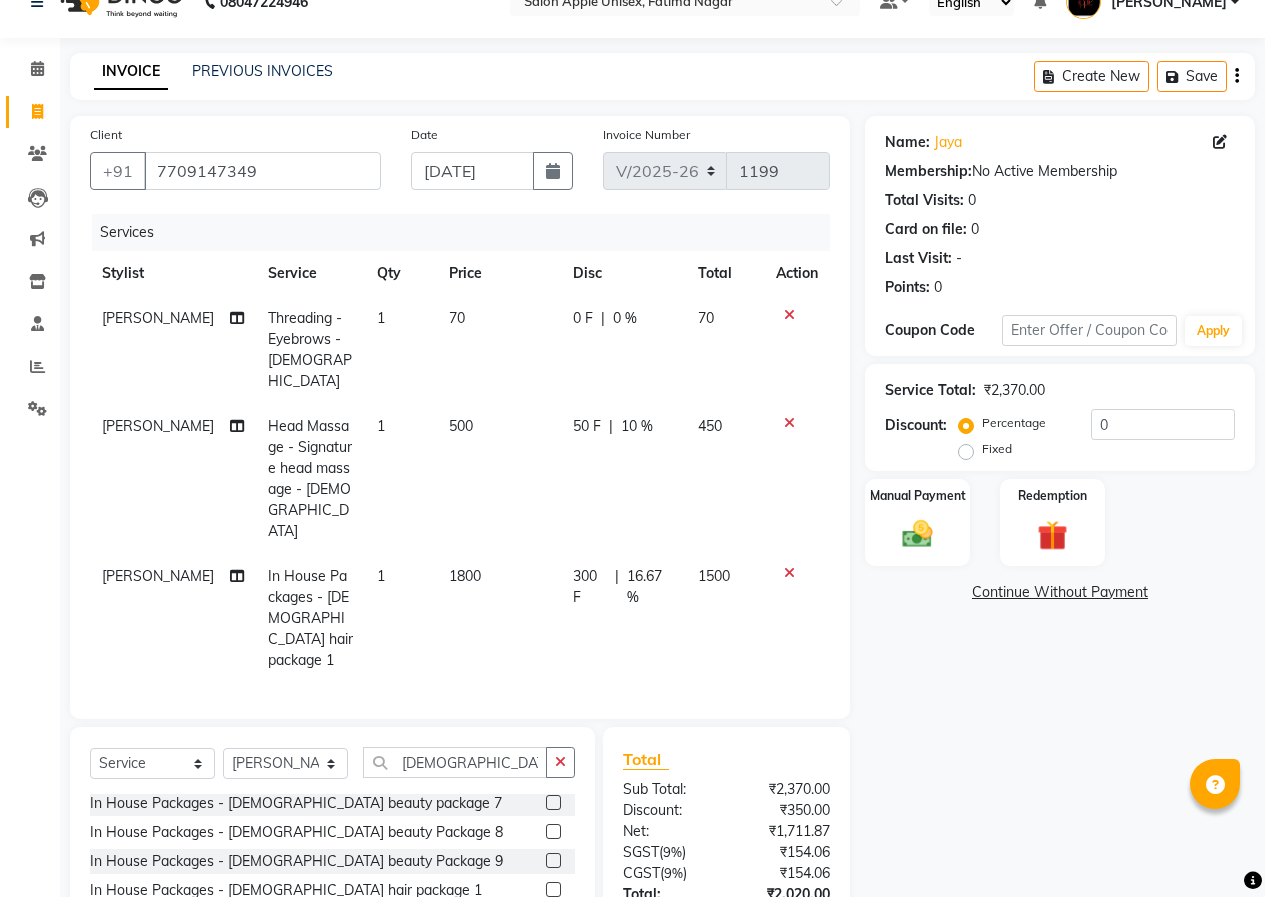 click on "300 F | 16.67 %" 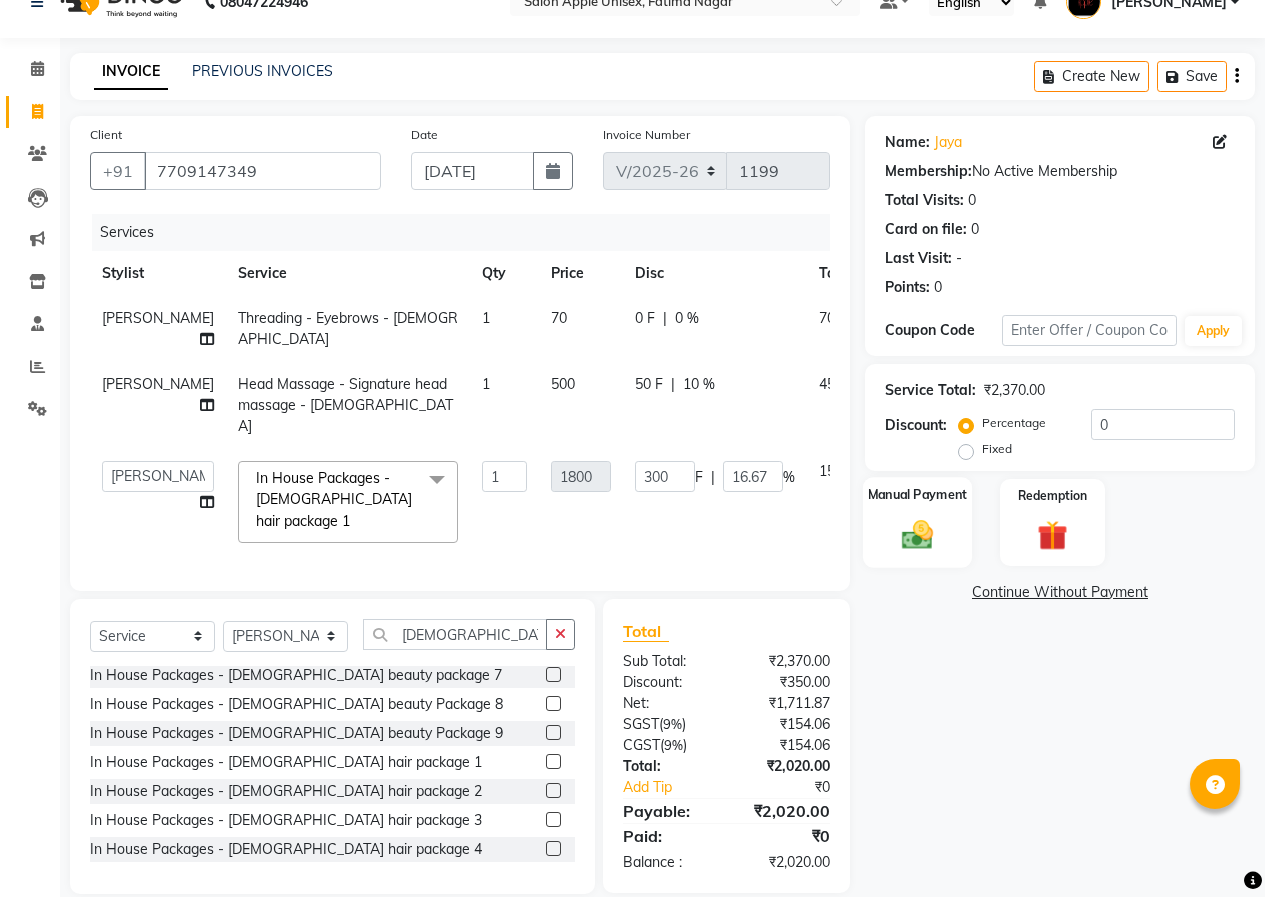 click 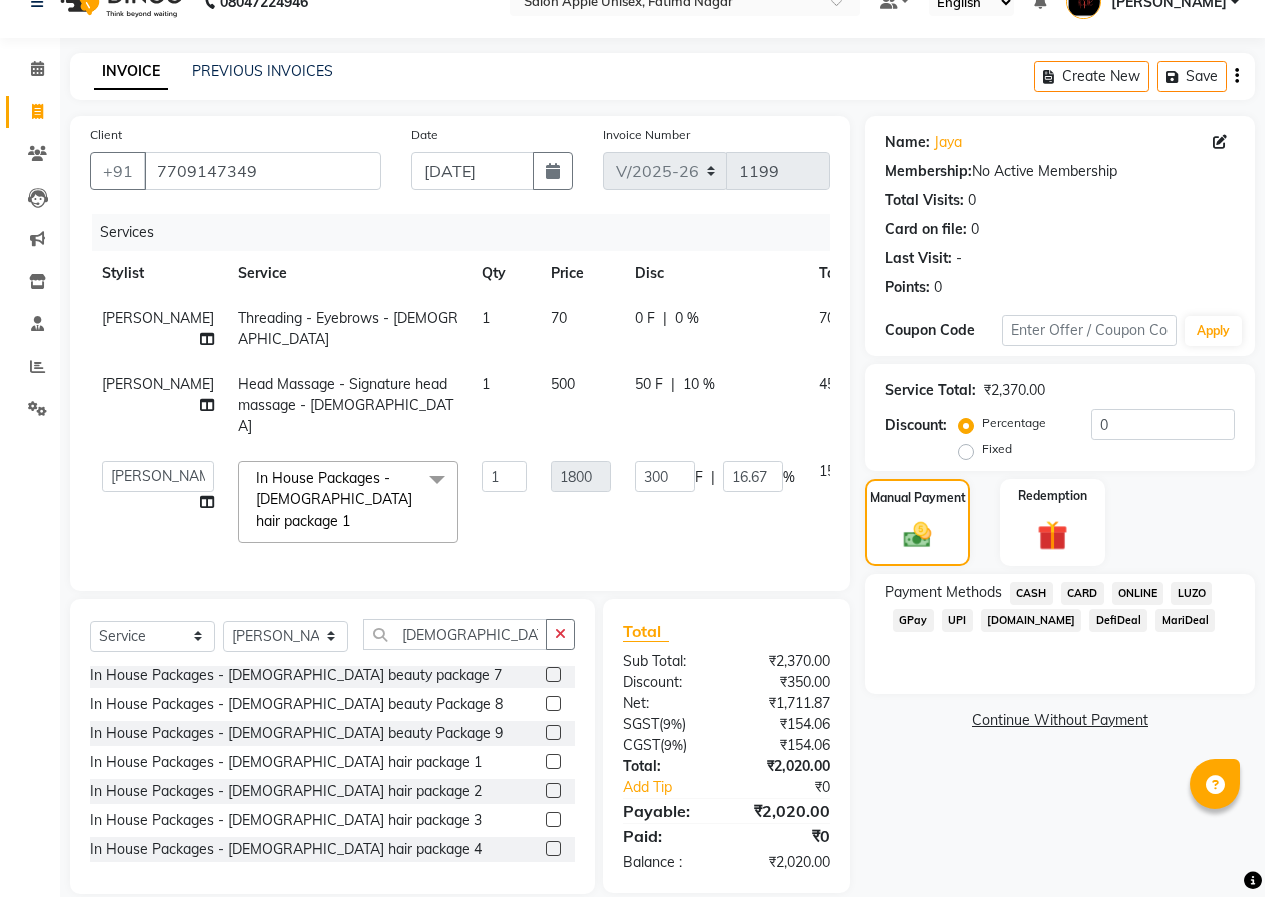 click on "ONLINE" 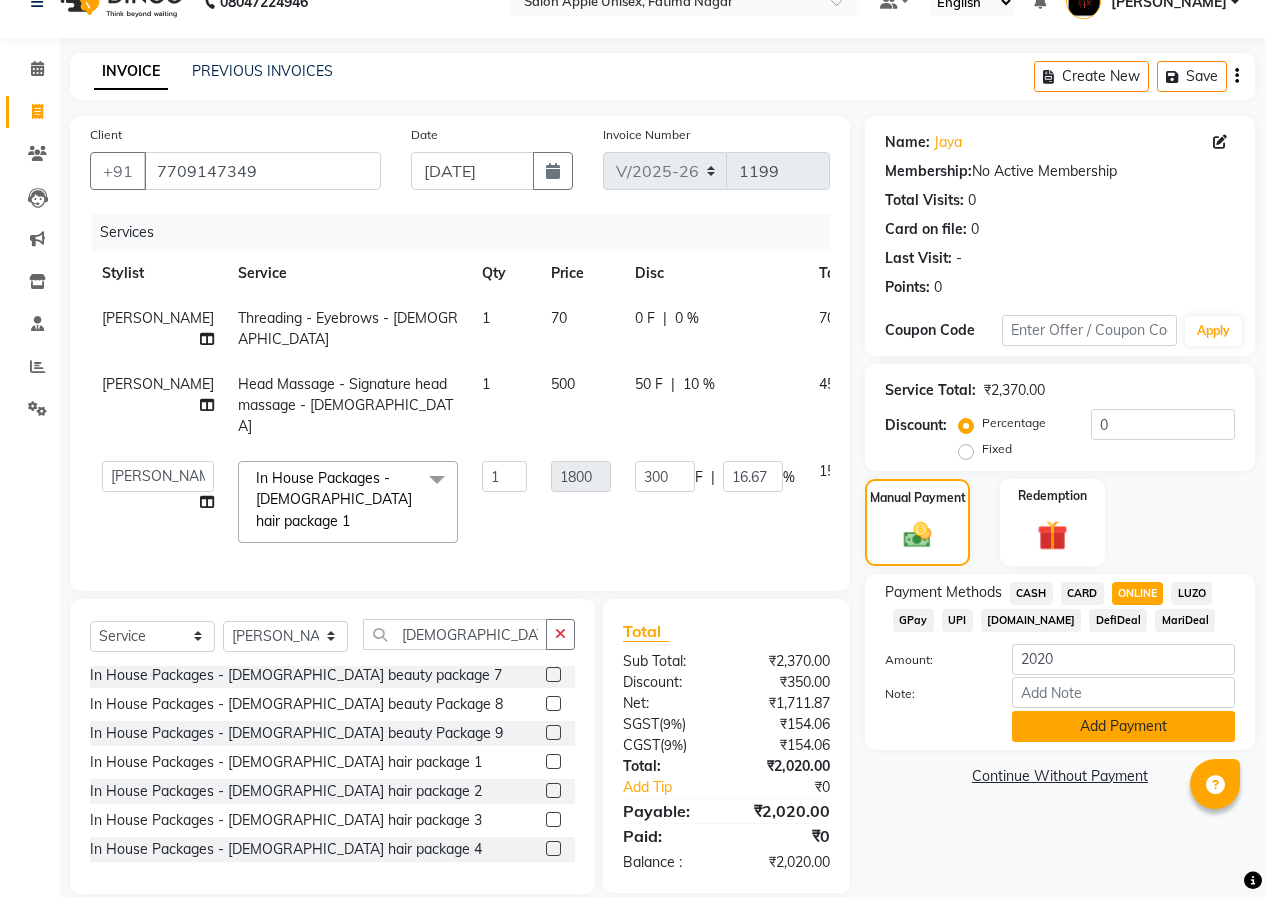 click on "Add Payment" 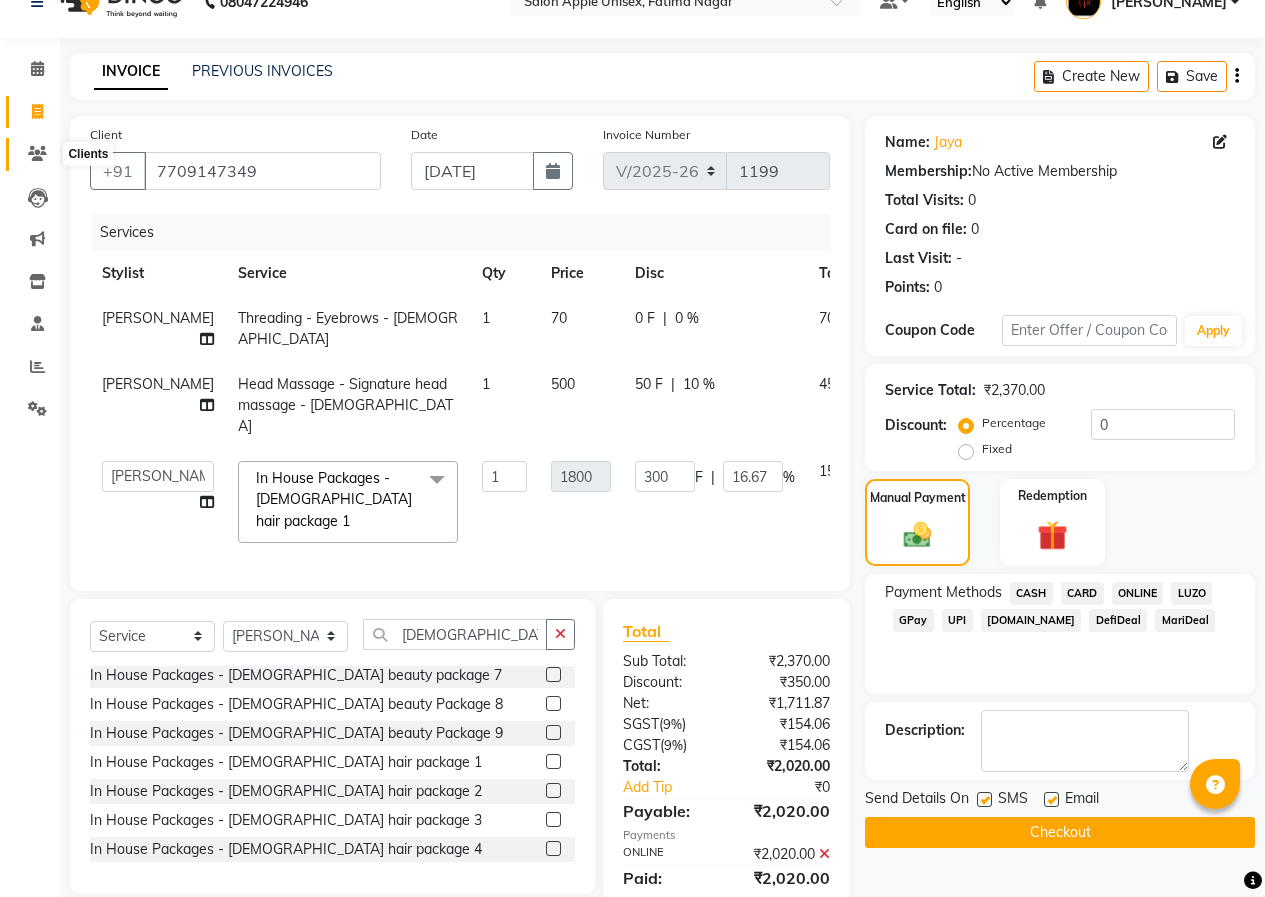 click 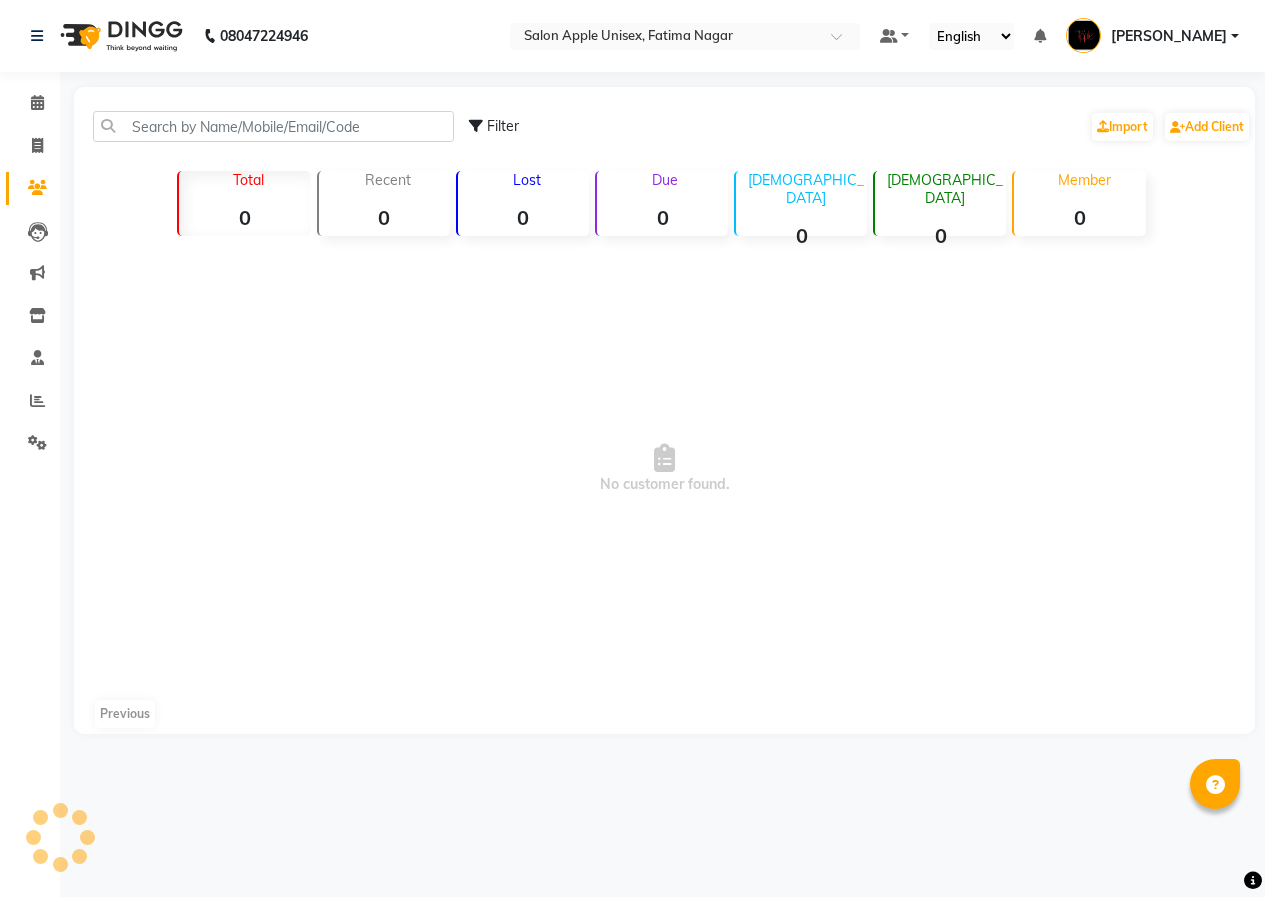 scroll, scrollTop: 0, scrollLeft: 0, axis: both 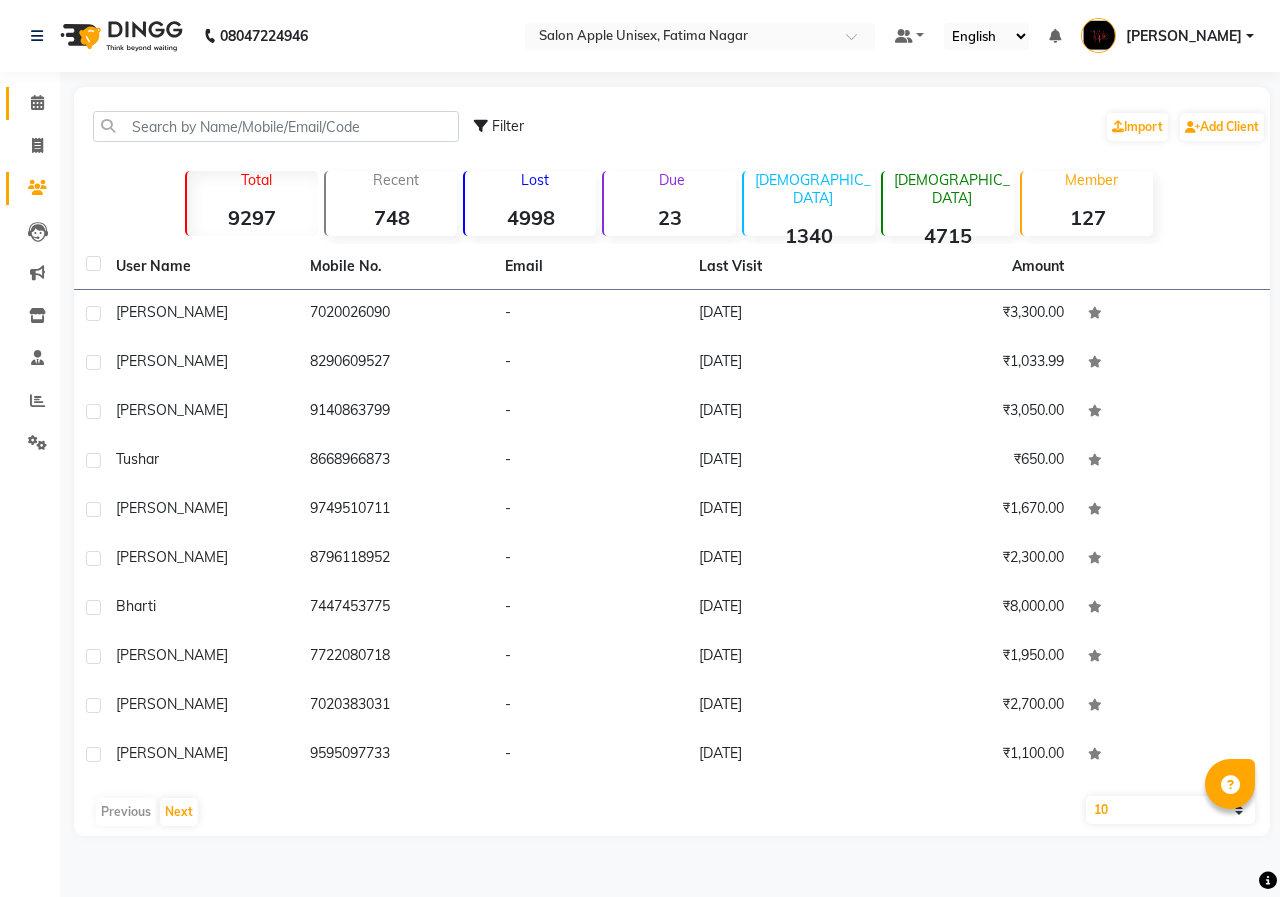click on "Calendar" 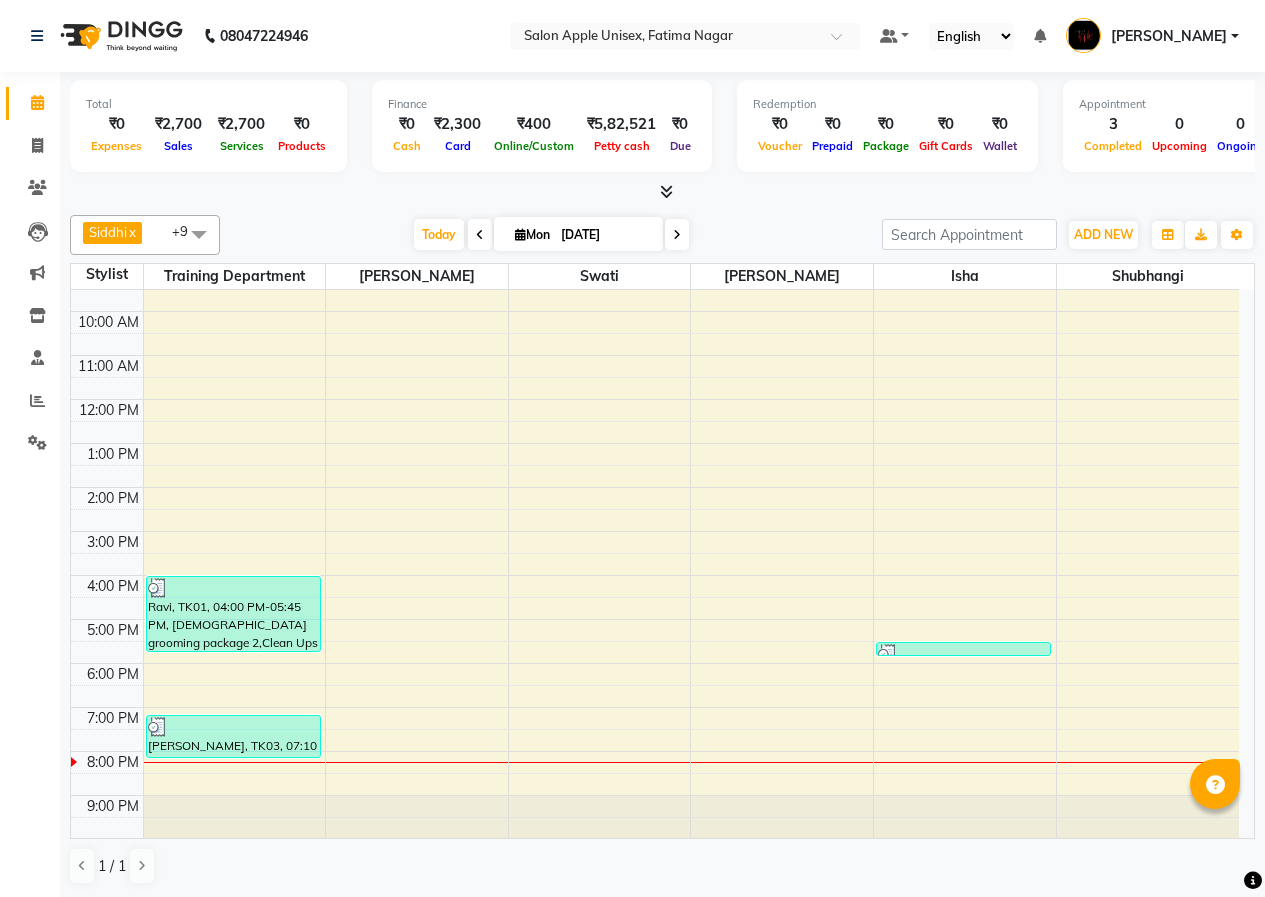 scroll, scrollTop: 111, scrollLeft: 0, axis: vertical 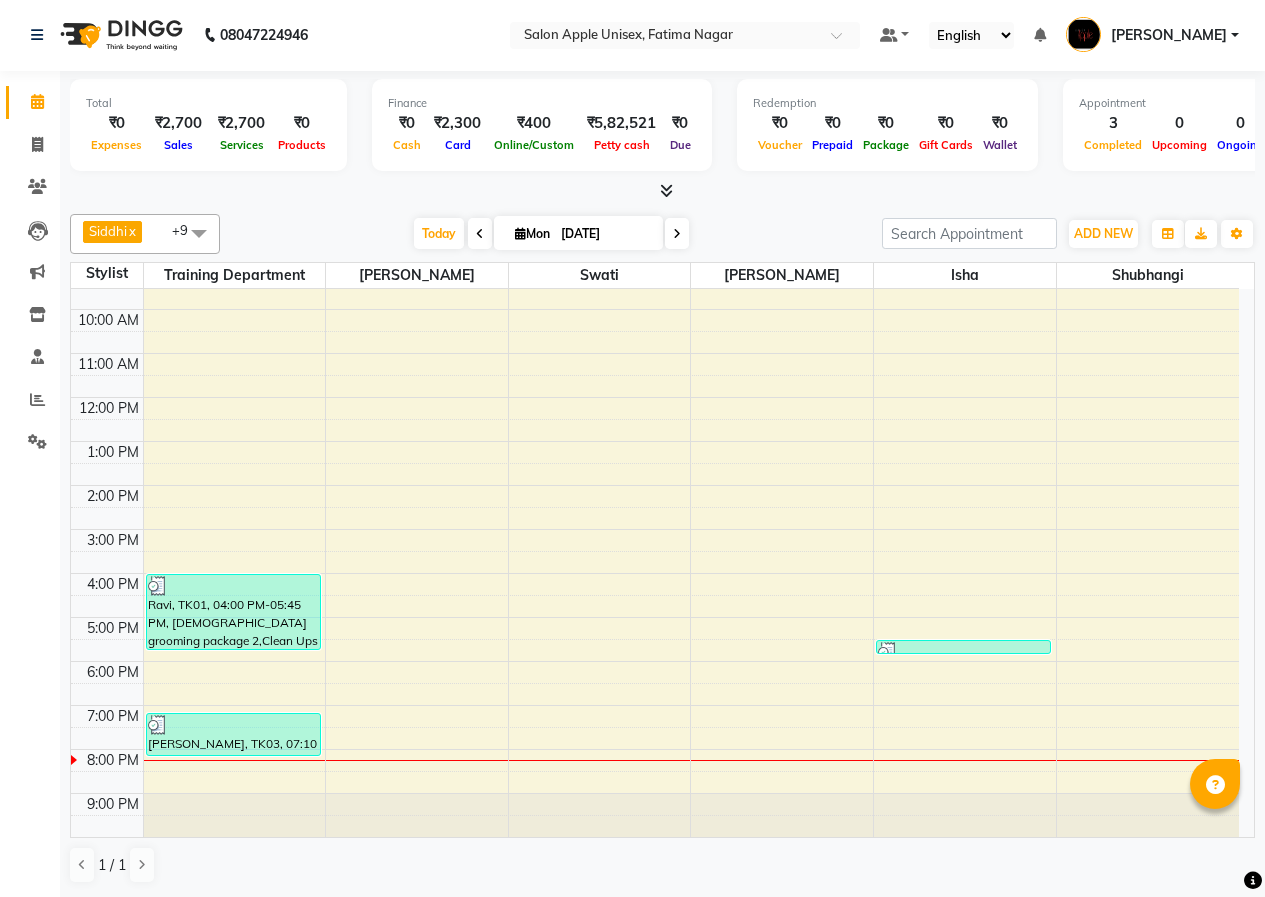 click on "Siddhi" at bounding box center [108, 231] 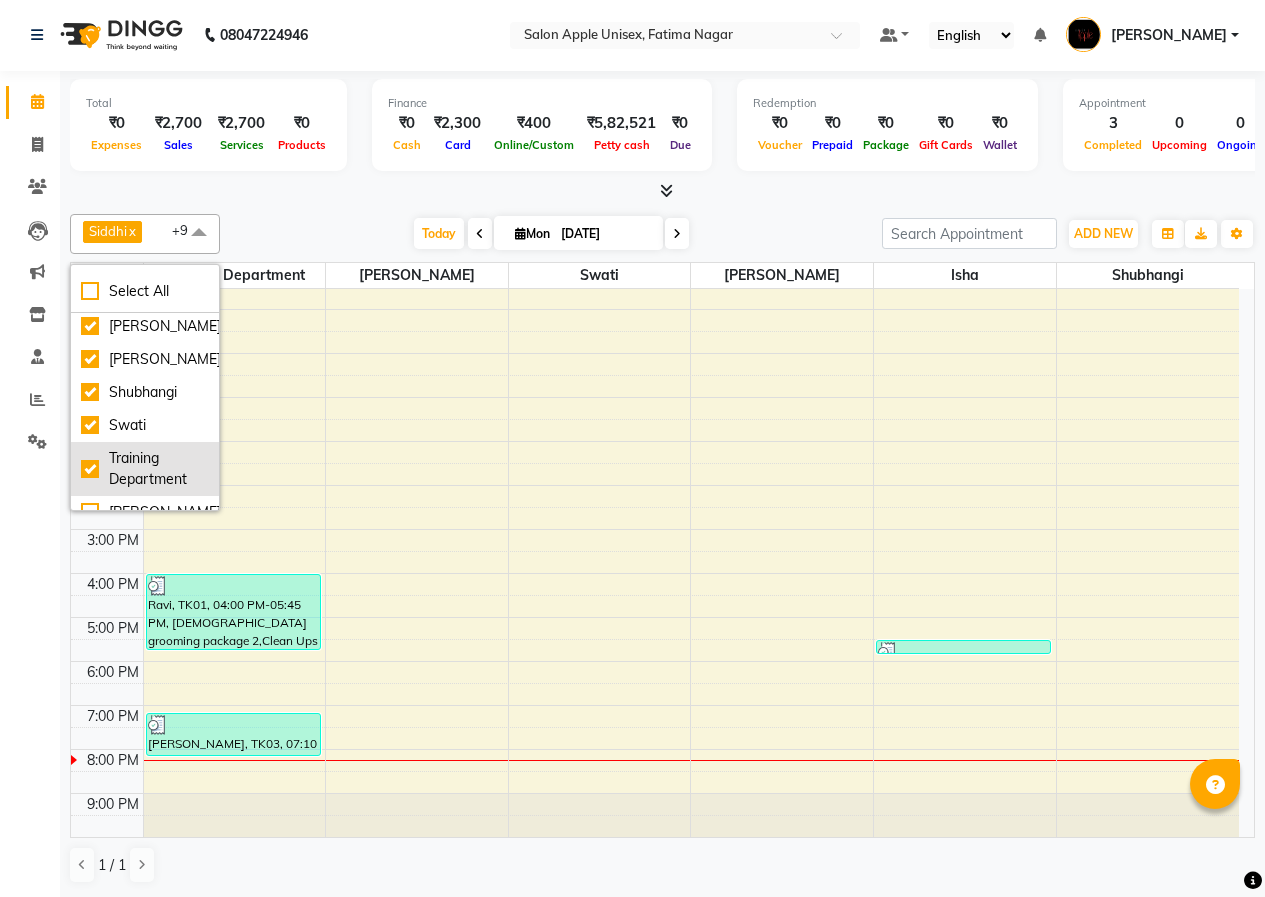 scroll, scrollTop: 55, scrollLeft: 0, axis: vertical 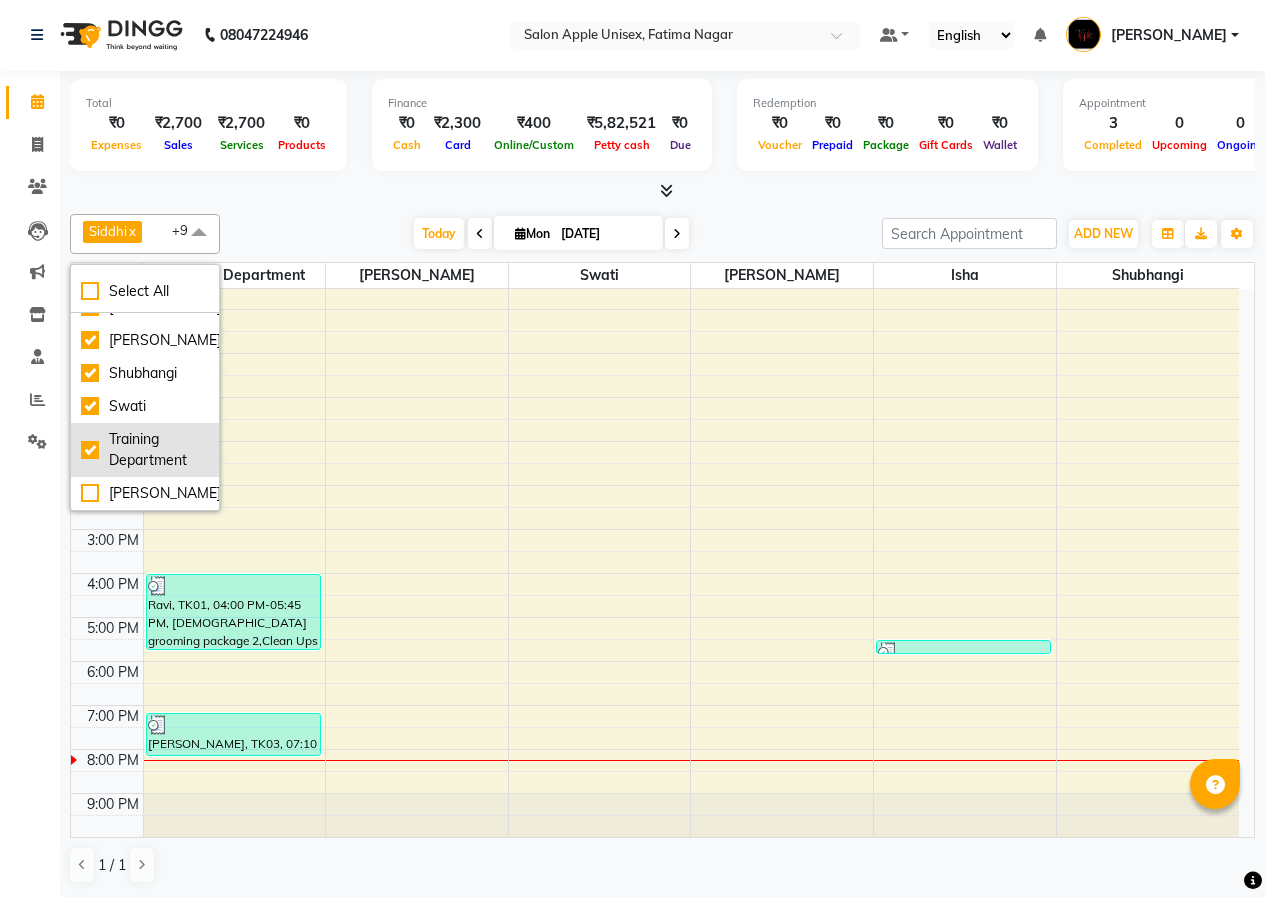 click on "[PERSON_NAME]" at bounding box center (145, 493) 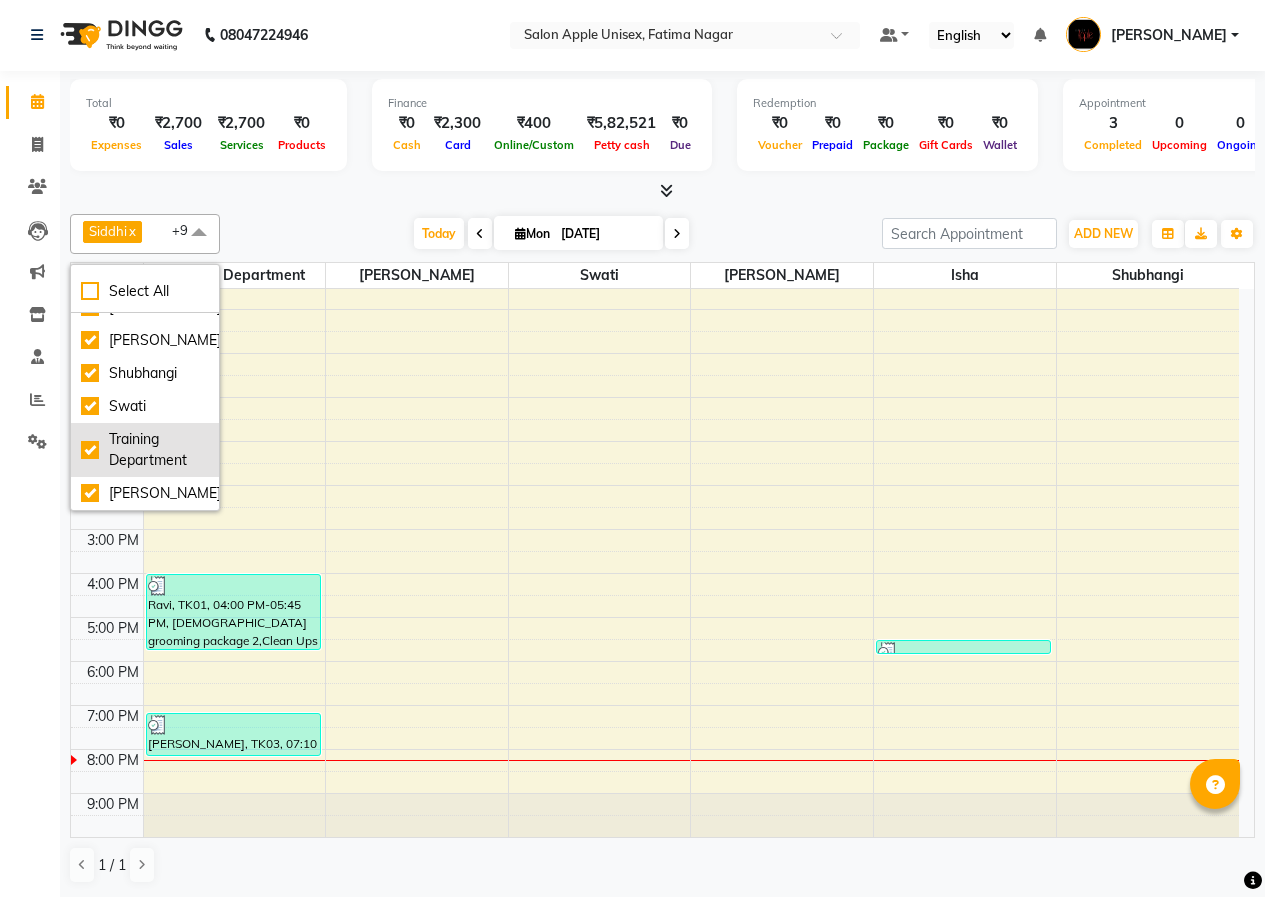 checkbox on "true" 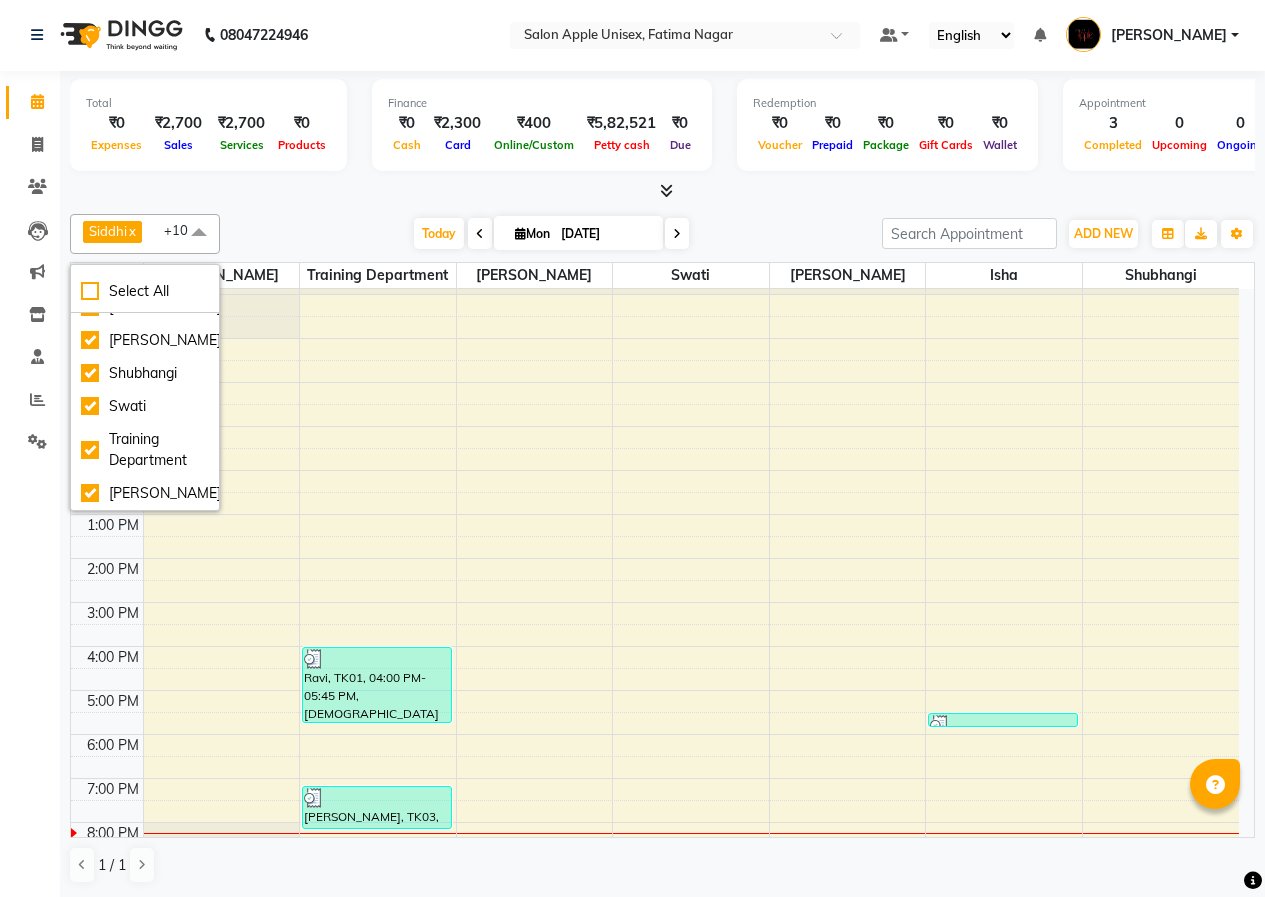 scroll, scrollTop: 0, scrollLeft: 0, axis: both 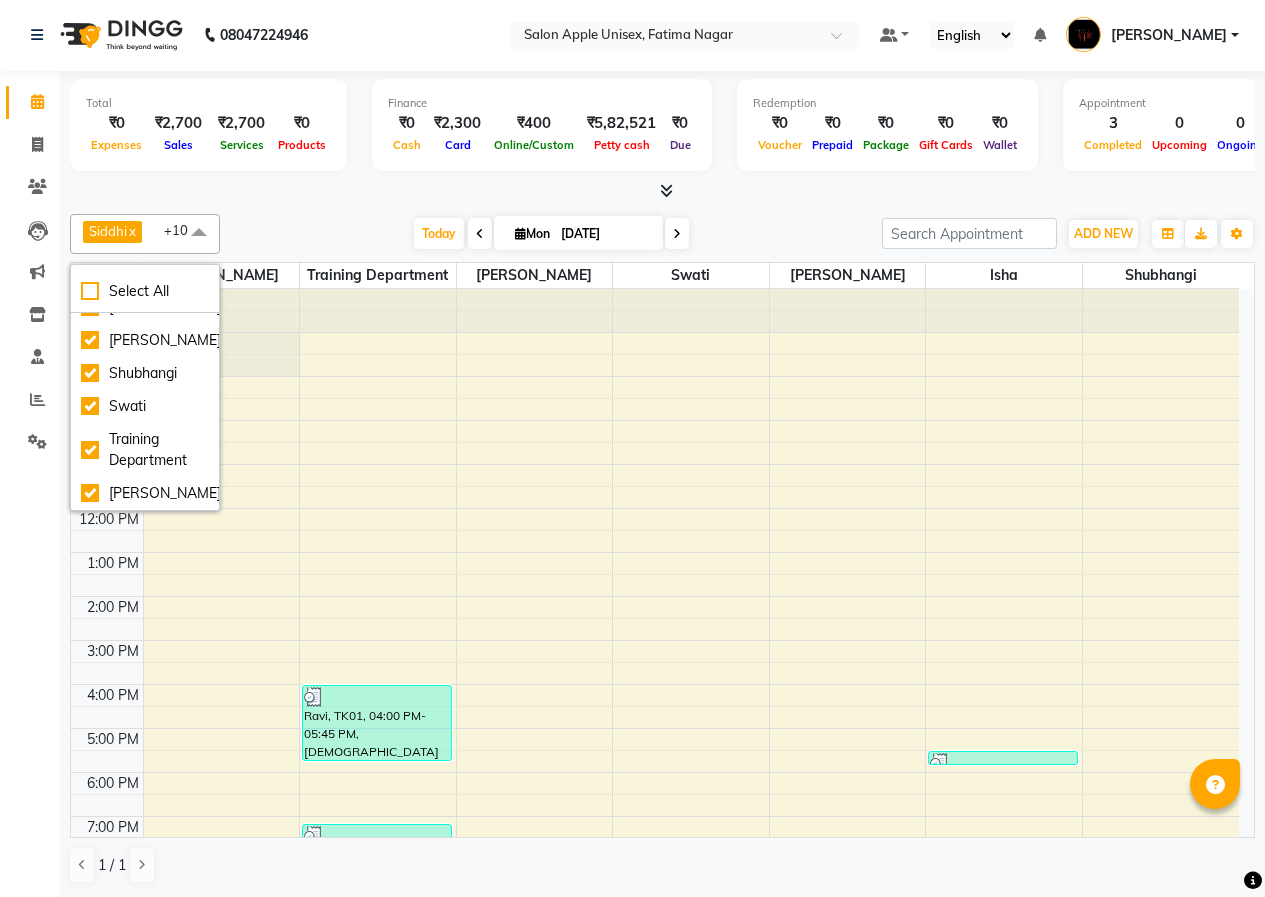 click on "7:00 AM 8:00 AM 9:00 AM 10:00 AM 11:00 AM 12:00 PM 1:00 PM 2:00 PM 3:00 PM 4:00 PM 5:00 PM 6:00 PM 7:00 PM 8:00 PM 9:00 PM     Ravi, TK01, 04:00 PM-05:45 PM, Male grooming package 2,Clean Ups - Classic Clean up - Male     rituja, TK03, 07:10 PM-08:10 PM, Hair Cut - Male     neelu, TK02, 05:30 PM-05:50 PM, Threading - Eyebrows - Female,Threading - Upper lips - Female" at bounding box center [655, 618] 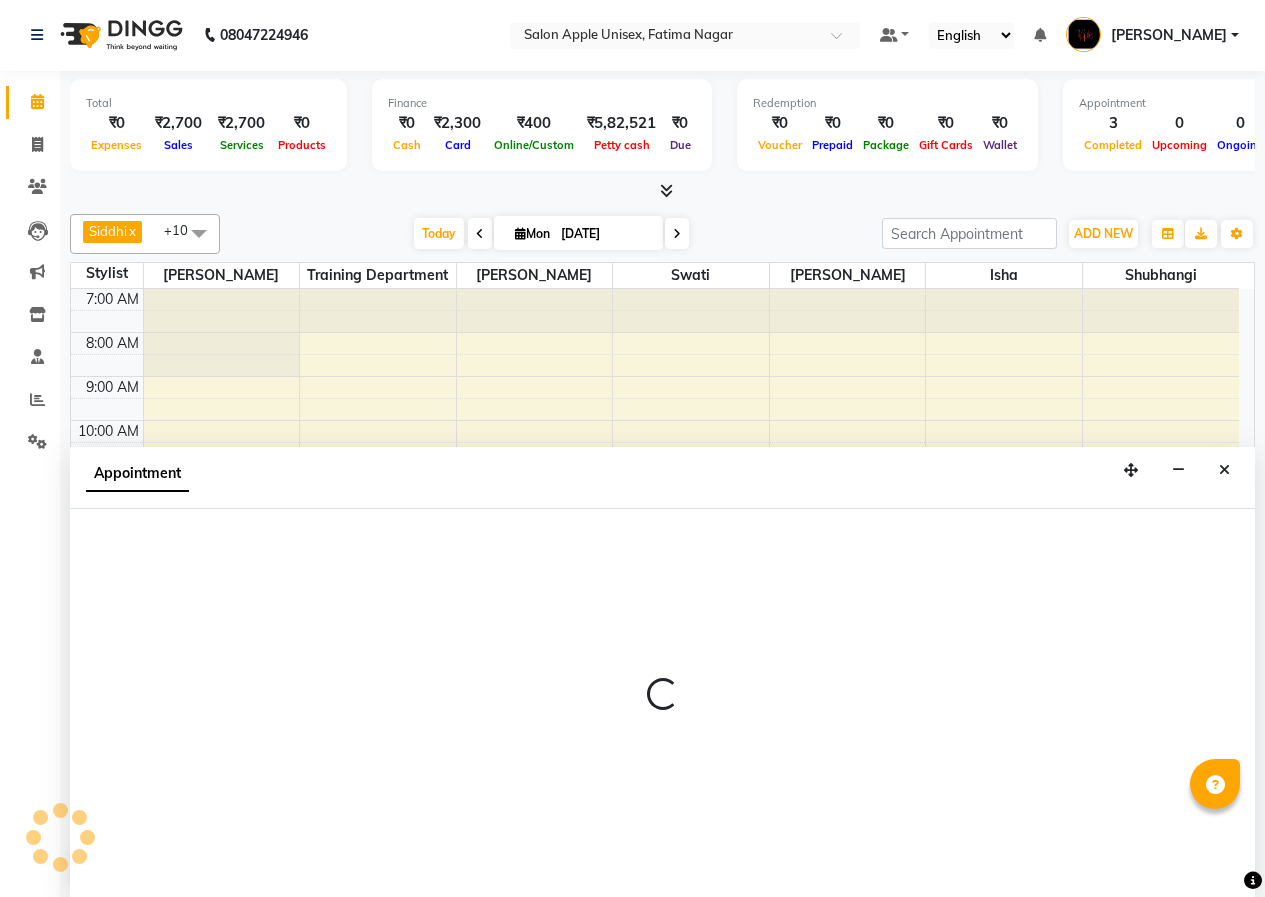 select on "3583" 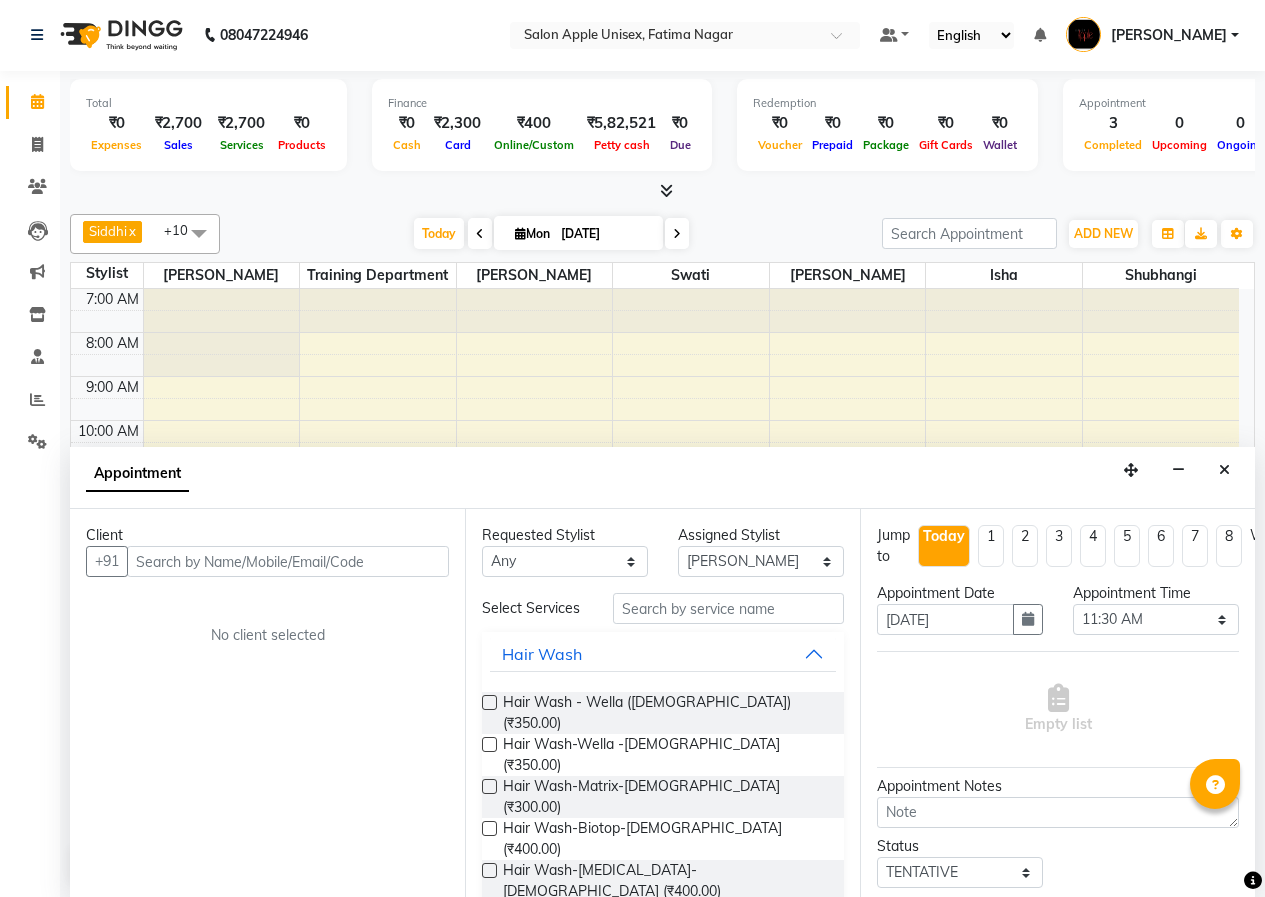 drag, startPoint x: 1229, startPoint y: 472, endPoint x: 1226, endPoint y: 455, distance: 17.262676 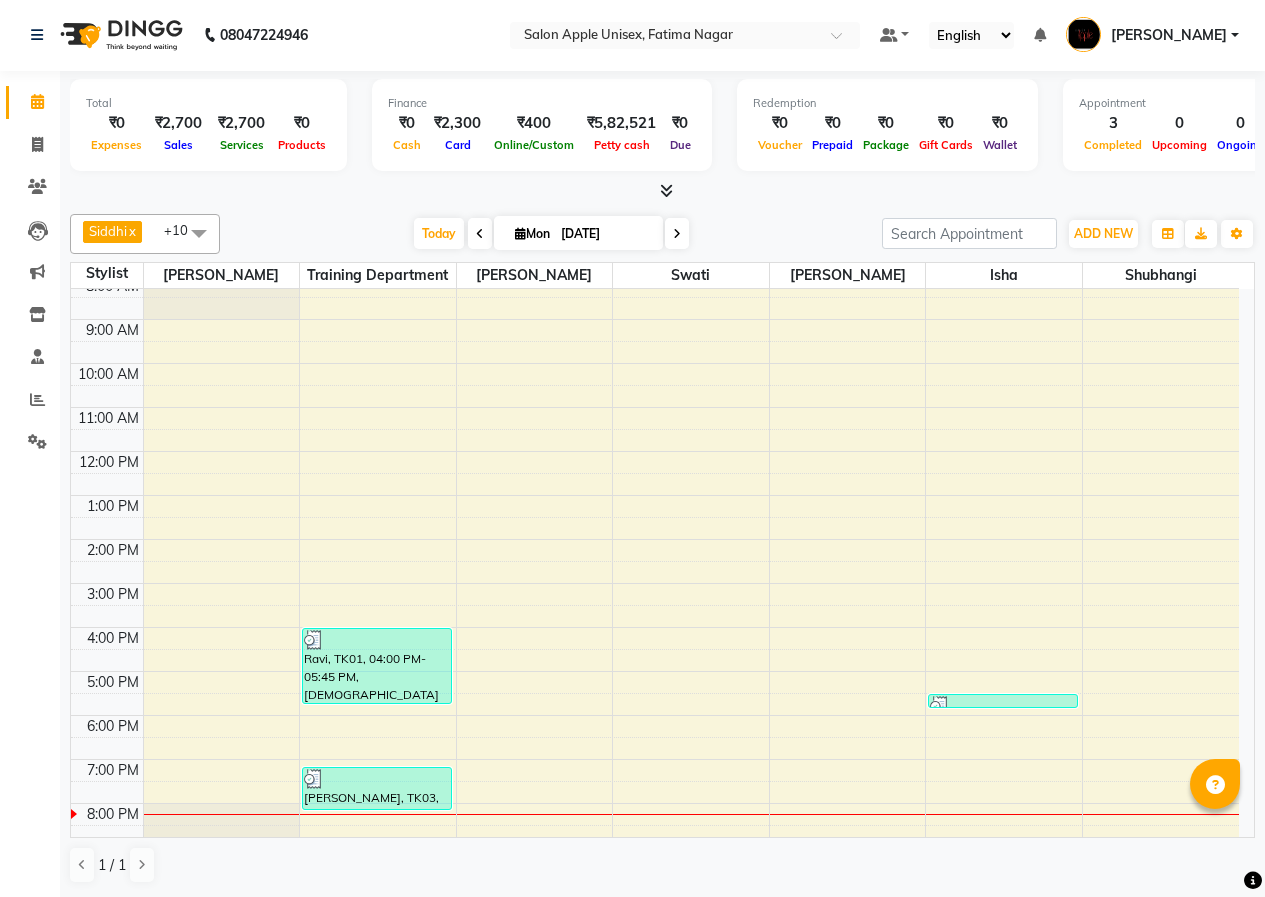 scroll, scrollTop: 111, scrollLeft: 0, axis: vertical 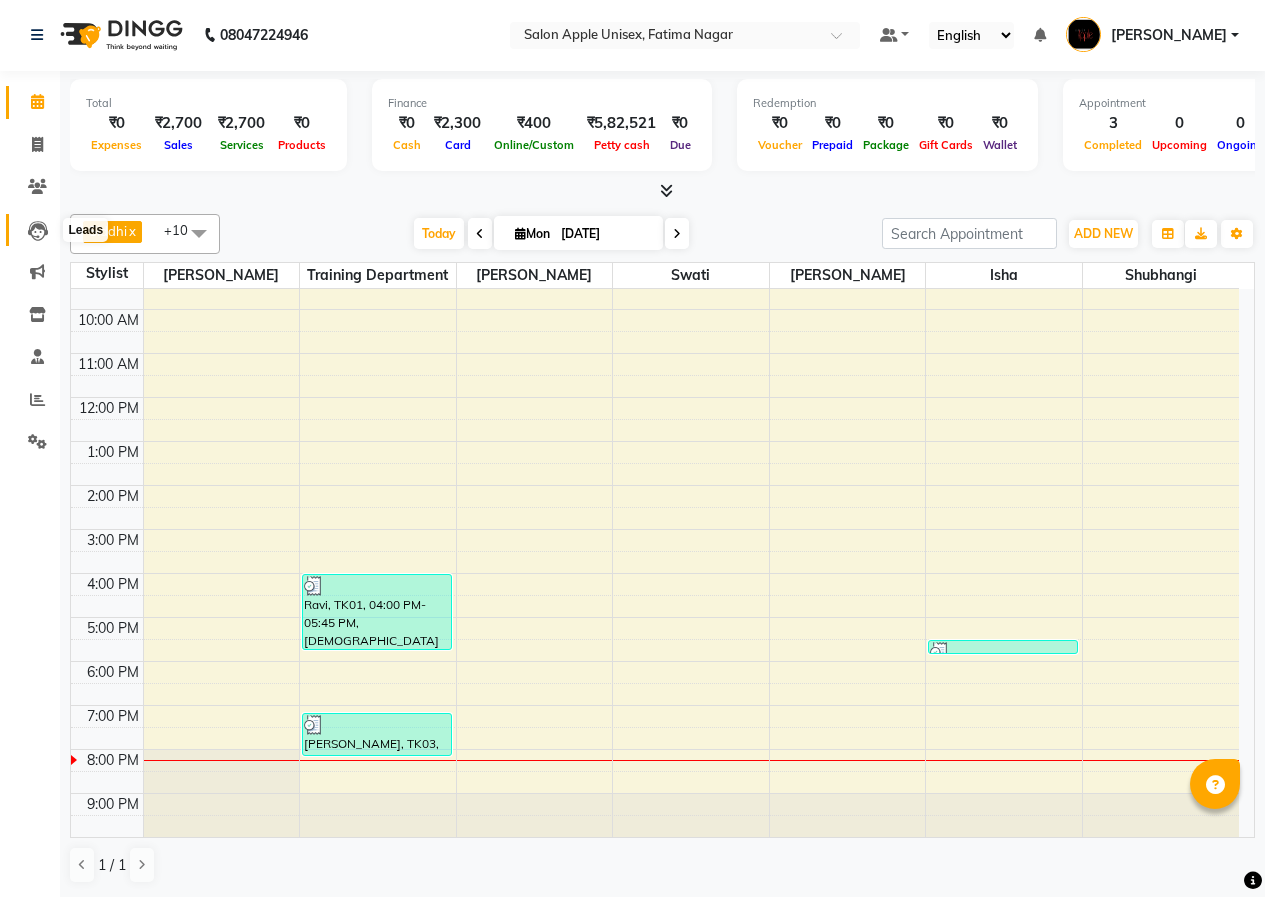 click 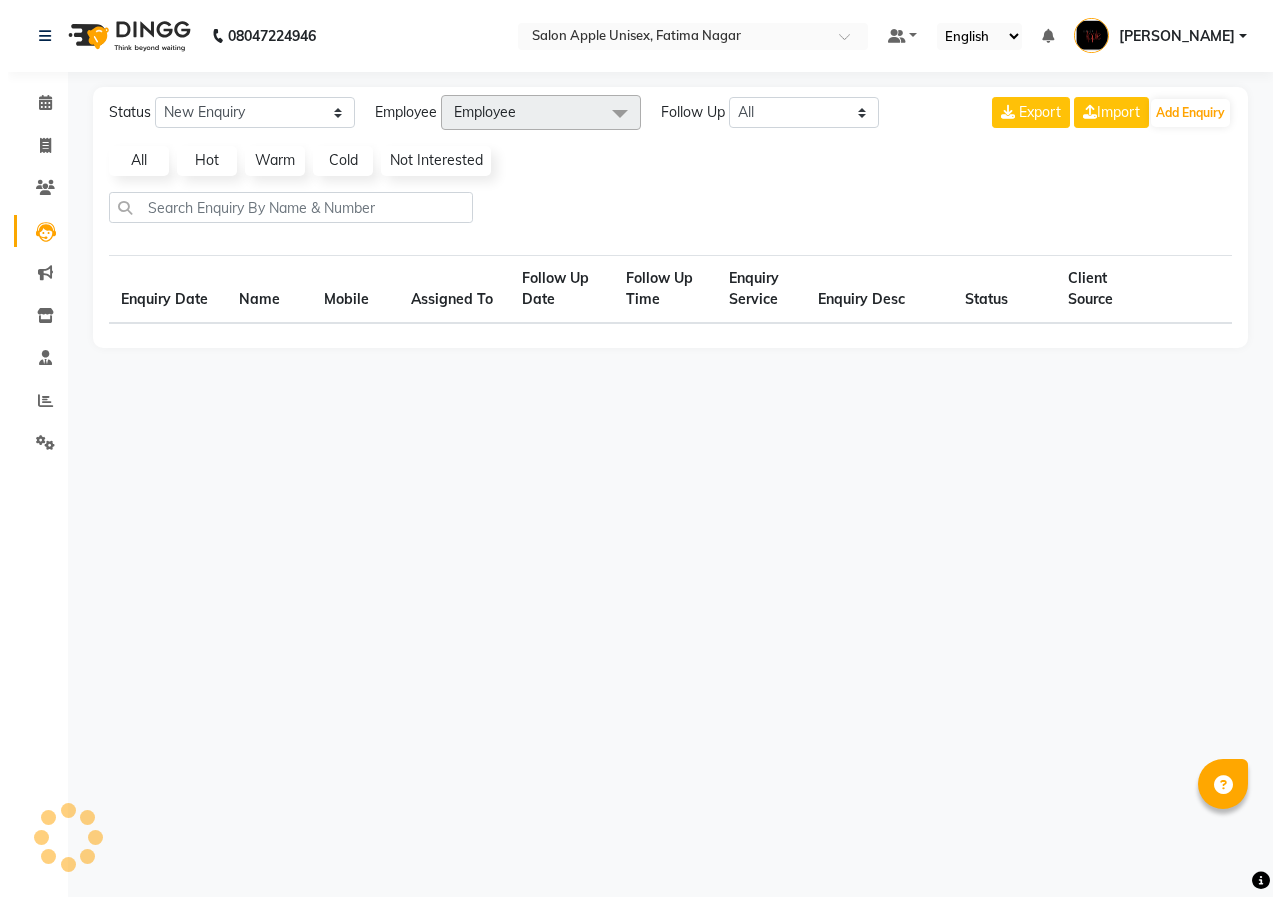 scroll, scrollTop: 0, scrollLeft: 0, axis: both 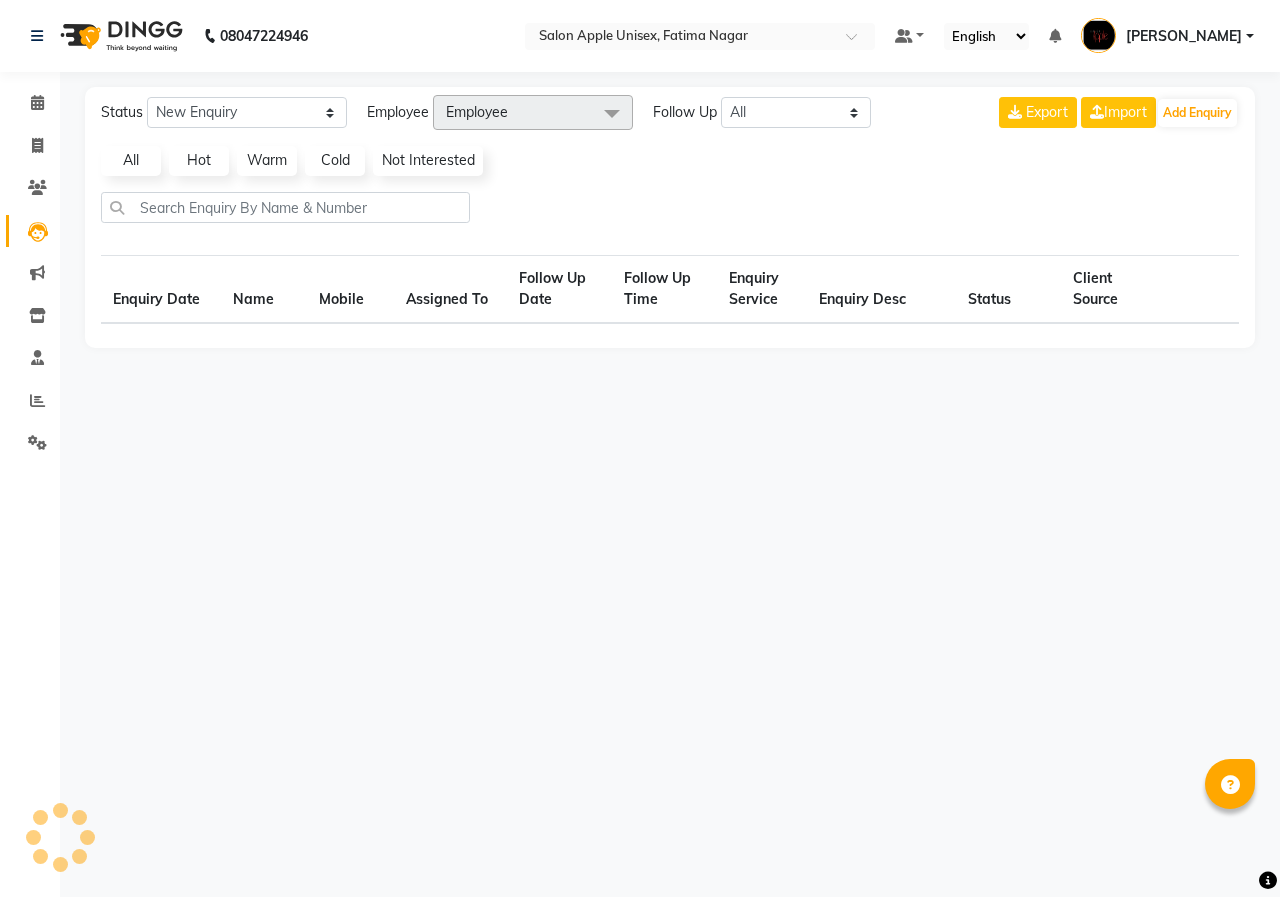 select on "10" 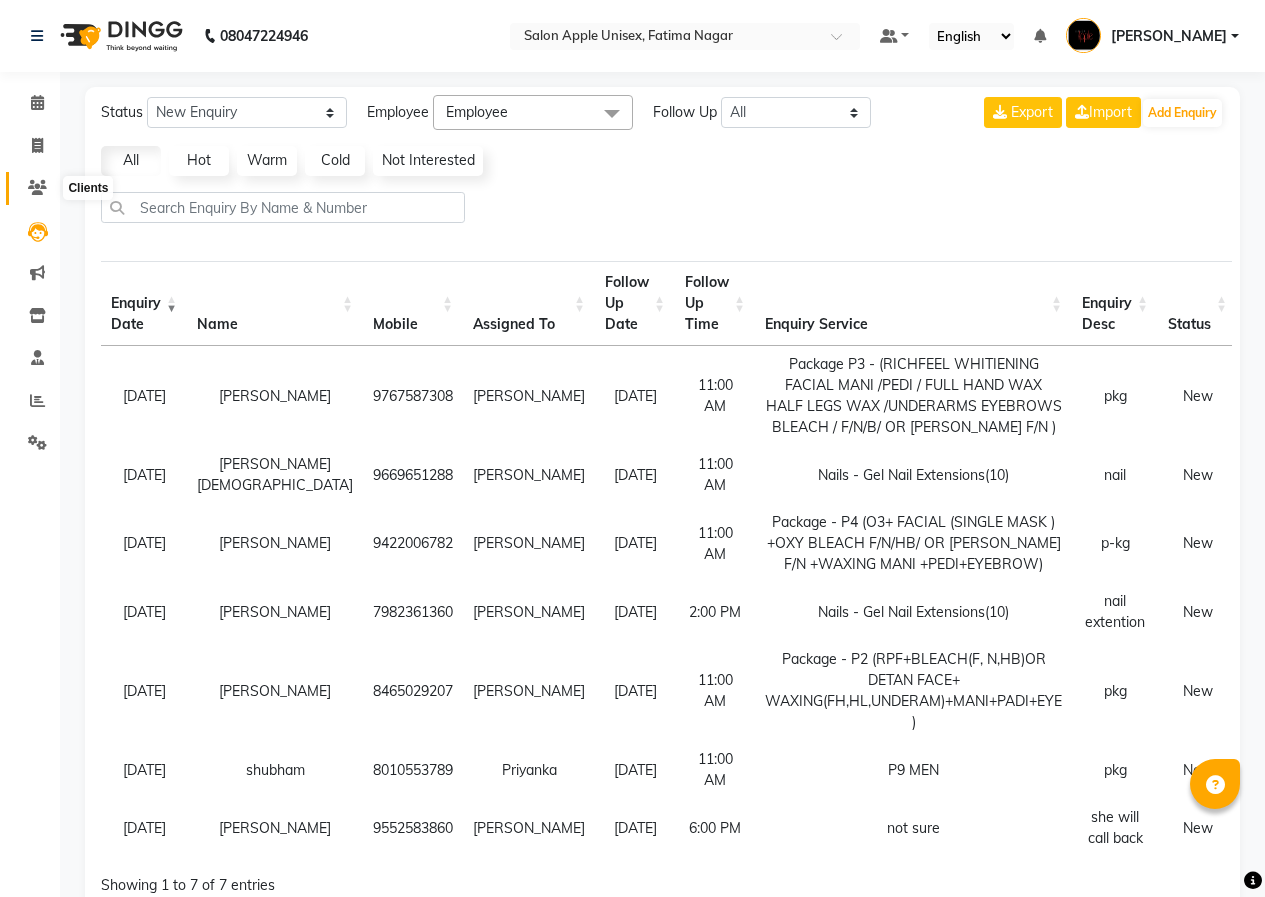 click 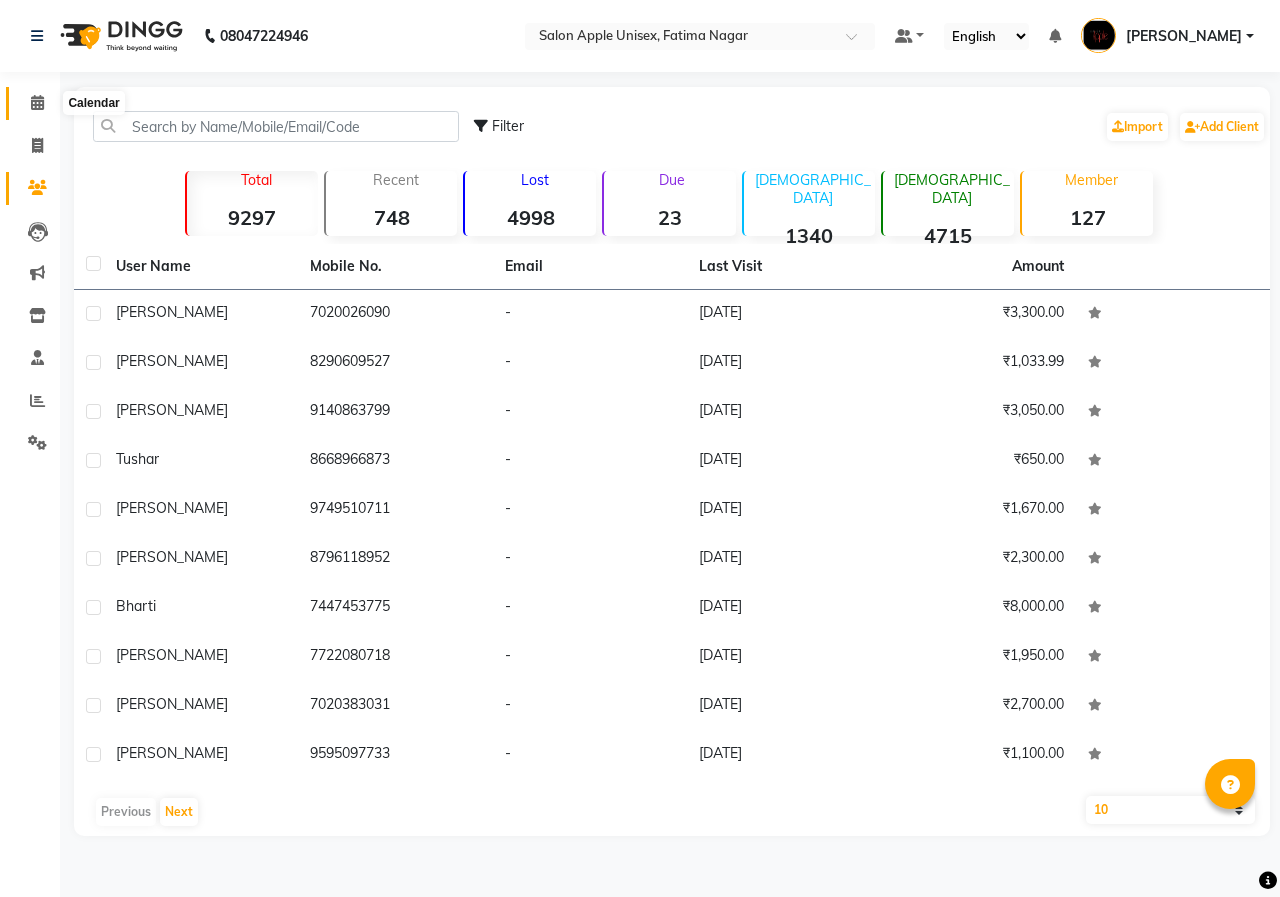 click 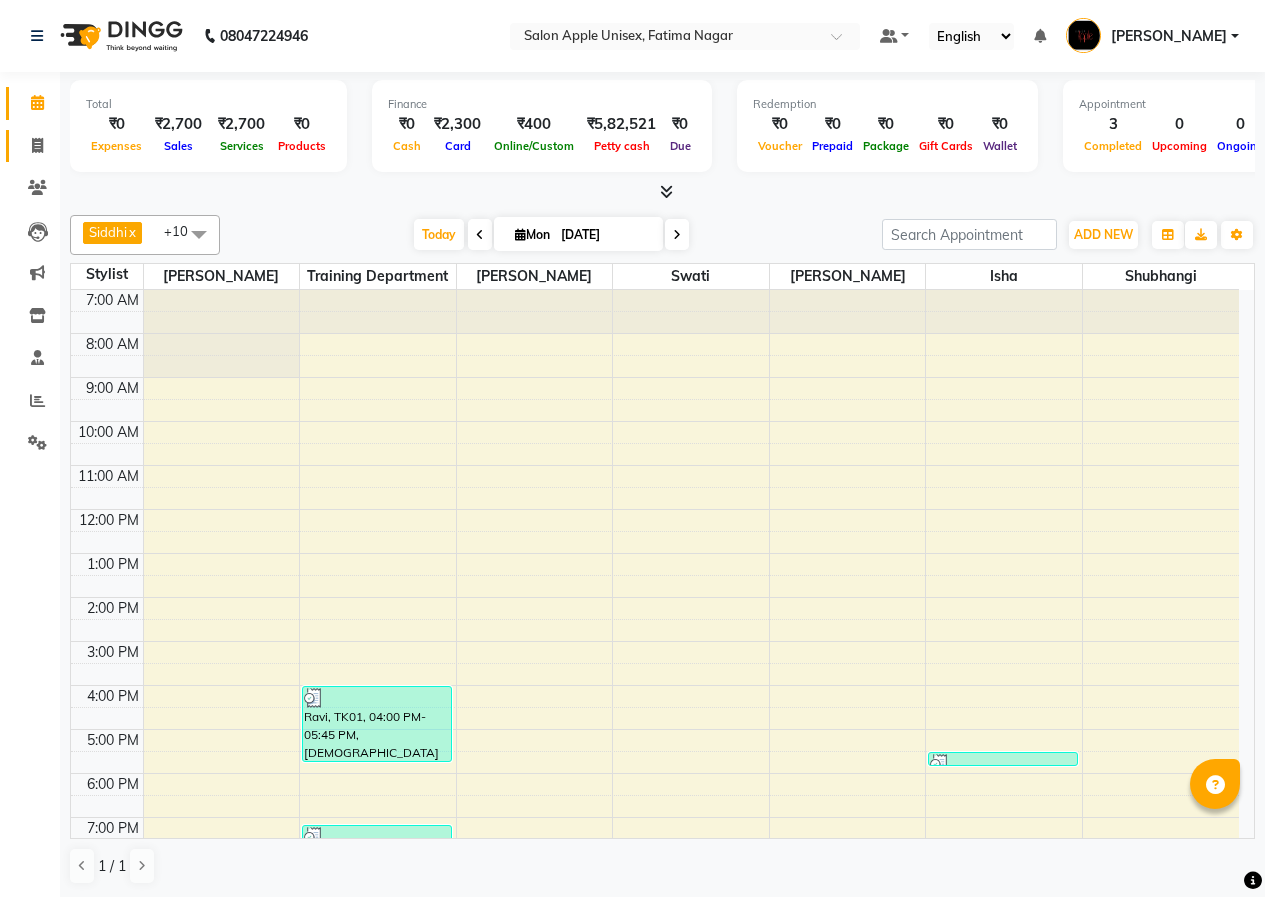 click on "Invoice" 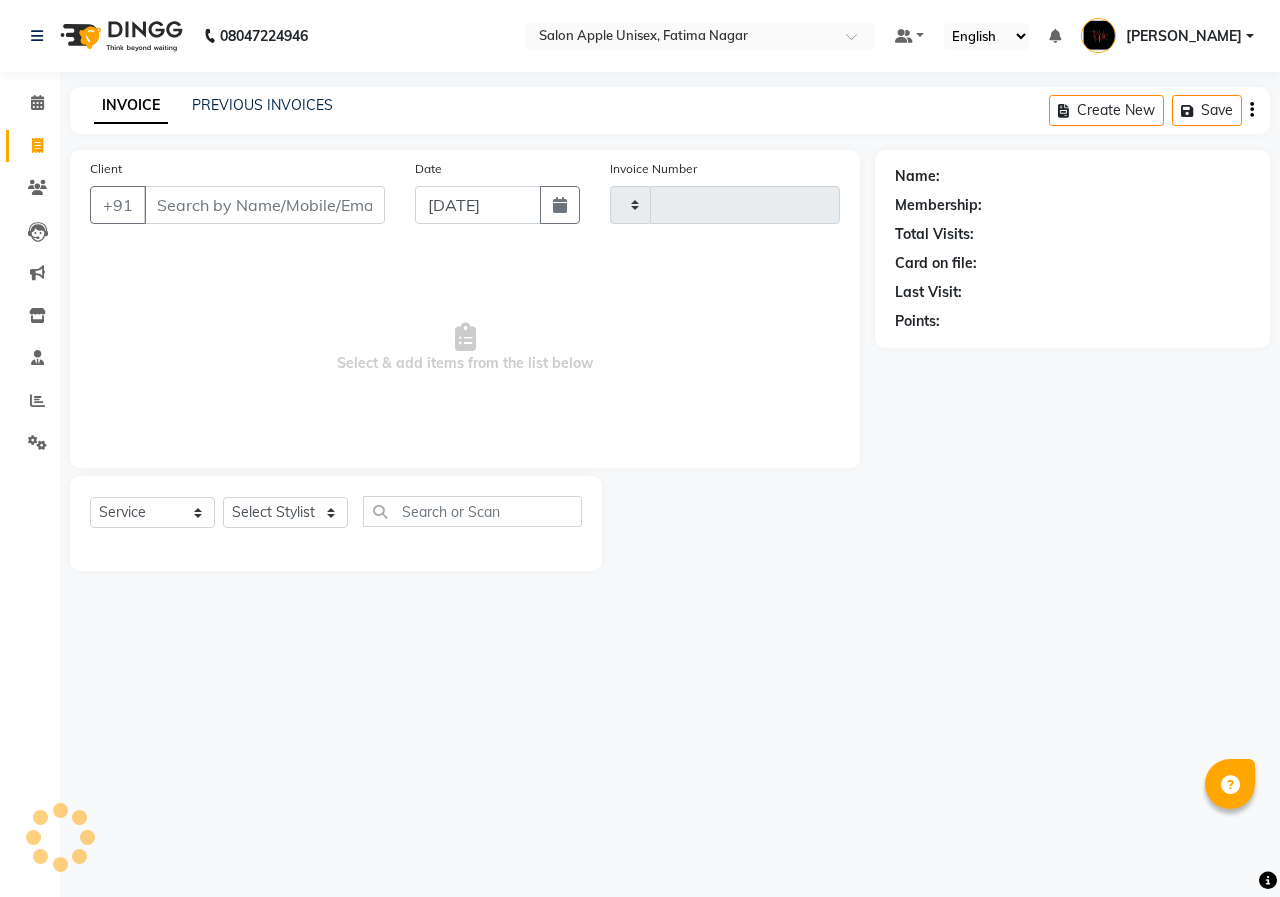 type on "1199" 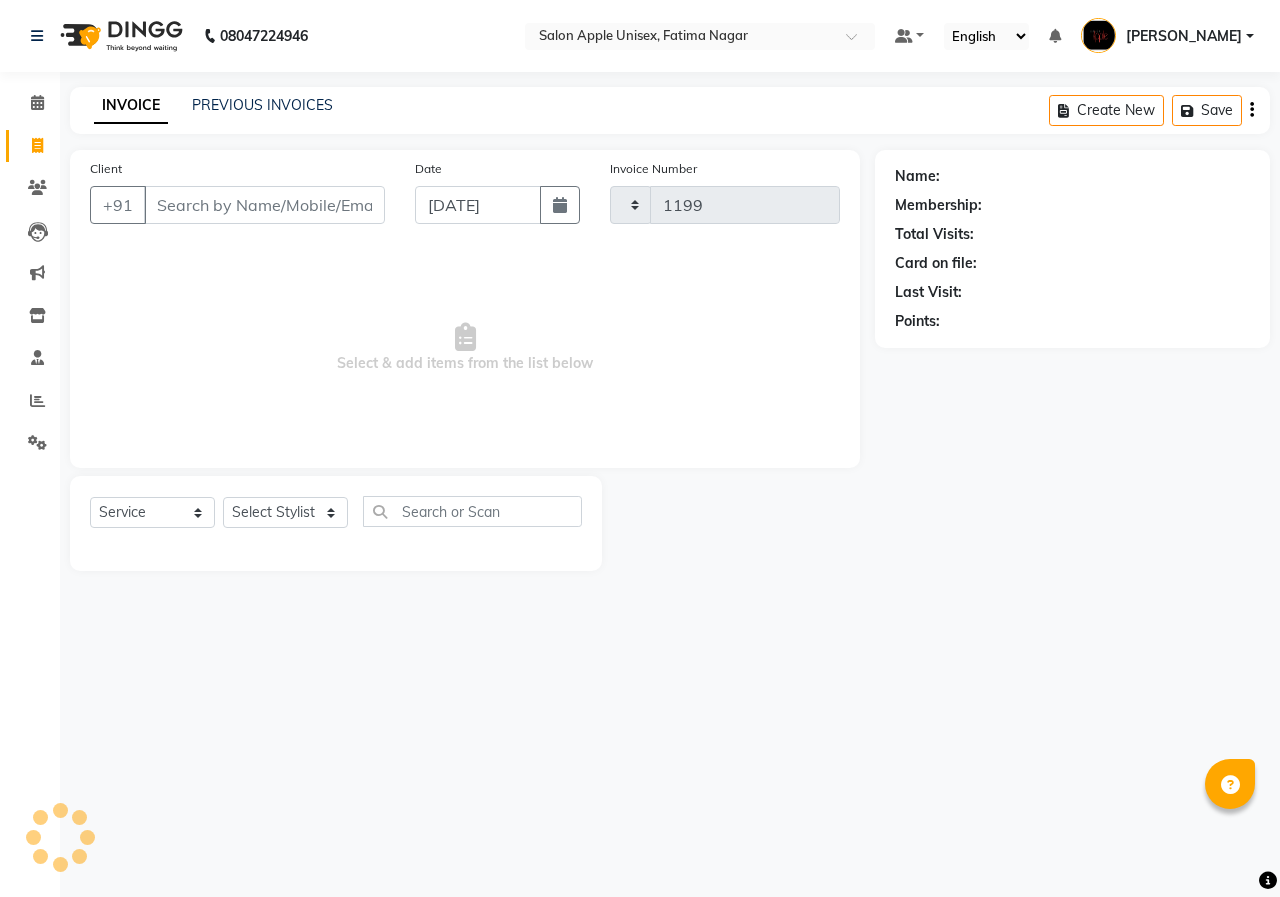 select on "118" 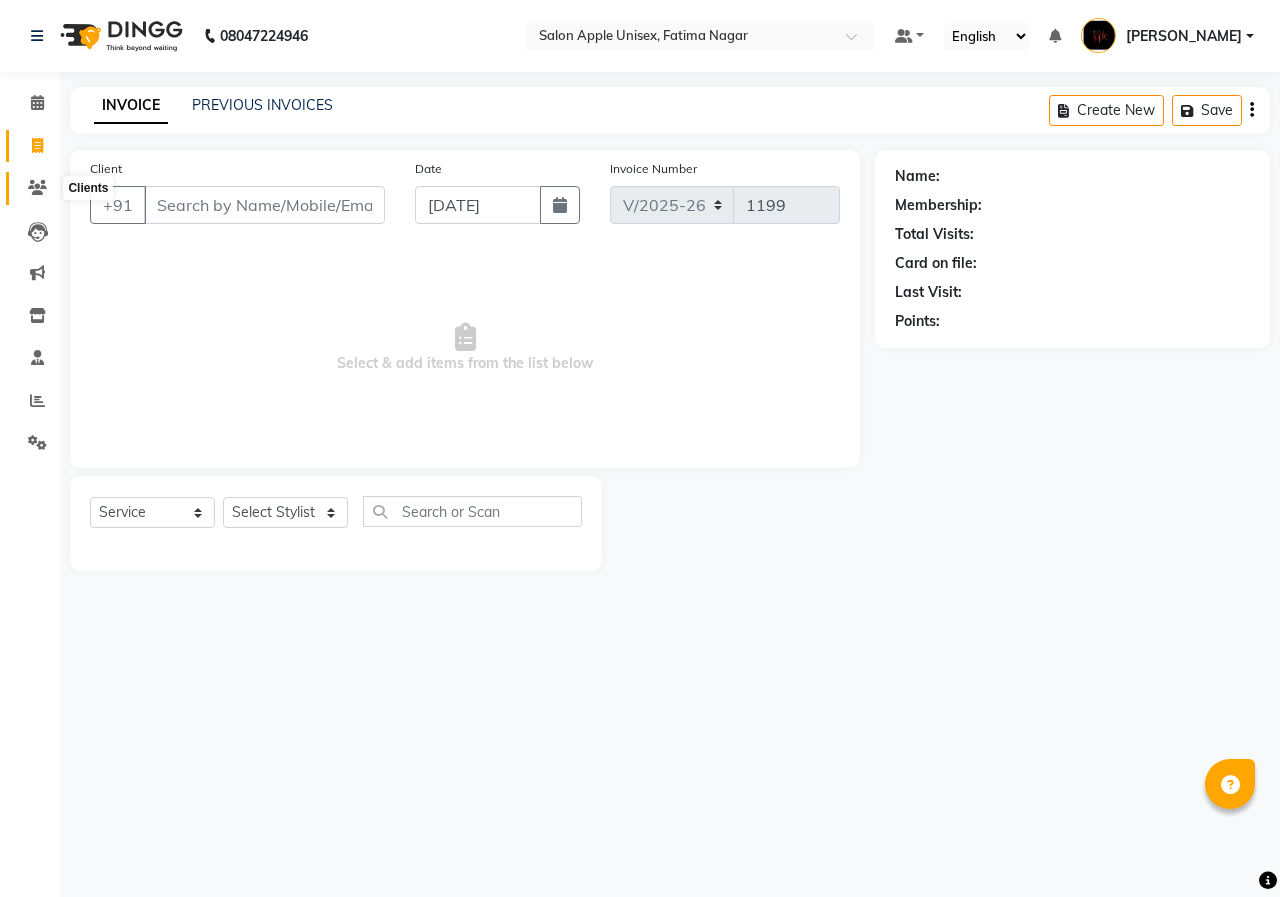 click 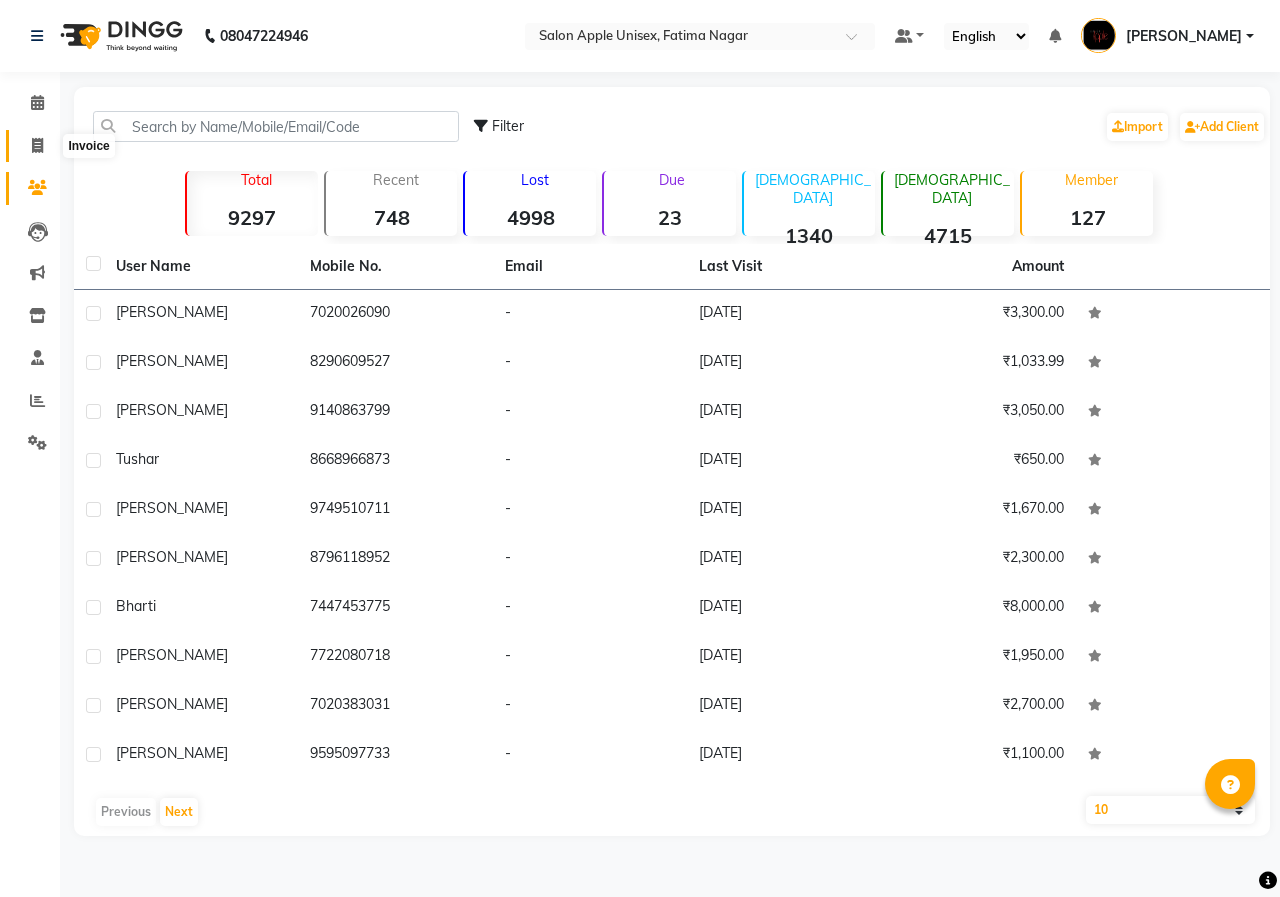 click 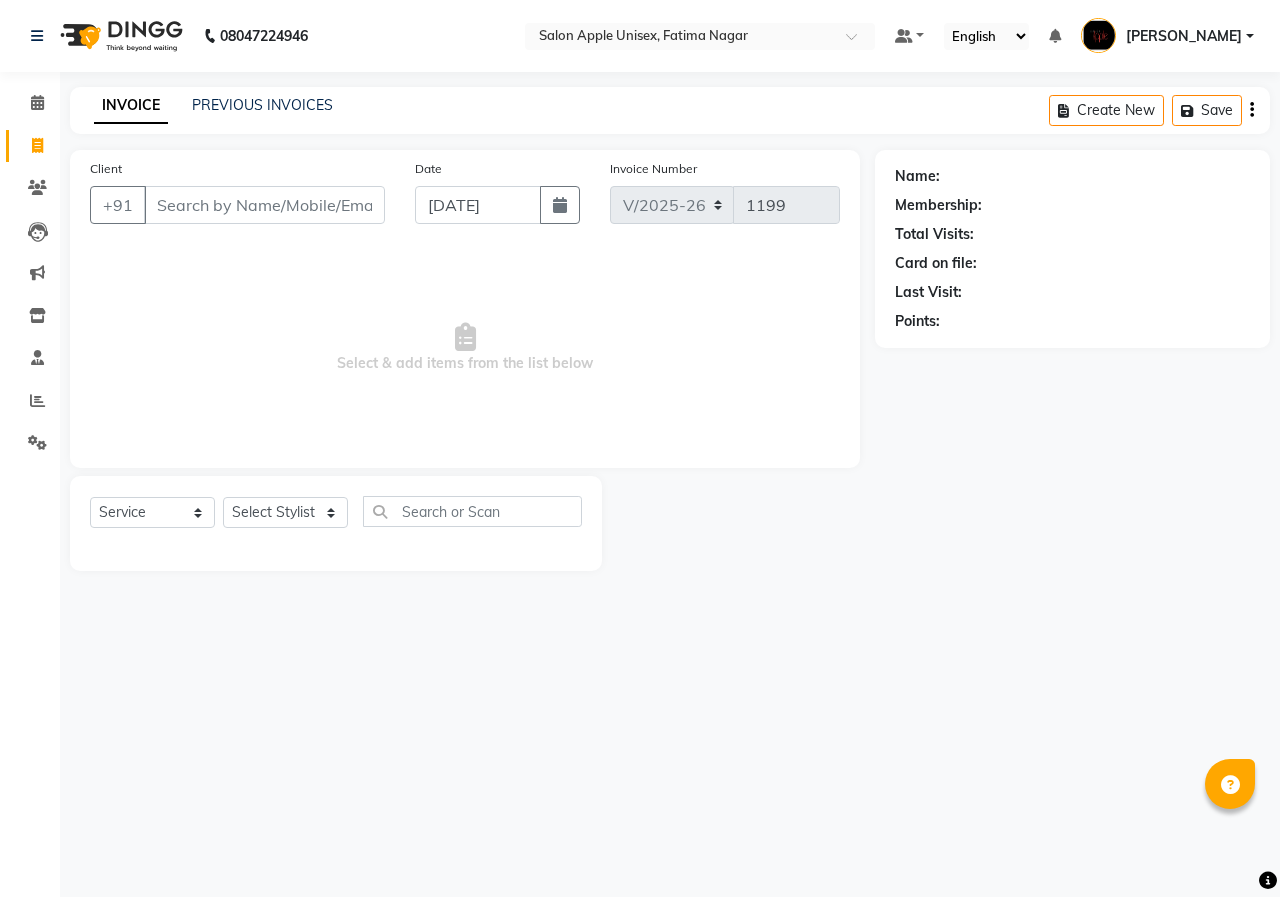 drag, startPoint x: 308, startPoint y: 209, endPoint x: 310, endPoint y: 222, distance: 13.152946 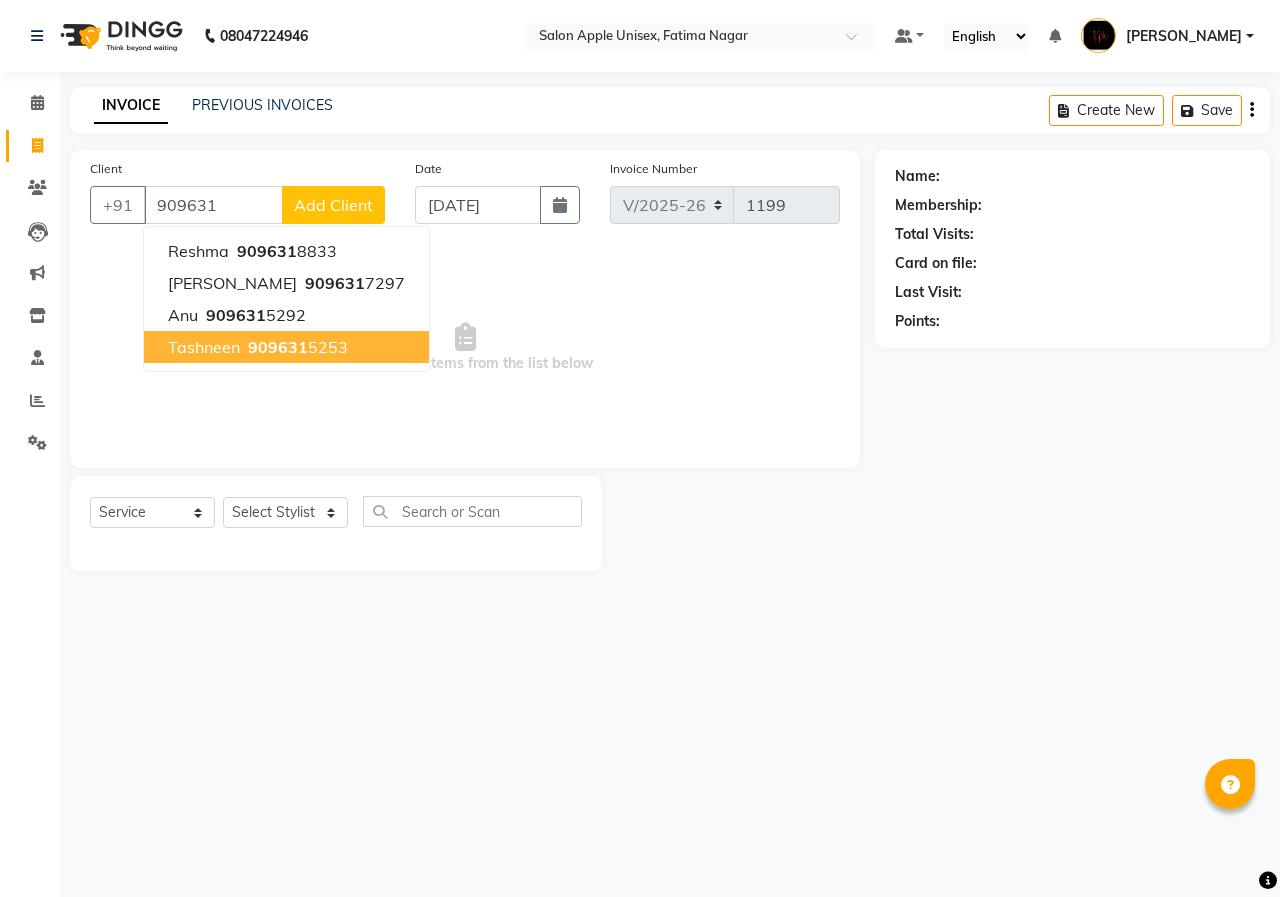 click on "909631 5253" at bounding box center (296, 347) 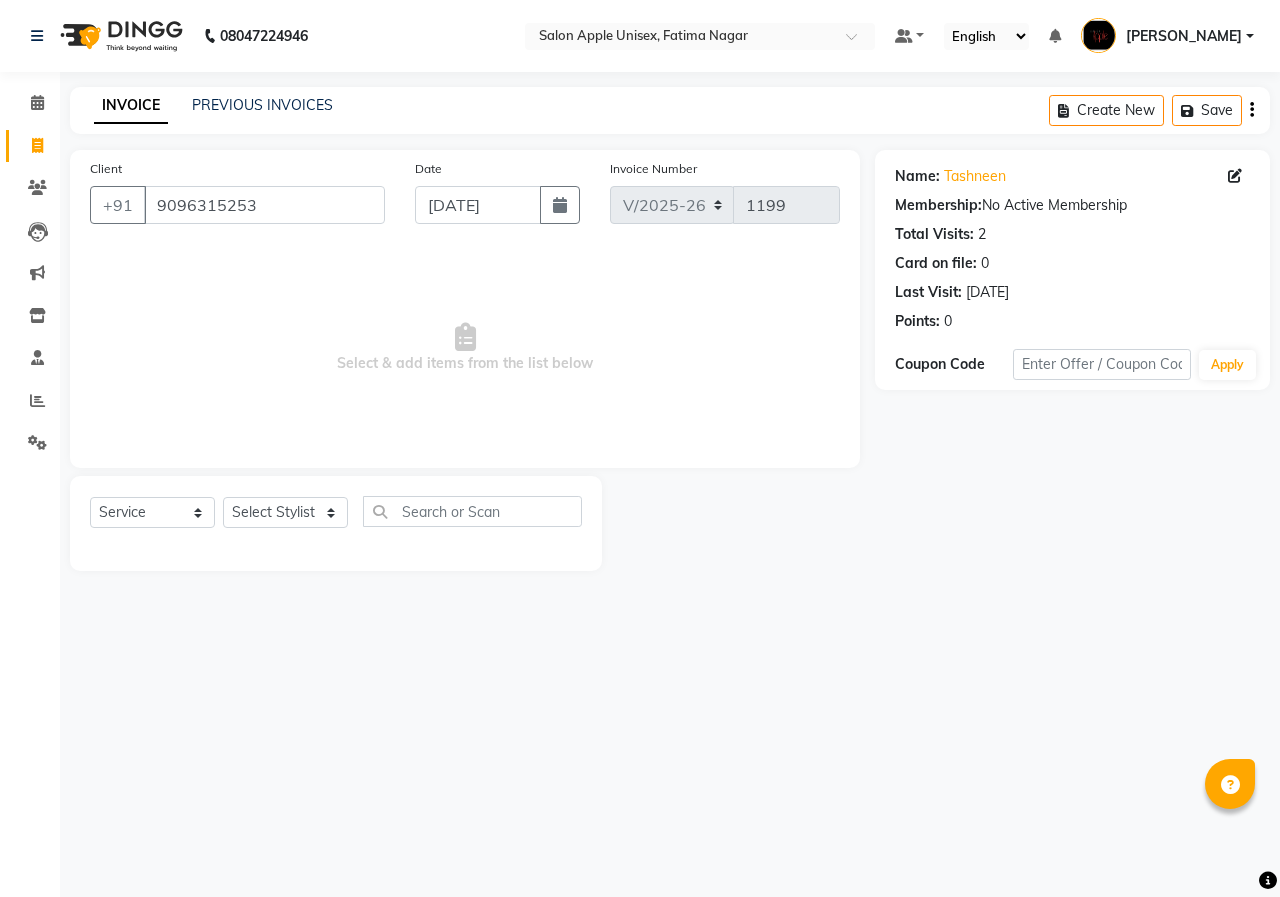 click on "Client +91 9096315253" 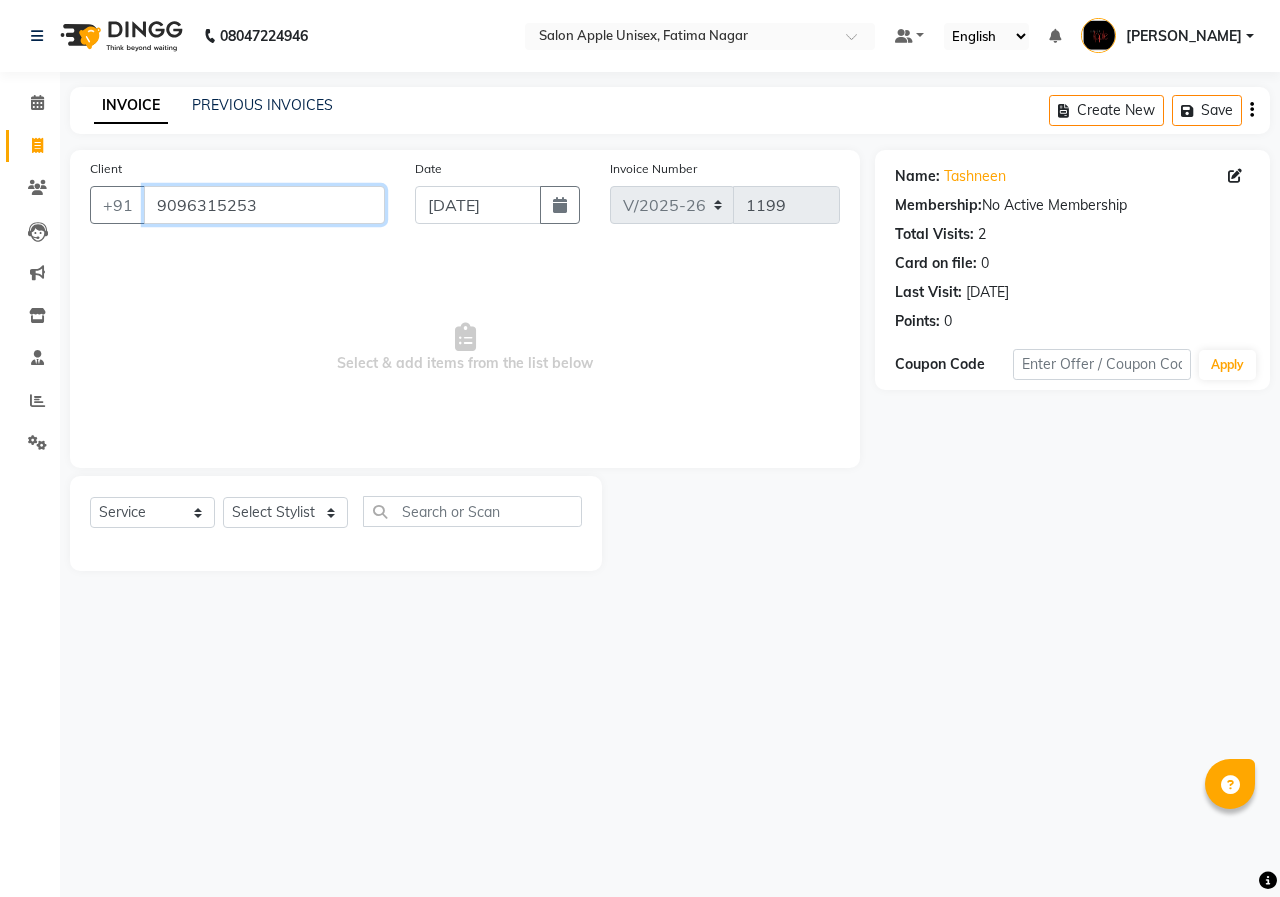click on "9096315253" at bounding box center [264, 205] 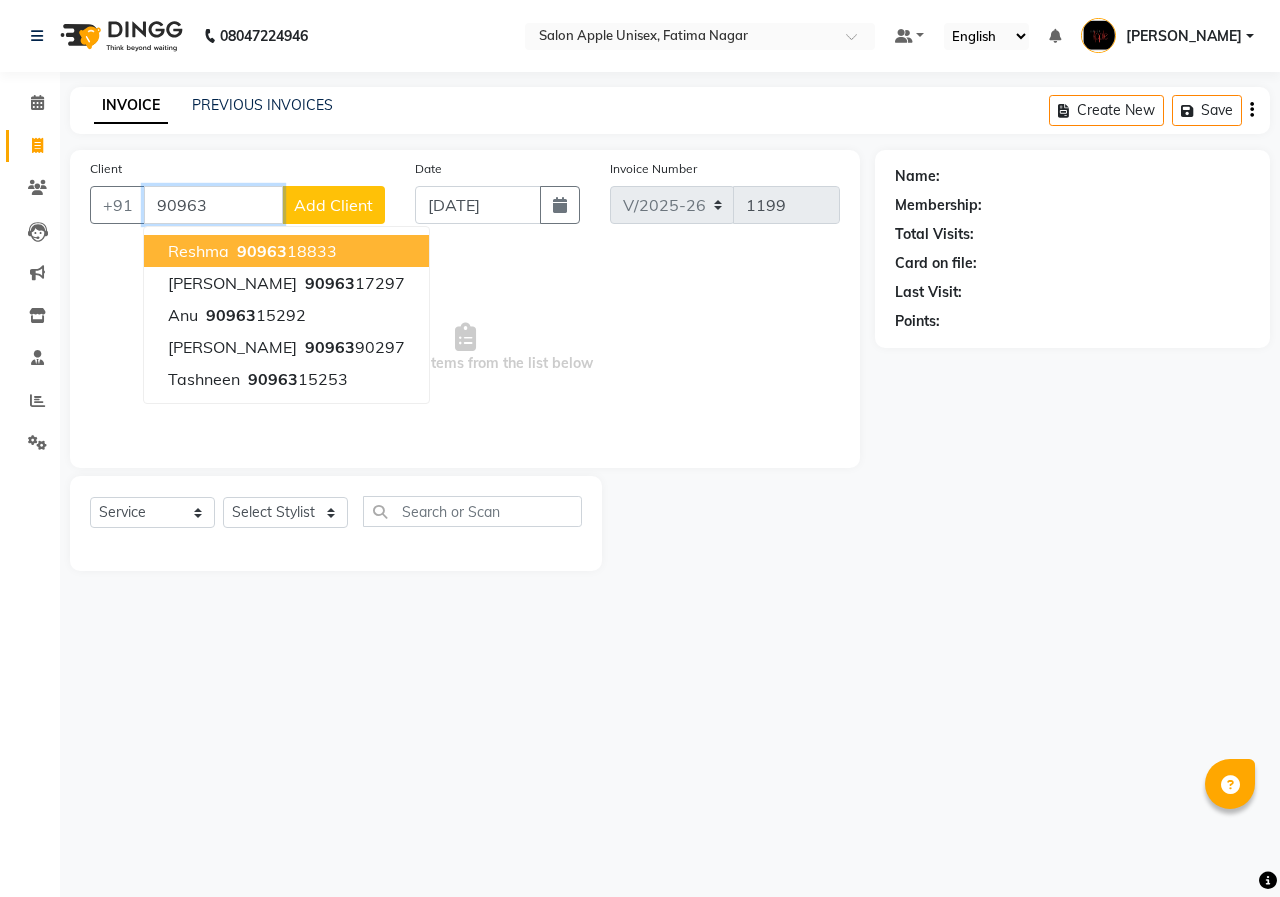 click on "90963 18833" at bounding box center [285, 251] 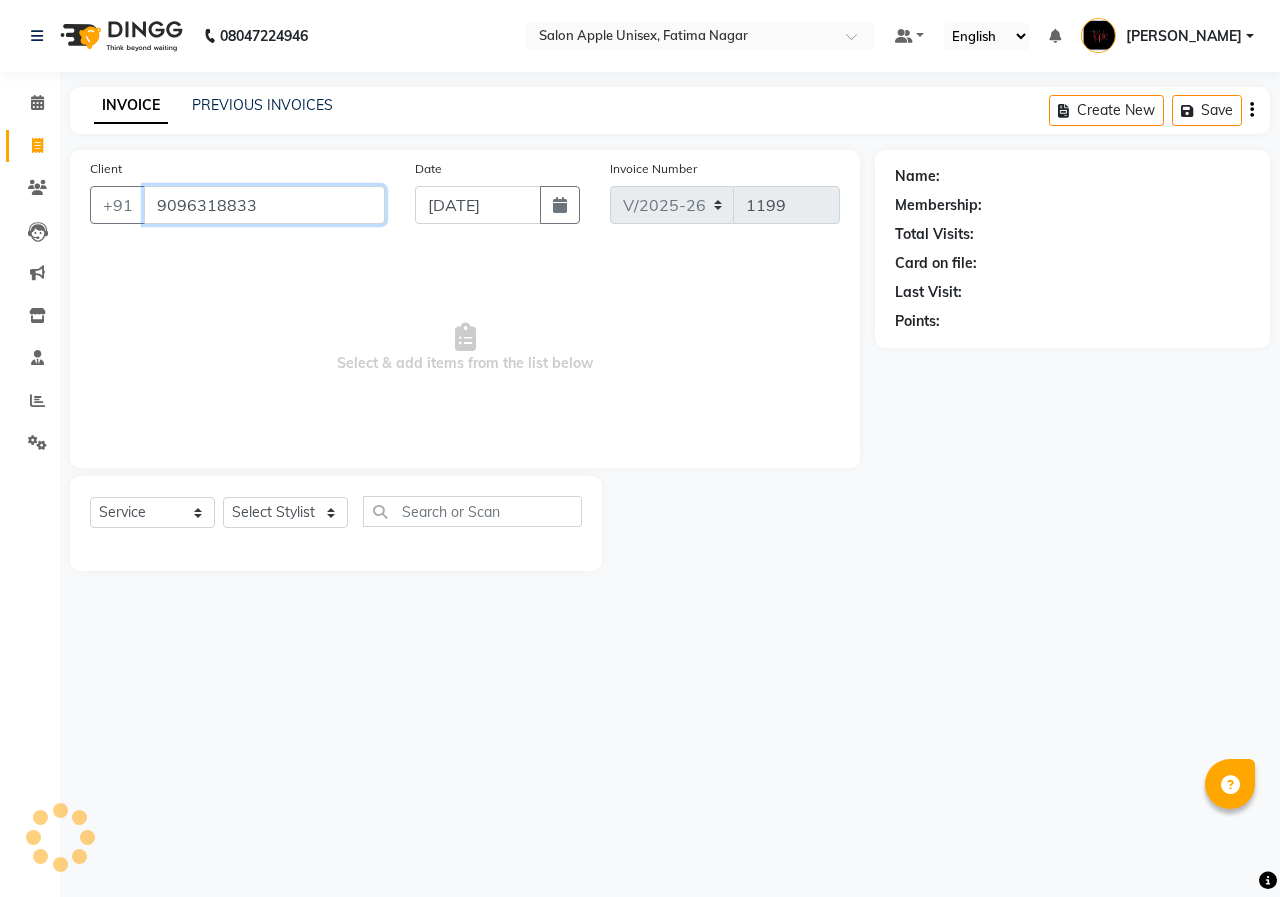 type on "9096318833" 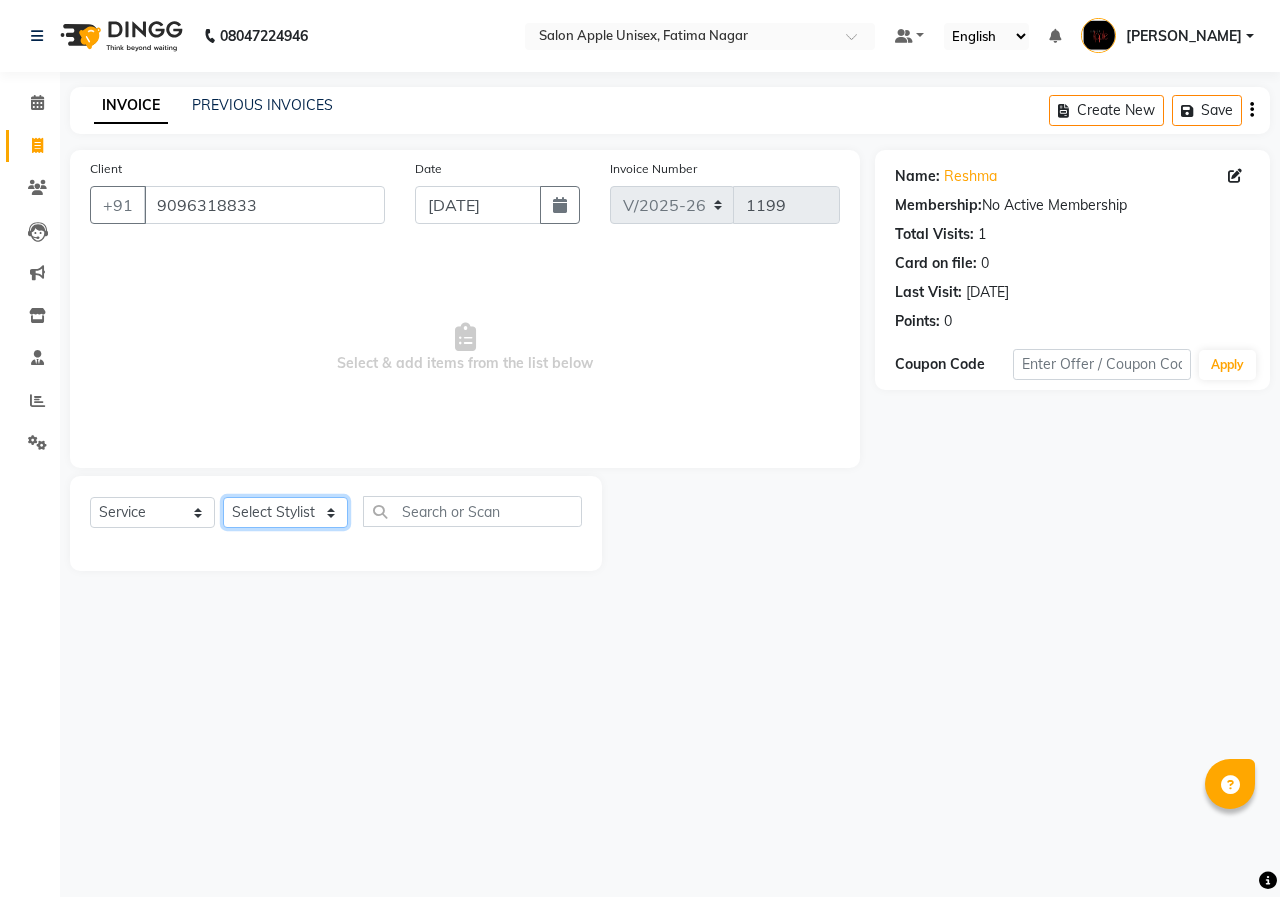 click on "Select Stylist [PERSON_NAME]  [PERSON_NAME] [PERSON_NAME] [PERSON_NAME]  Training Department [GEOGRAPHIC_DATA]" 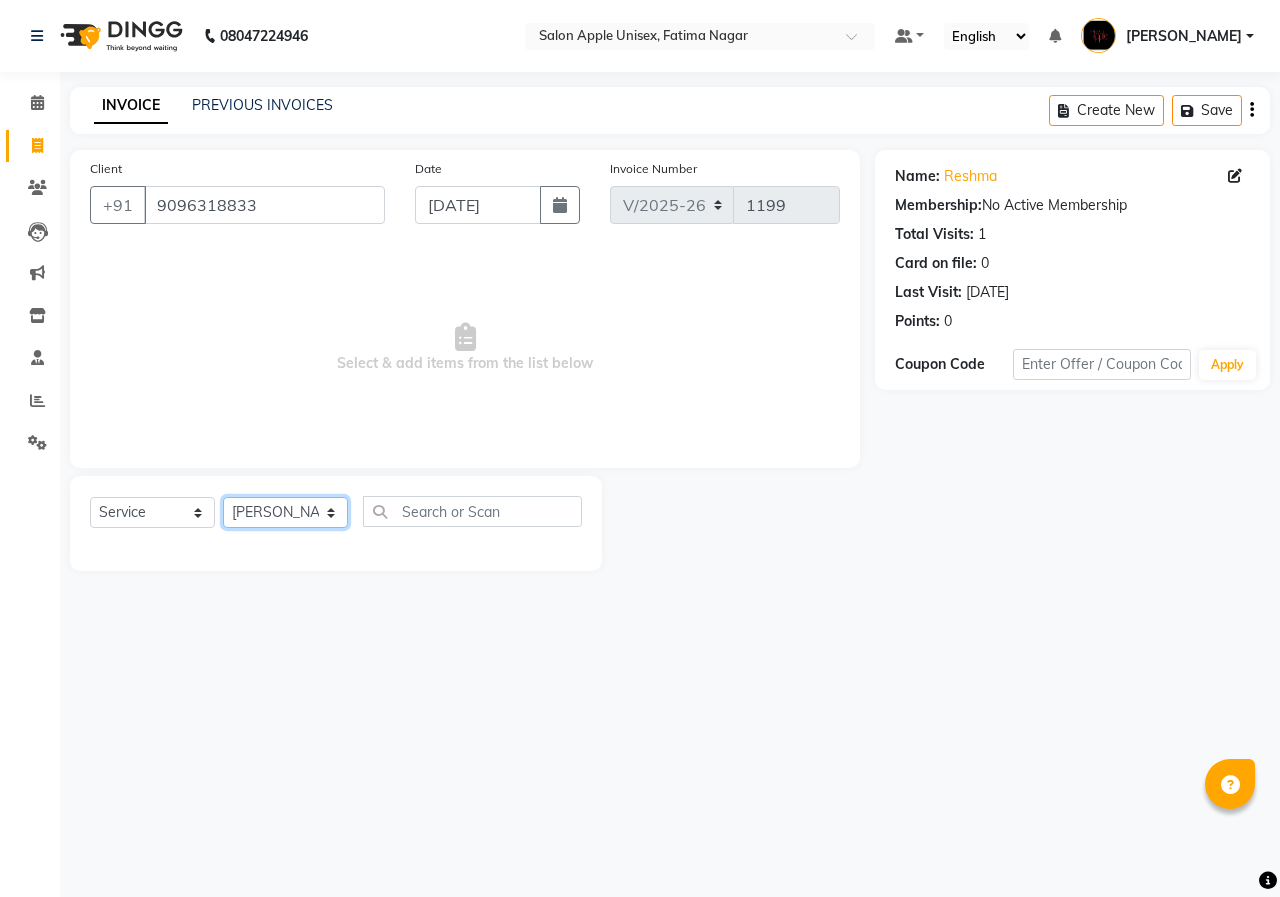 click on "Select Stylist [PERSON_NAME]  [PERSON_NAME] [PERSON_NAME] [PERSON_NAME]  Training Department [GEOGRAPHIC_DATA]" 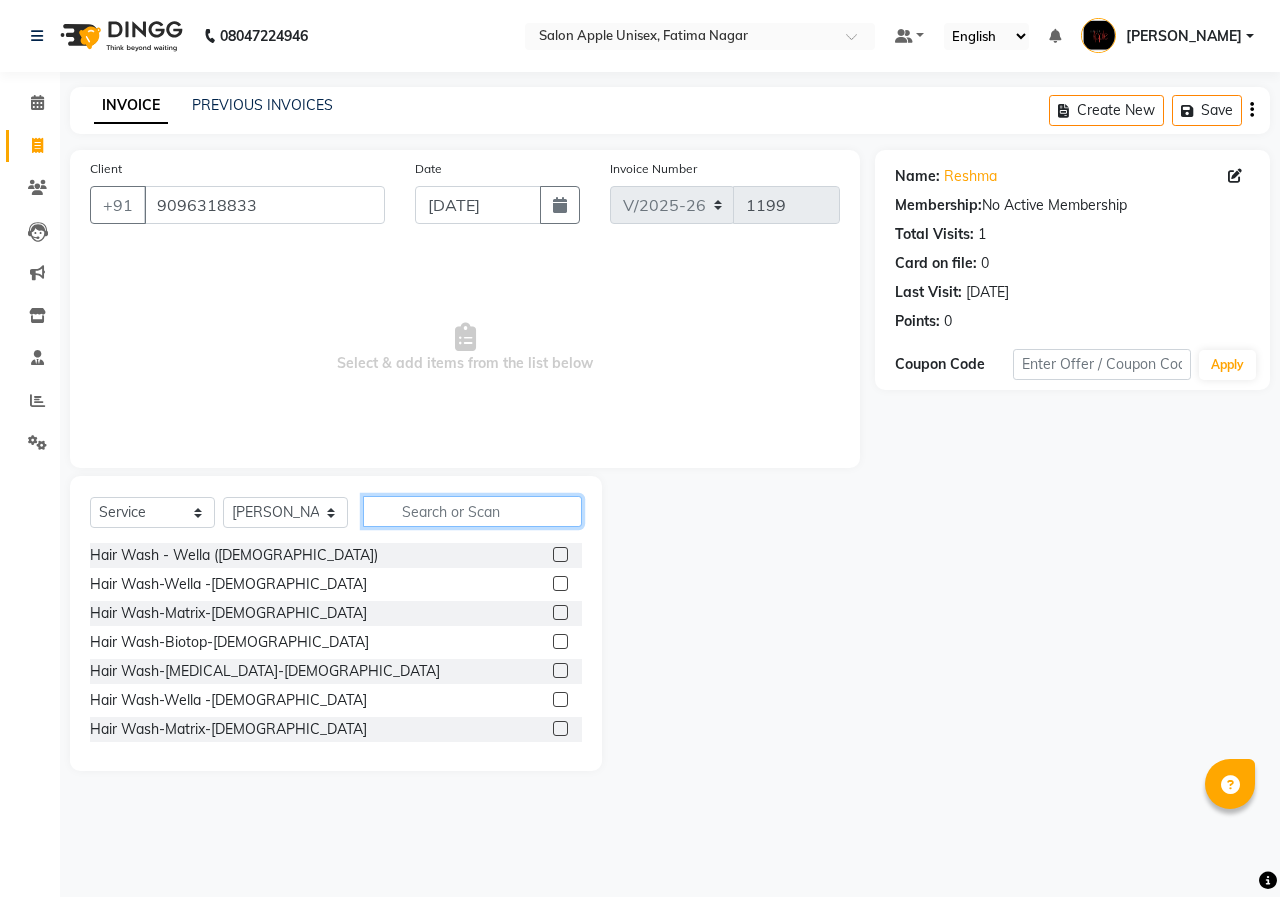 click 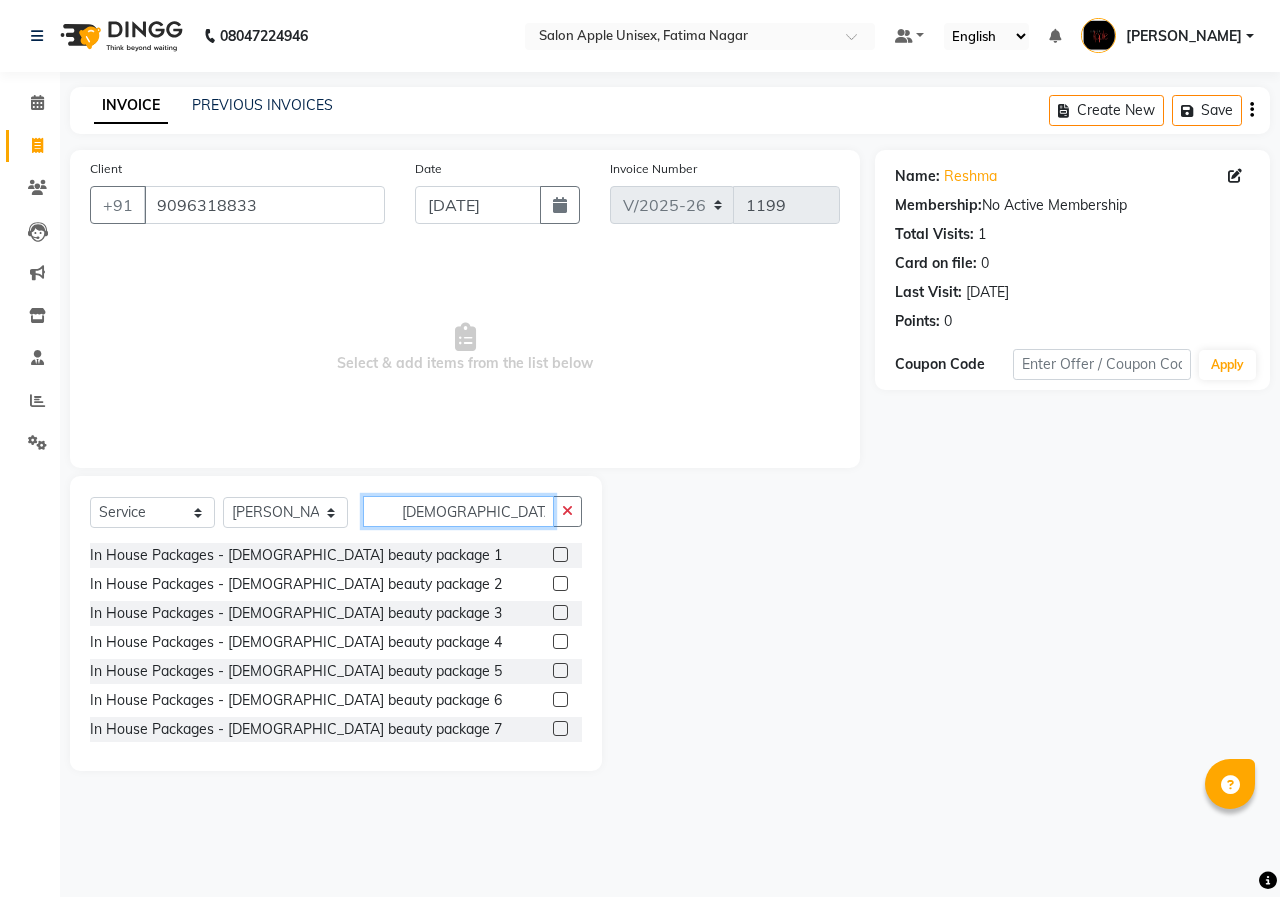 type on "[DEMOGRAPHIC_DATA] p" 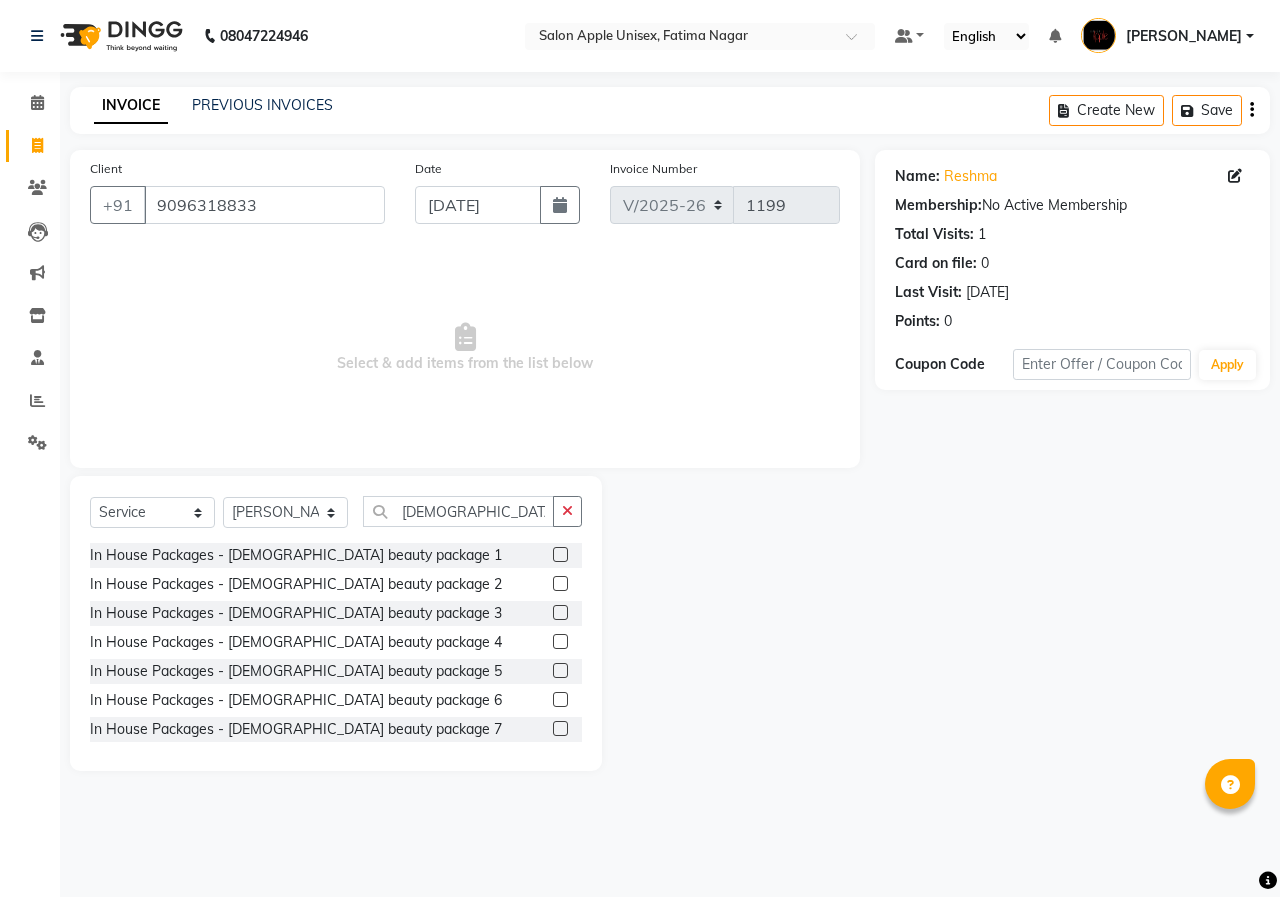 click 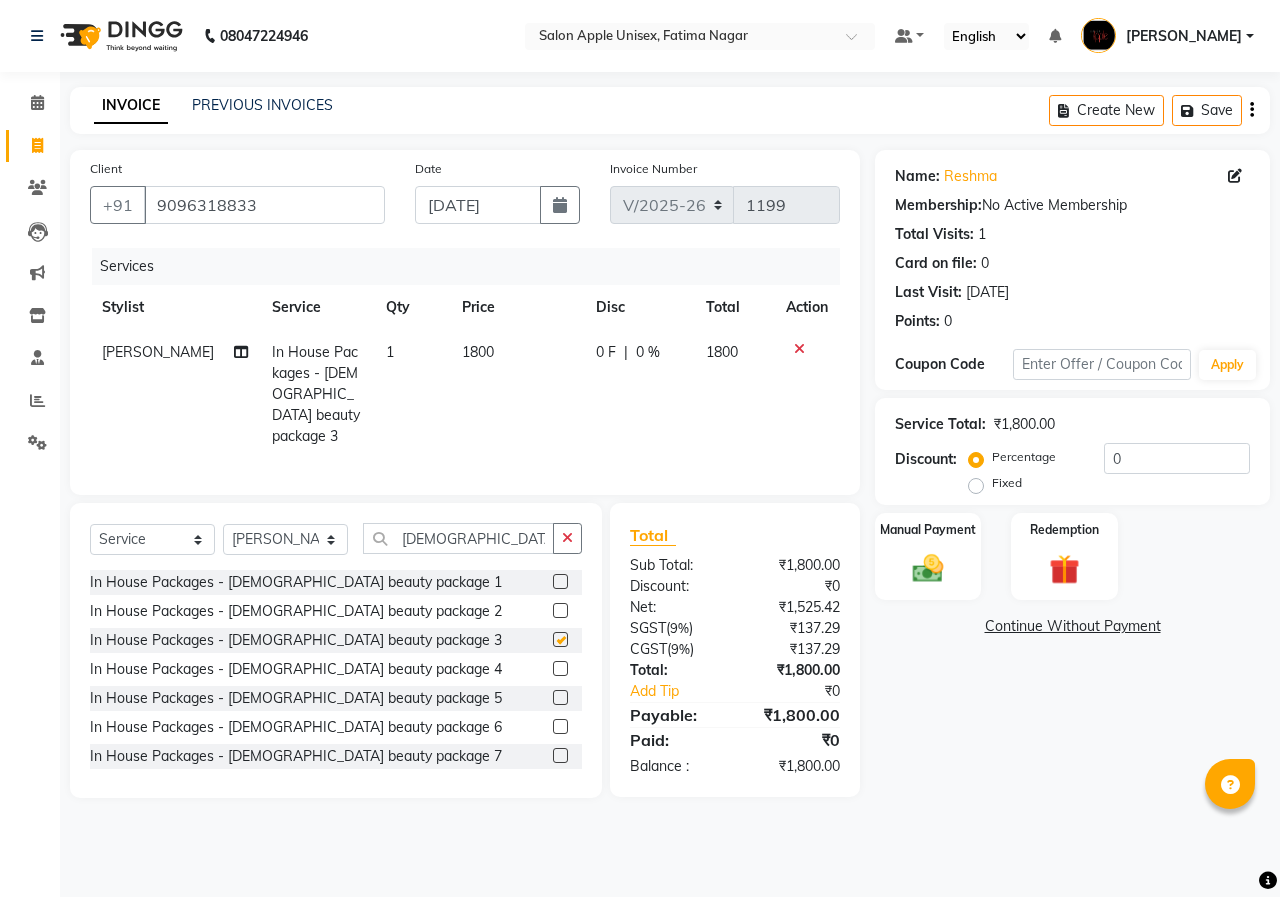 checkbox on "false" 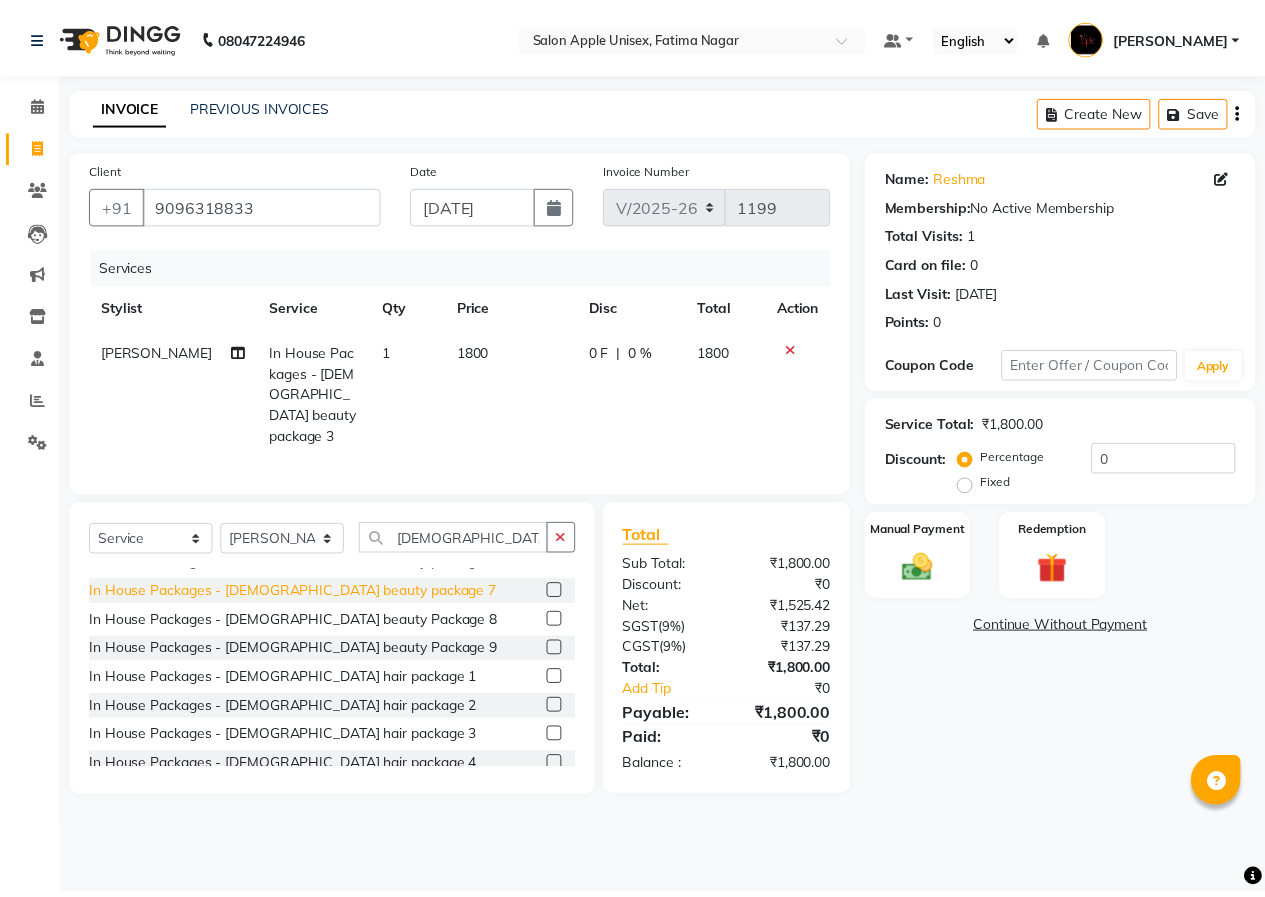scroll, scrollTop: 177, scrollLeft: 0, axis: vertical 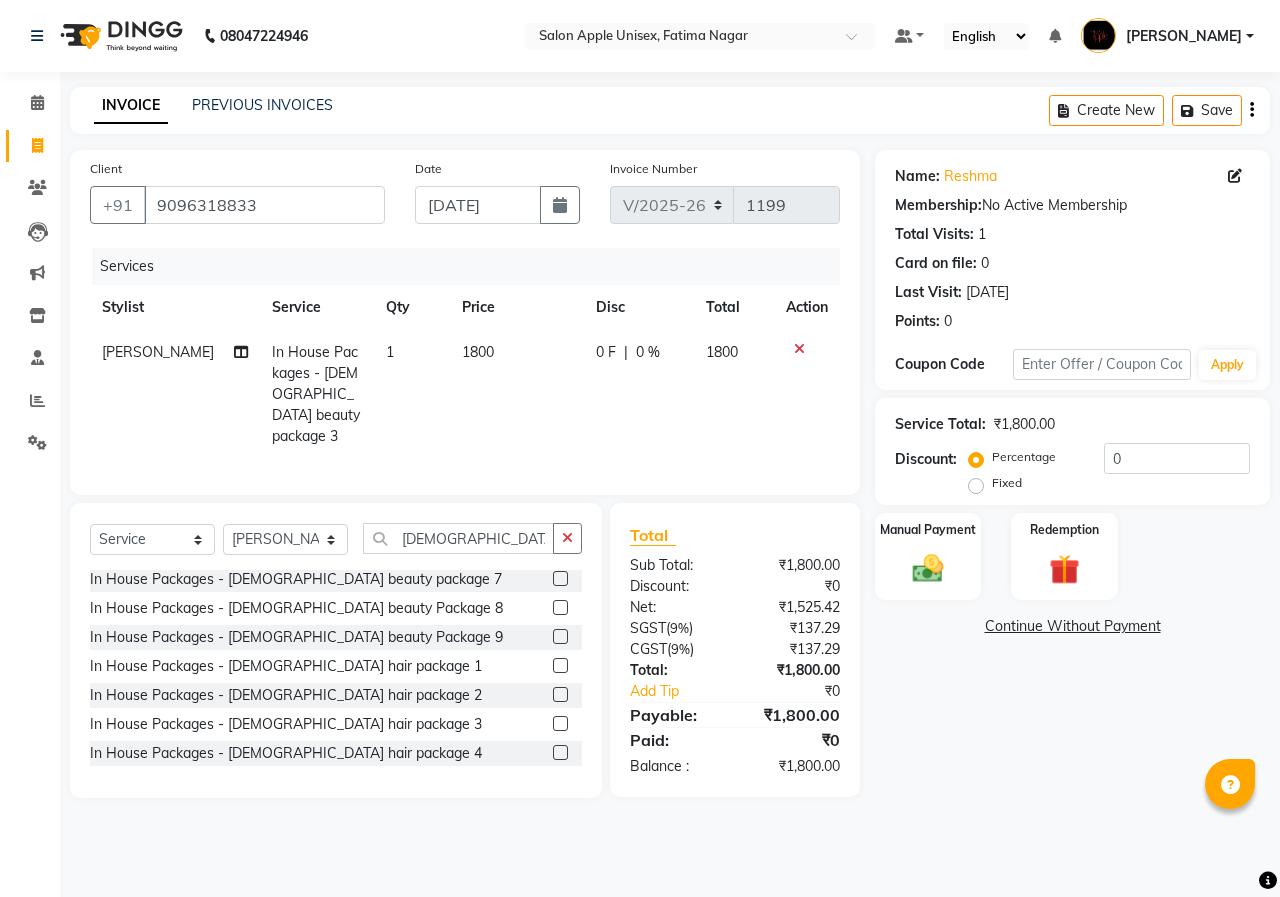 click 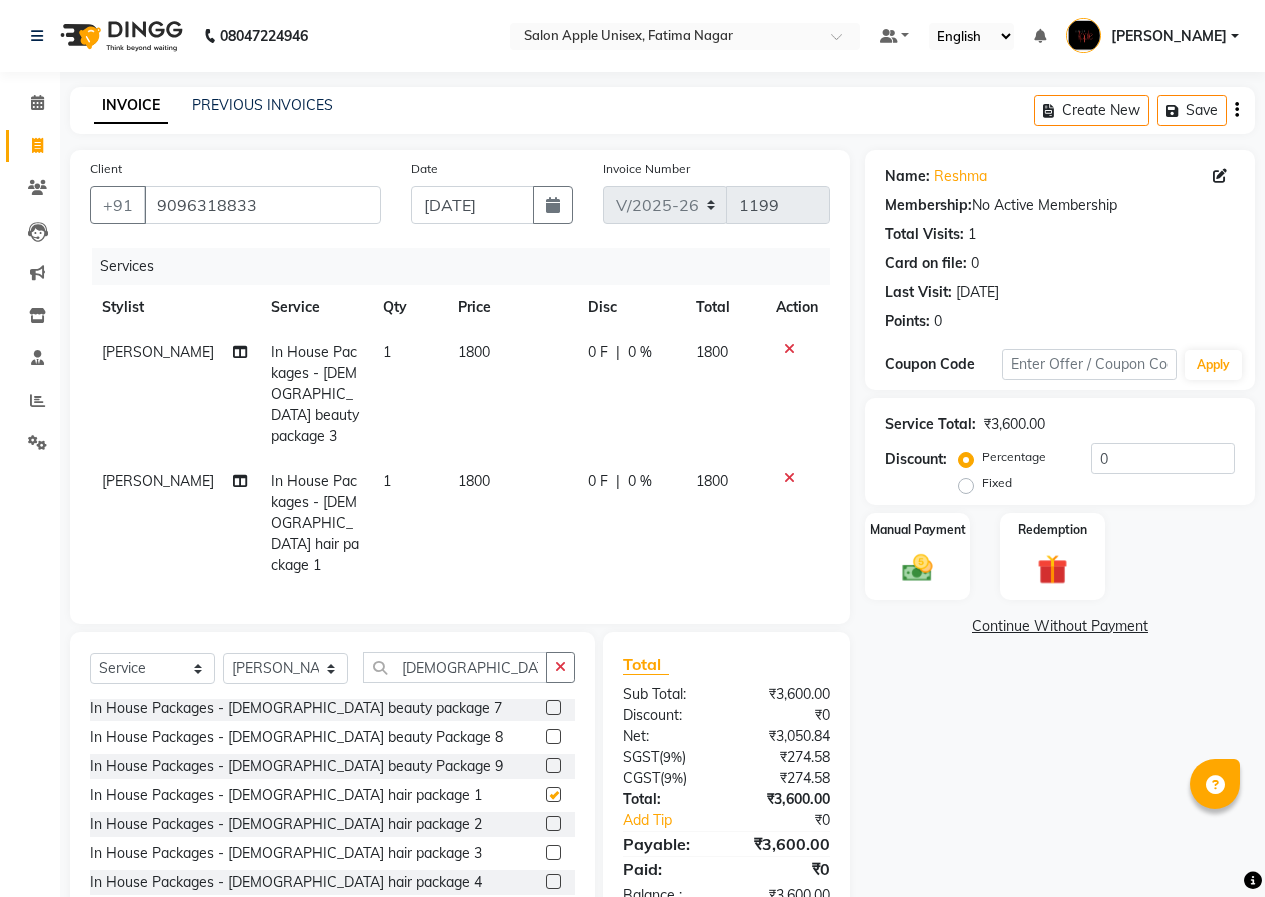 checkbox on "false" 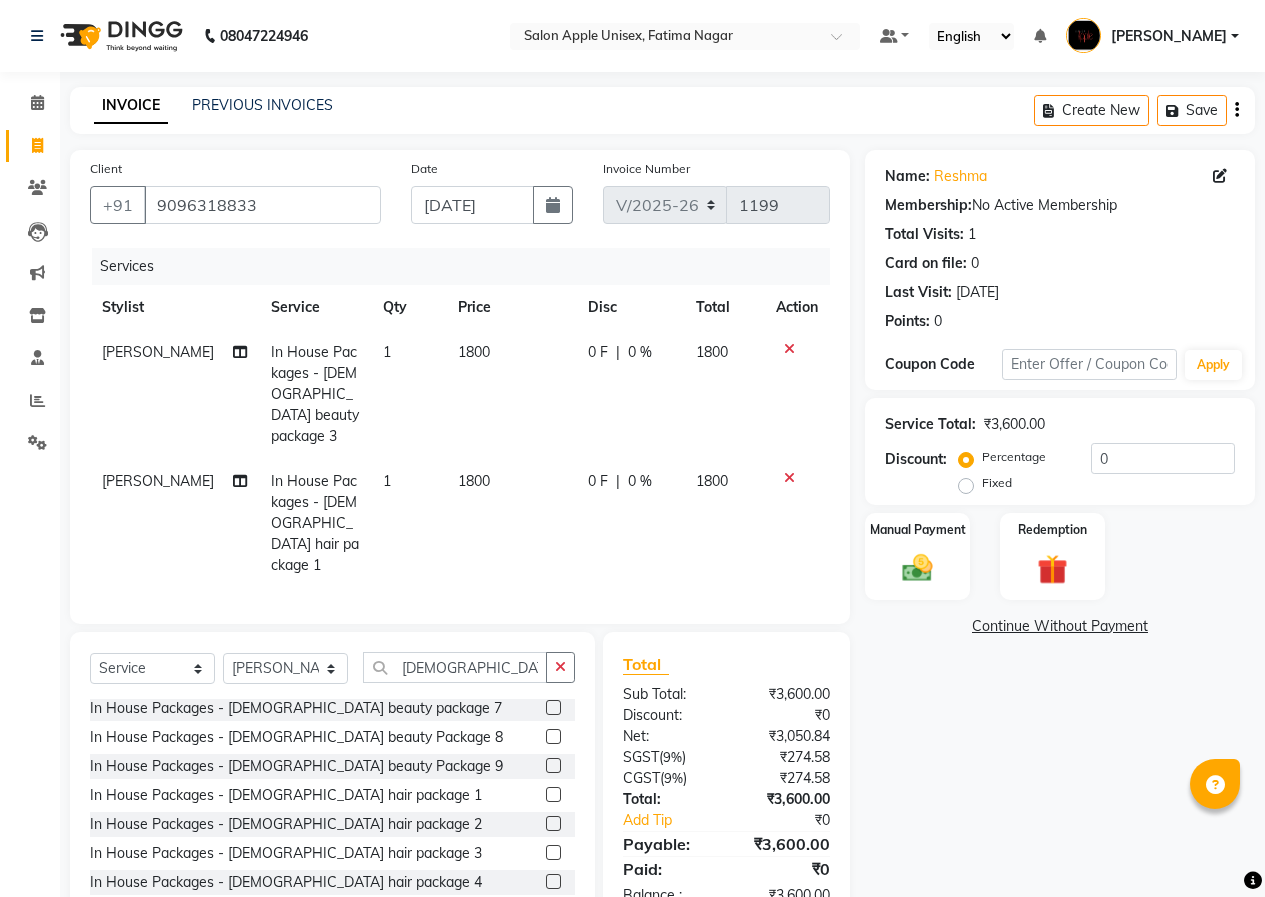 click 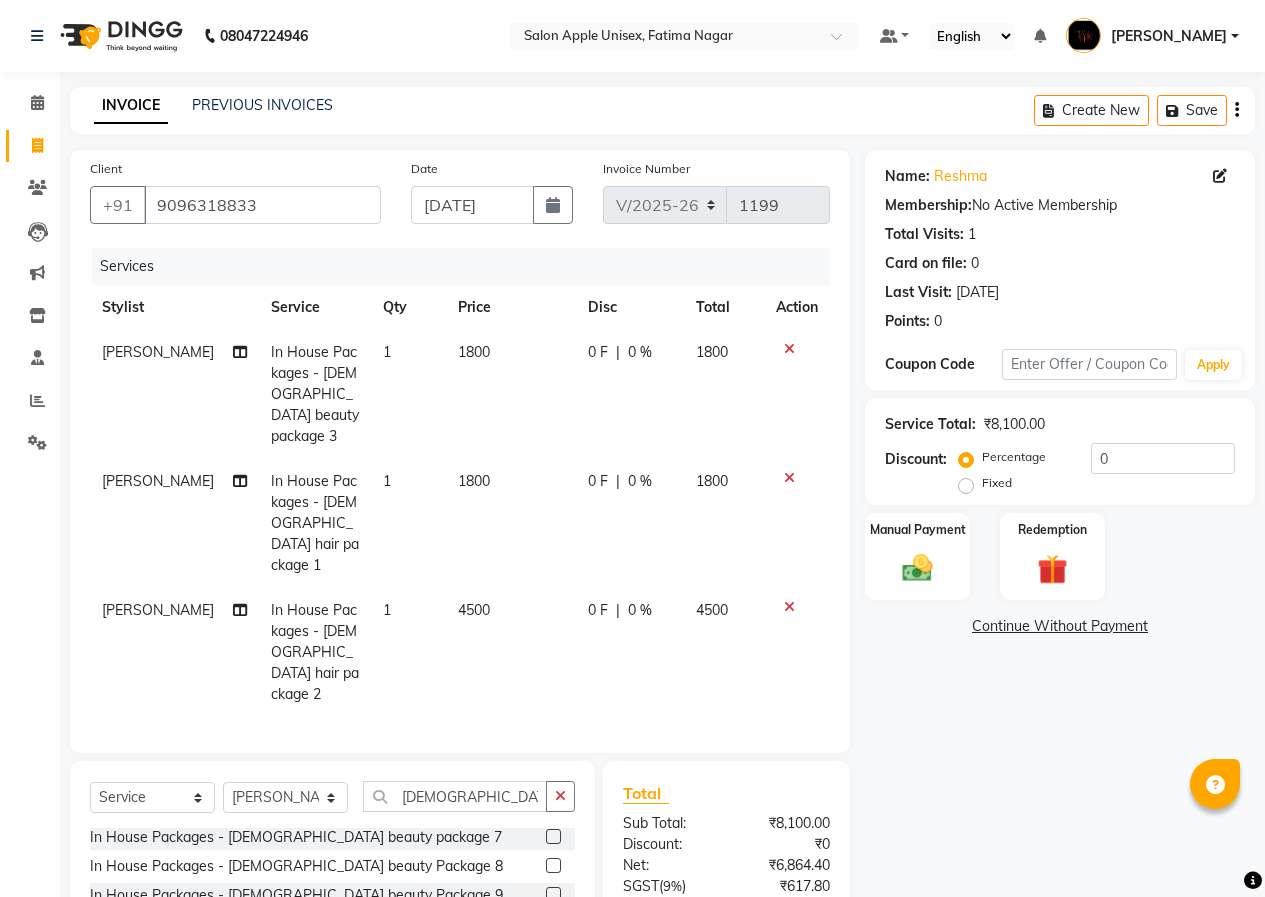 checkbox on "false" 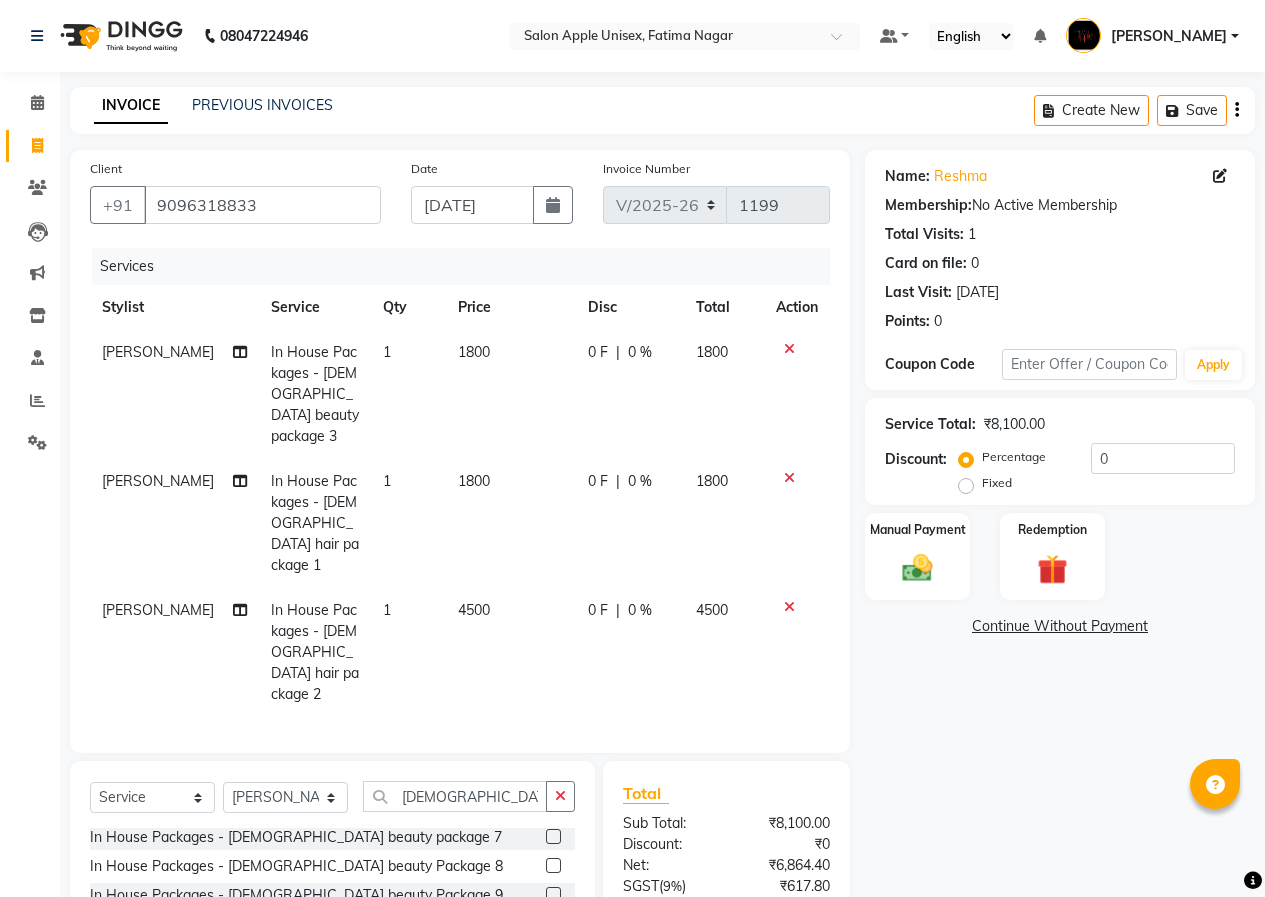 click 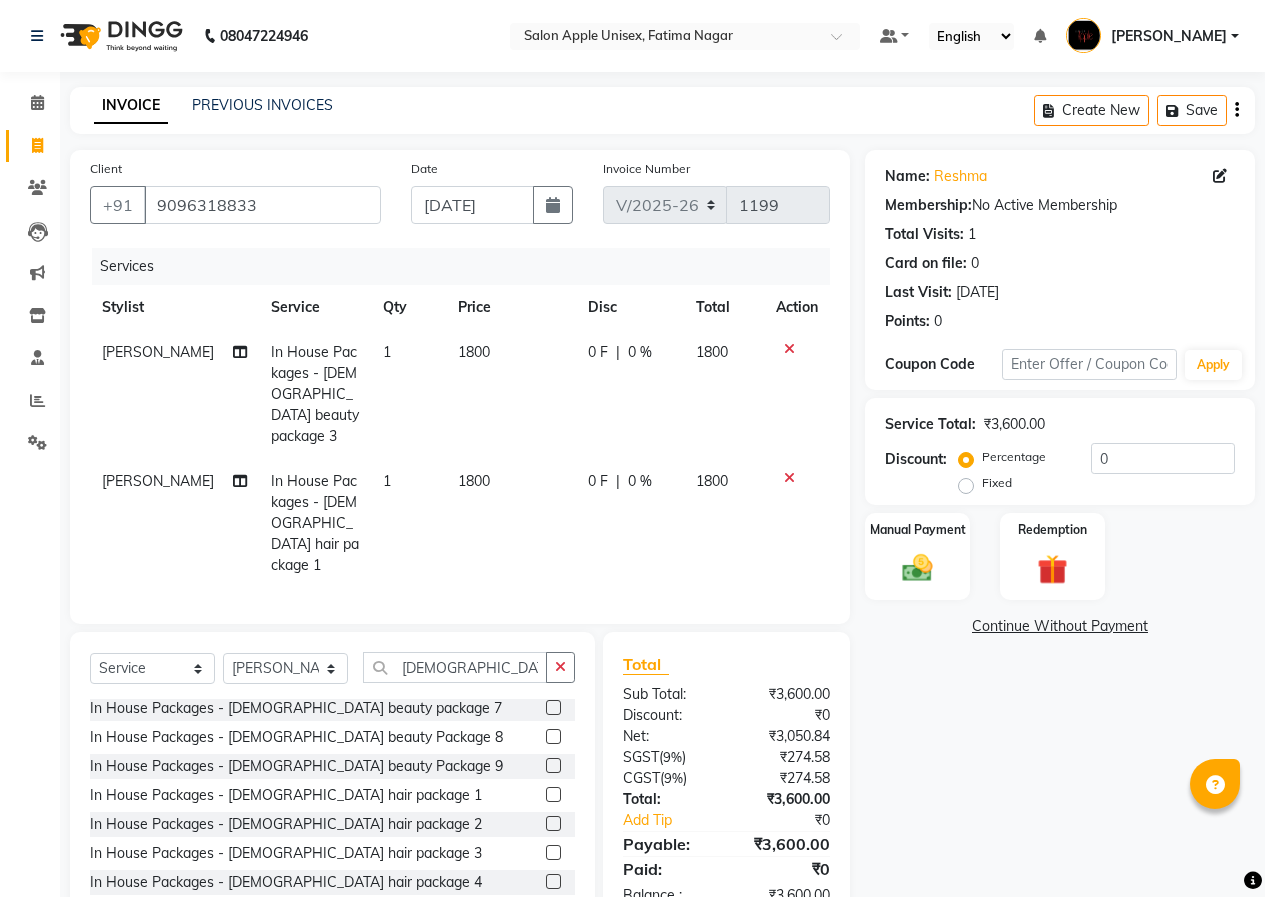 click on "0 %" 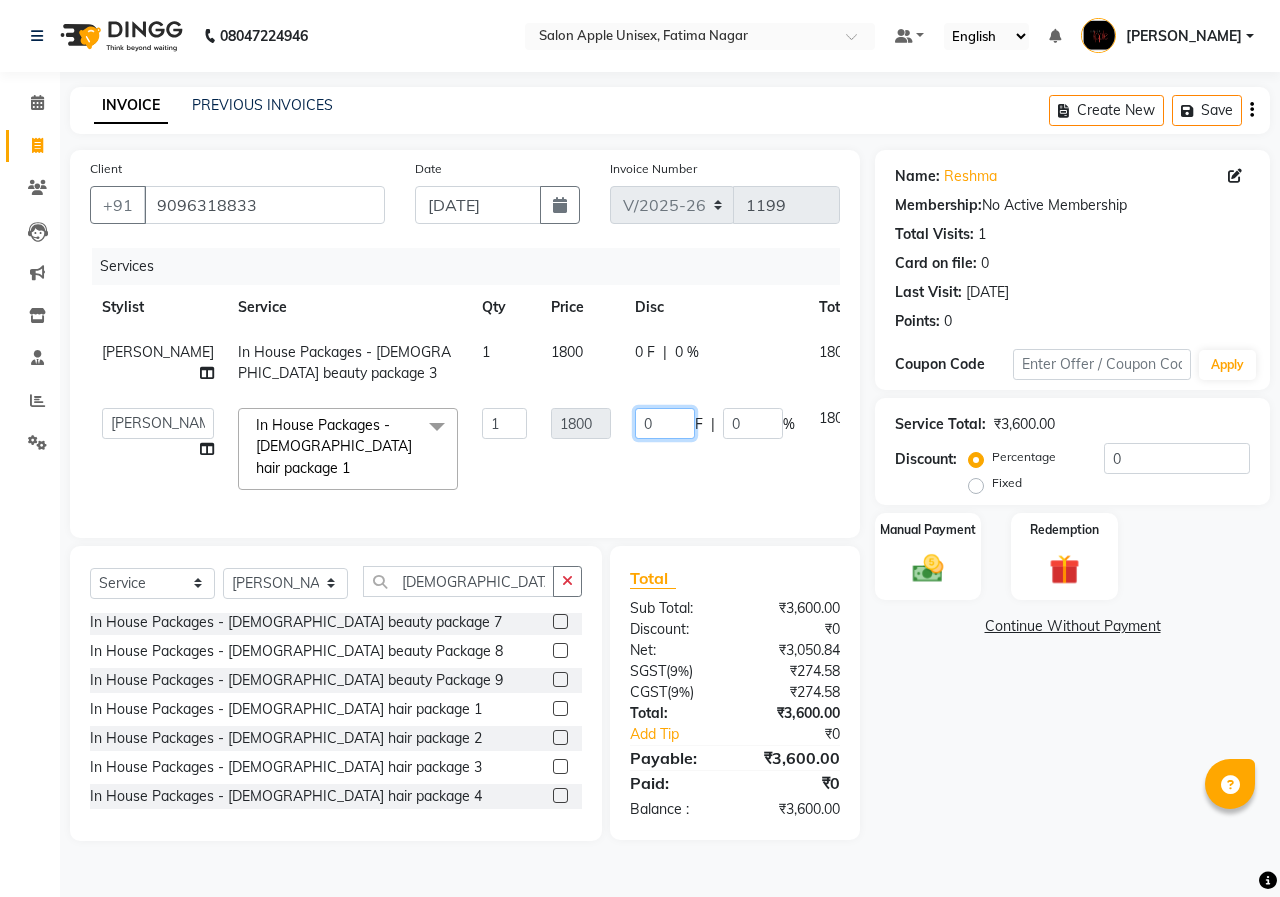 click on "0" 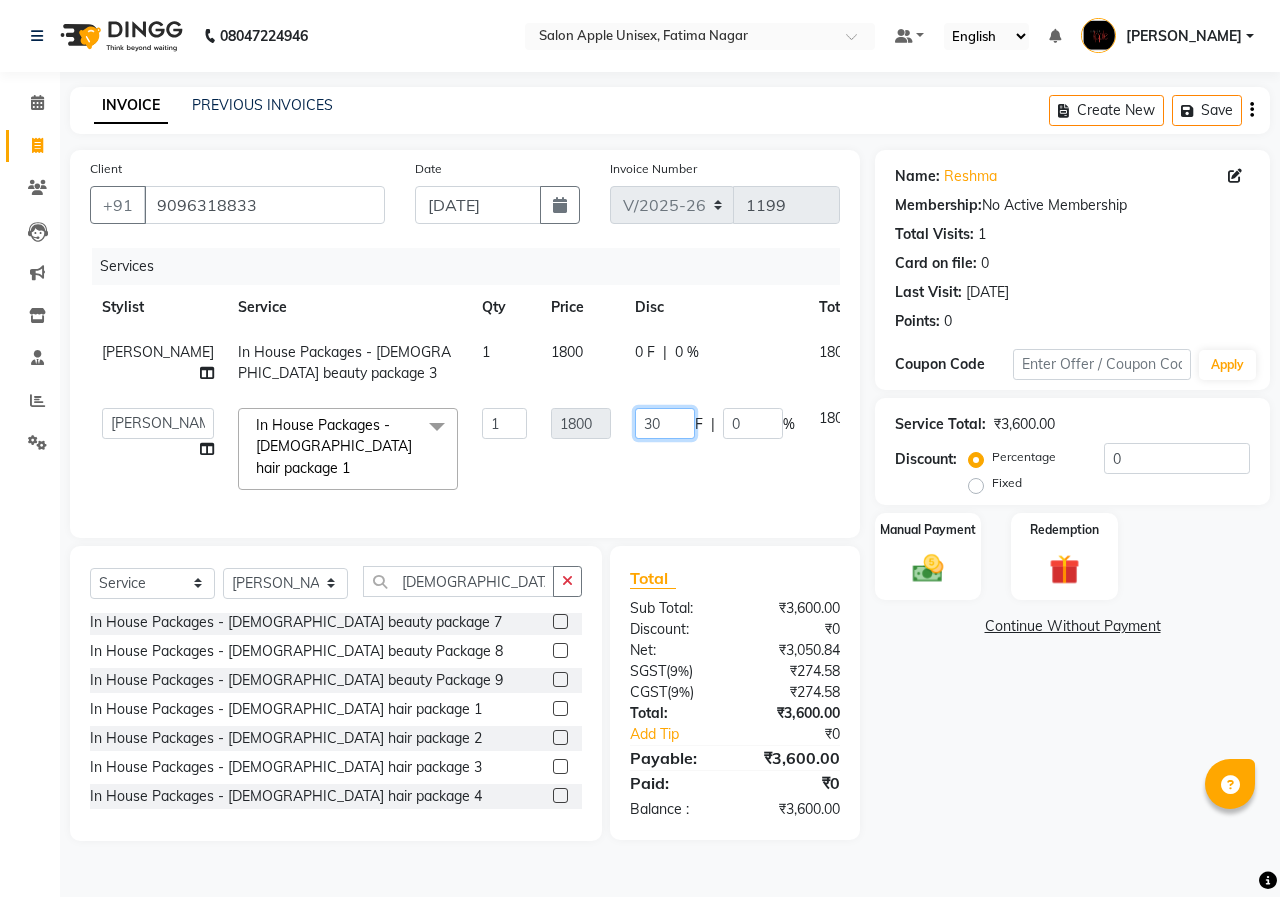 type on "300" 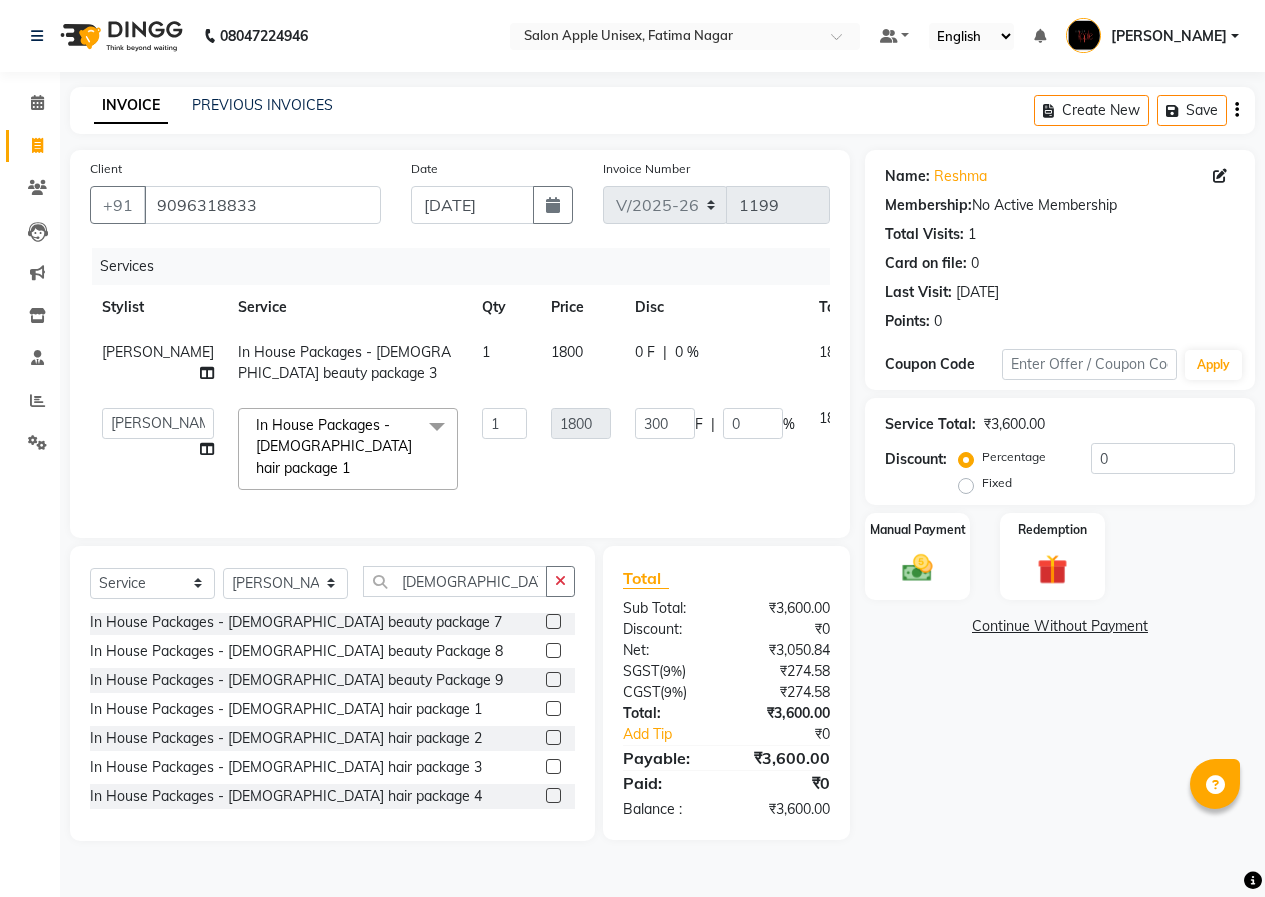 click on "300 F | 0 %" 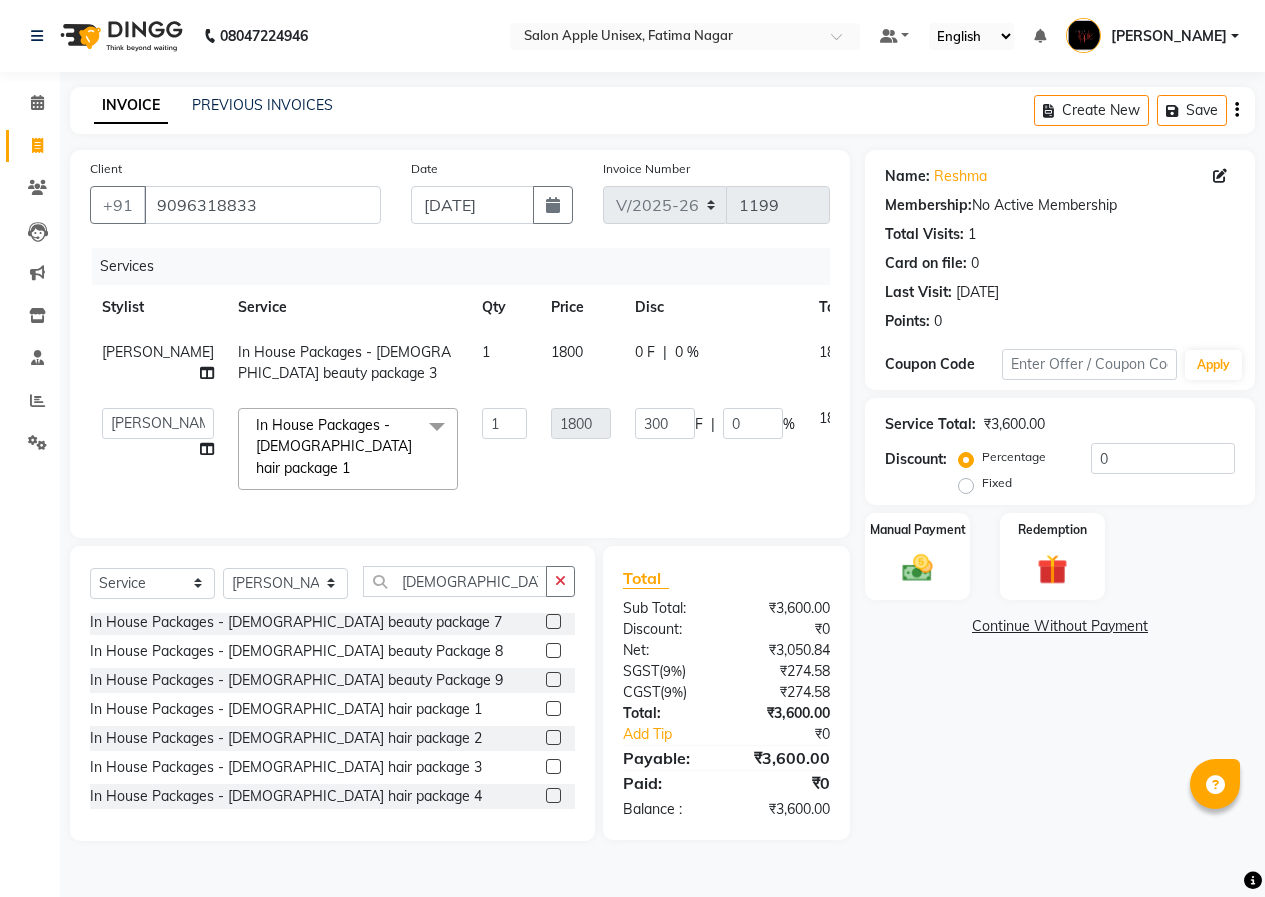 select on "23905" 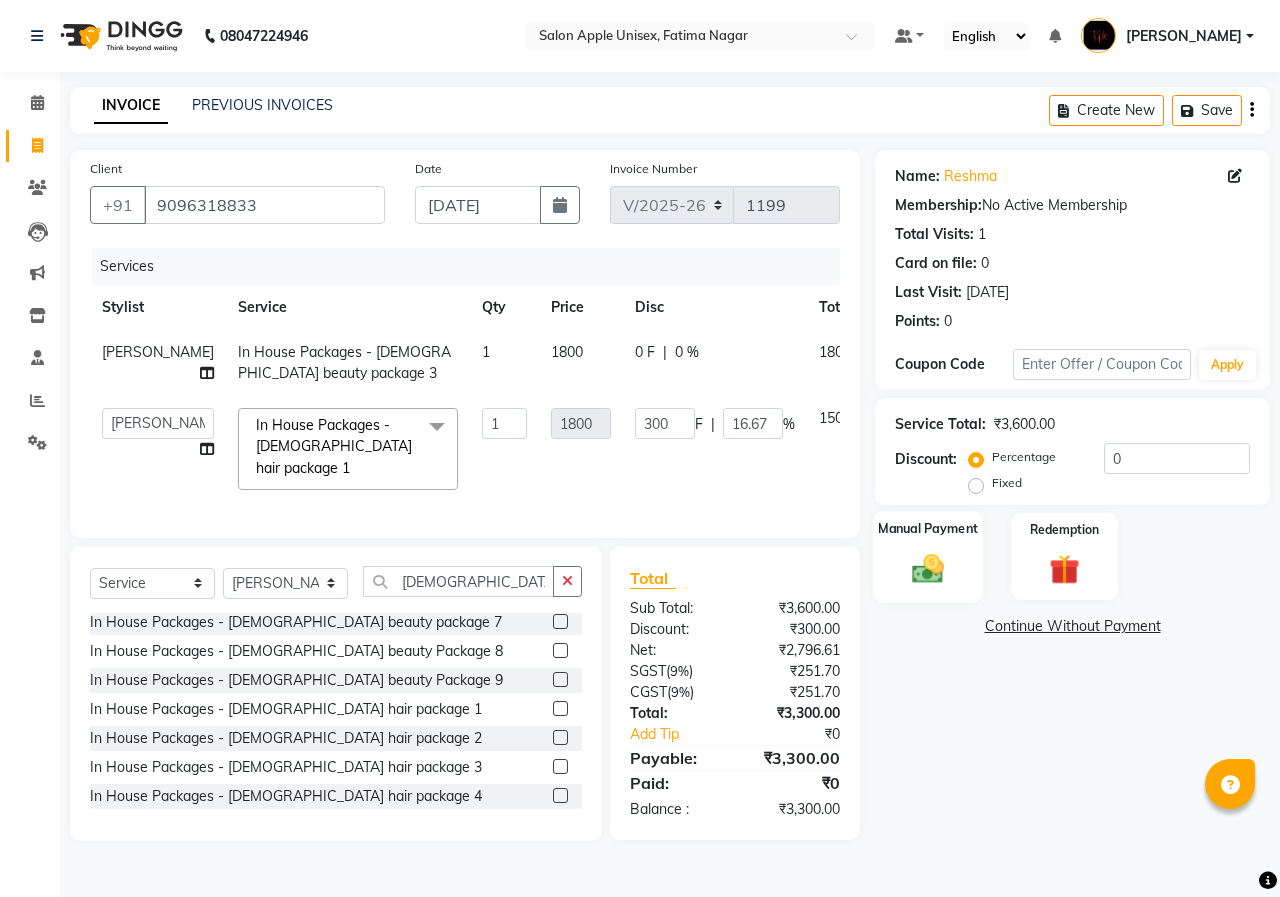 click on "Manual Payment" 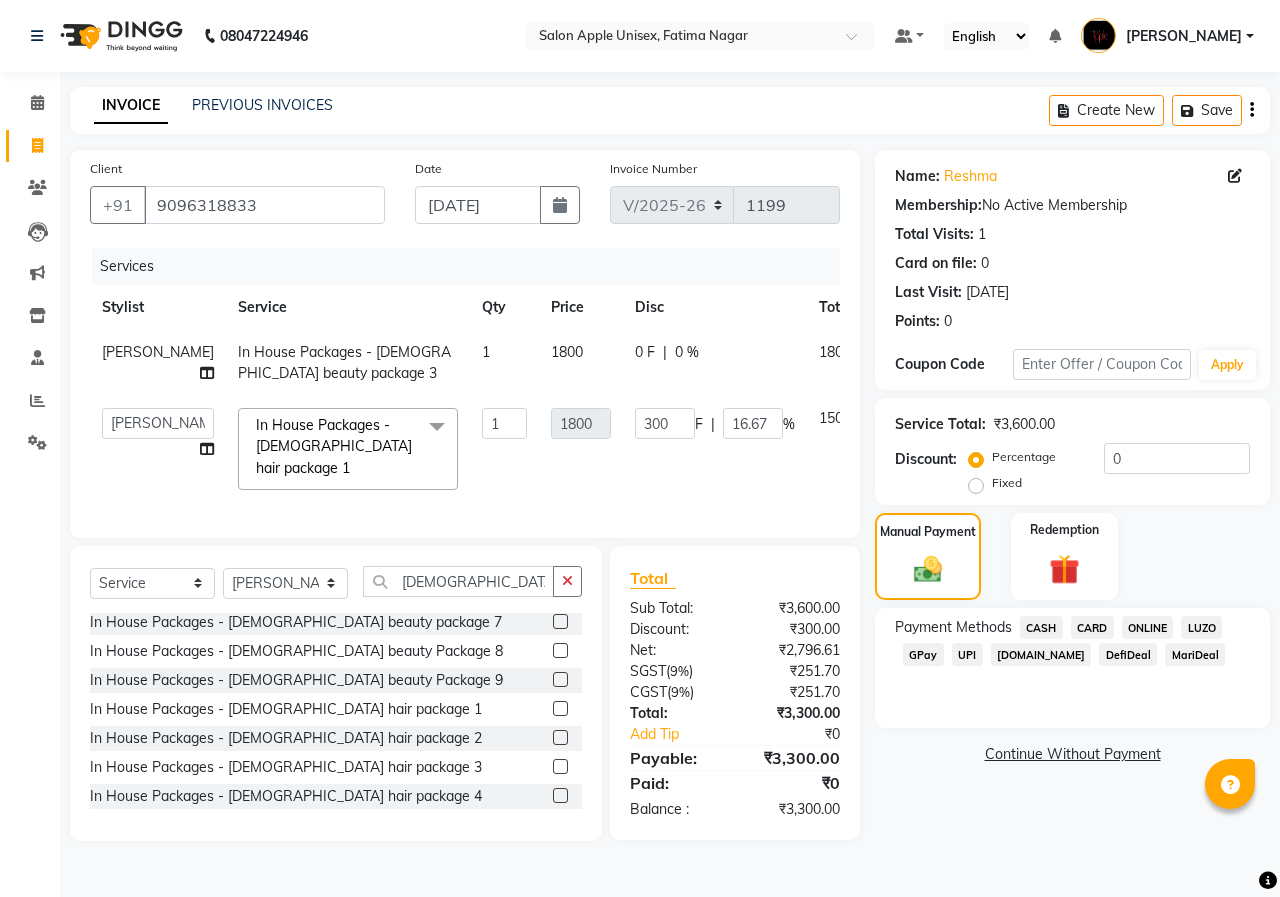 click on "ONLINE" 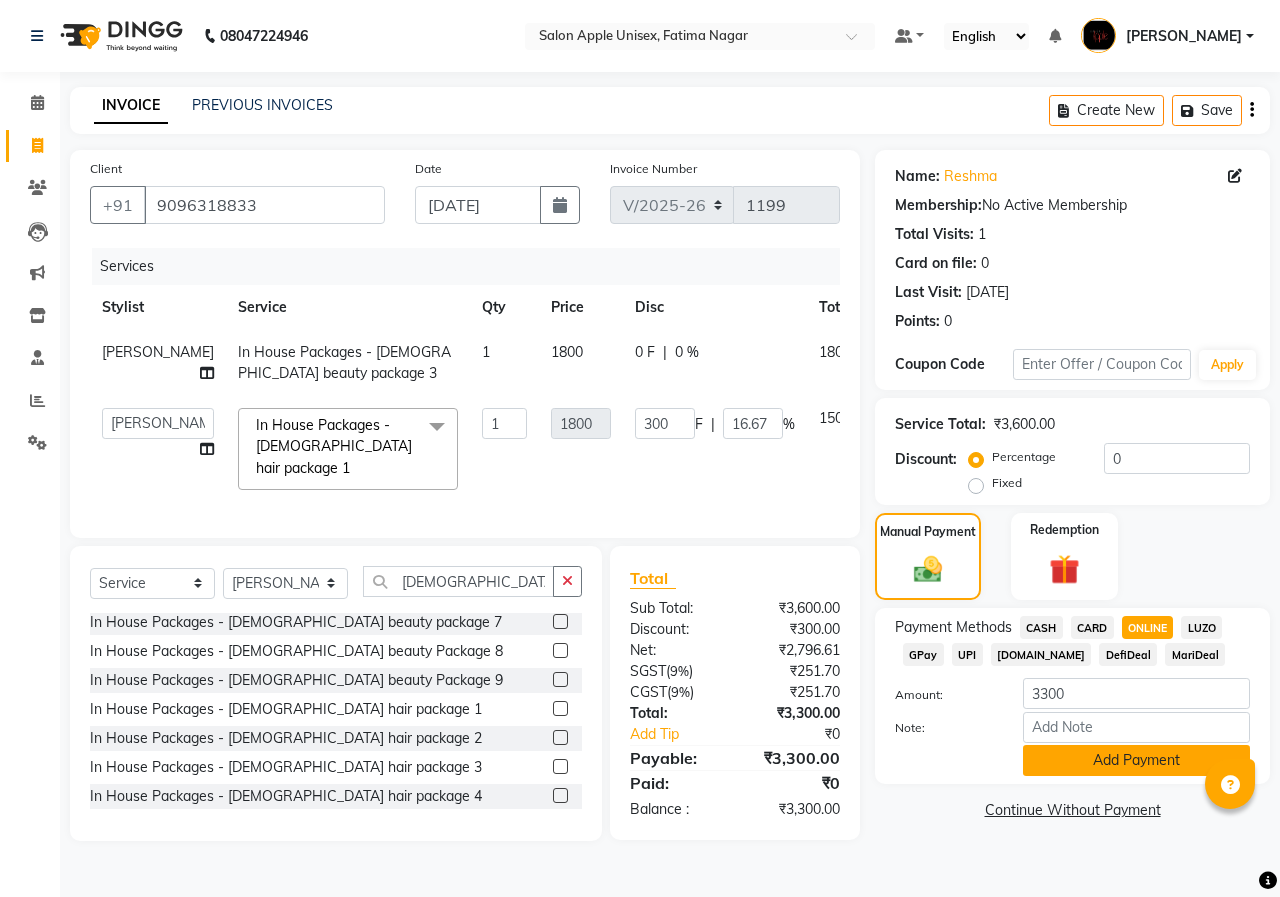 click on "Add Payment" 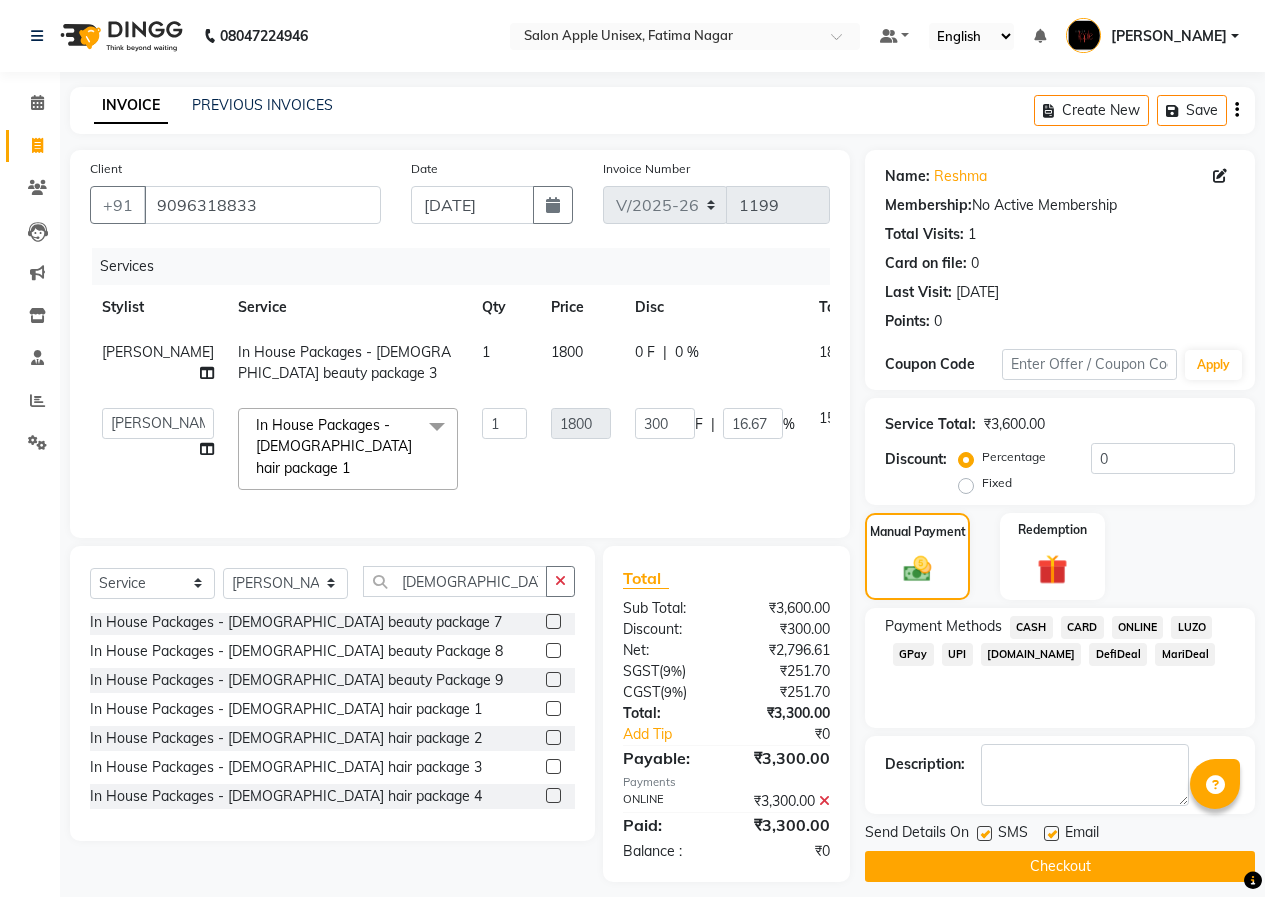 click on "Checkout" 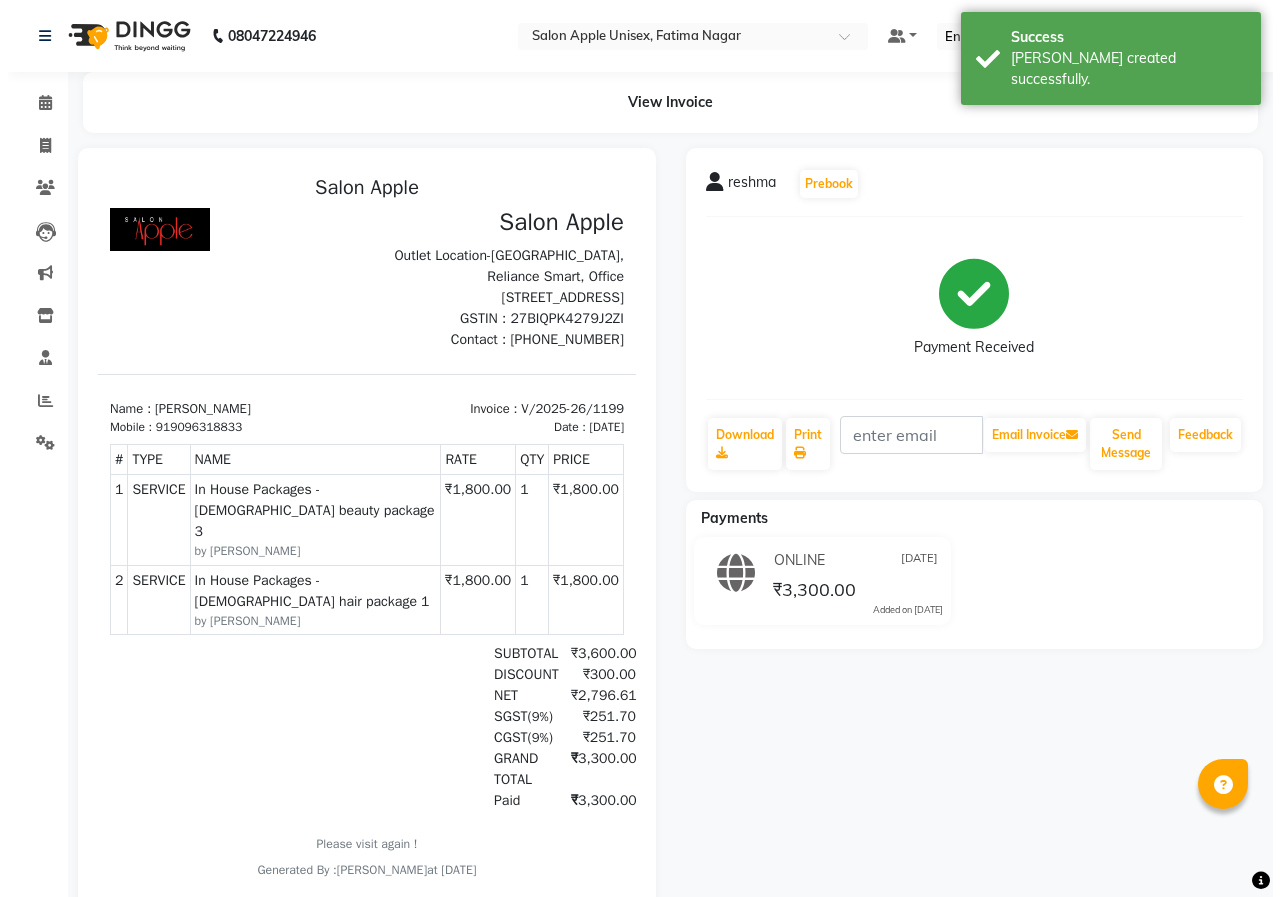 scroll, scrollTop: 0, scrollLeft: 0, axis: both 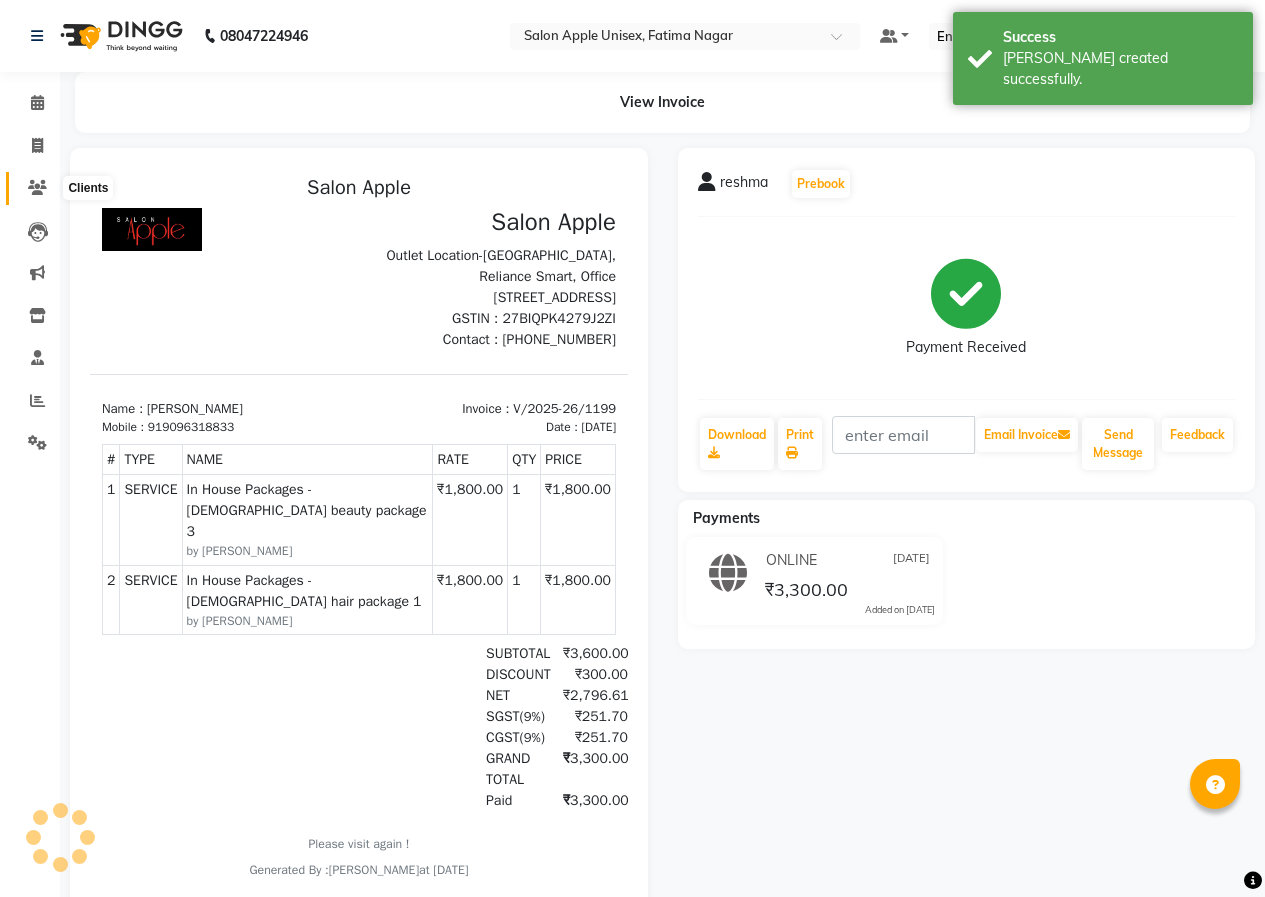 click 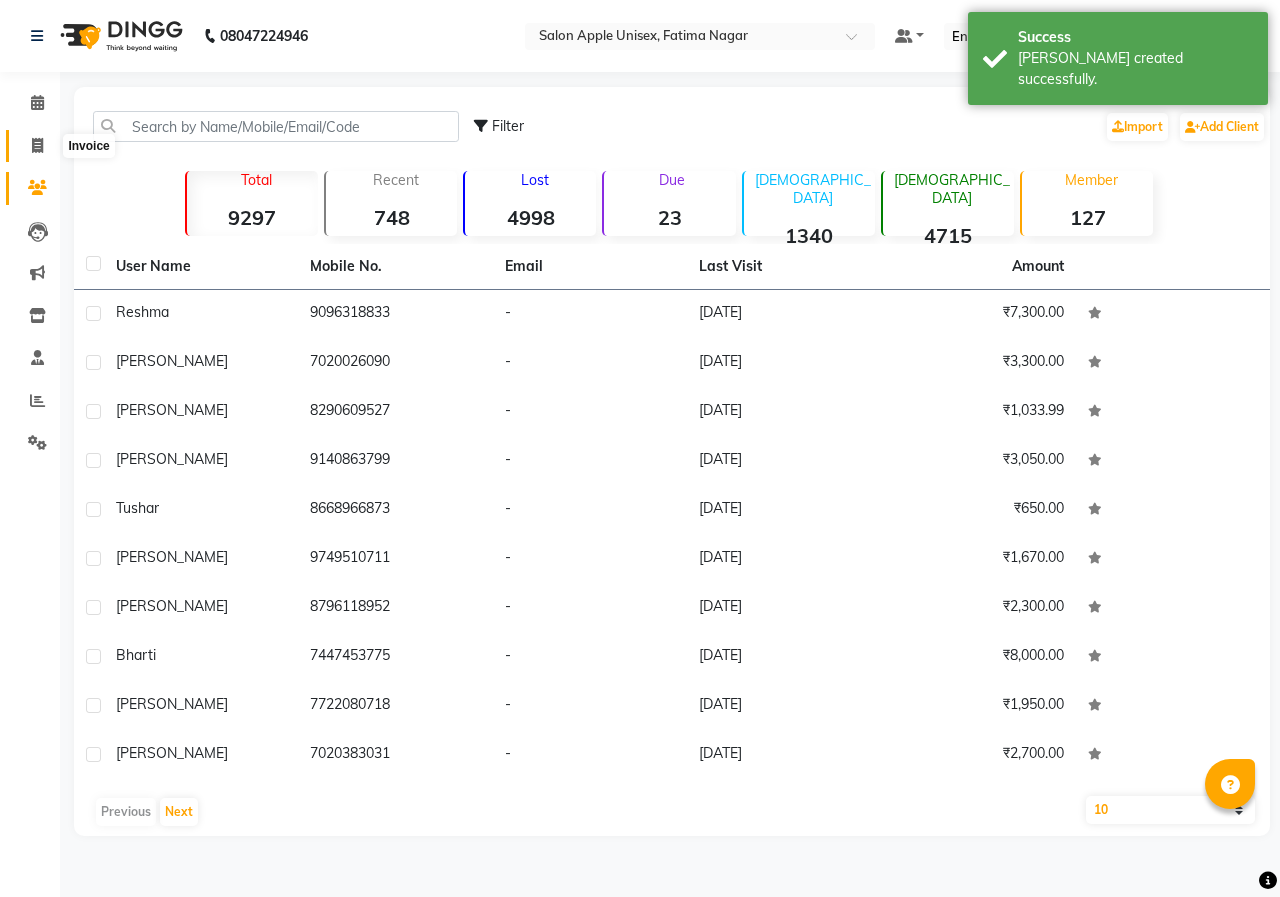 click 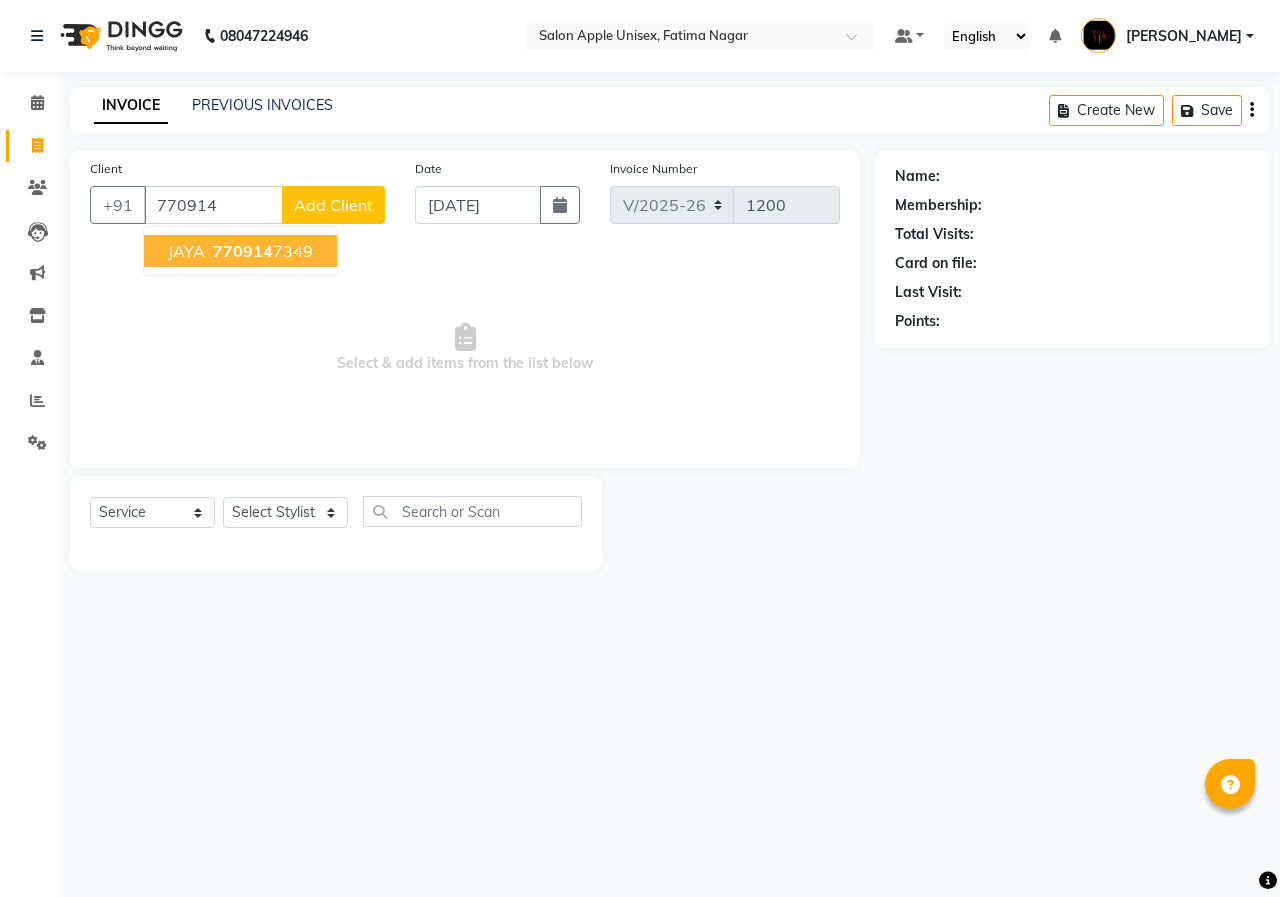 click on "770914" at bounding box center (243, 251) 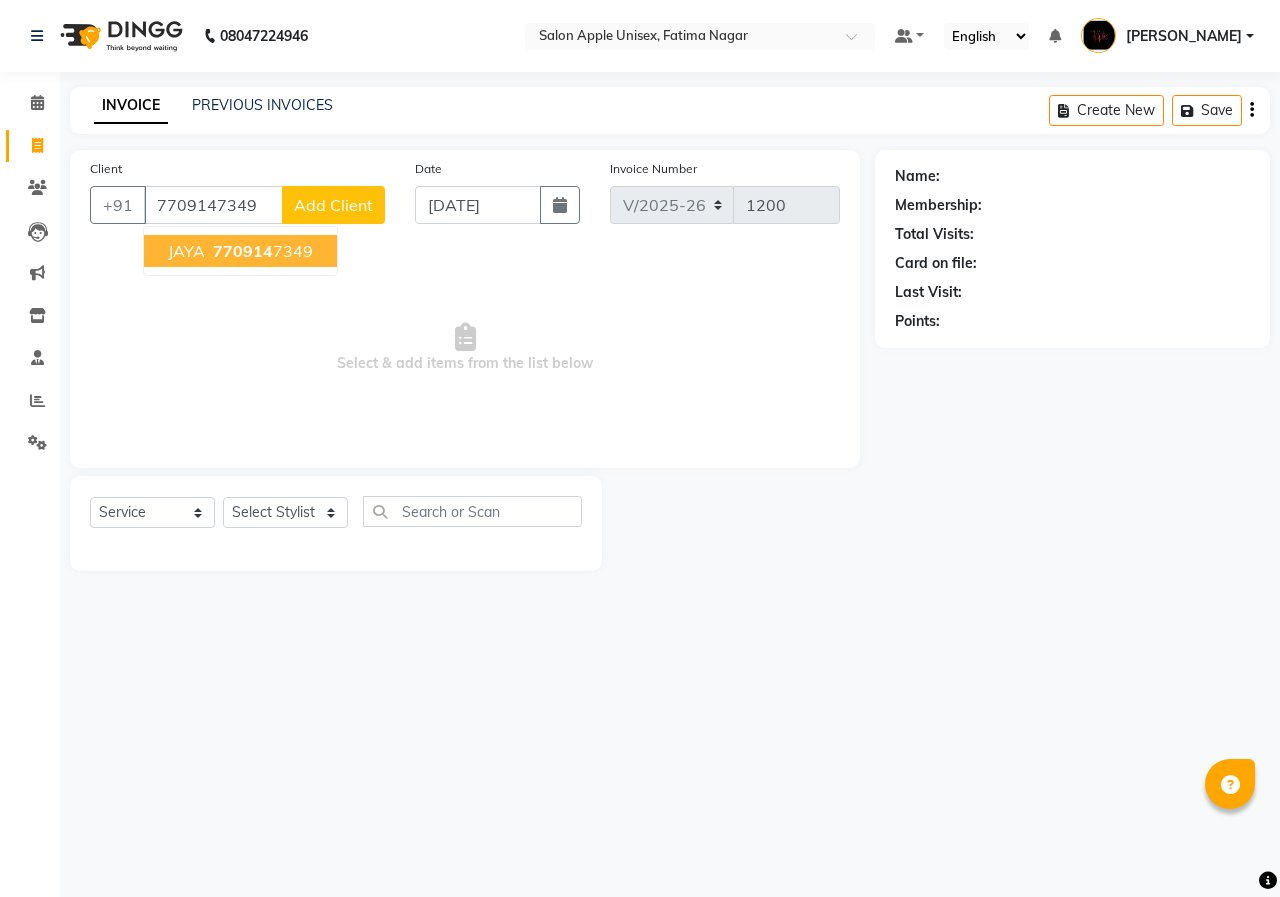 type on "7709147349" 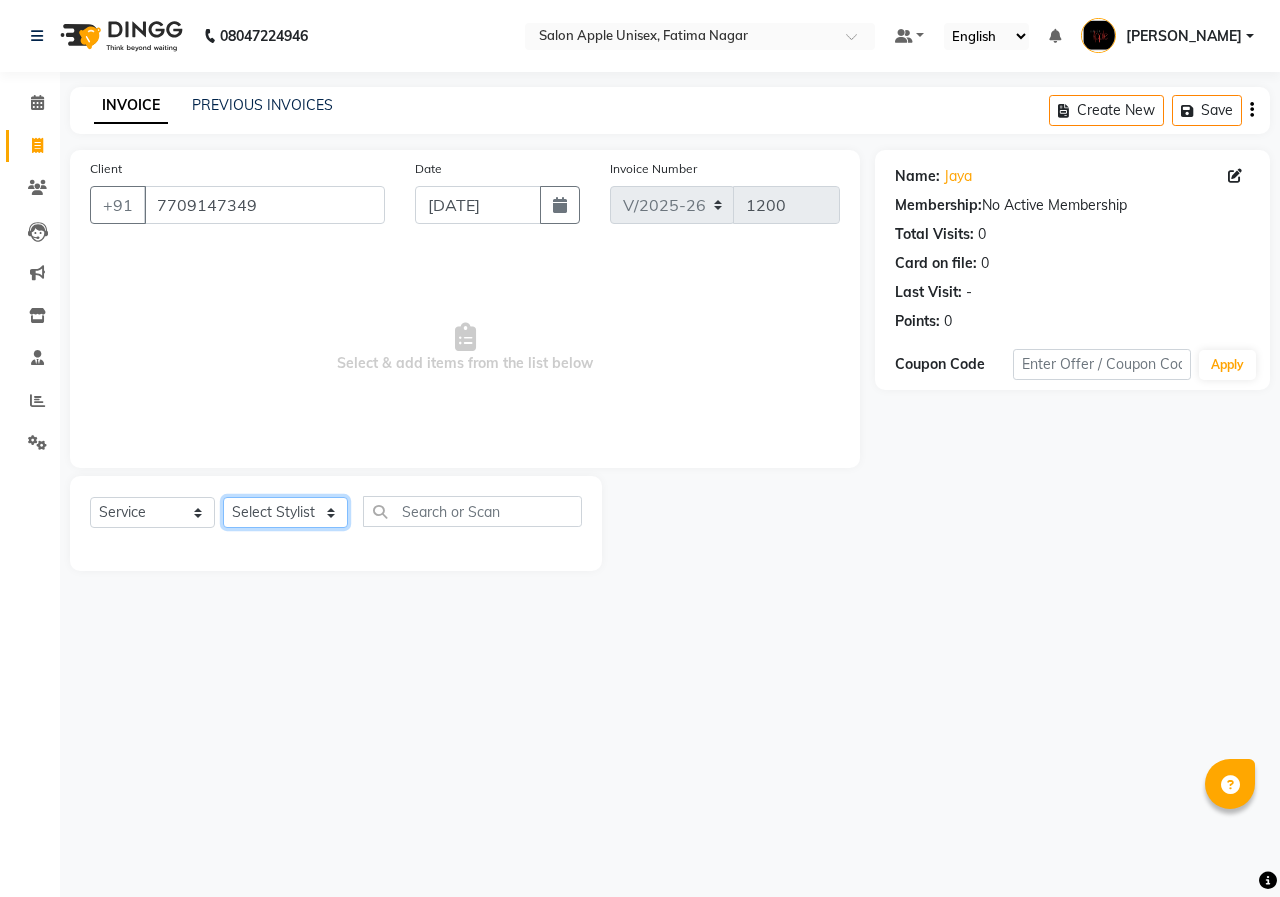 click on "Select Stylist [PERSON_NAME]  [PERSON_NAME] [PERSON_NAME] [PERSON_NAME]  Training Department [GEOGRAPHIC_DATA]" 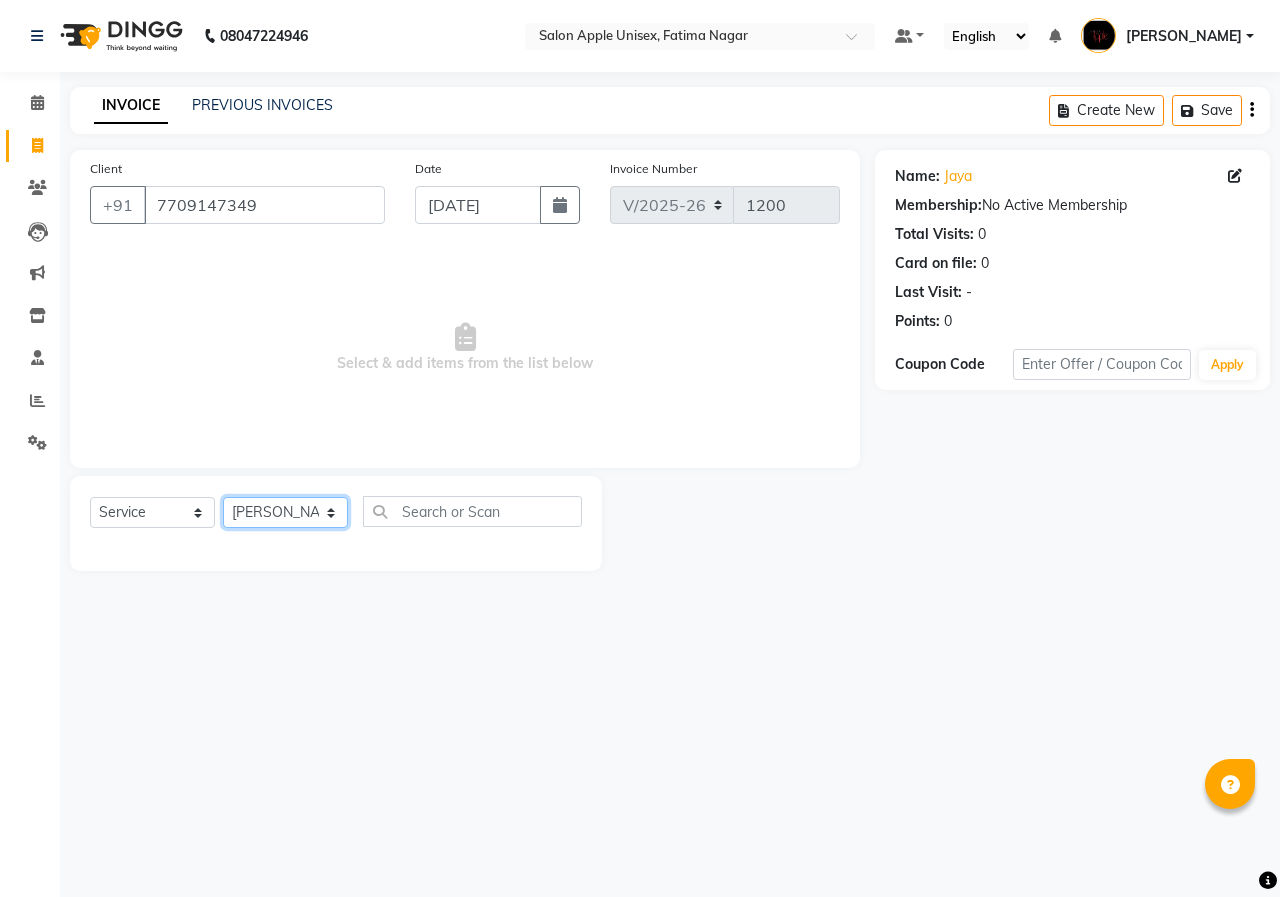 click on "Select Stylist [PERSON_NAME]  [PERSON_NAME] [PERSON_NAME] [PERSON_NAME]  Training Department [GEOGRAPHIC_DATA]" 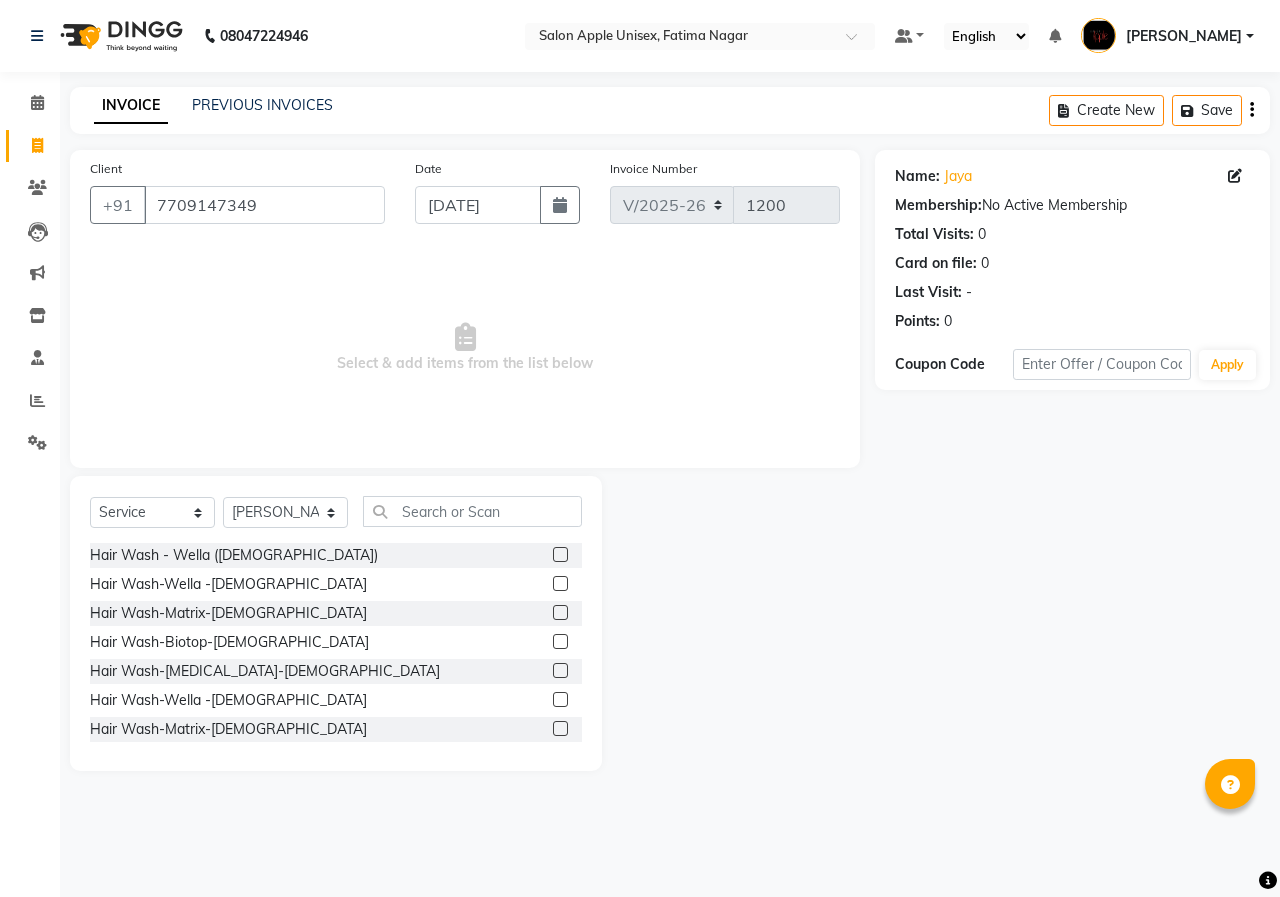 click on "Select  Service  Product  Membership  Package Voucher Prepaid Gift Card  Select Stylist [PERSON_NAME]  [PERSON_NAME] [PERSON_NAME] [PERSON_NAME]  Training Department [GEOGRAPHIC_DATA]" 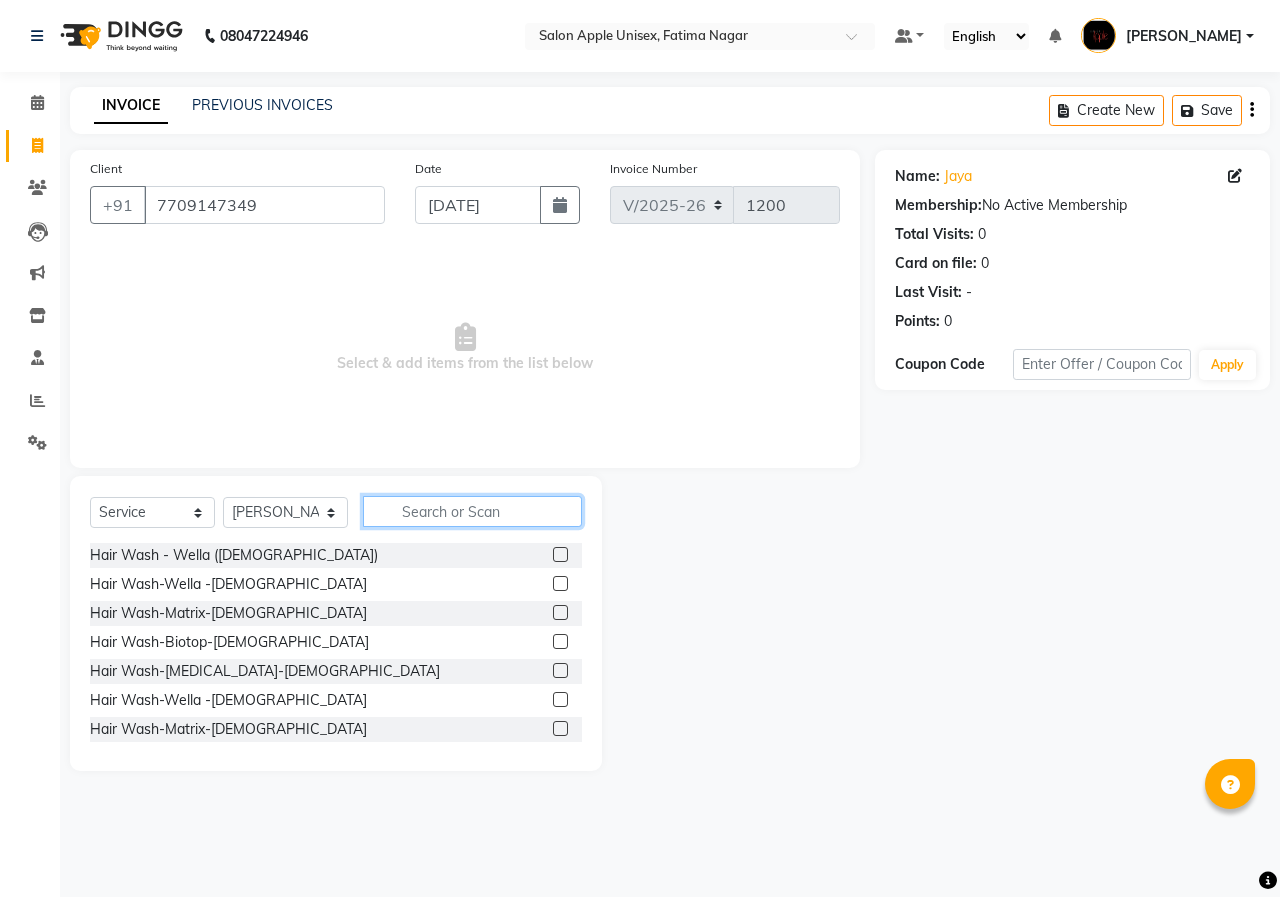 click 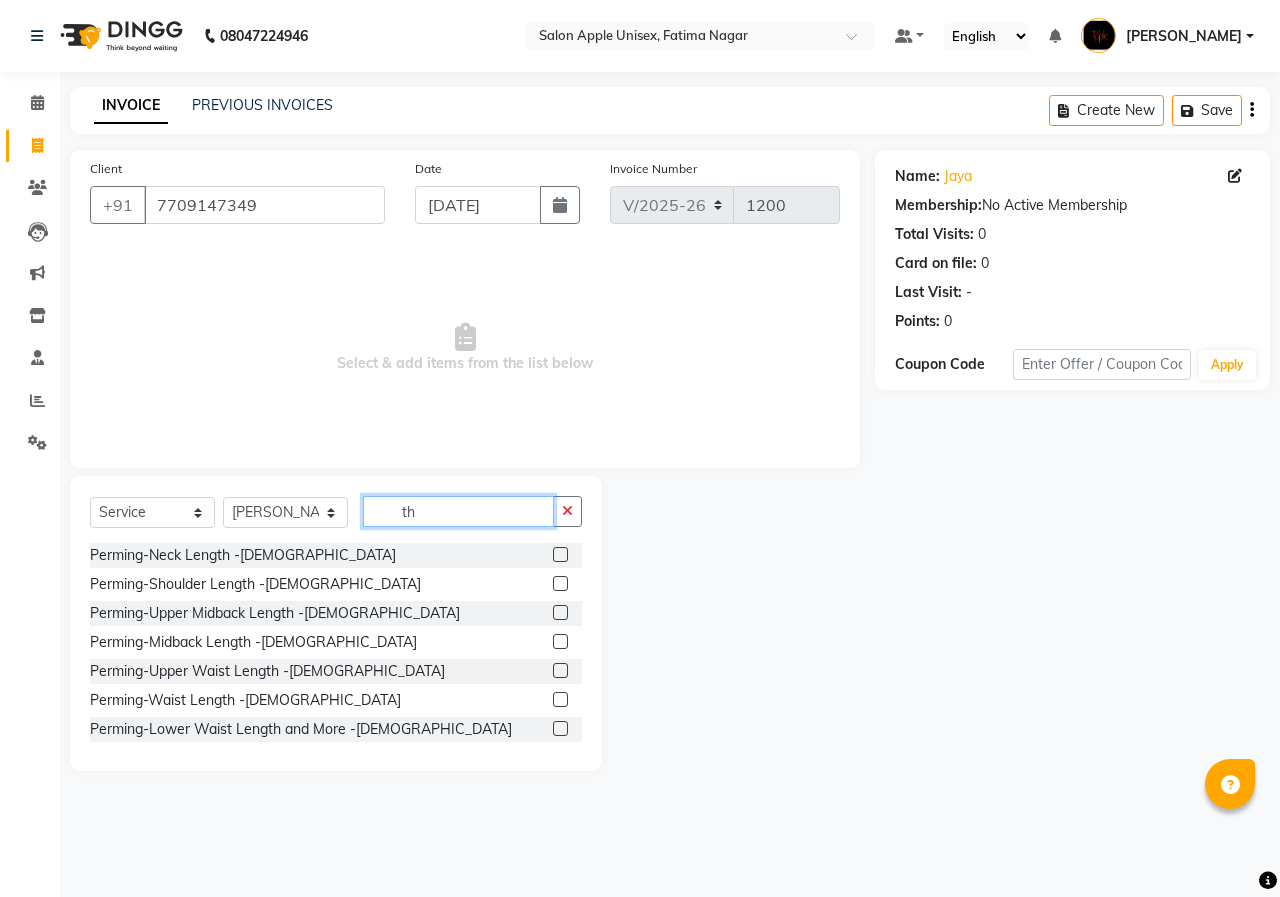 type on "thr" 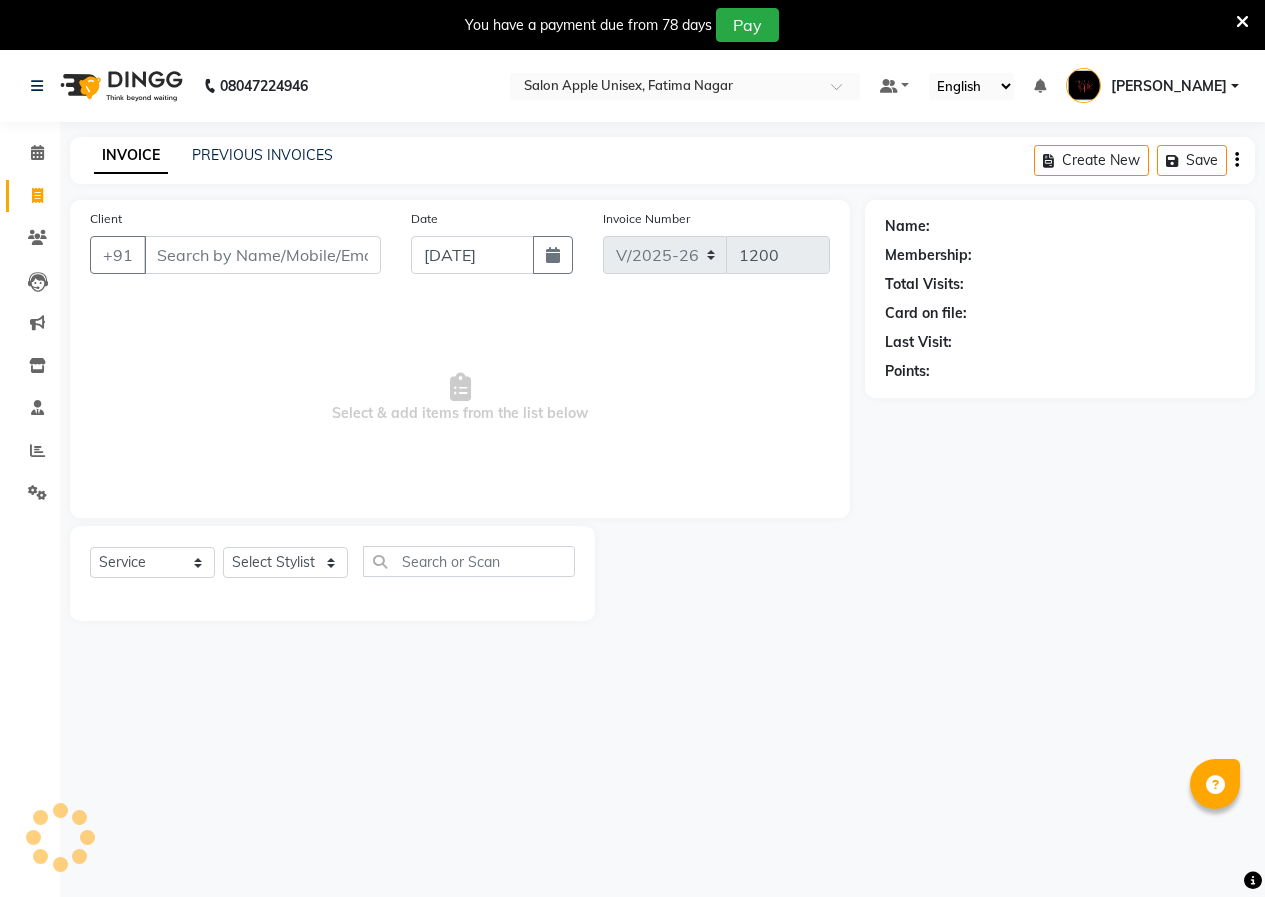 select on "118" 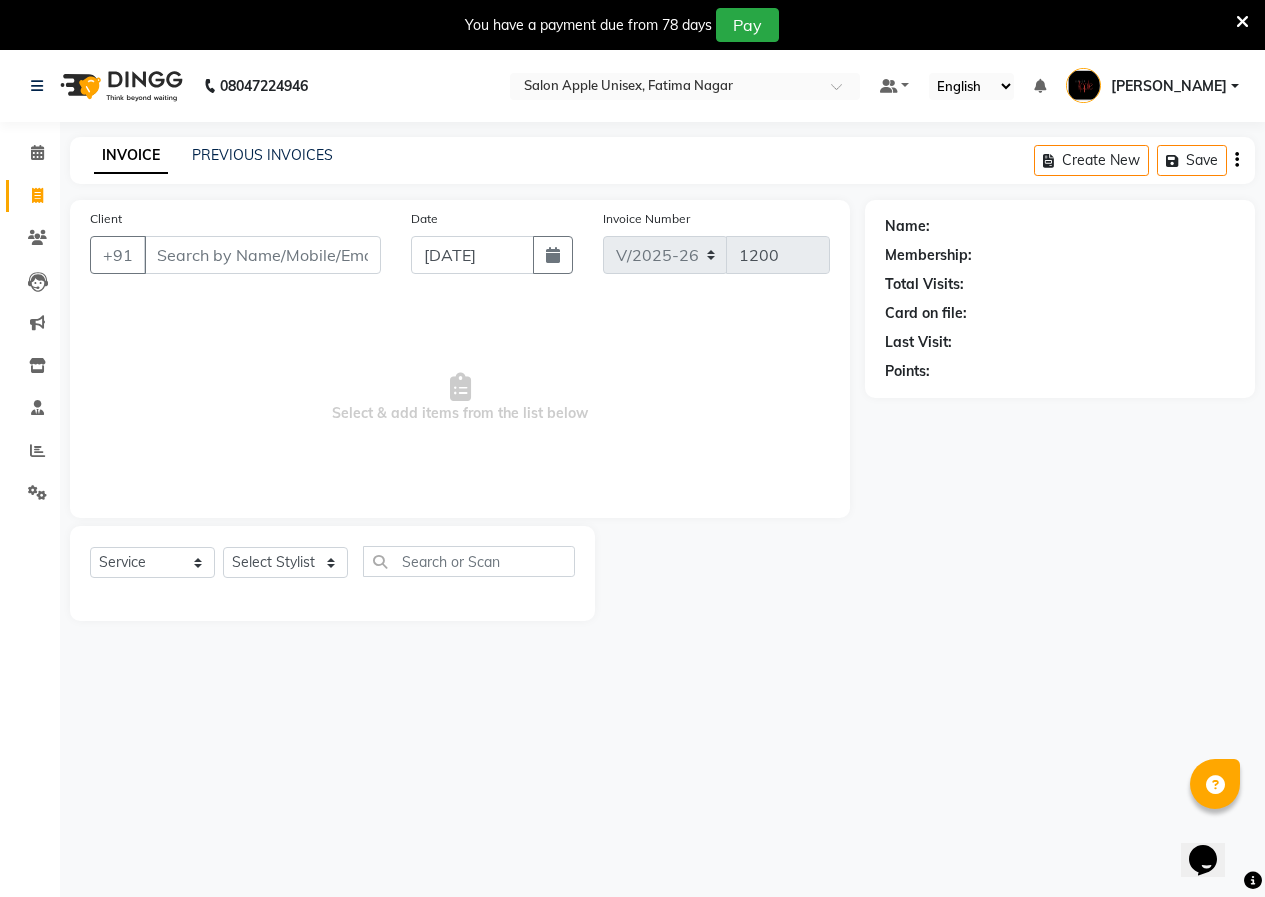 scroll, scrollTop: 0, scrollLeft: 0, axis: both 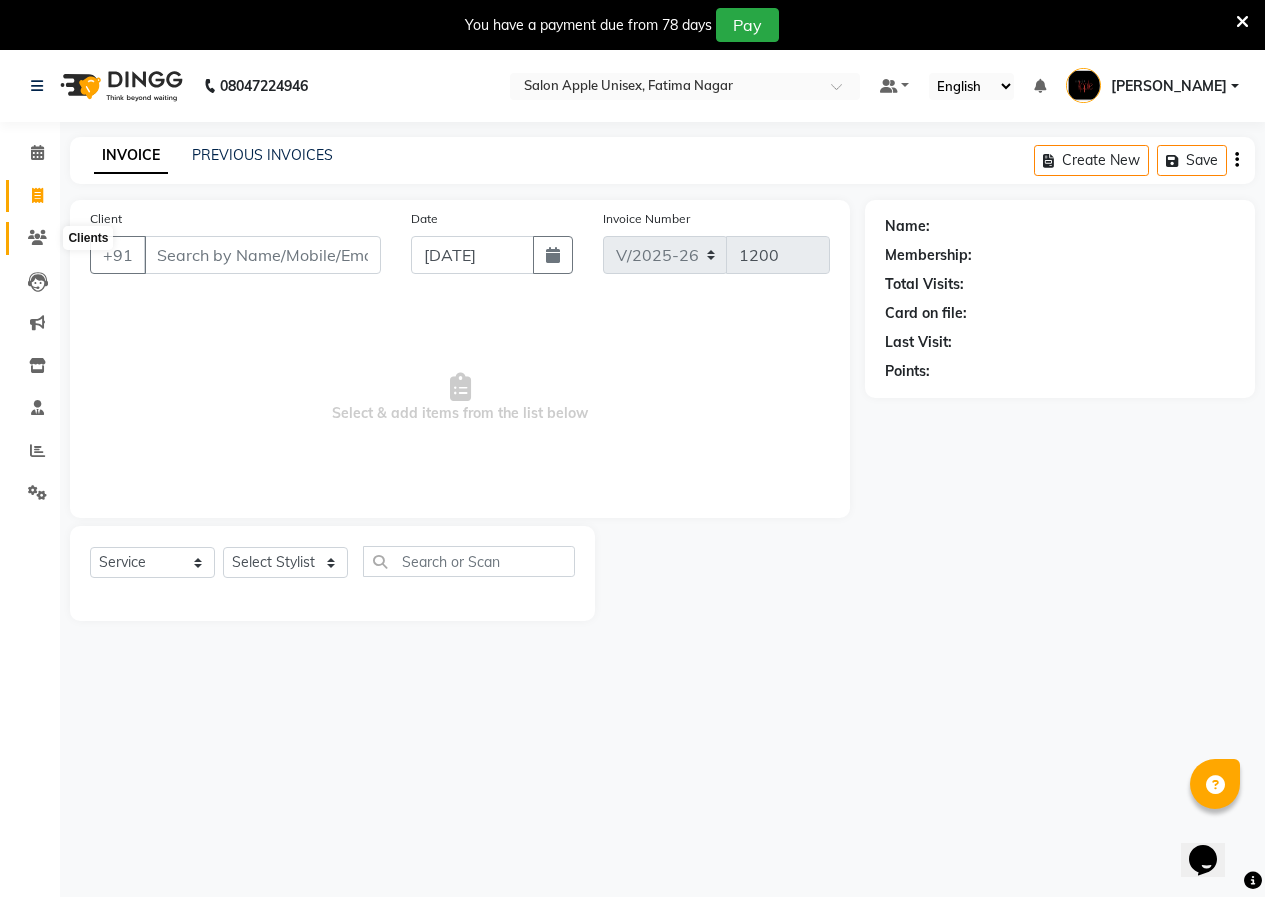 click 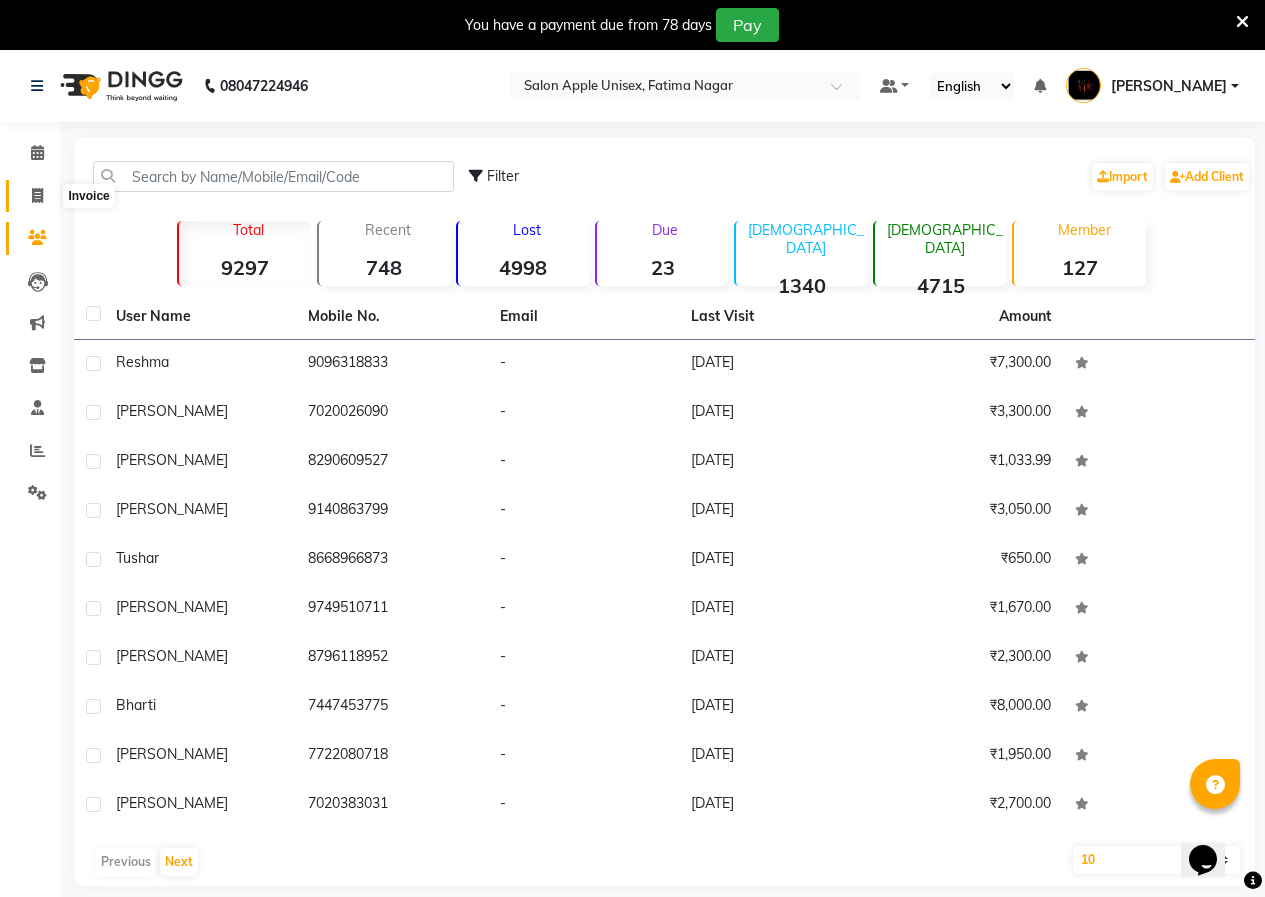 click 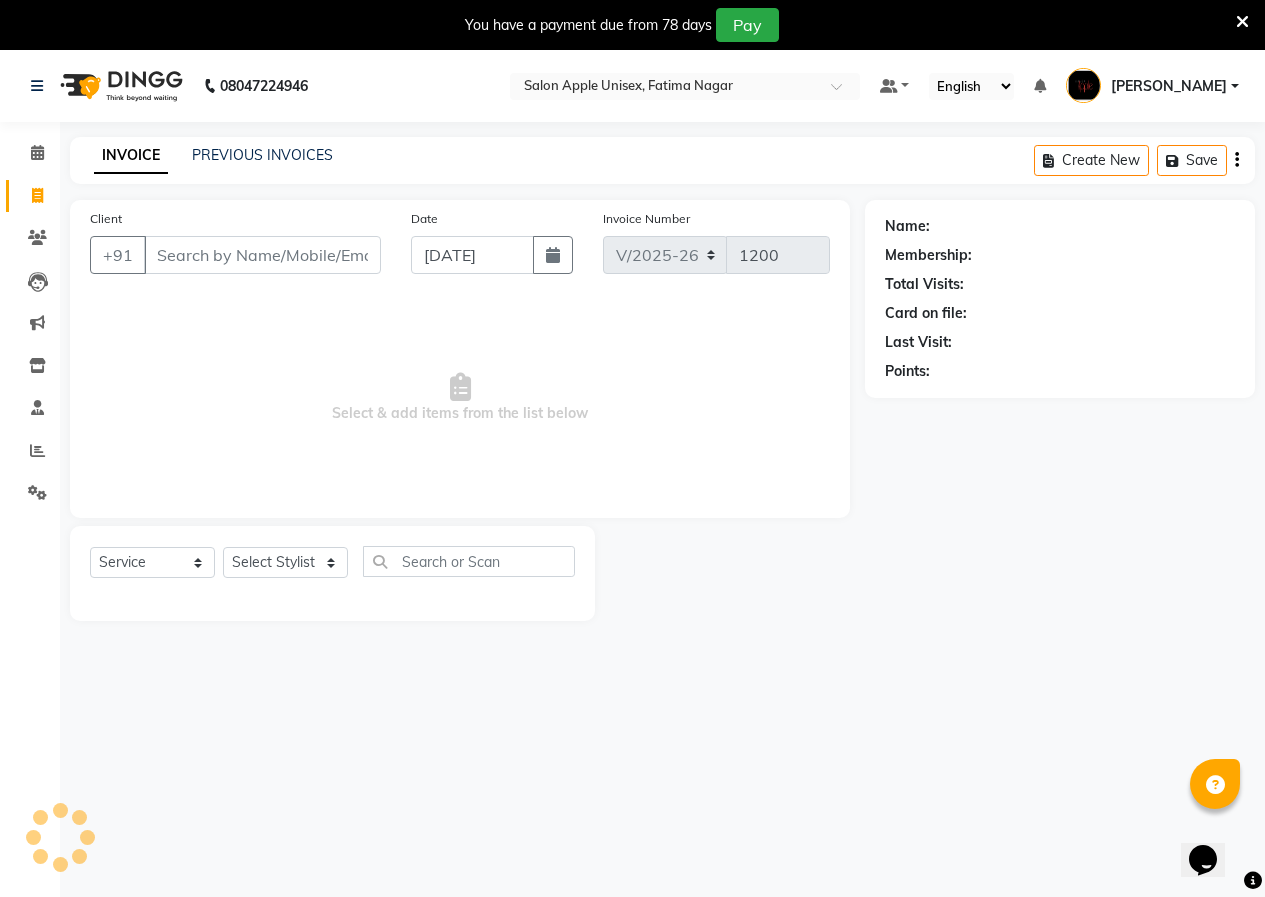 scroll, scrollTop: 50, scrollLeft: 0, axis: vertical 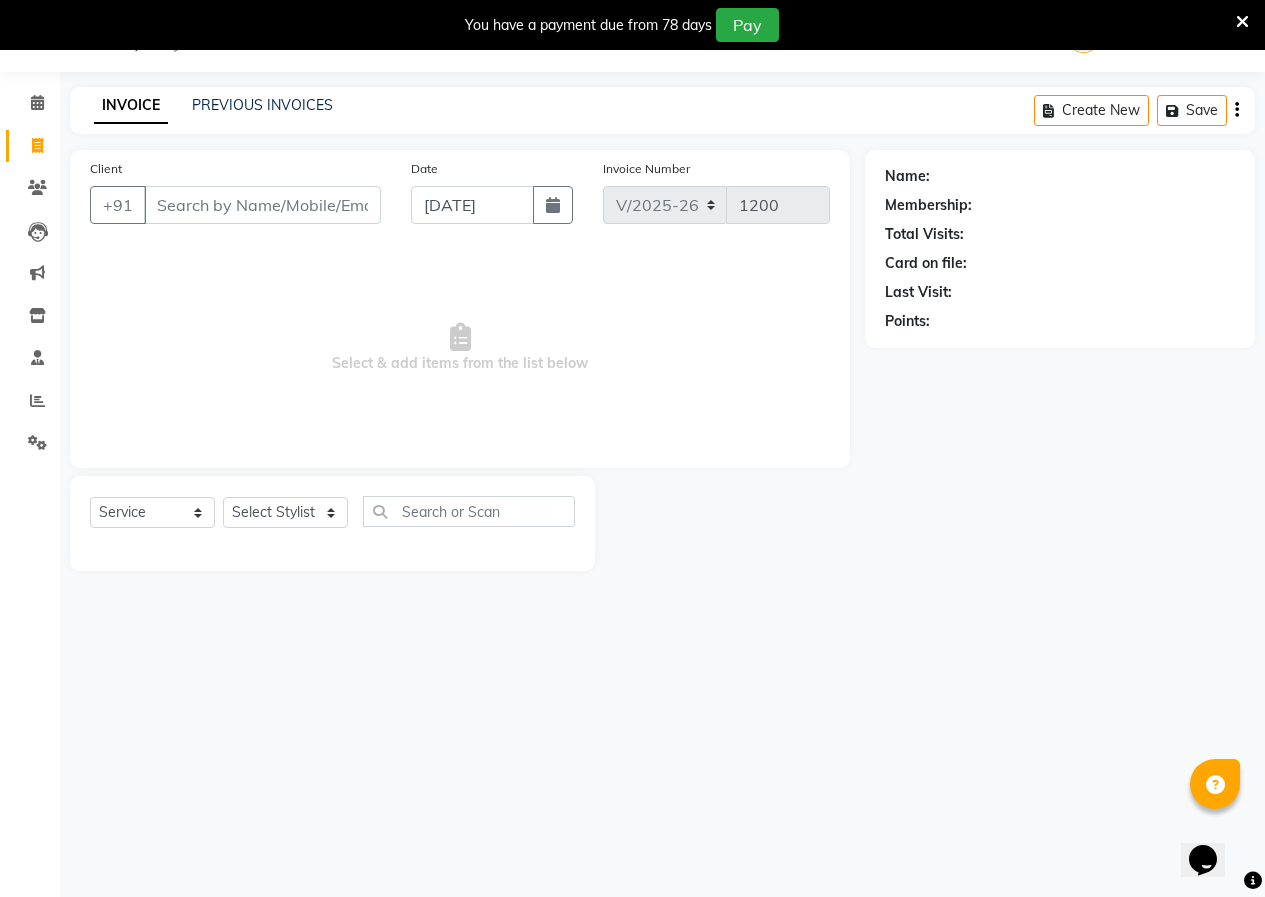 click on "Client" at bounding box center [262, 205] 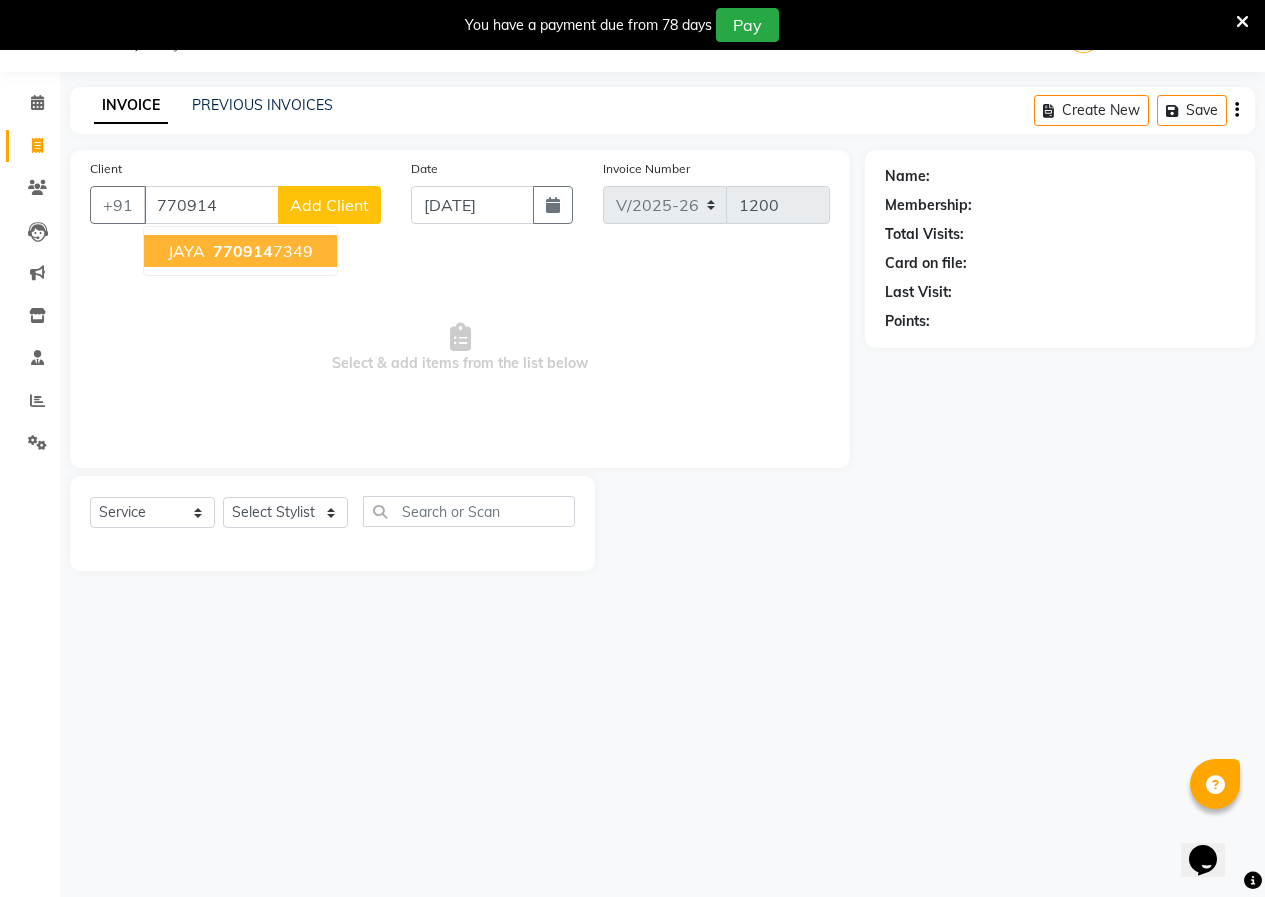 click on "JAYA   770914 7349" at bounding box center (240, 251) 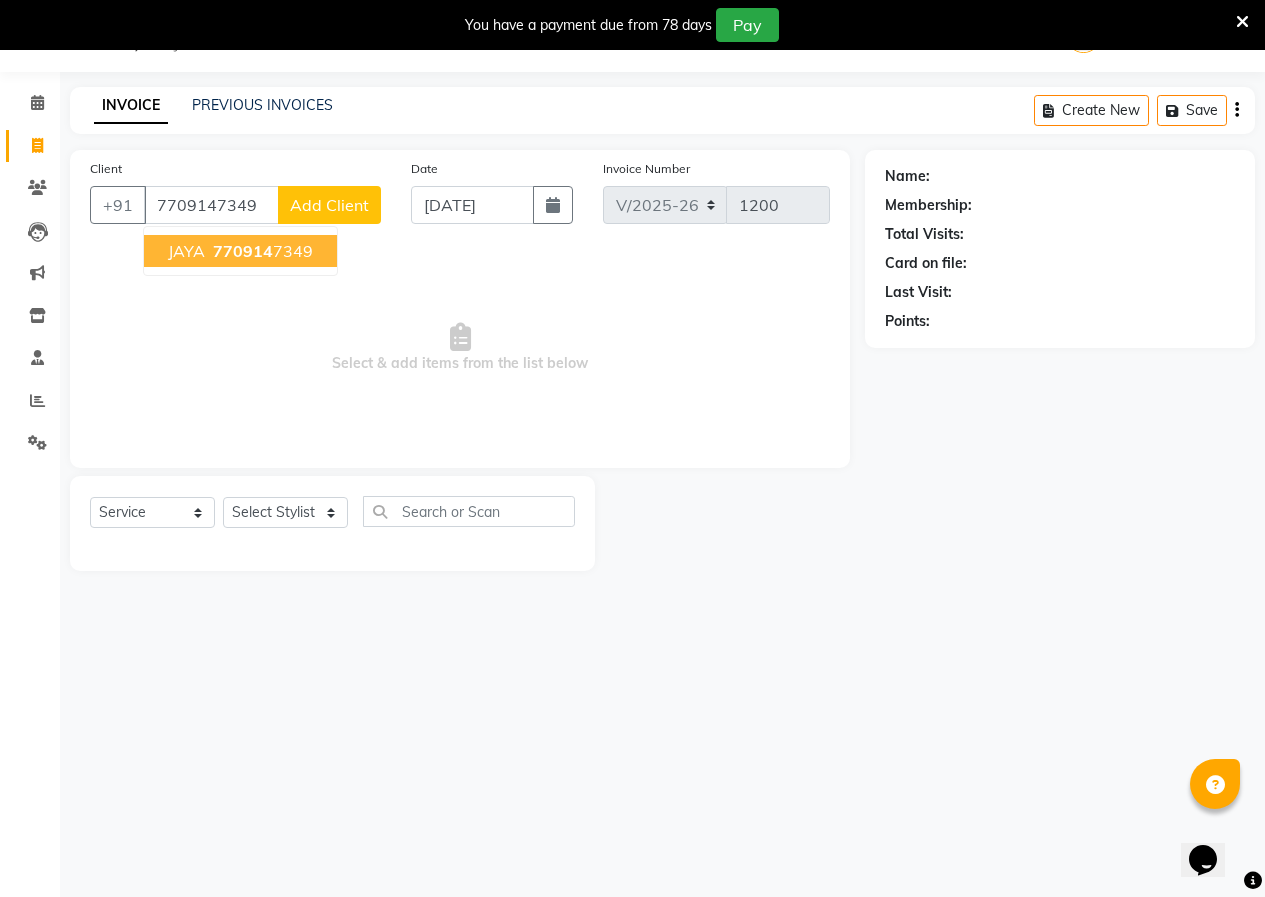 type on "7709147349" 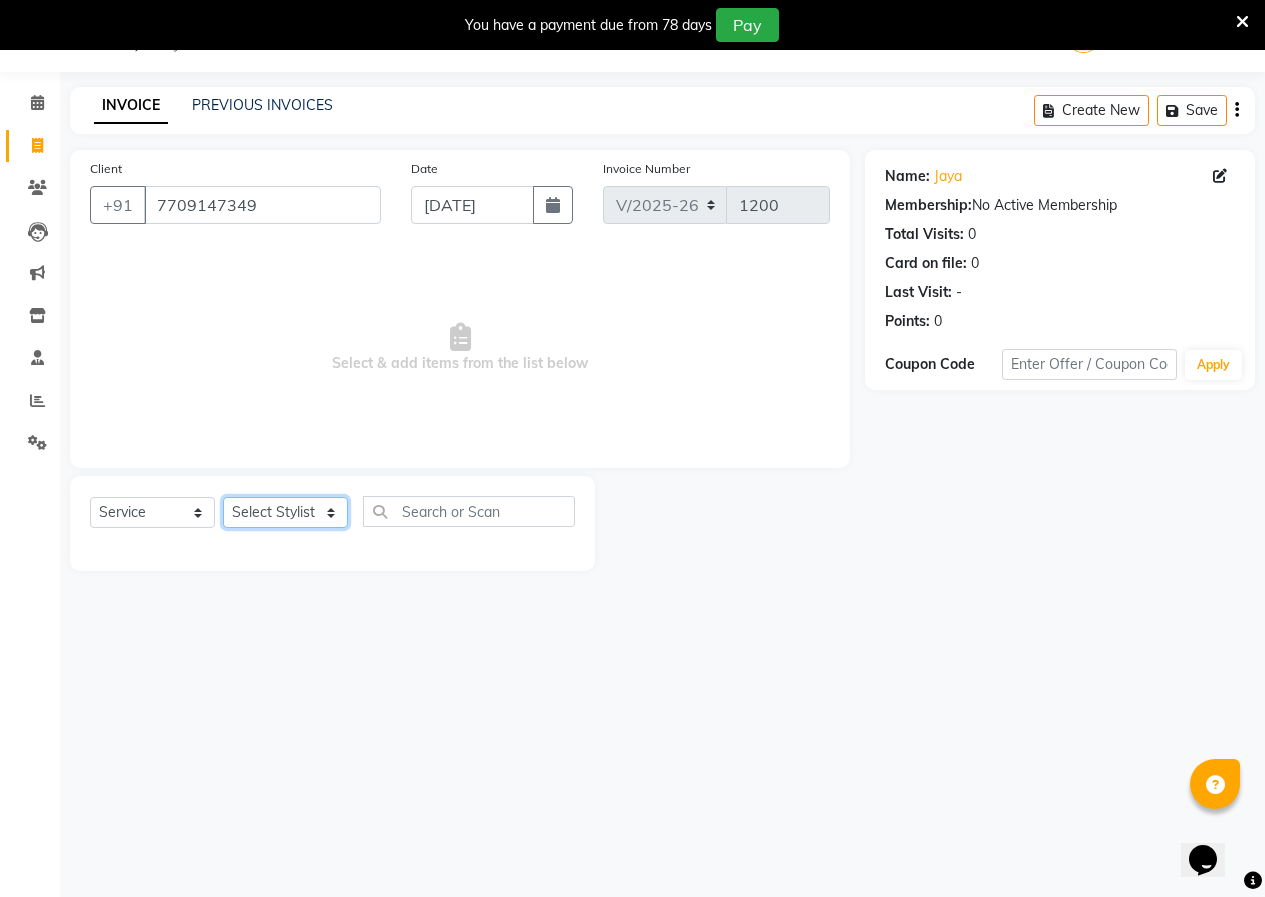 click on "Select Stylist [PERSON_NAME]  [PERSON_NAME] [PERSON_NAME] [PERSON_NAME]  Training Department [GEOGRAPHIC_DATA]" 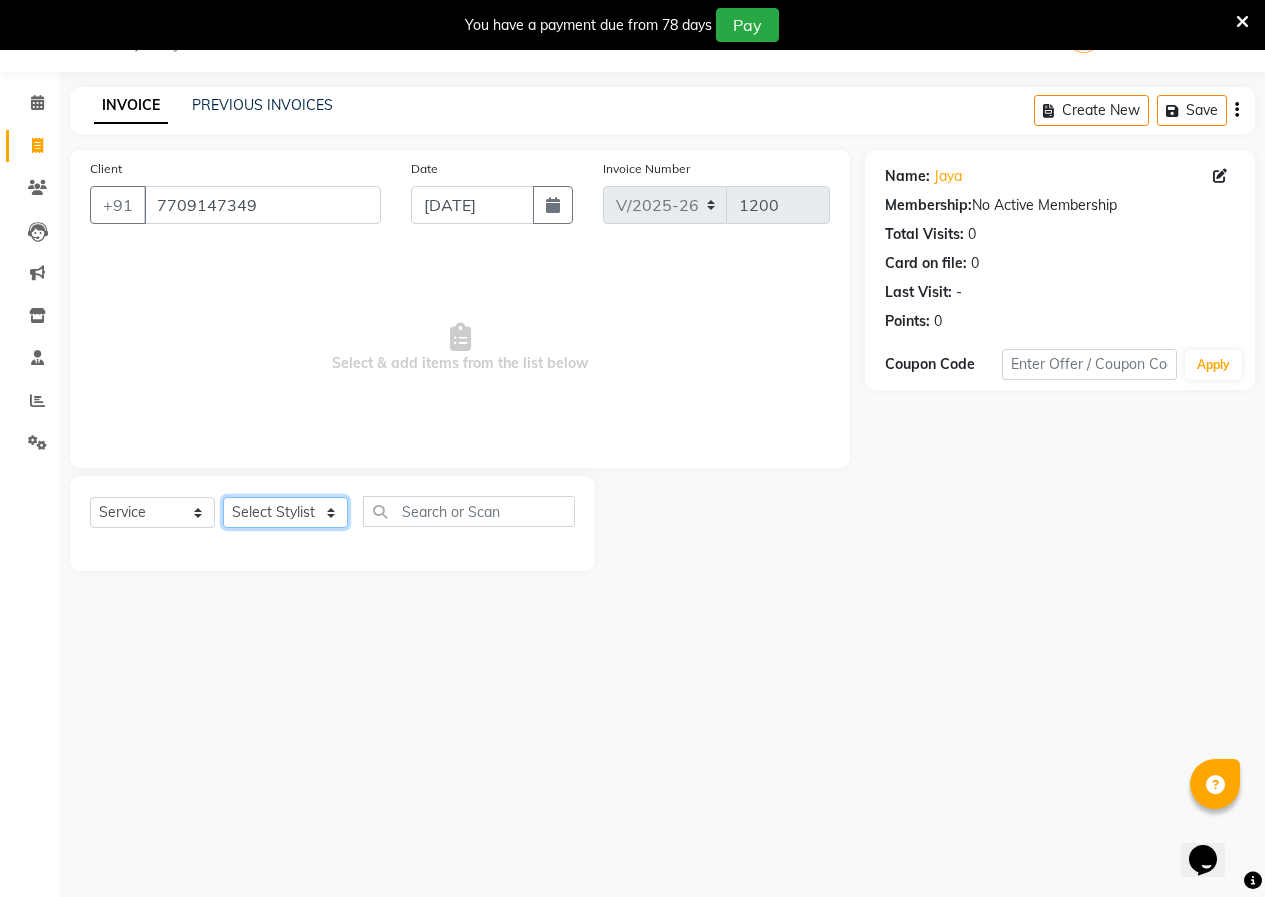 select on "3583" 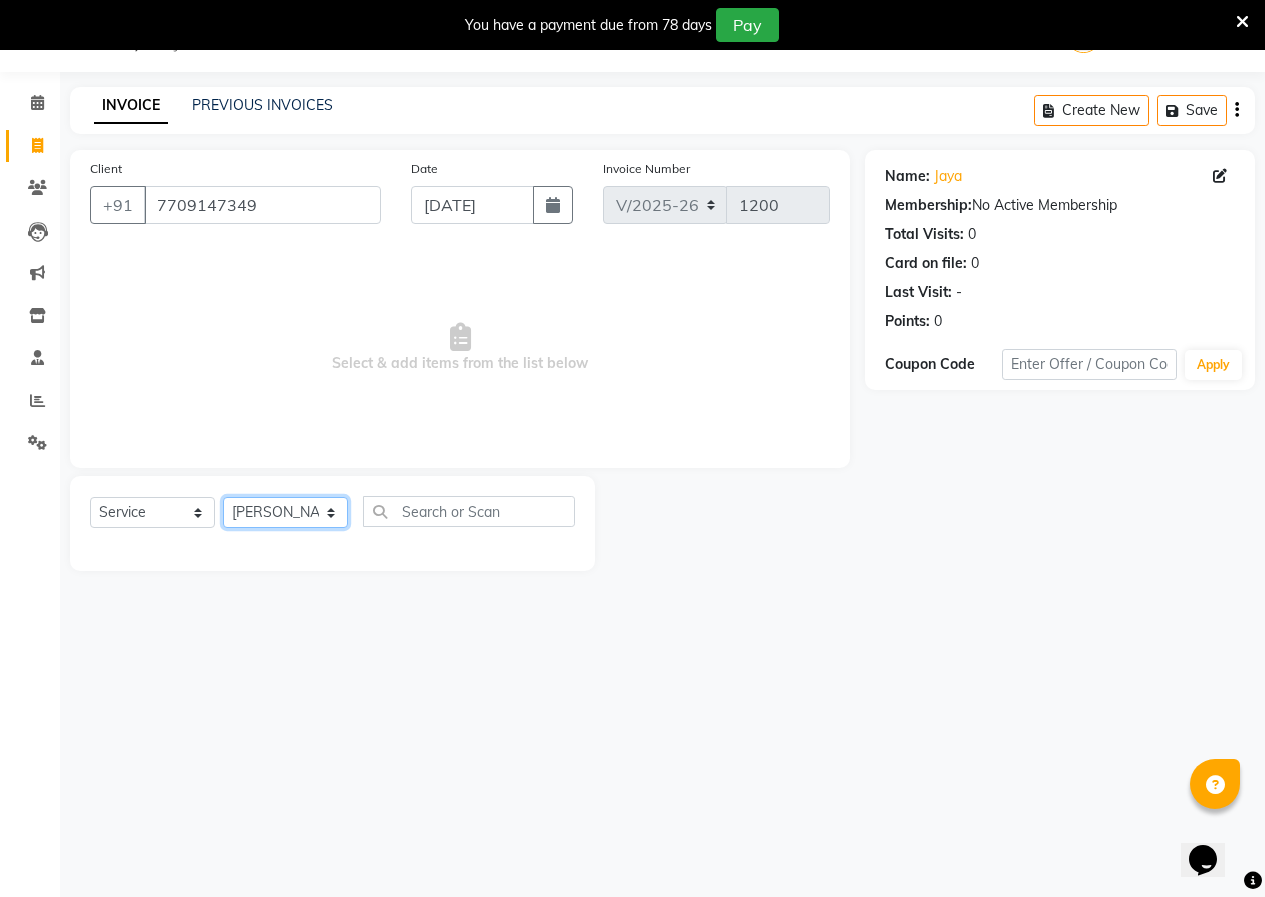 click on "Select Stylist [PERSON_NAME]  [PERSON_NAME] [PERSON_NAME] [PERSON_NAME]  Training Department [GEOGRAPHIC_DATA]" 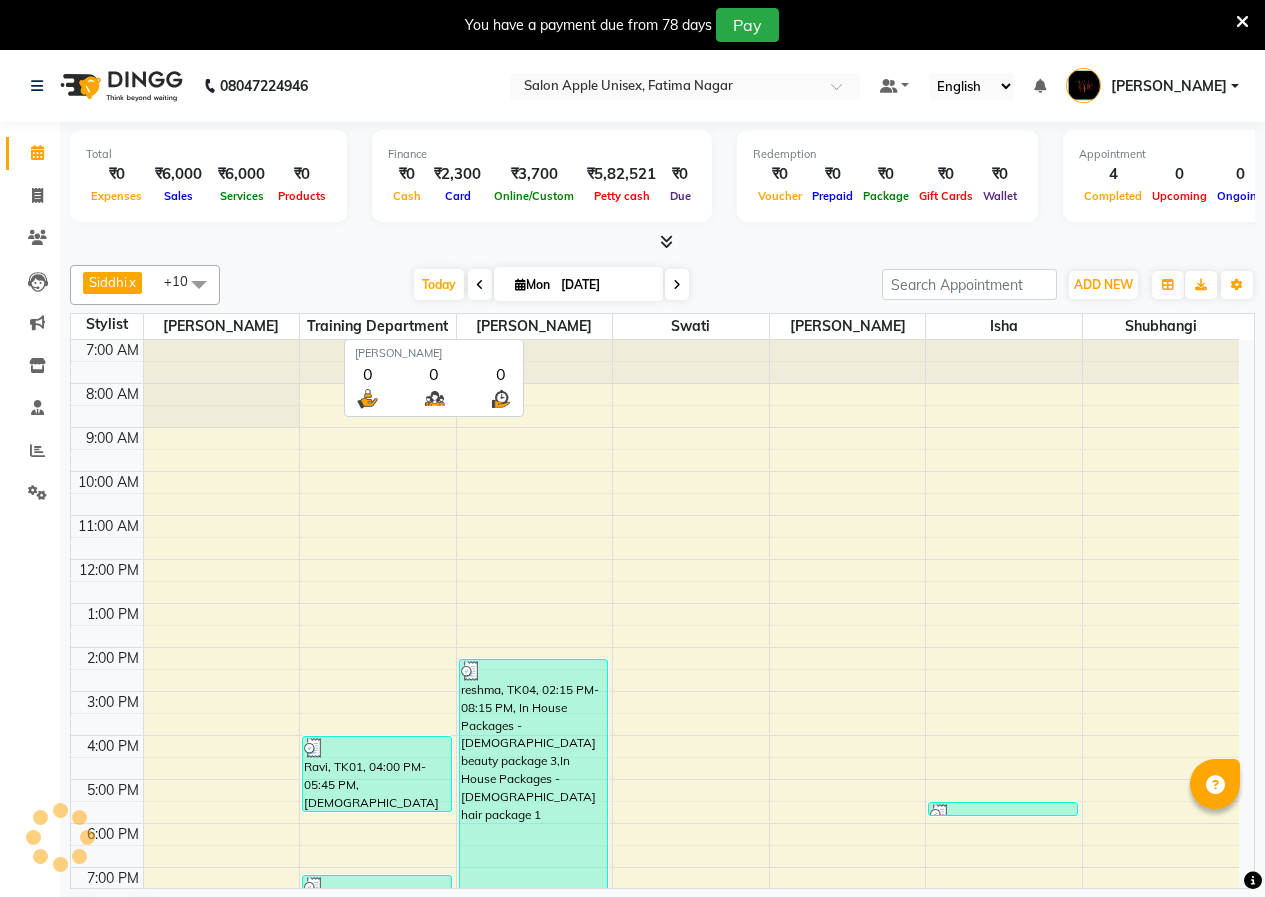 scroll, scrollTop: 0, scrollLeft: 0, axis: both 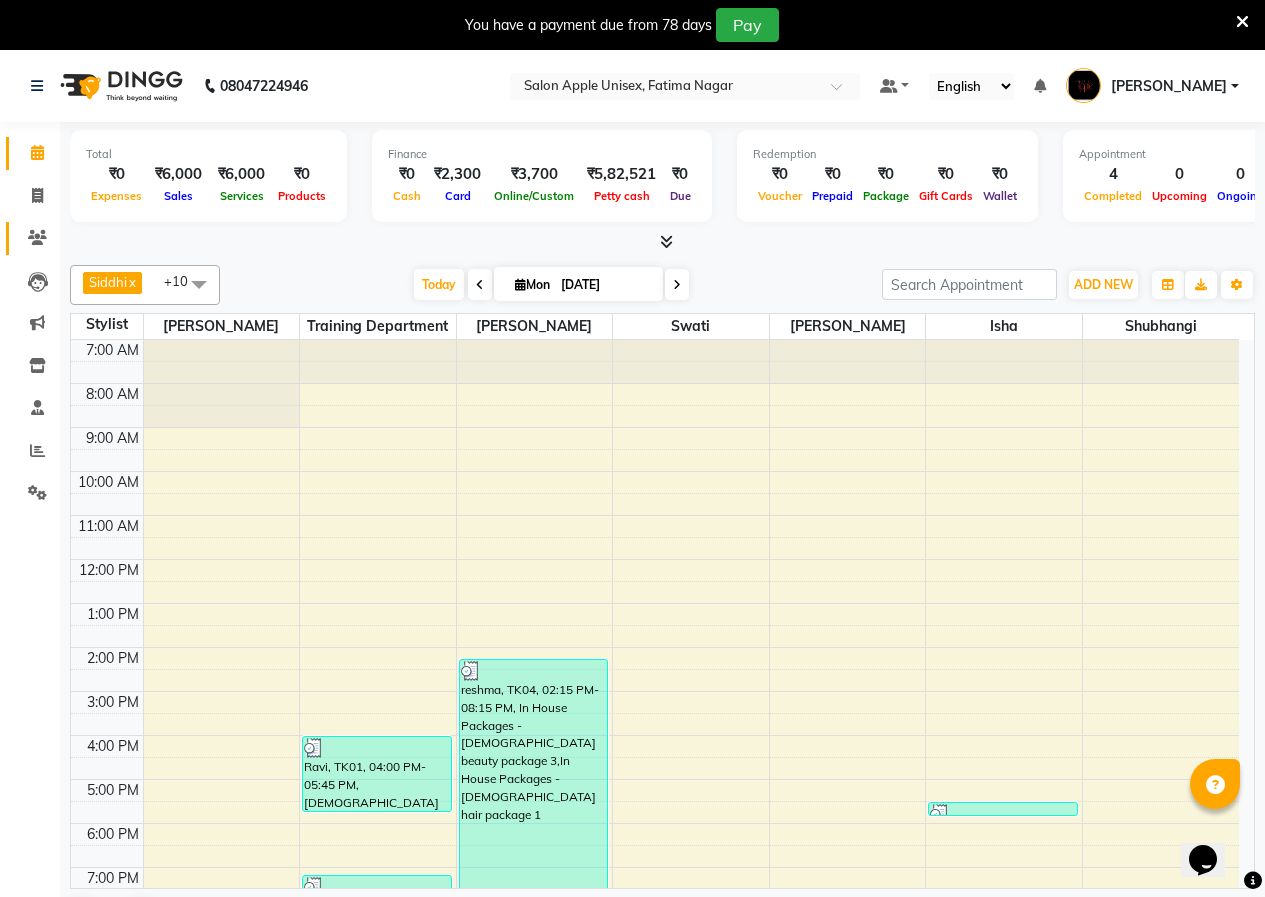 click on "Clients" 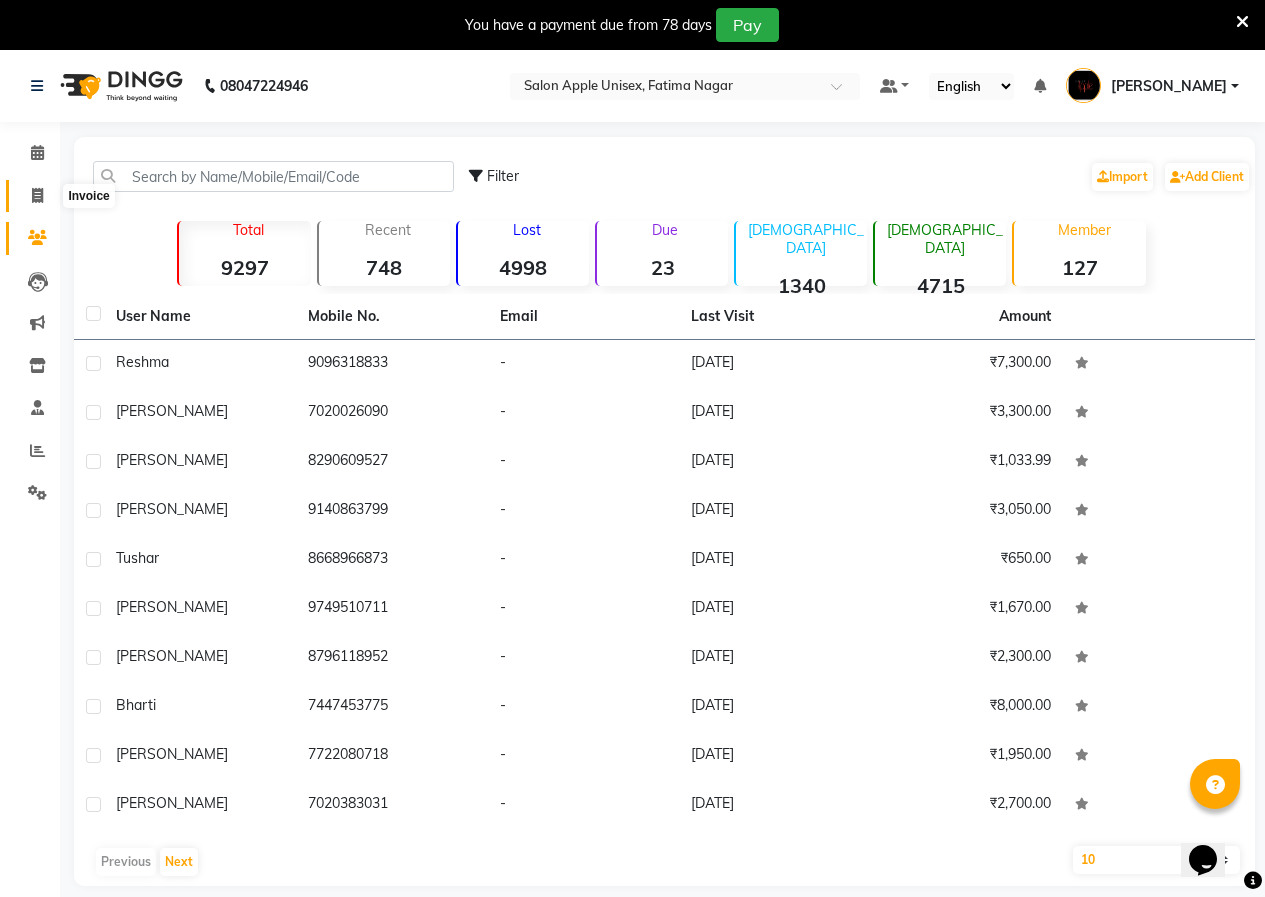 click 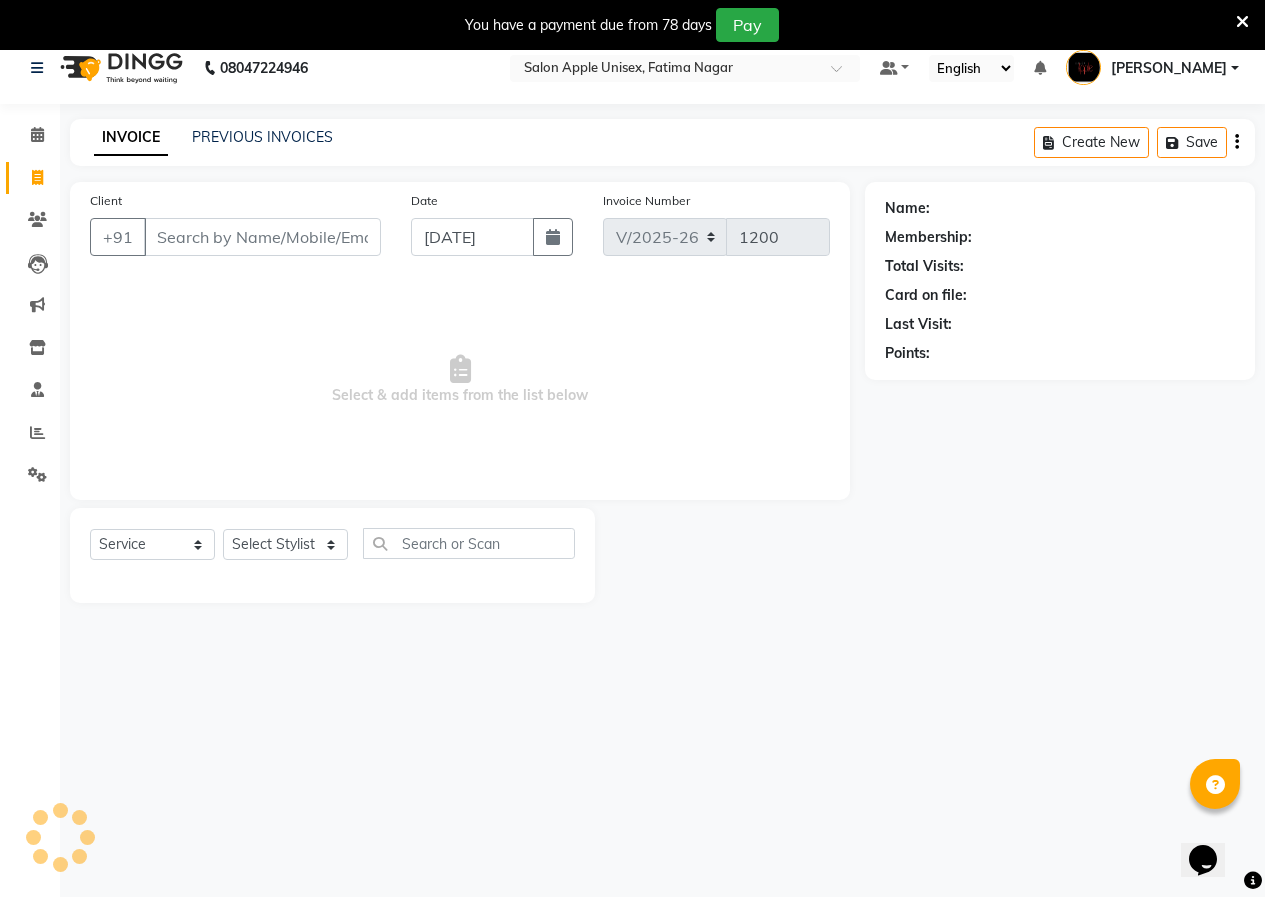 scroll, scrollTop: 50, scrollLeft: 0, axis: vertical 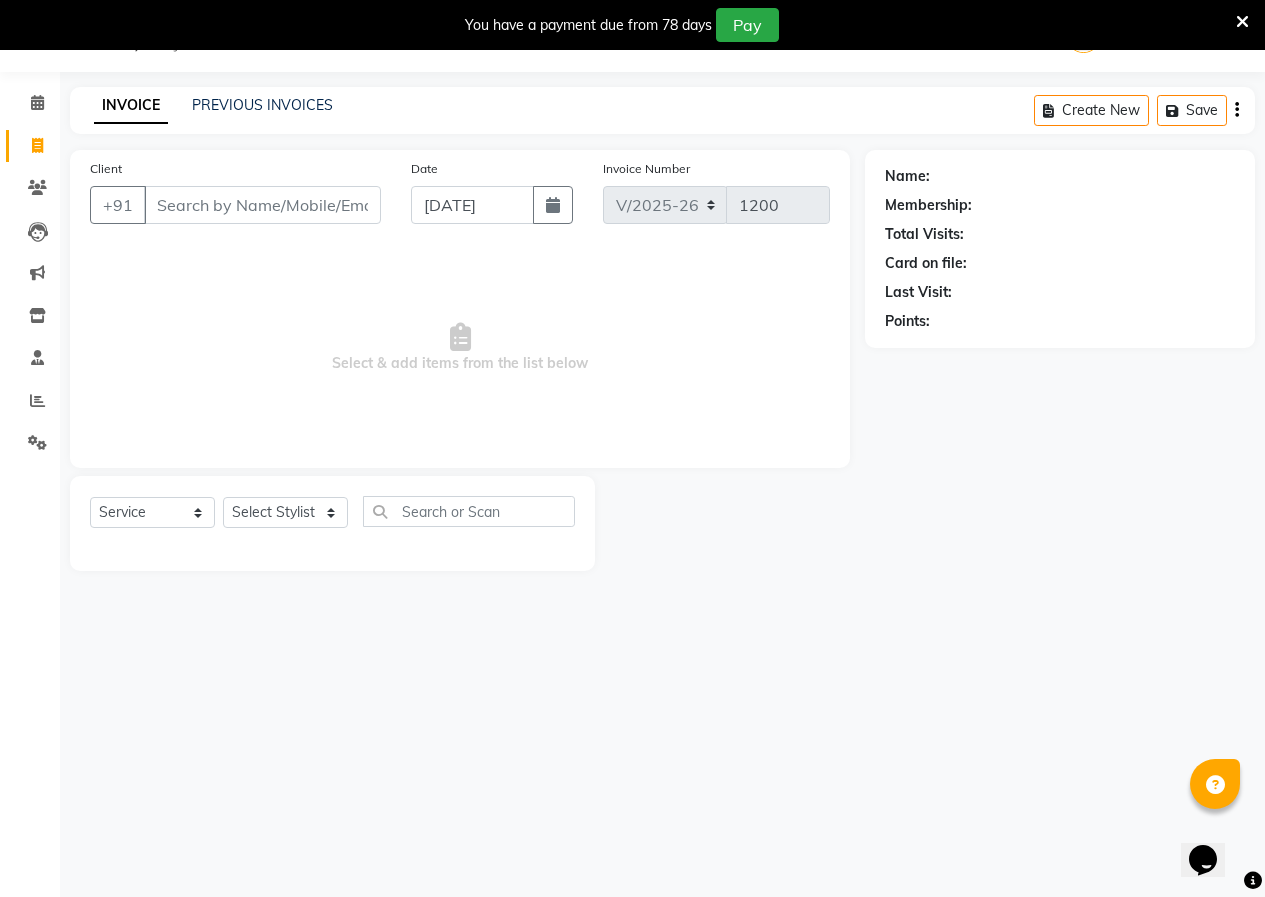 click on "Client" at bounding box center (262, 205) 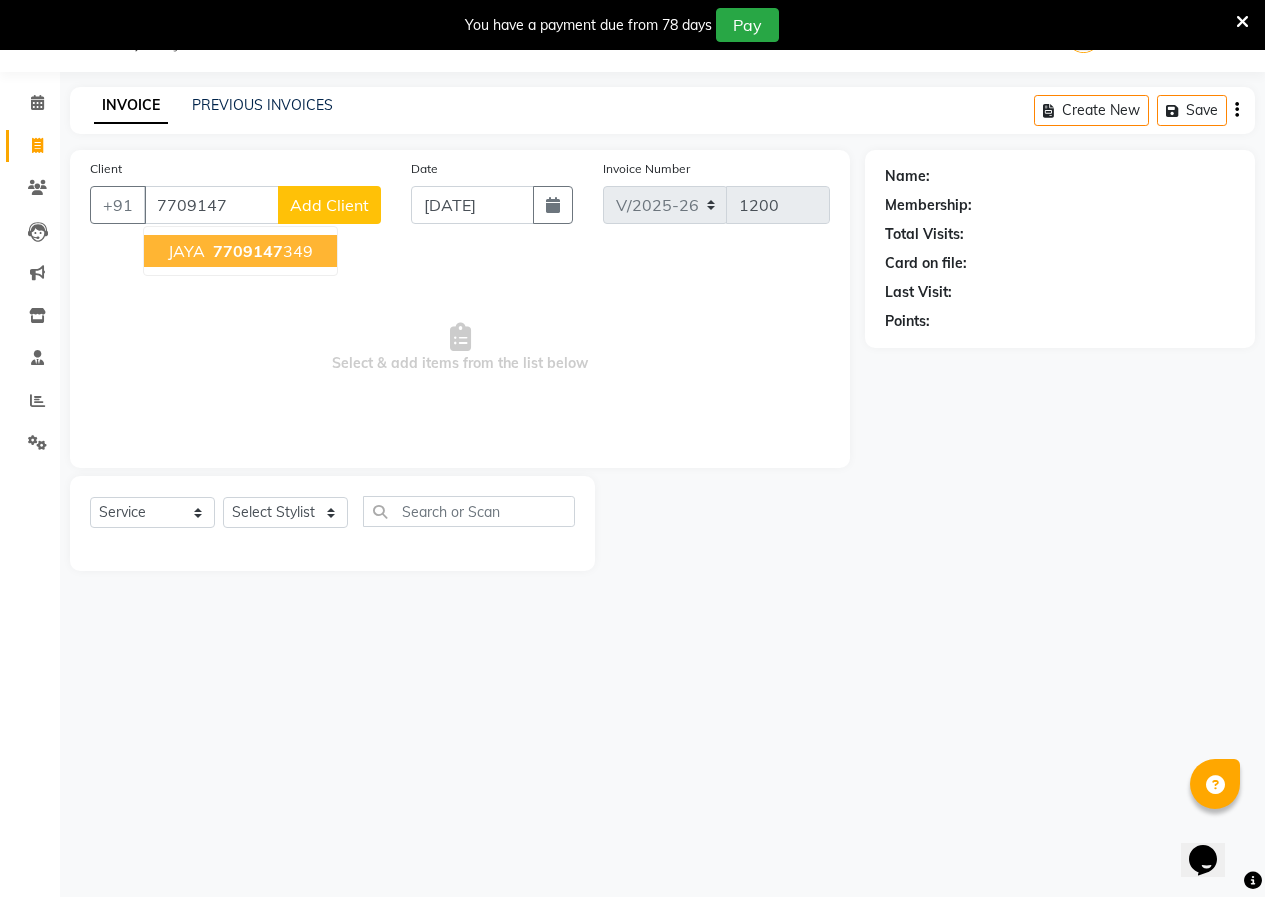 click on "7709147" at bounding box center (248, 251) 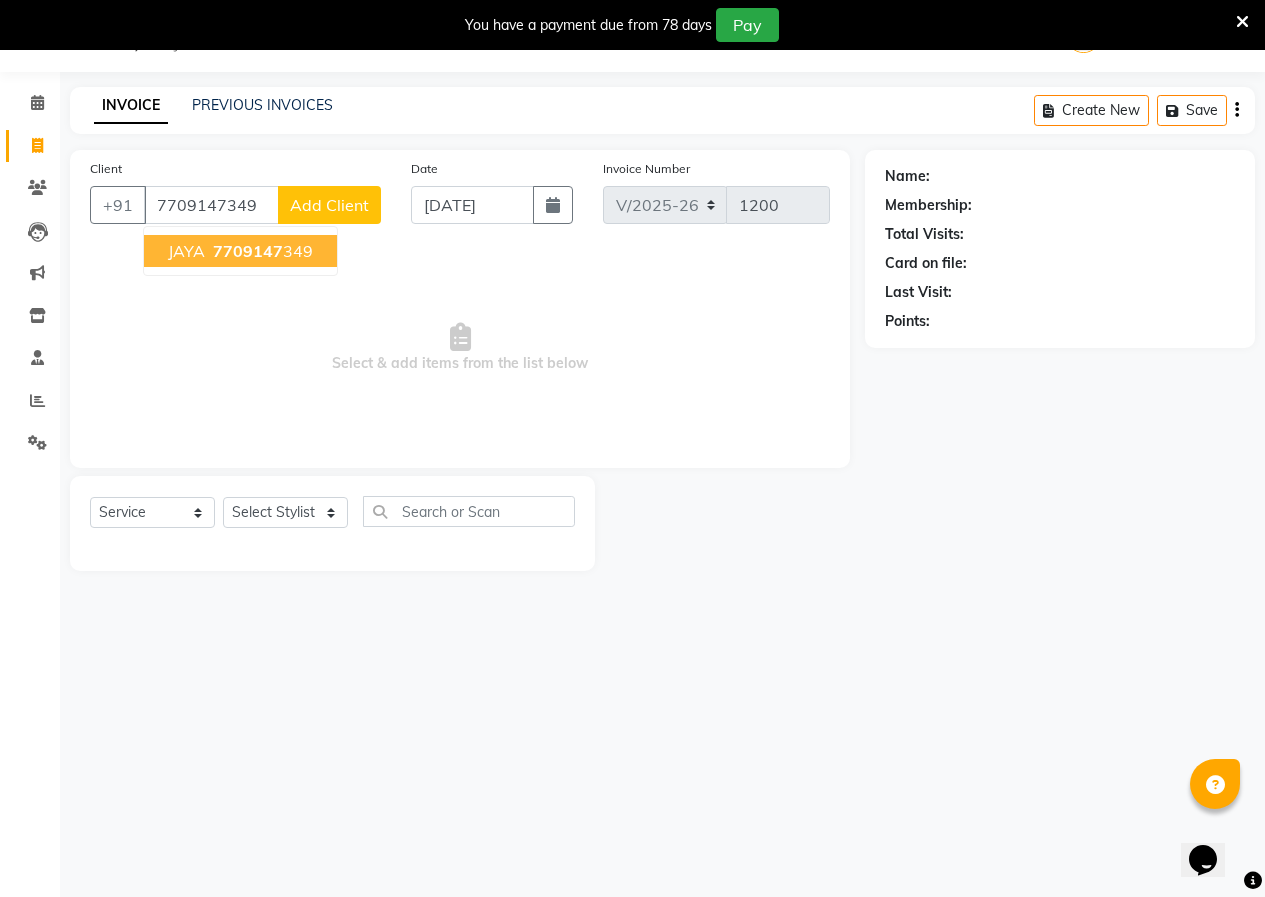 type on "7709147349" 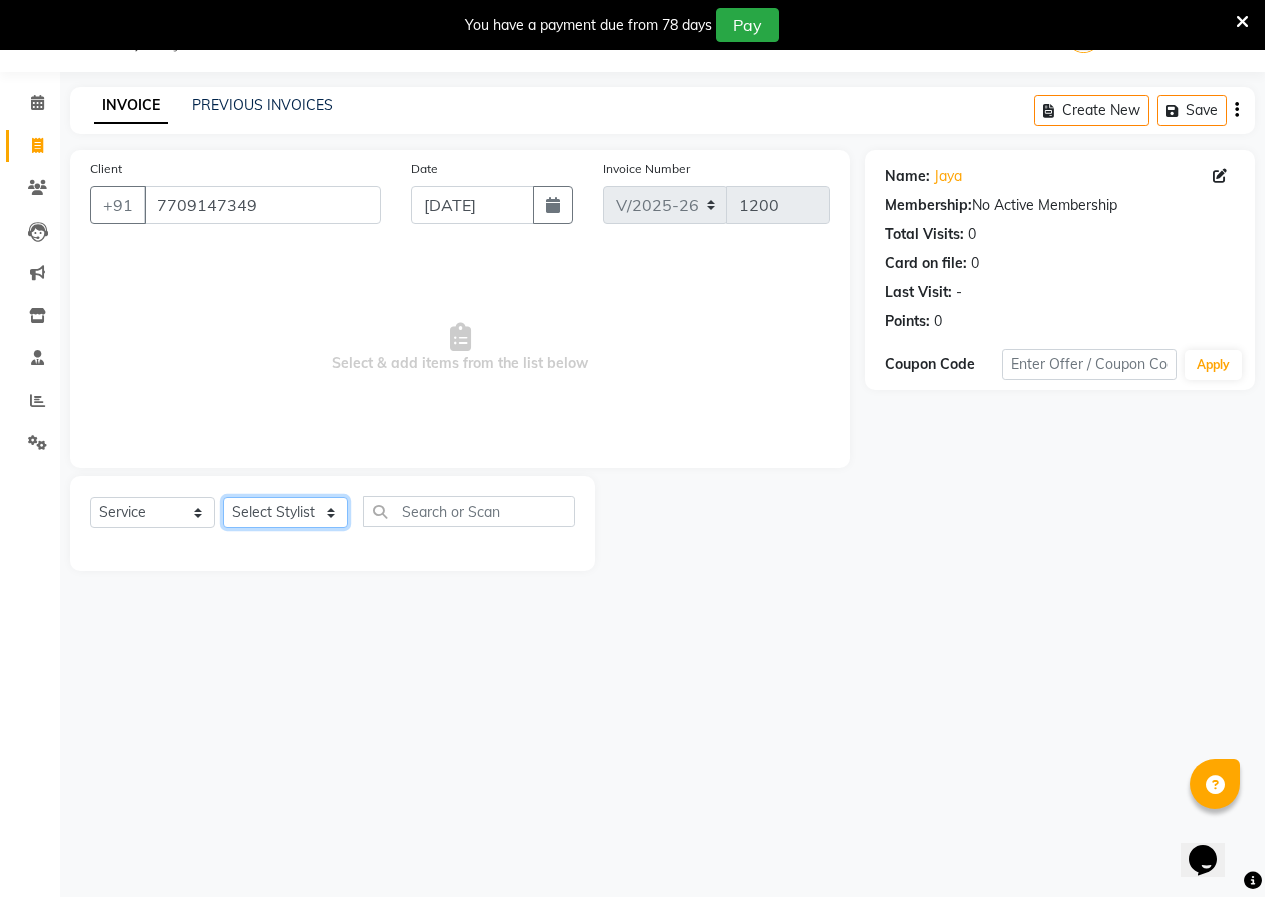 click on "Select Stylist [PERSON_NAME]  [PERSON_NAME] [PERSON_NAME] [PERSON_NAME]  Training Department [GEOGRAPHIC_DATA]" 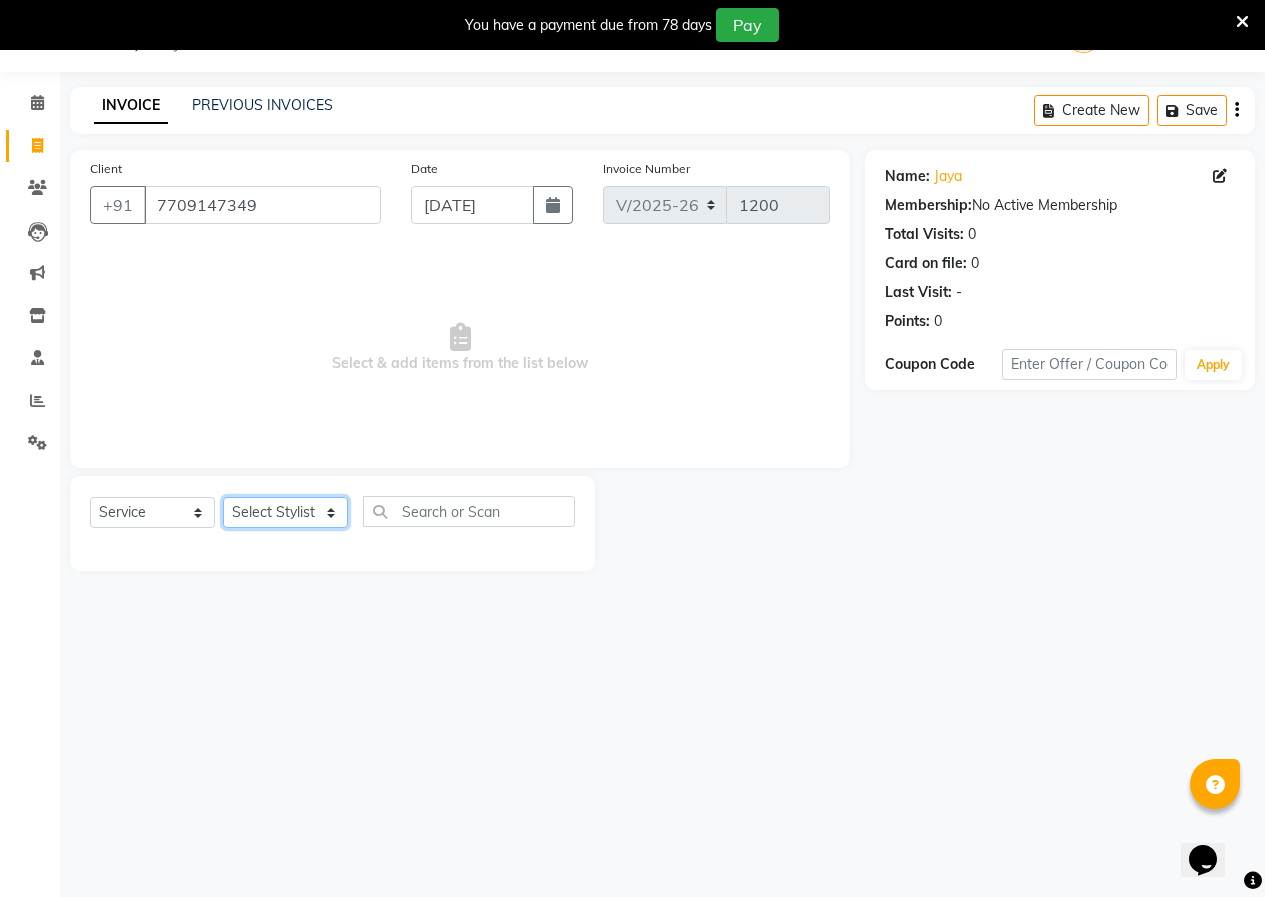 select on "3583" 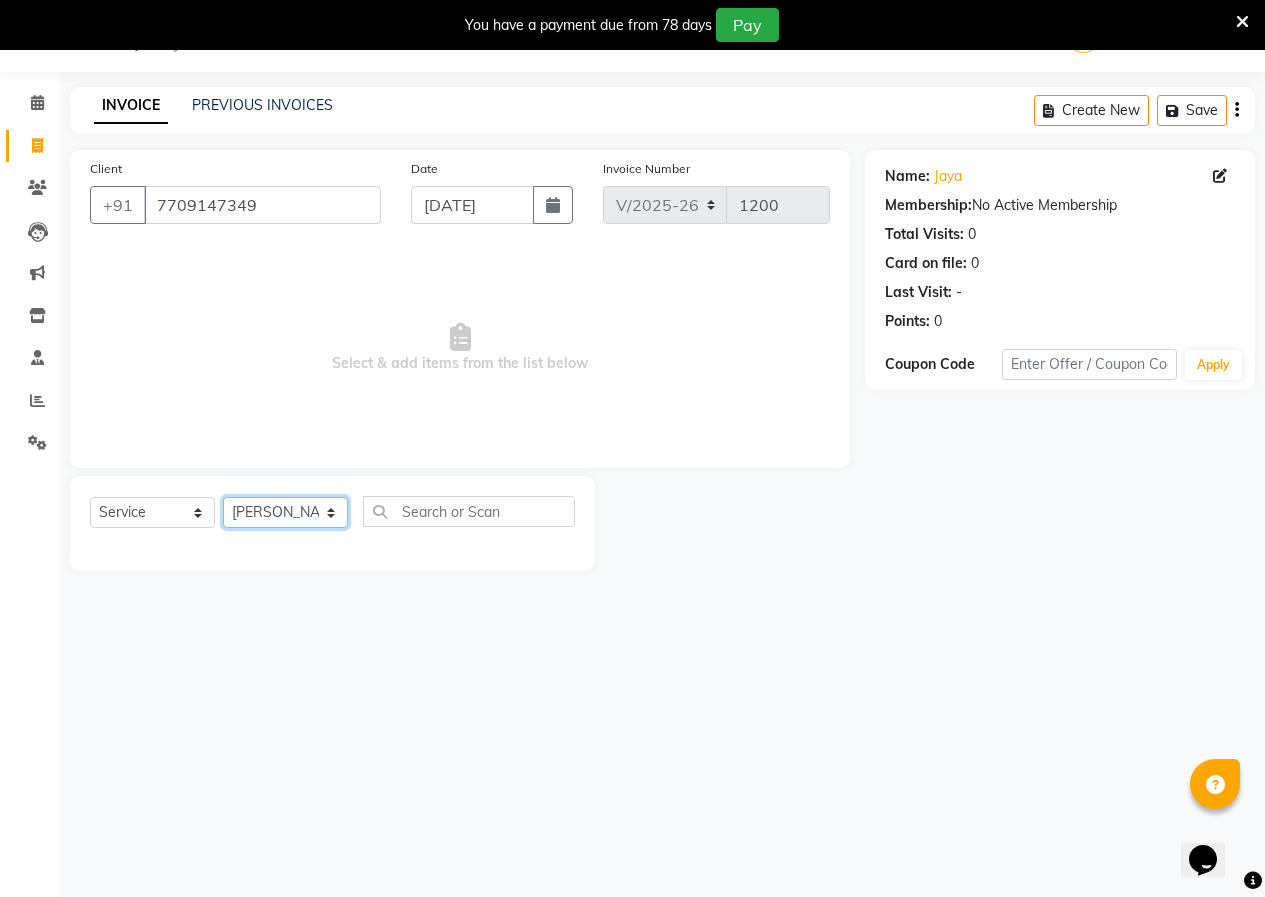 click on "Select Stylist [PERSON_NAME]  [PERSON_NAME] [PERSON_NAME] [PERSON_NAME]  Training Department [GEOGRAPHIC_DATA]" 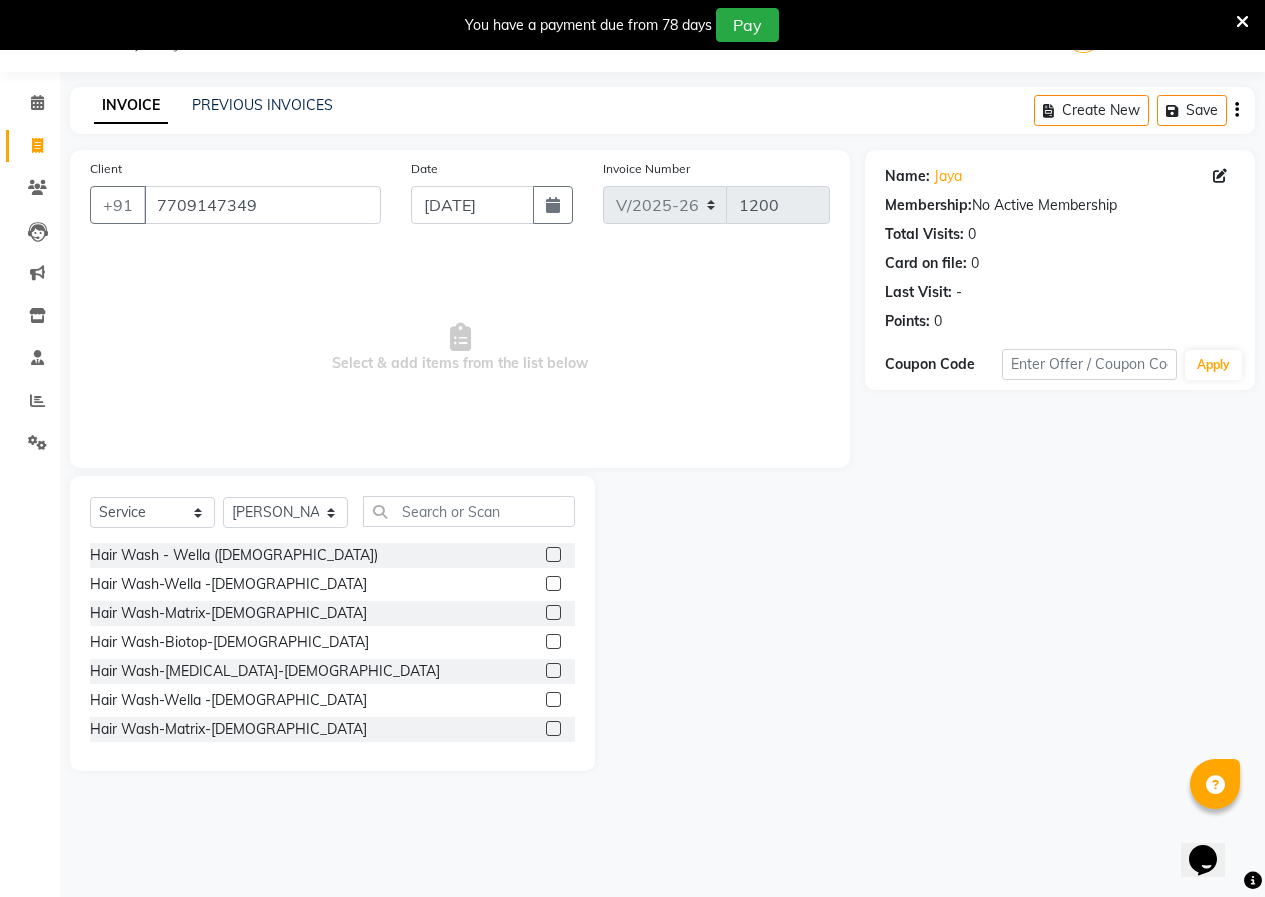 drag, startPoint x: 437, startPoint y: 527, endPoint x: 449, endPoint y: 507, distance: 23.323807 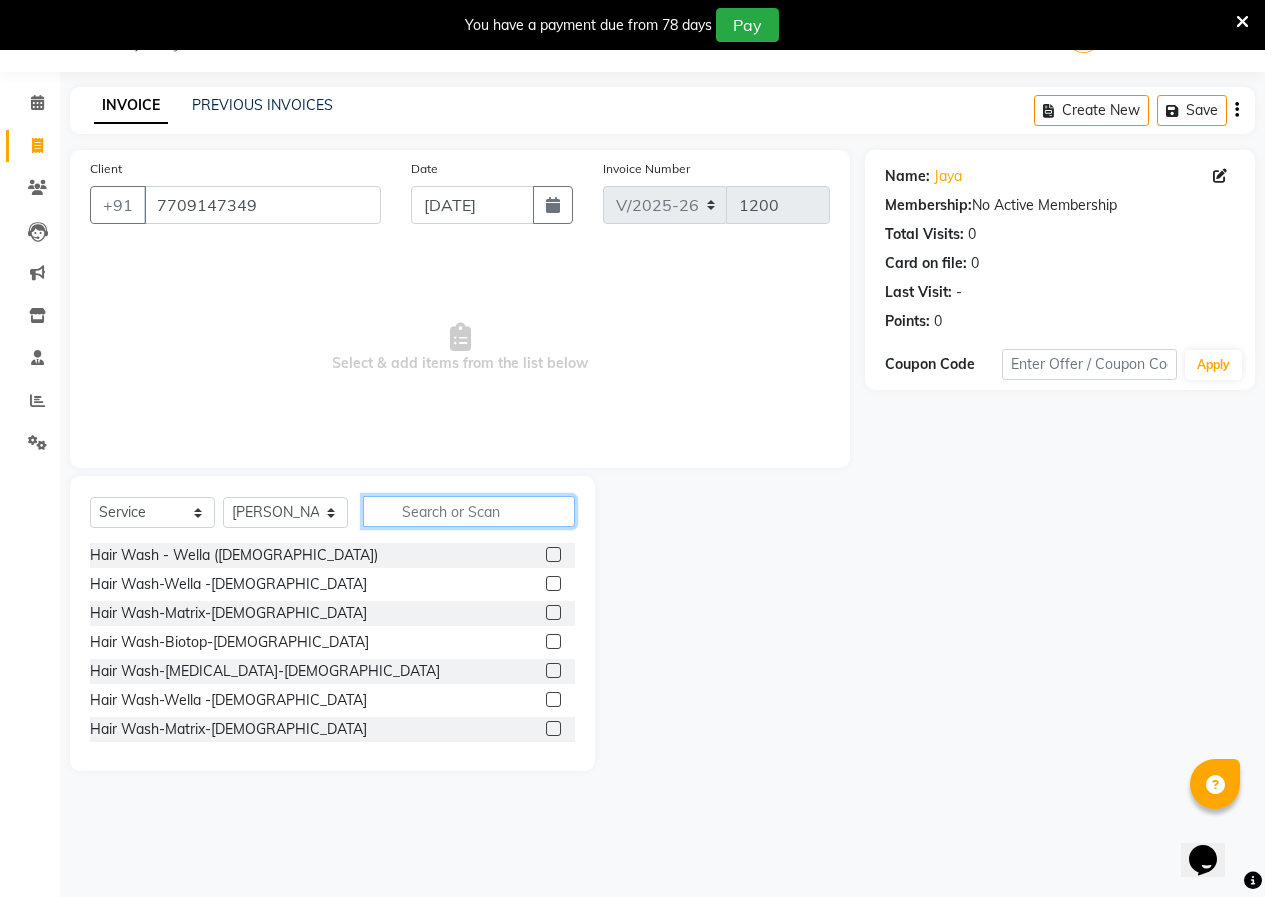 click 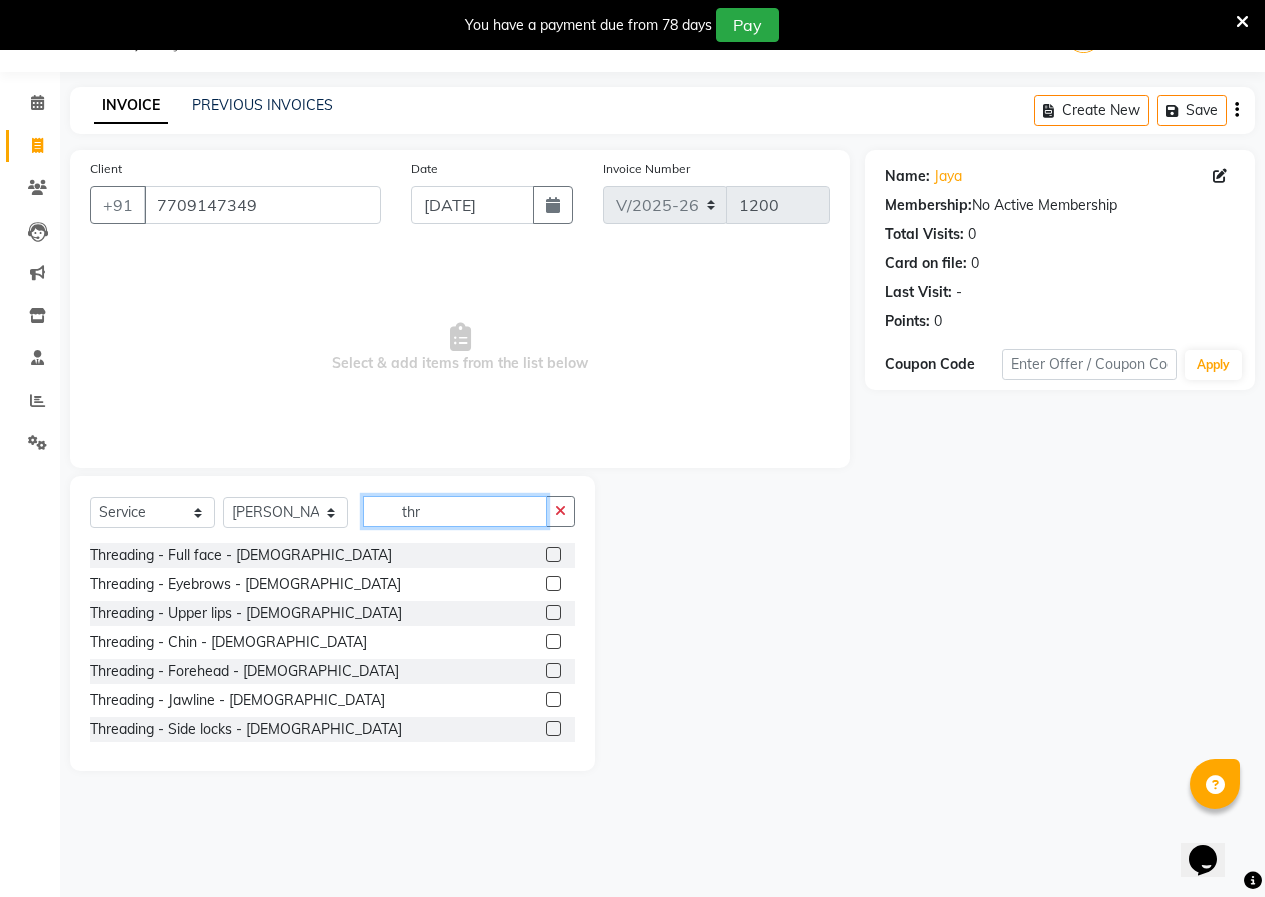 type on "thr" 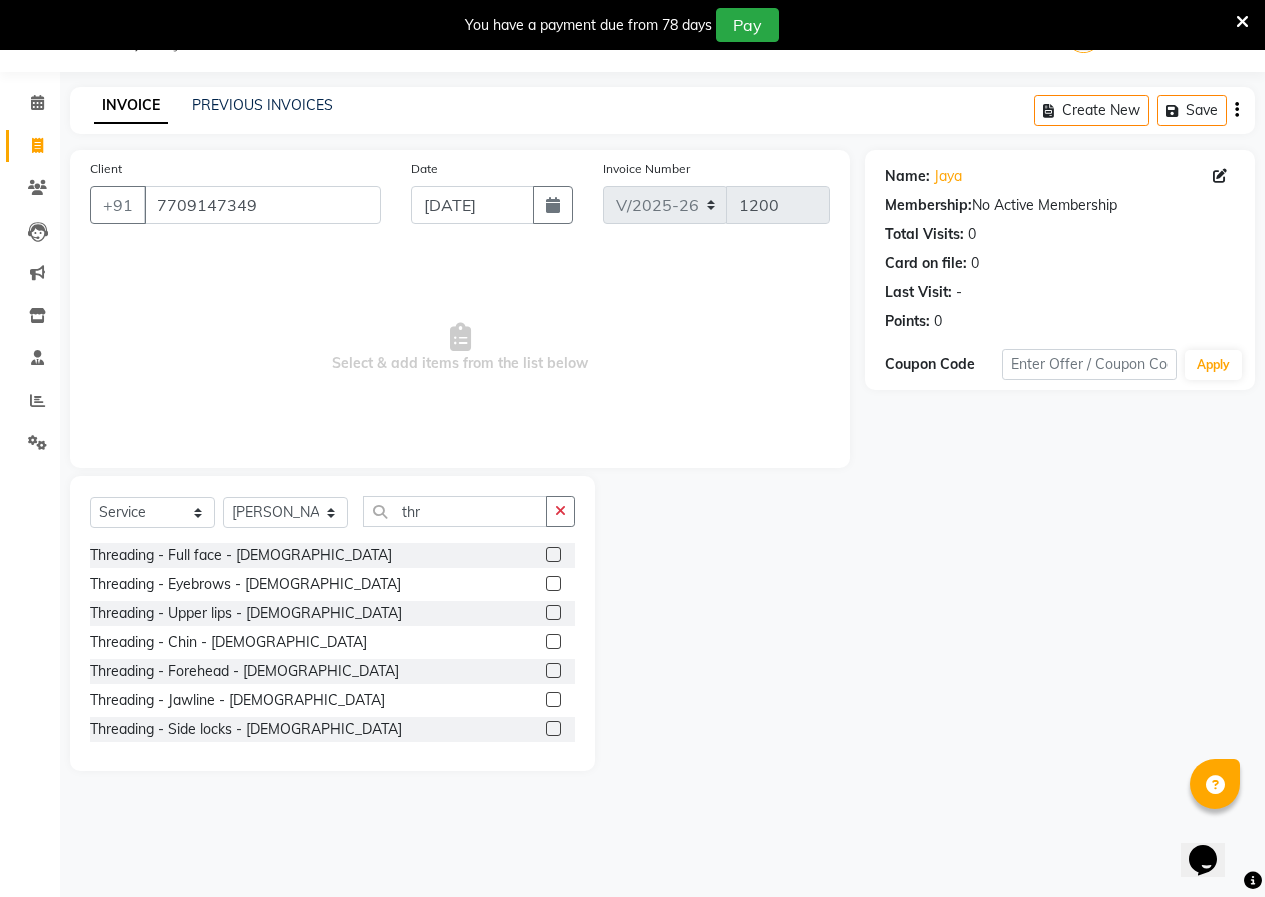 click 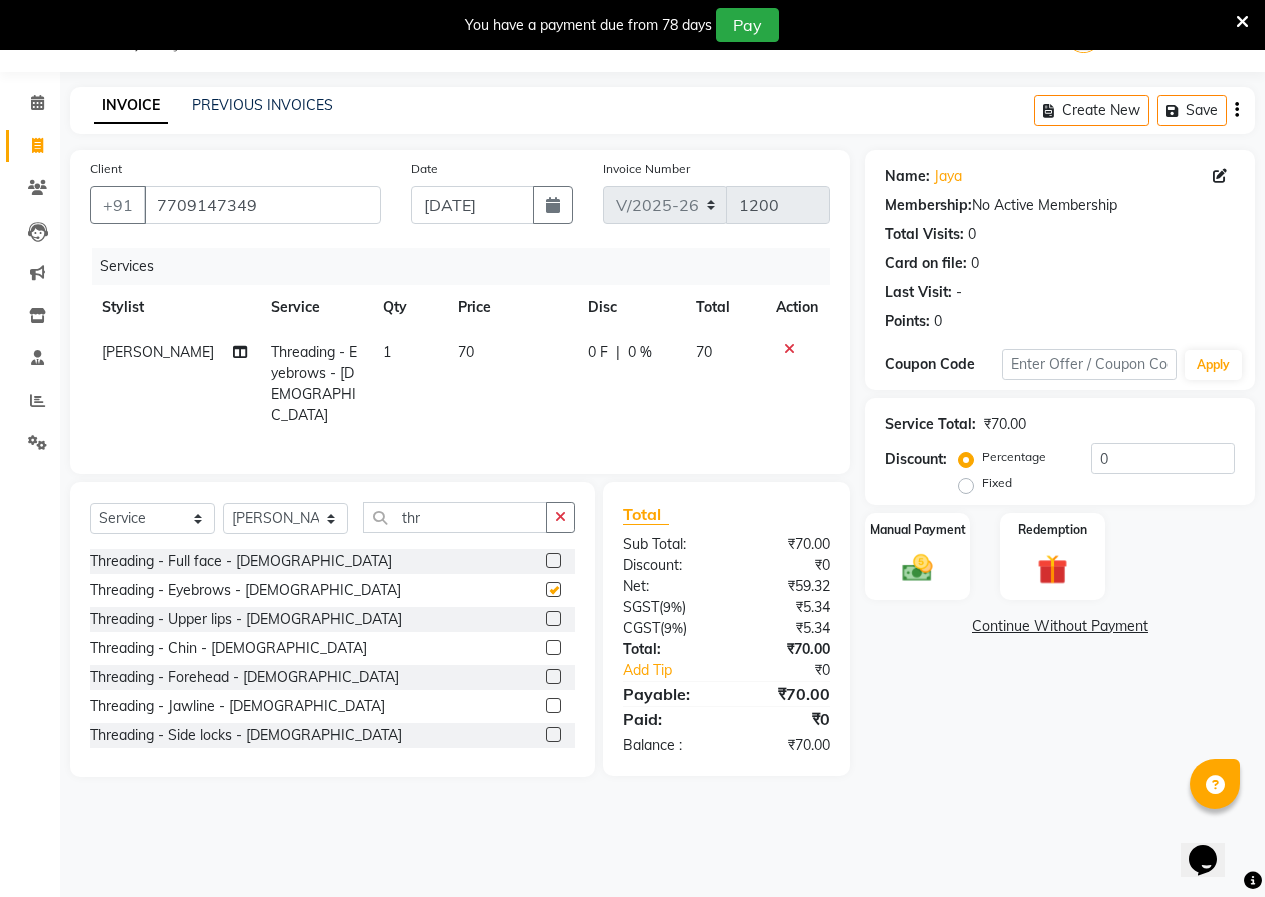 checkbox on "false" 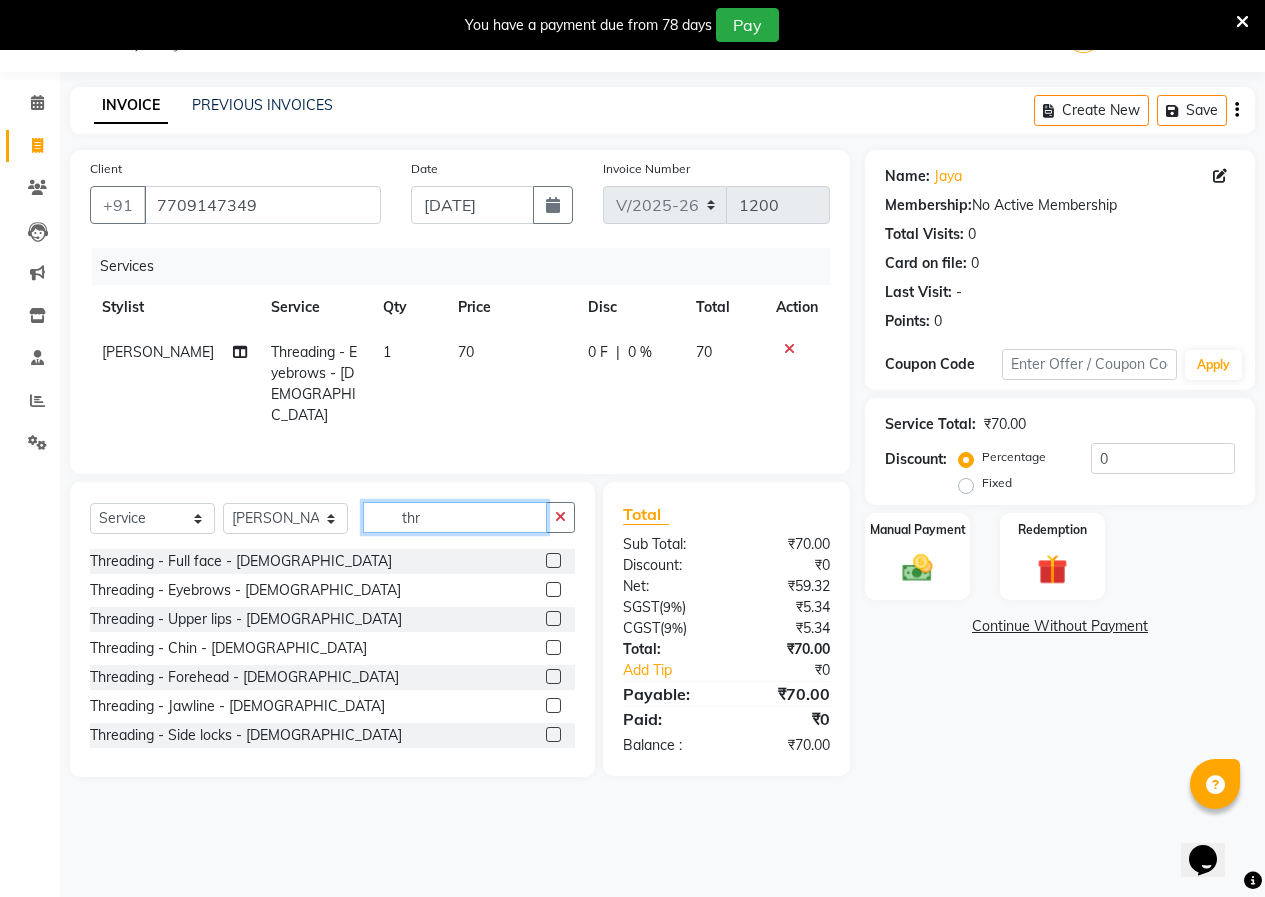 click on "thr" 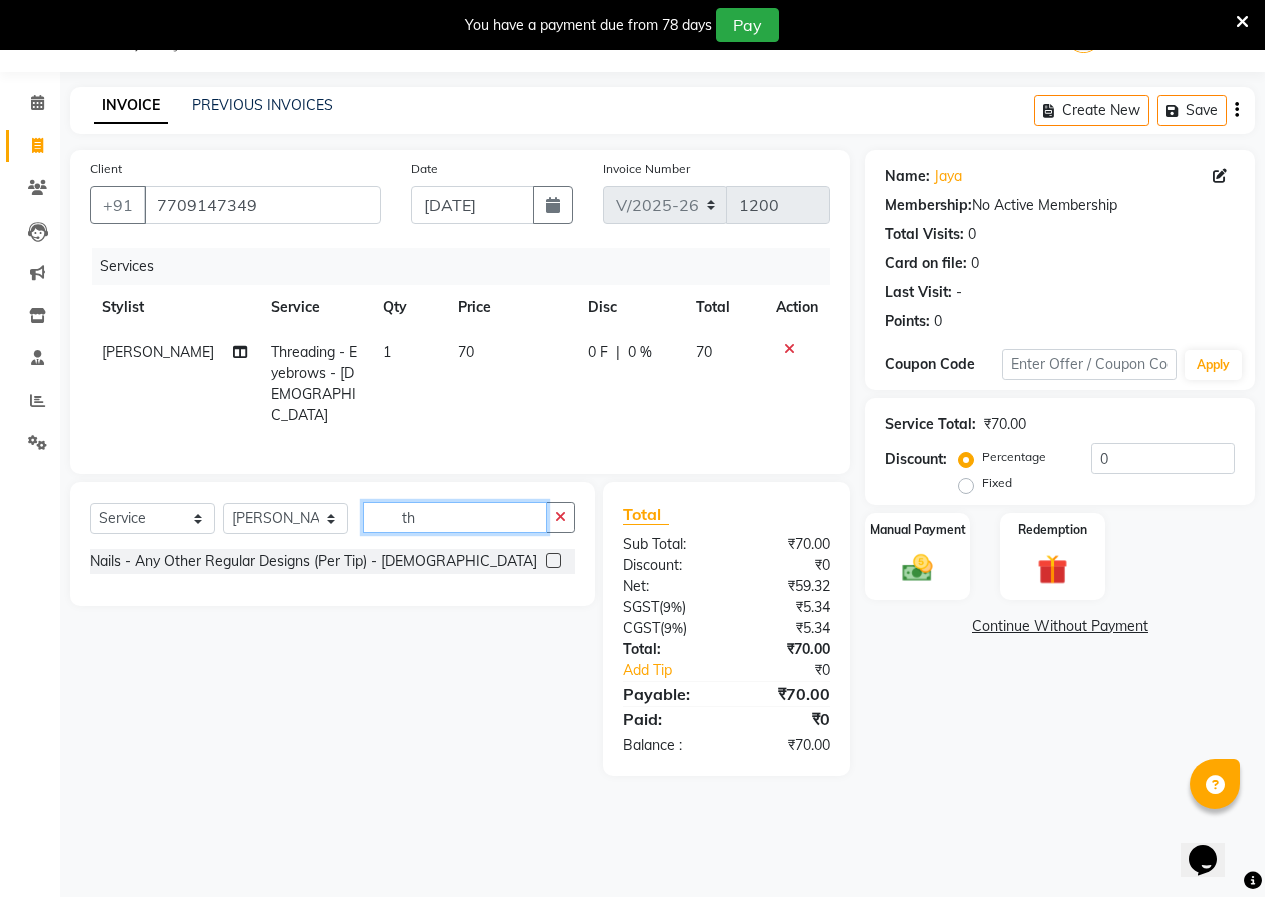 type on "t" 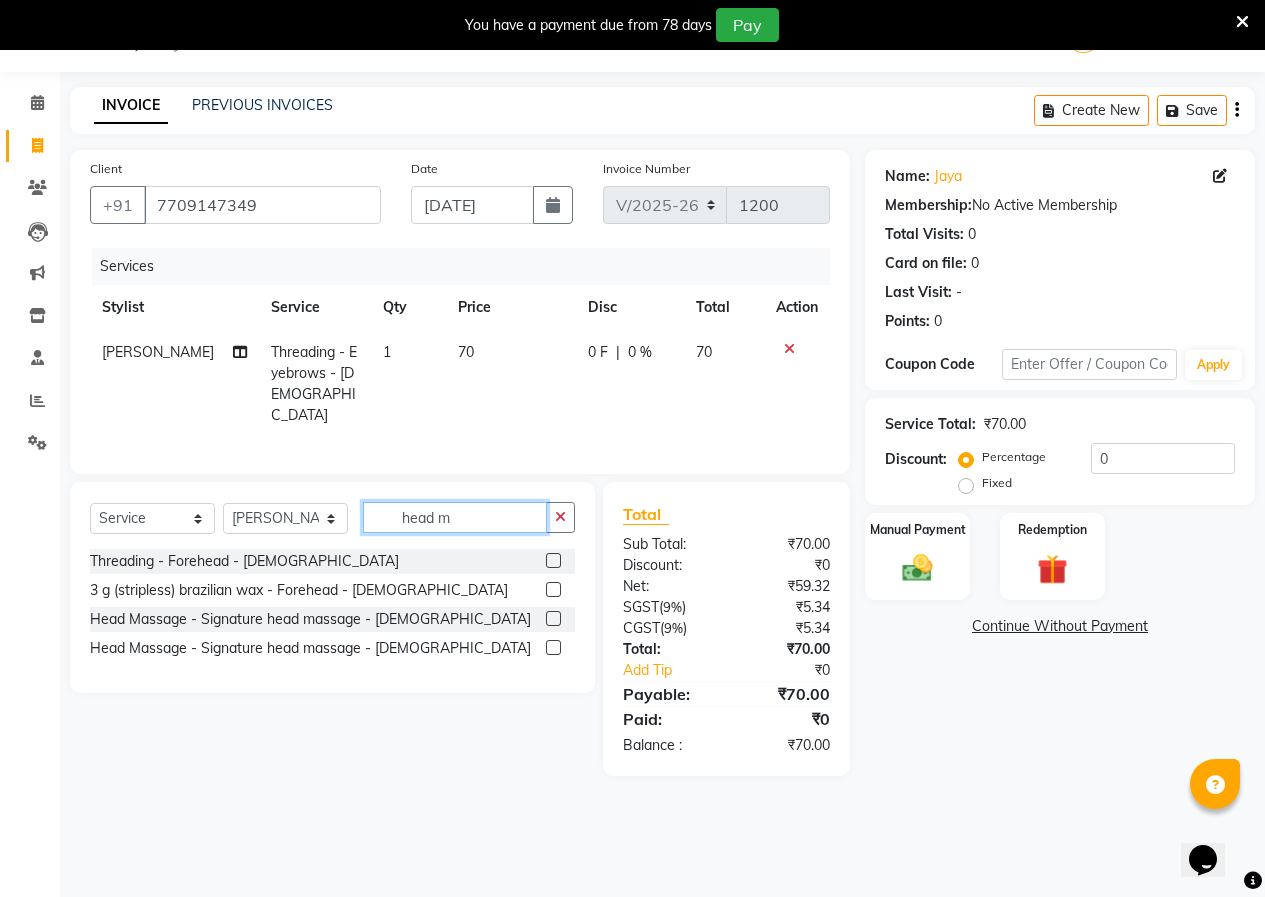 type on "head m" 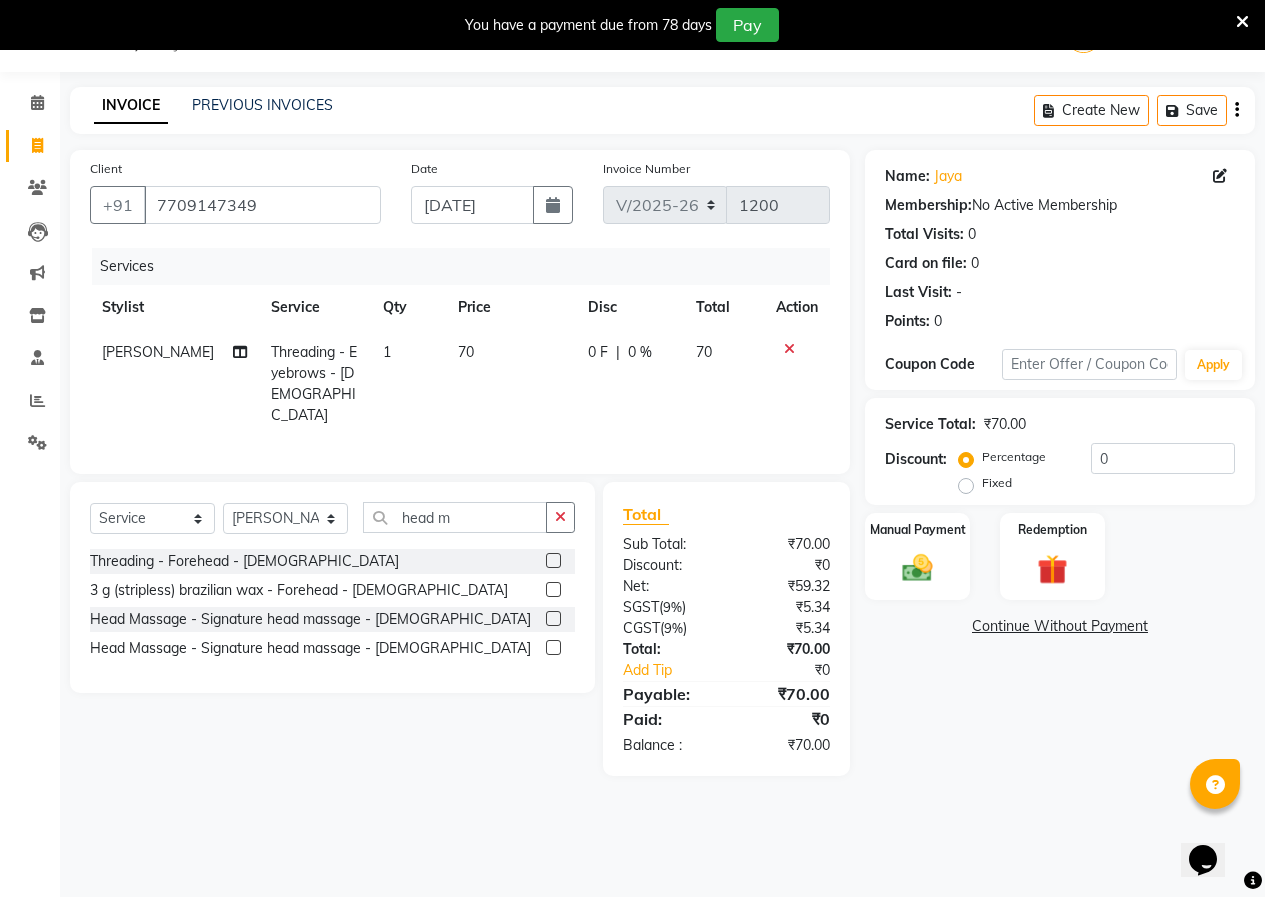 click 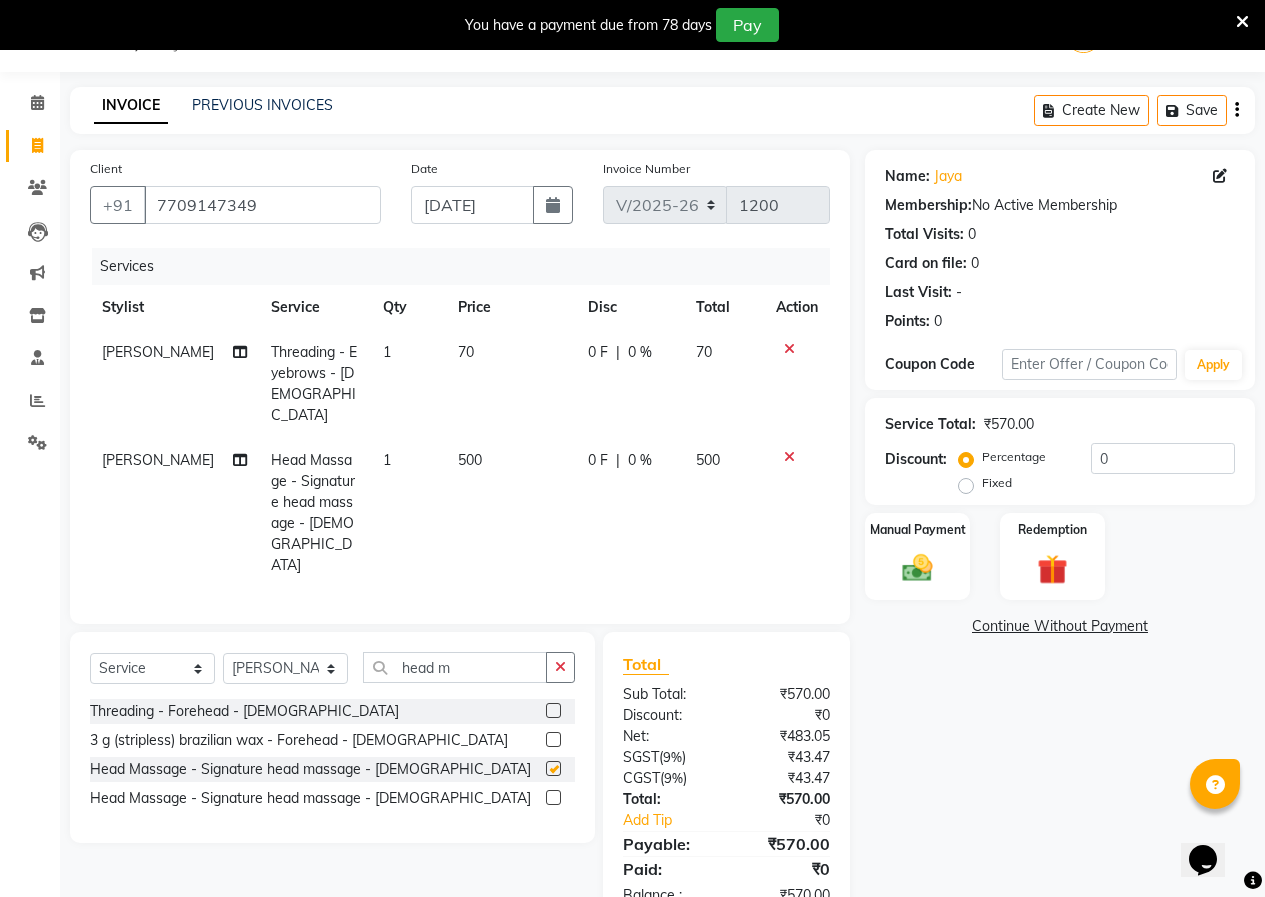 checkbox on "false" 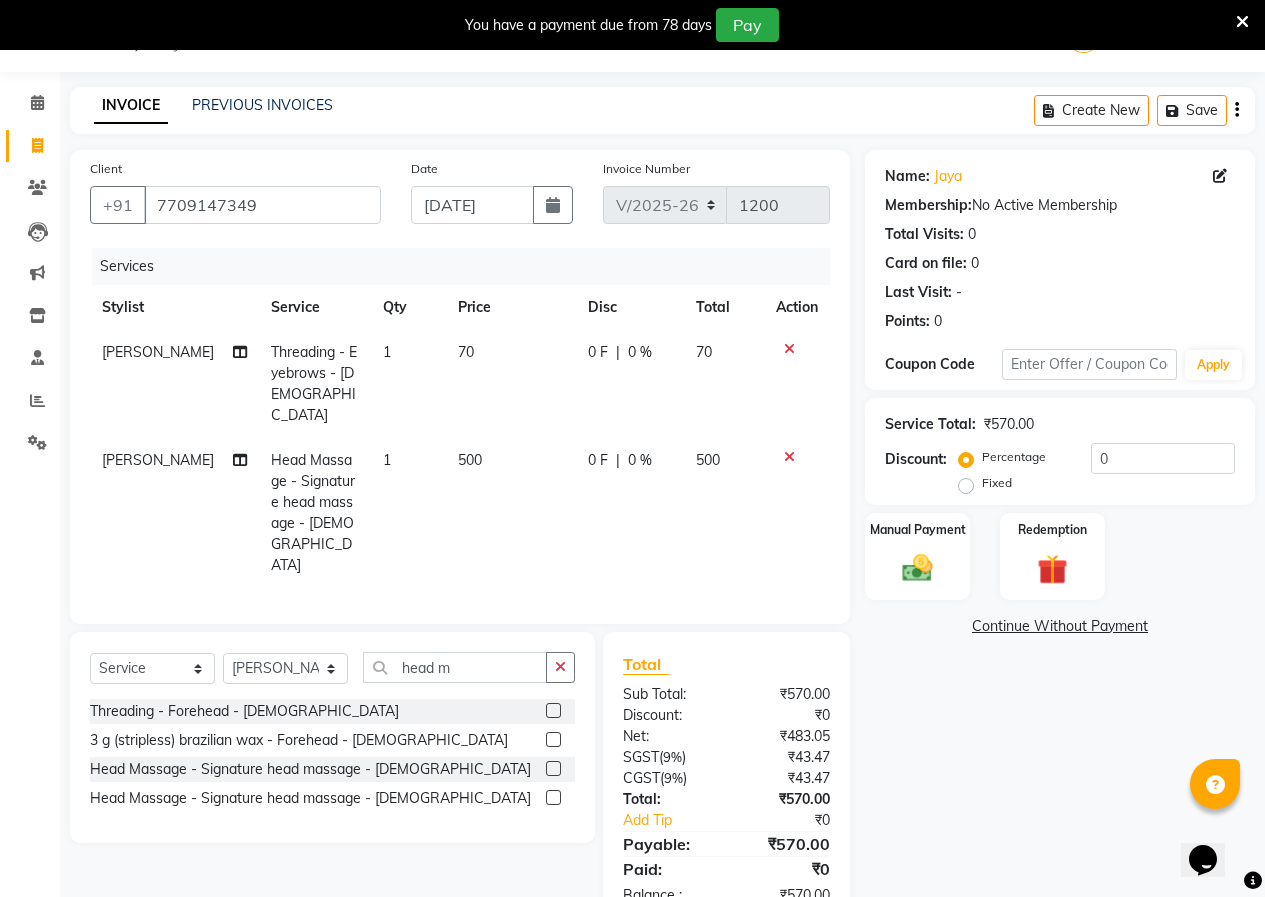click on "0 %" 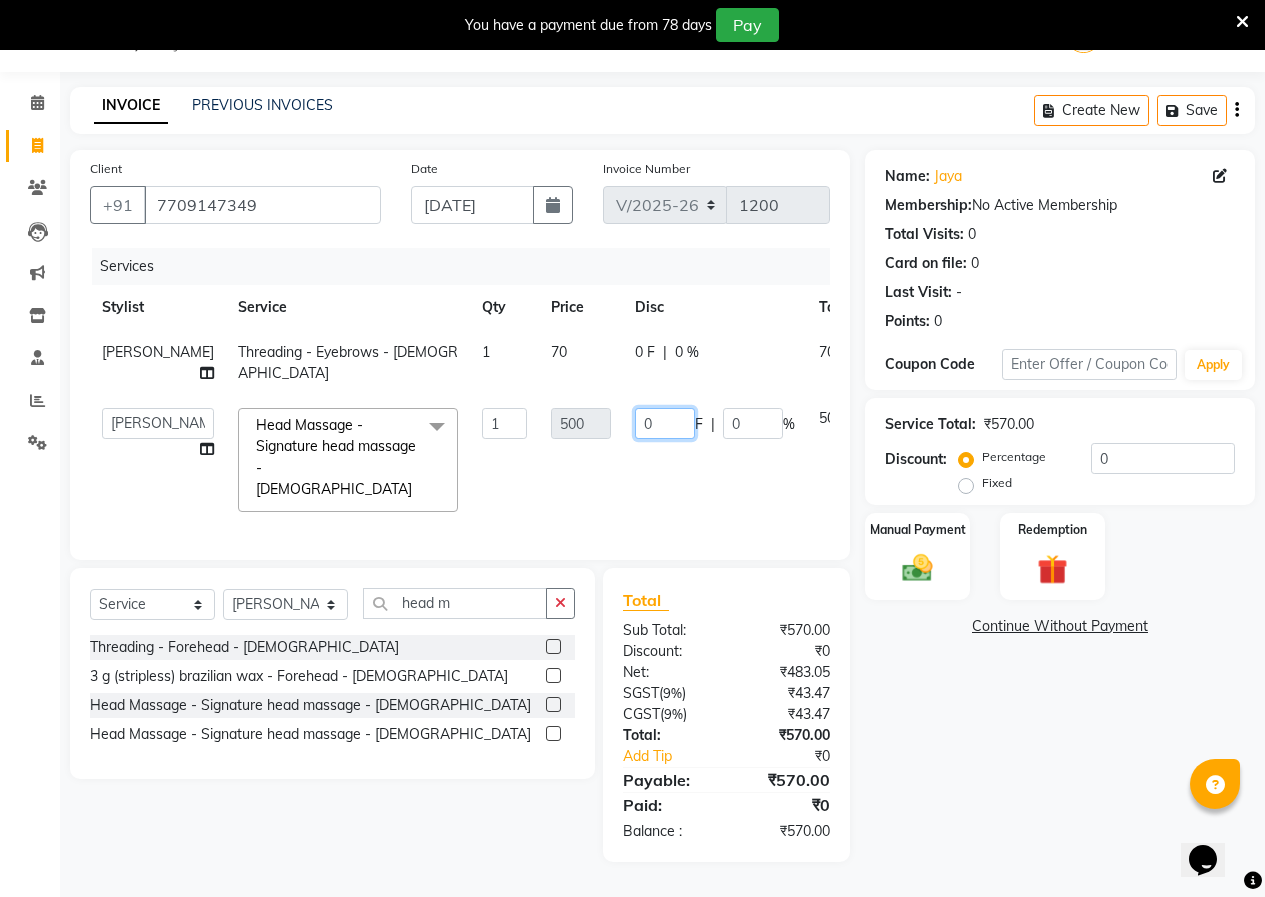 click on "0" 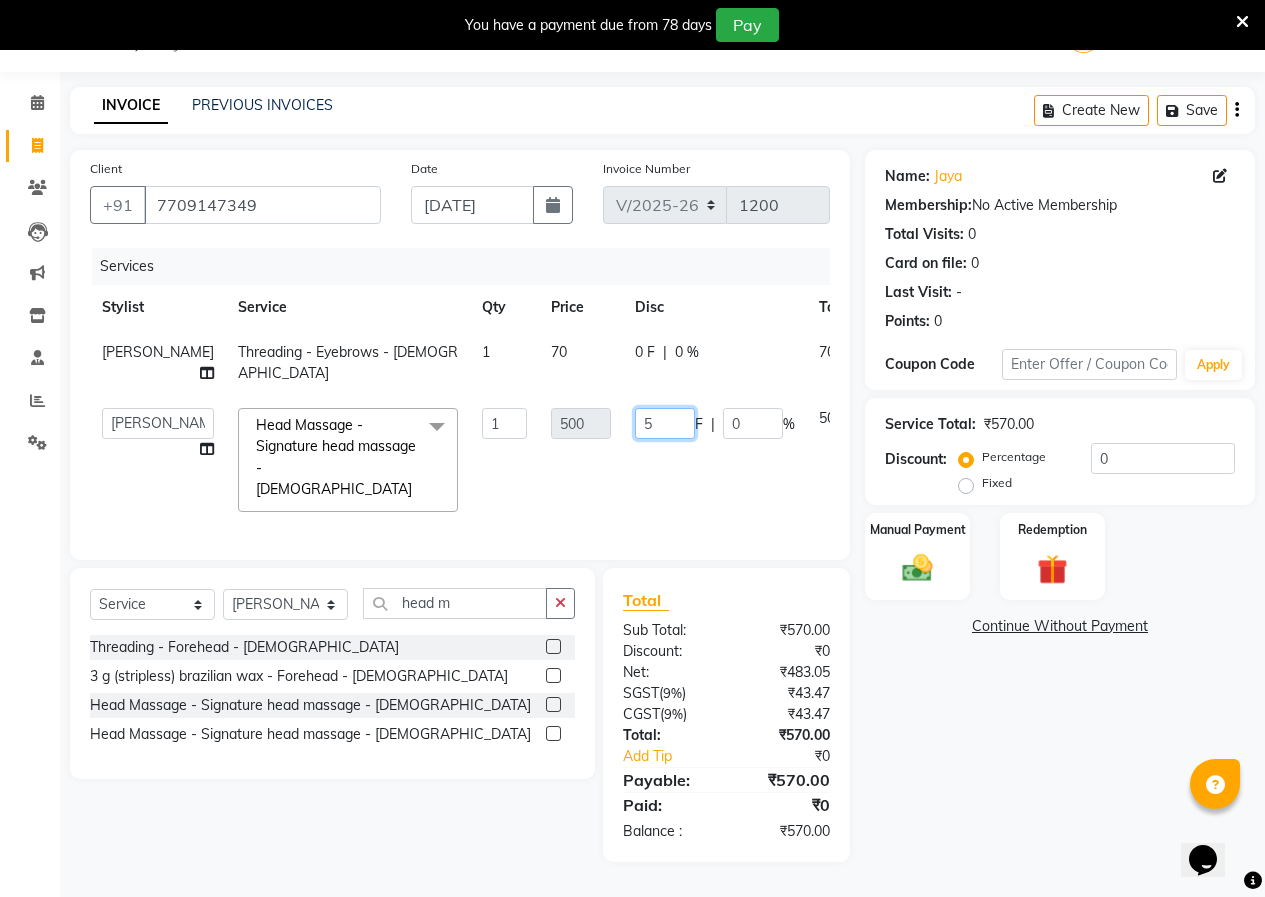 type on "50" 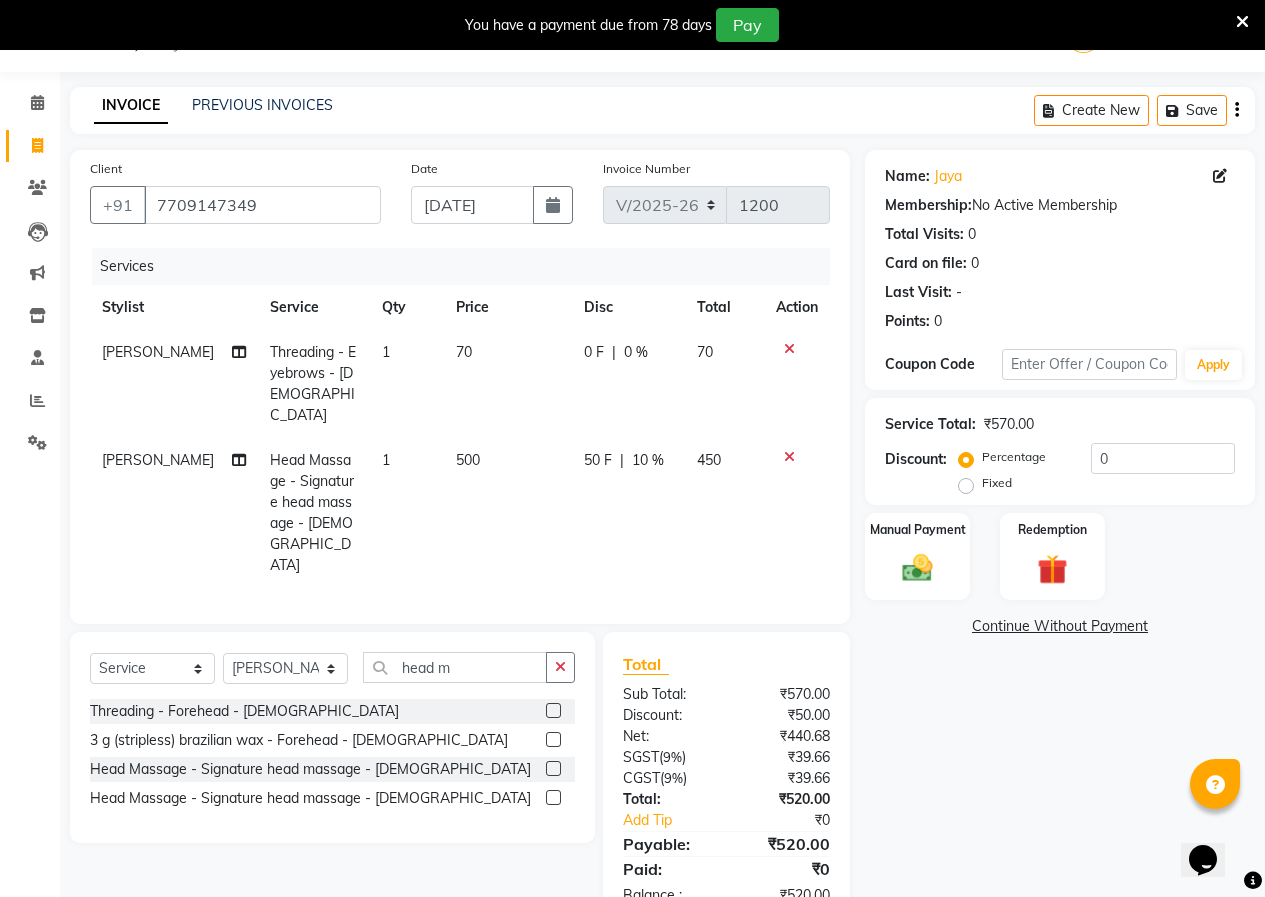click on "50 F | 10 %" 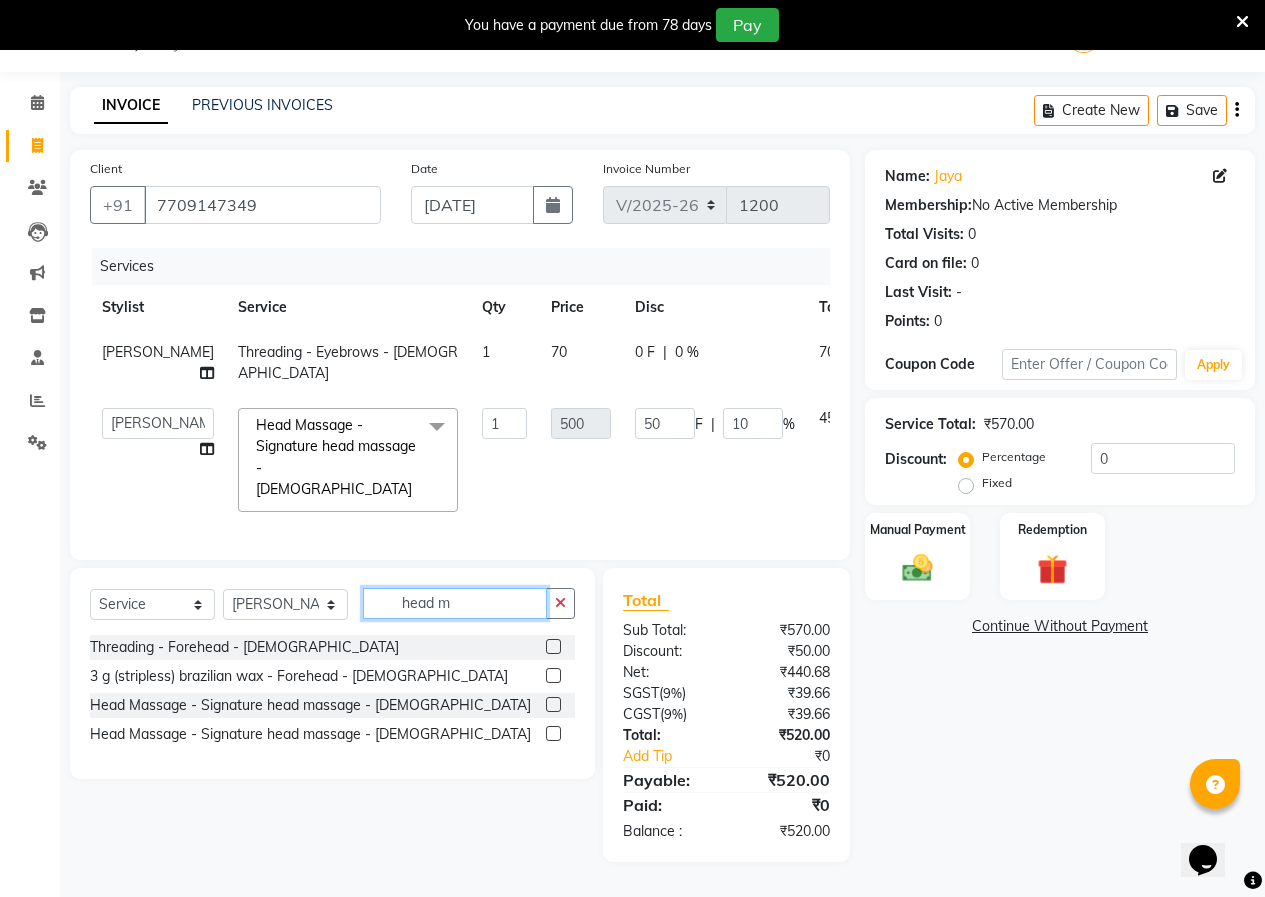 click on "head m" 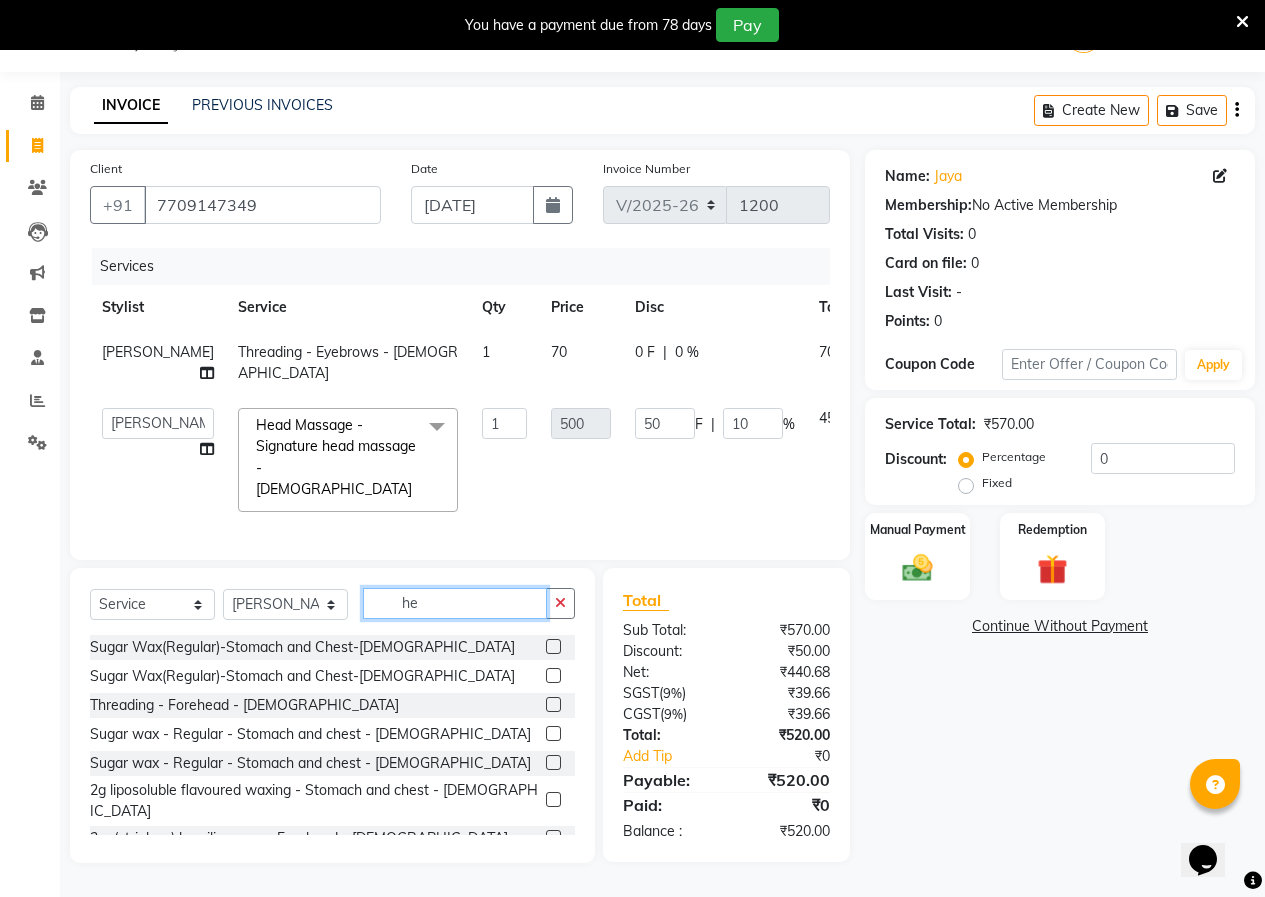 type on "h" 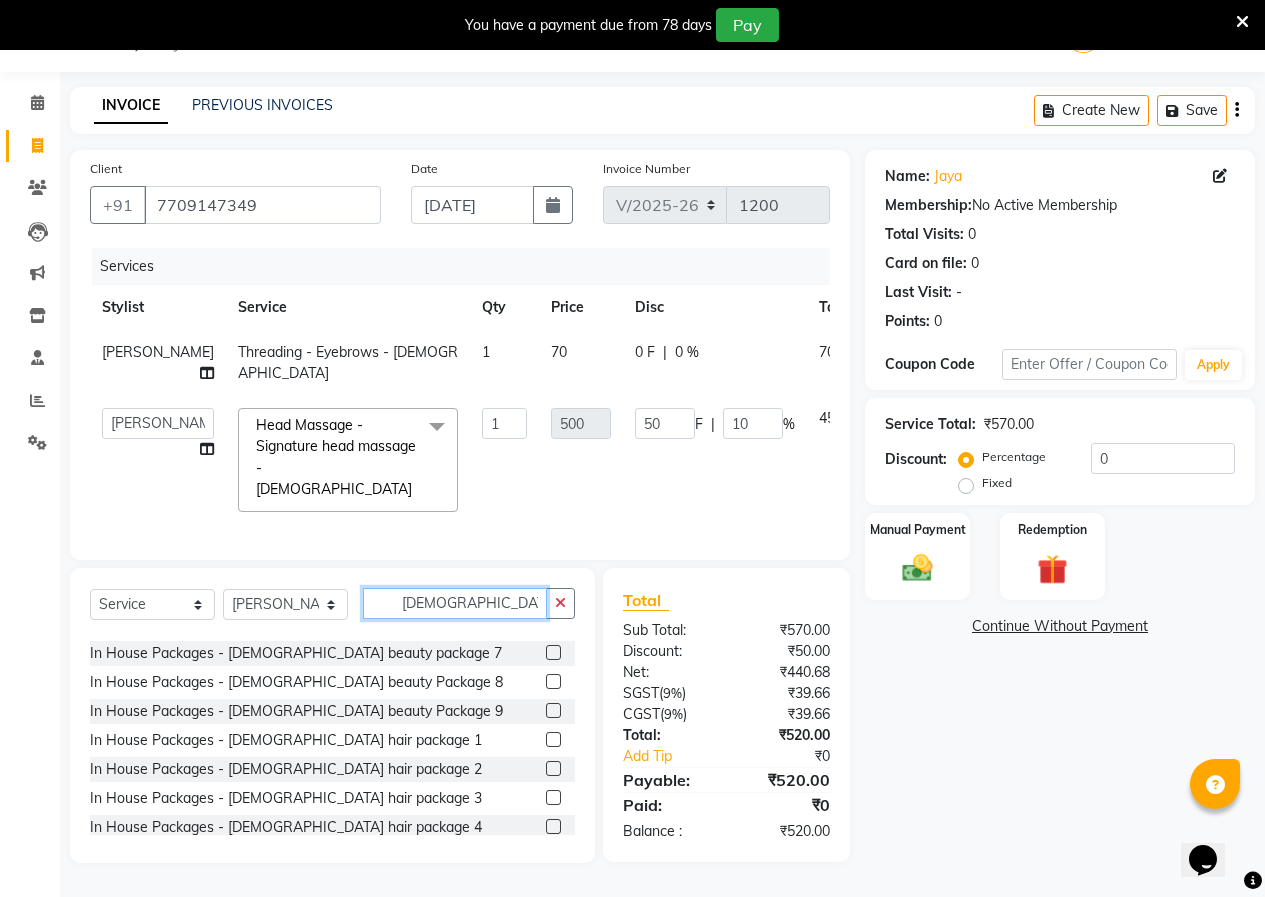 scroll, scrollTop: 177, scrollLeft: 0, axis: vertical 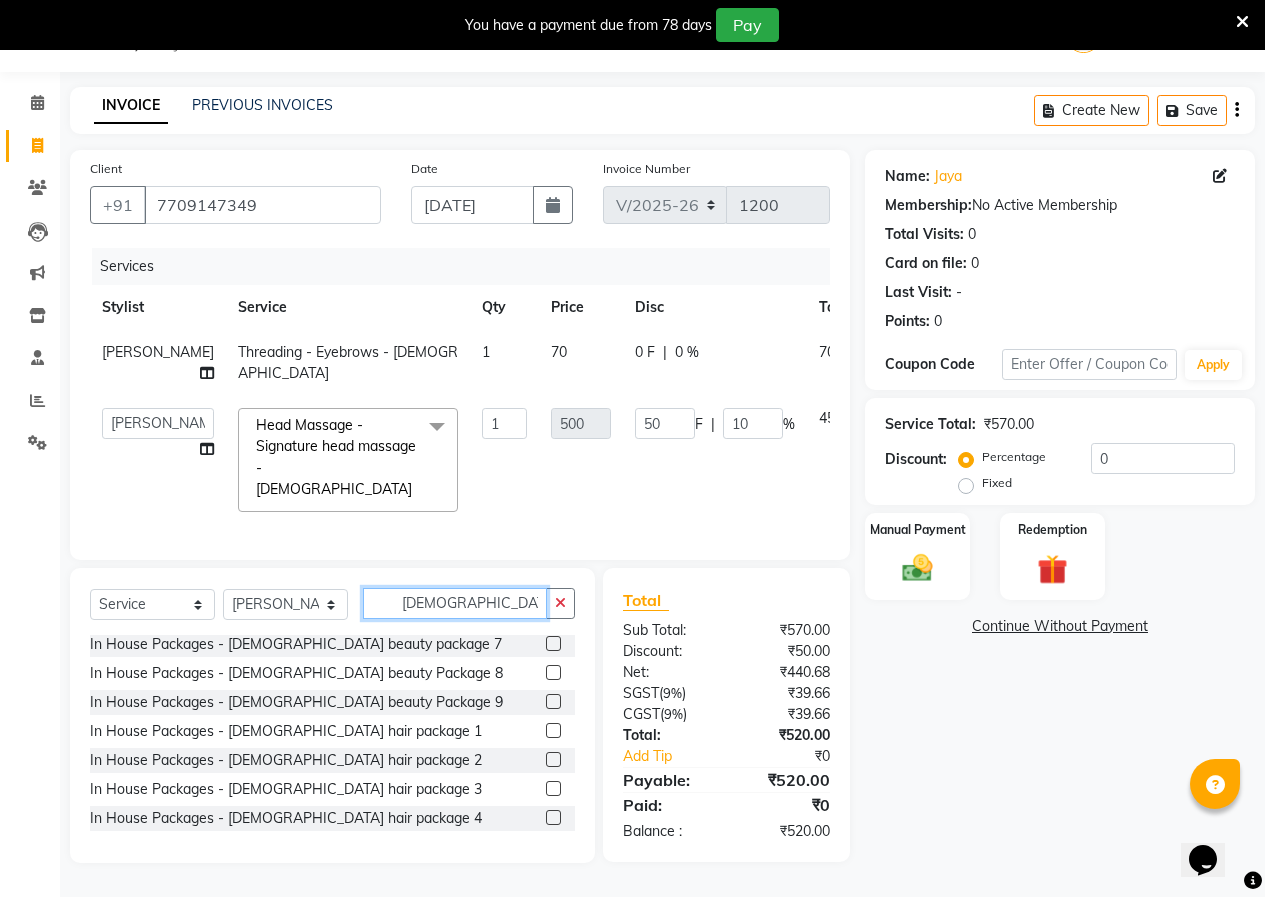 type on "[DEMOGRAPHIC_DATA] p" 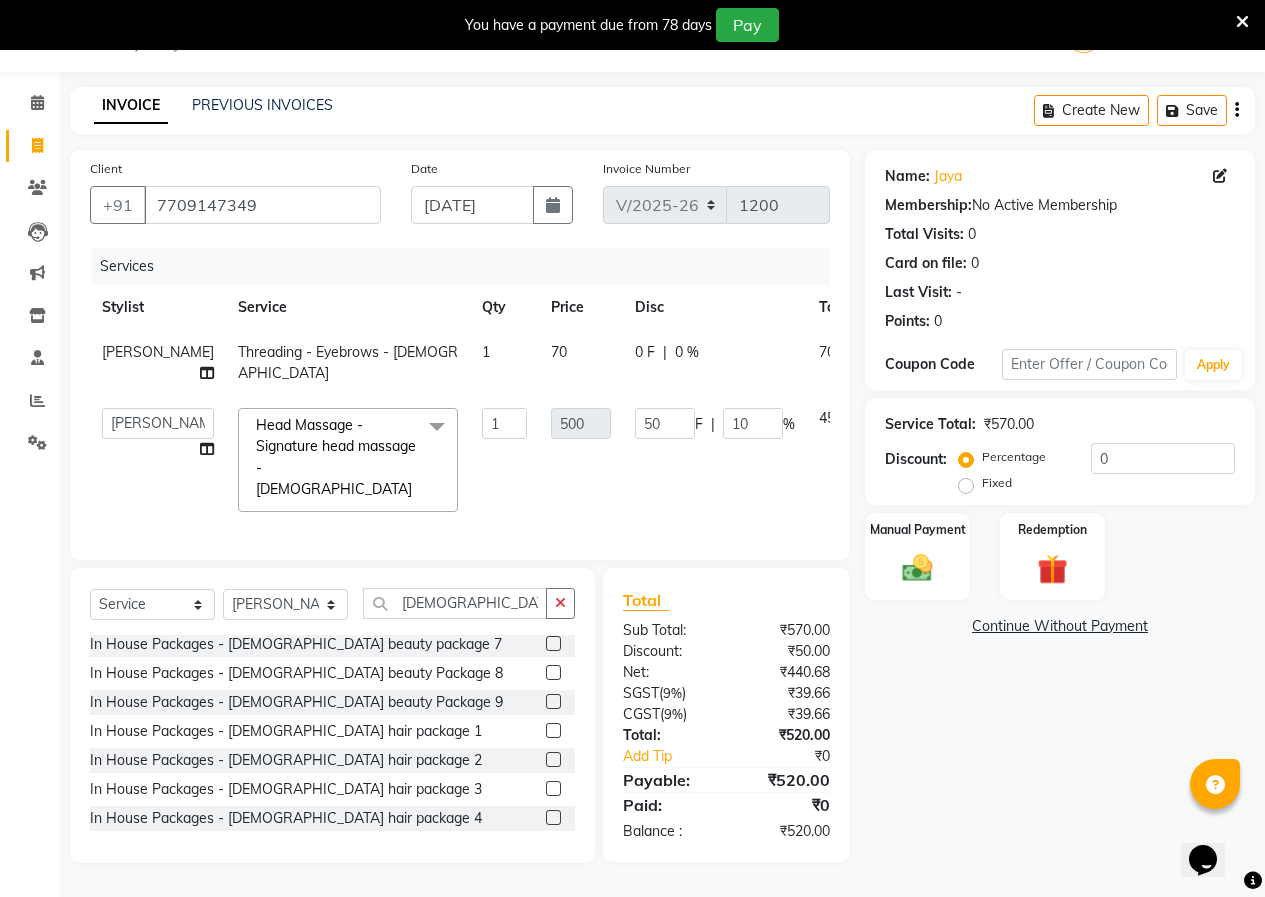 click 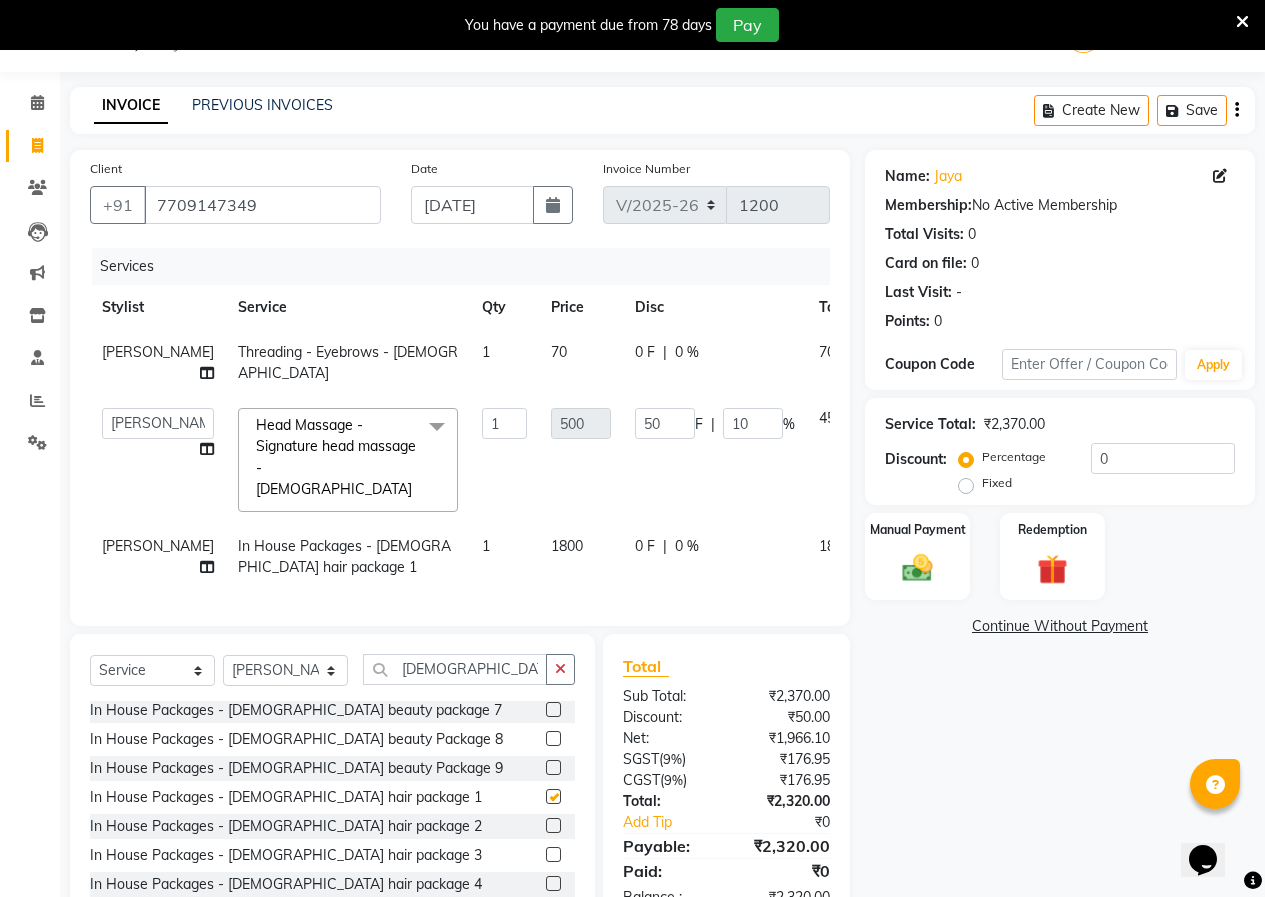 checkbox on "false" 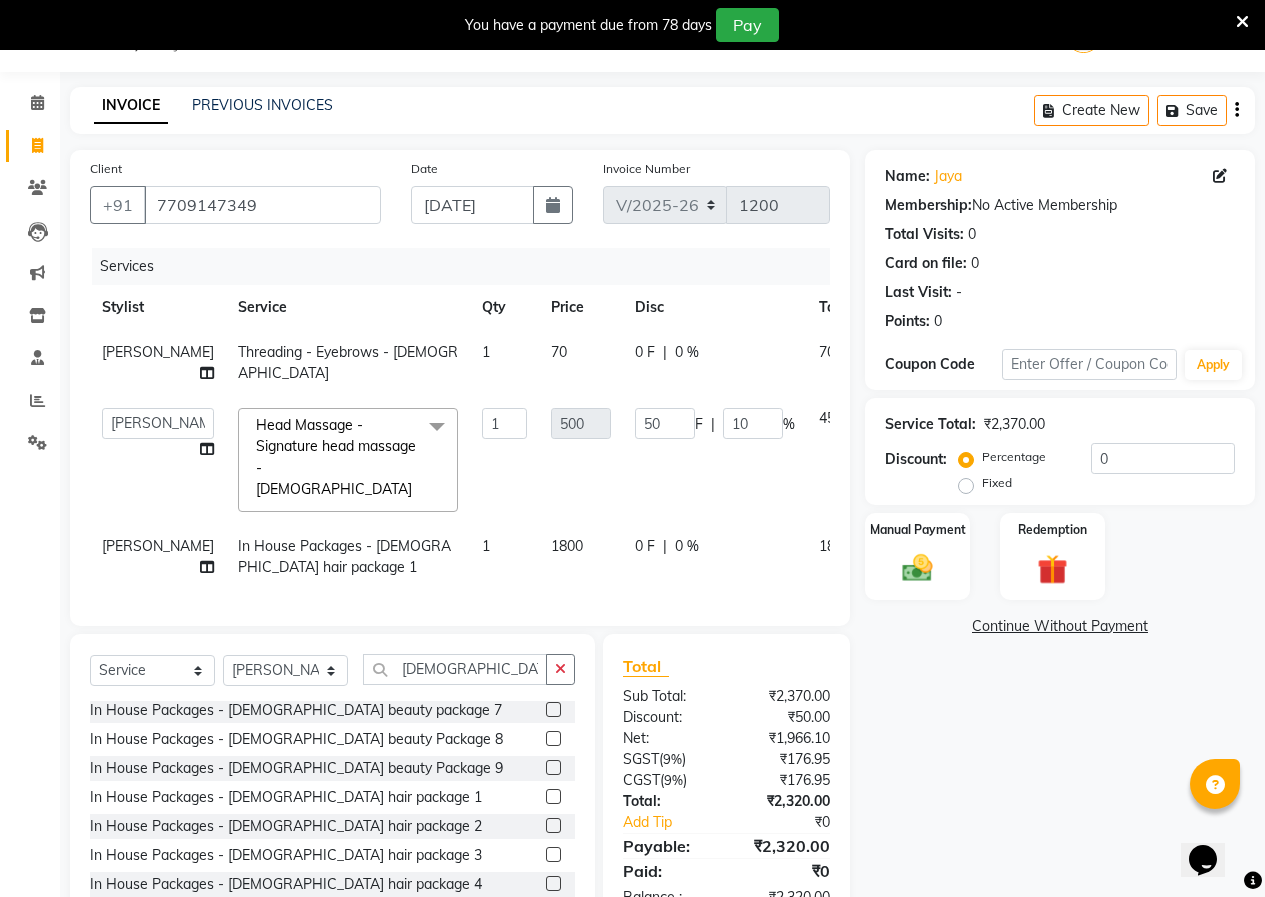click on "|" 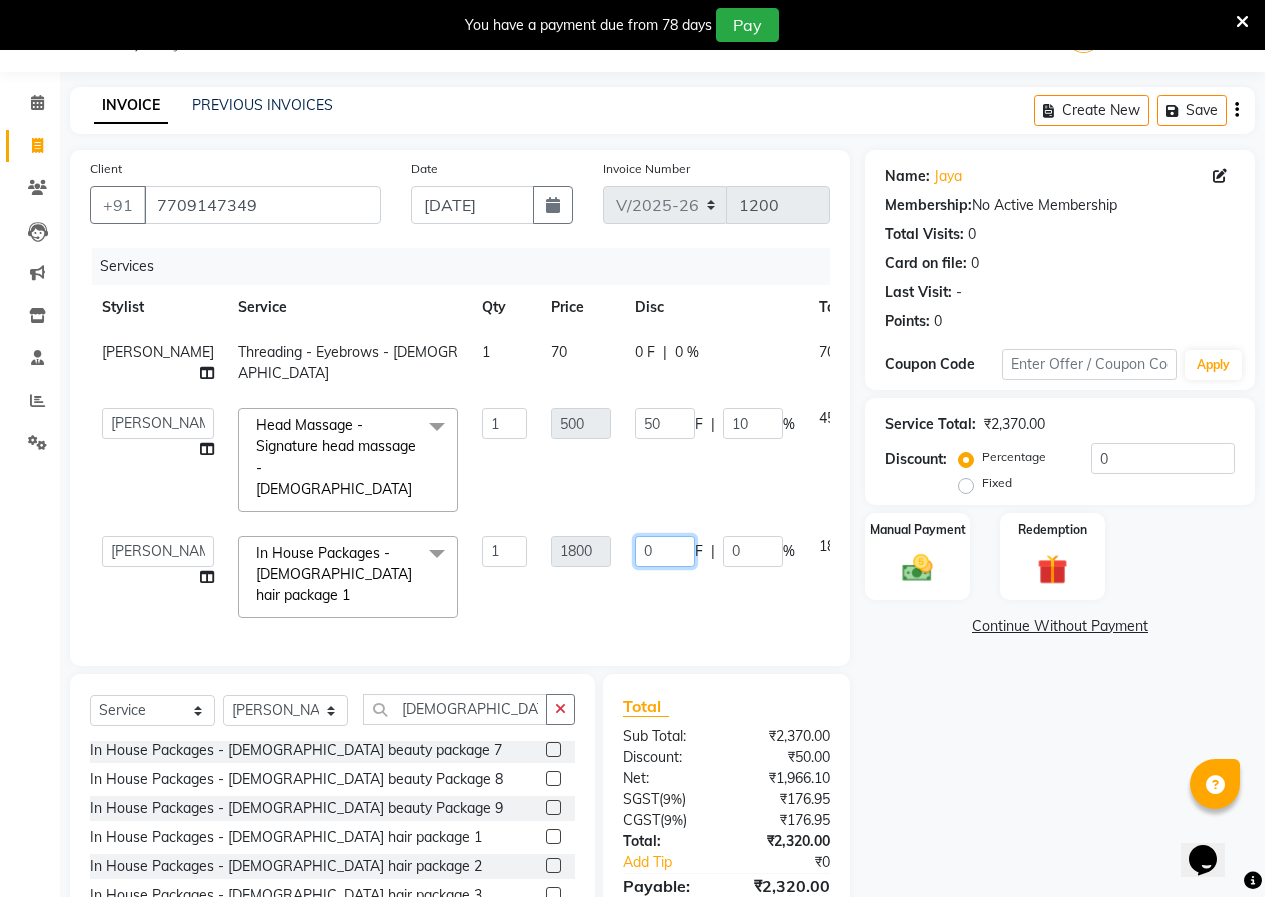 click on "0" 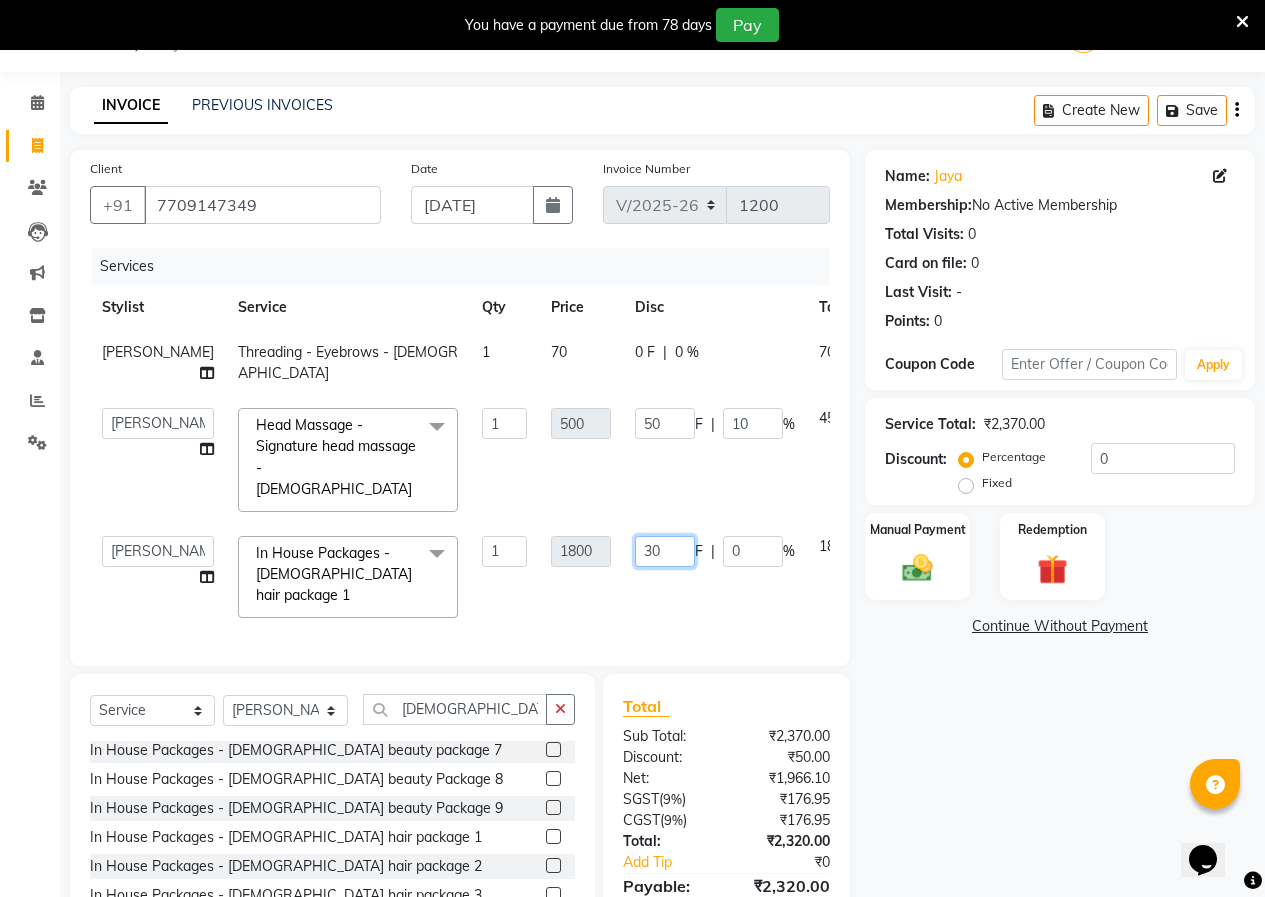 type on "300" 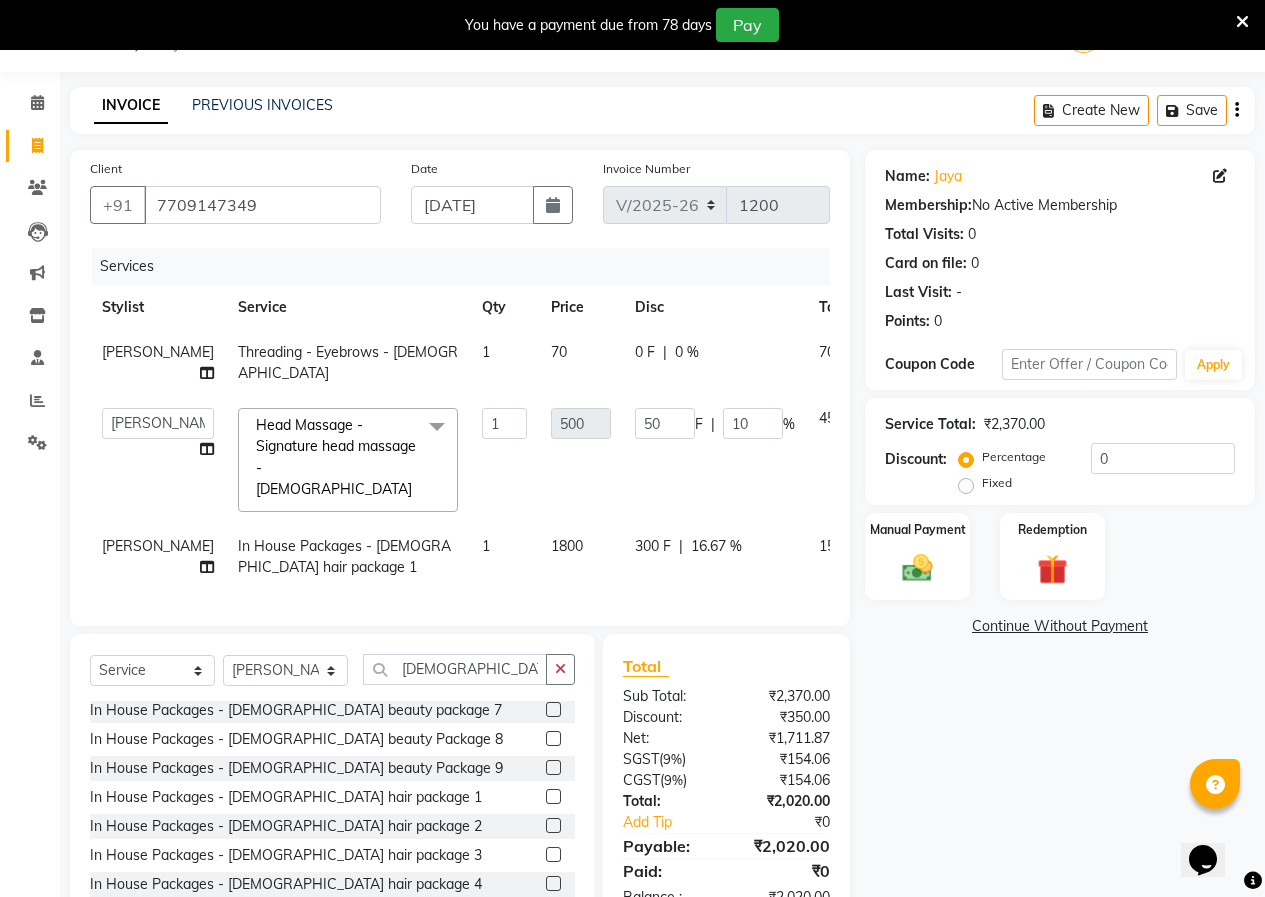 click on "300 F | 16.67 %" 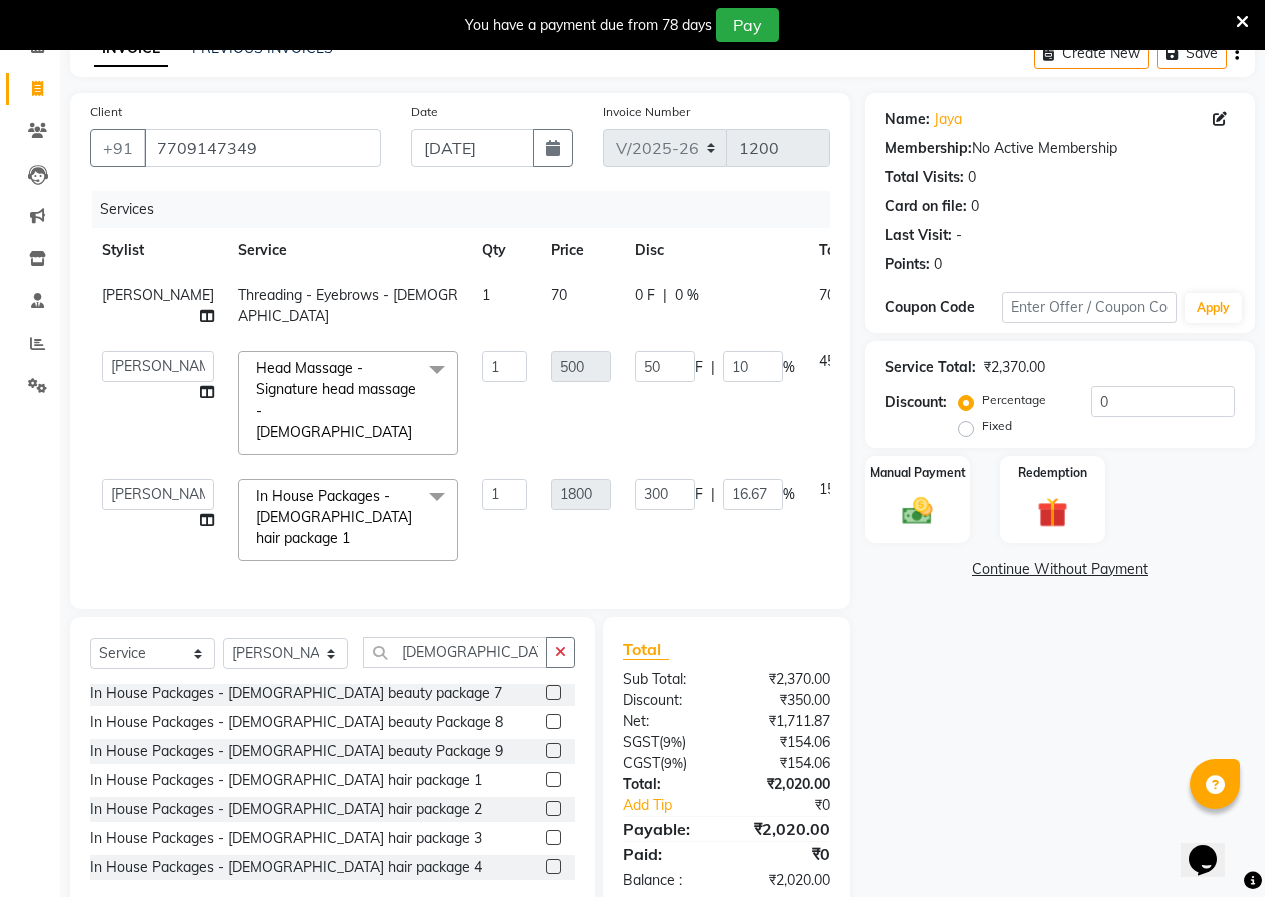 scroll, scrollTop: 124, scrollLeft: 0, axis: vertical 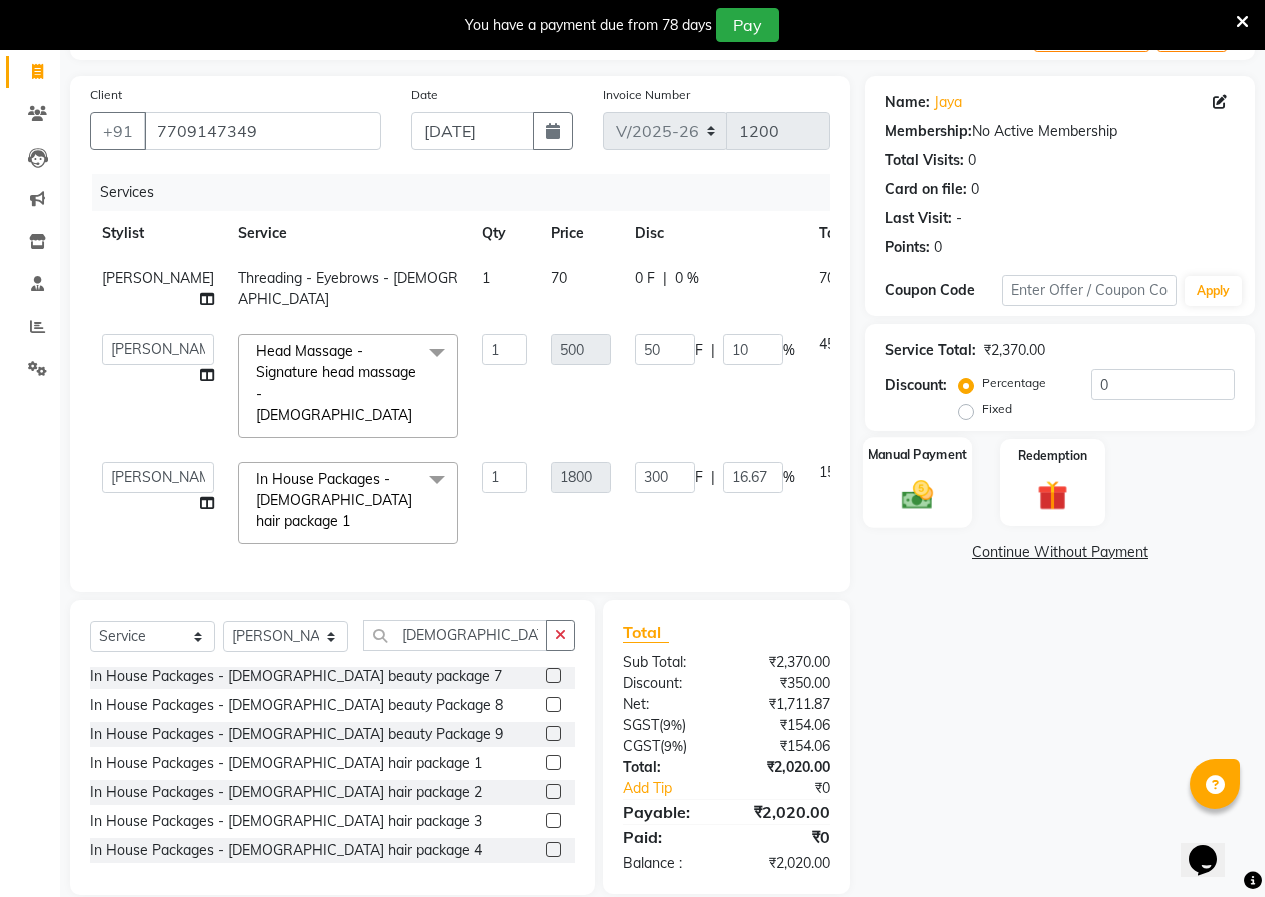 click on "Manual Payment" 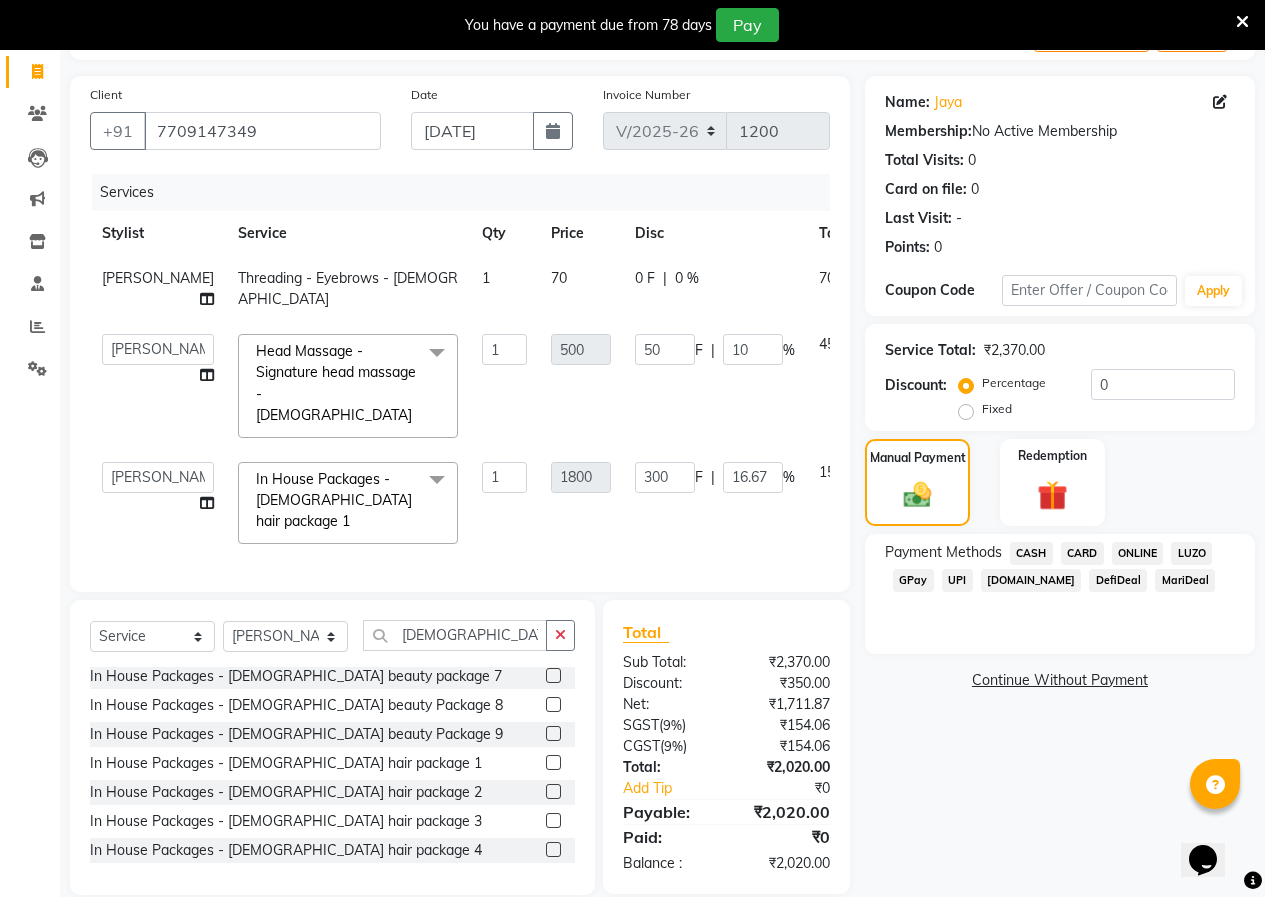 click on "ONLINE" 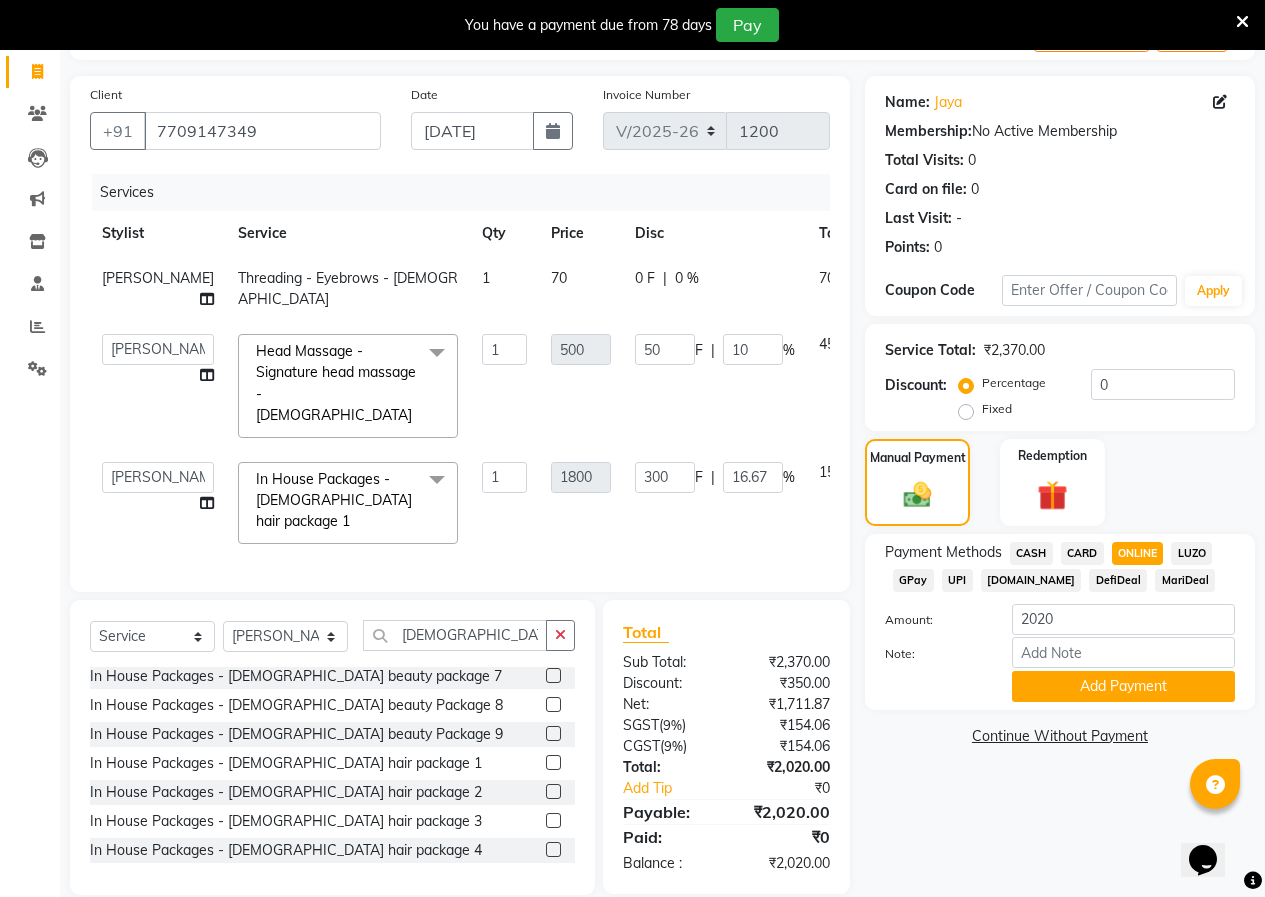 click on "Payment Methods  CASH   CARD   ONLINE   LUZO   GPay   UPI   [DOMAIN_NAME]   DefiDeal   MariDeal  Amount: 2020 Note: Add Payment" 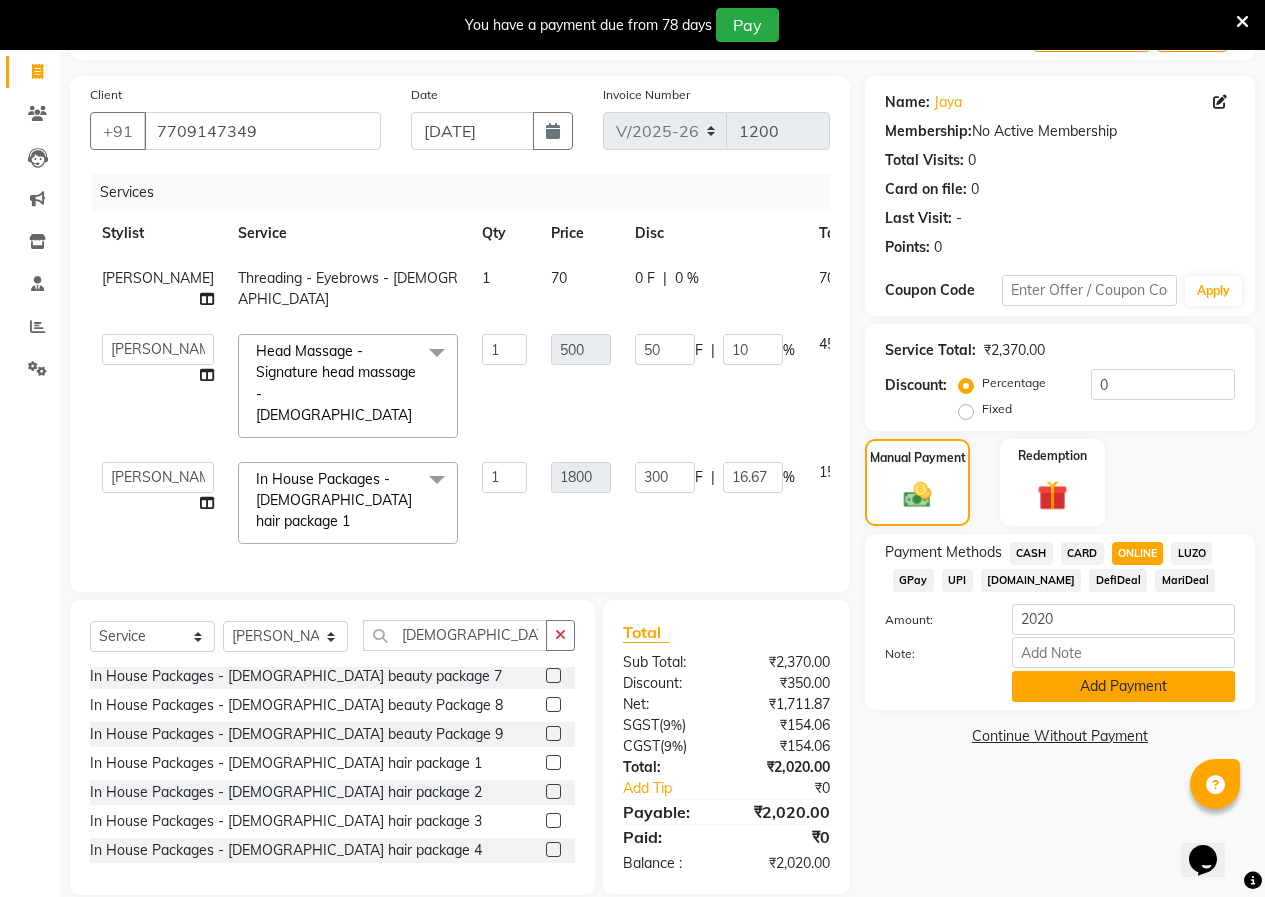 click on "Add Payment" 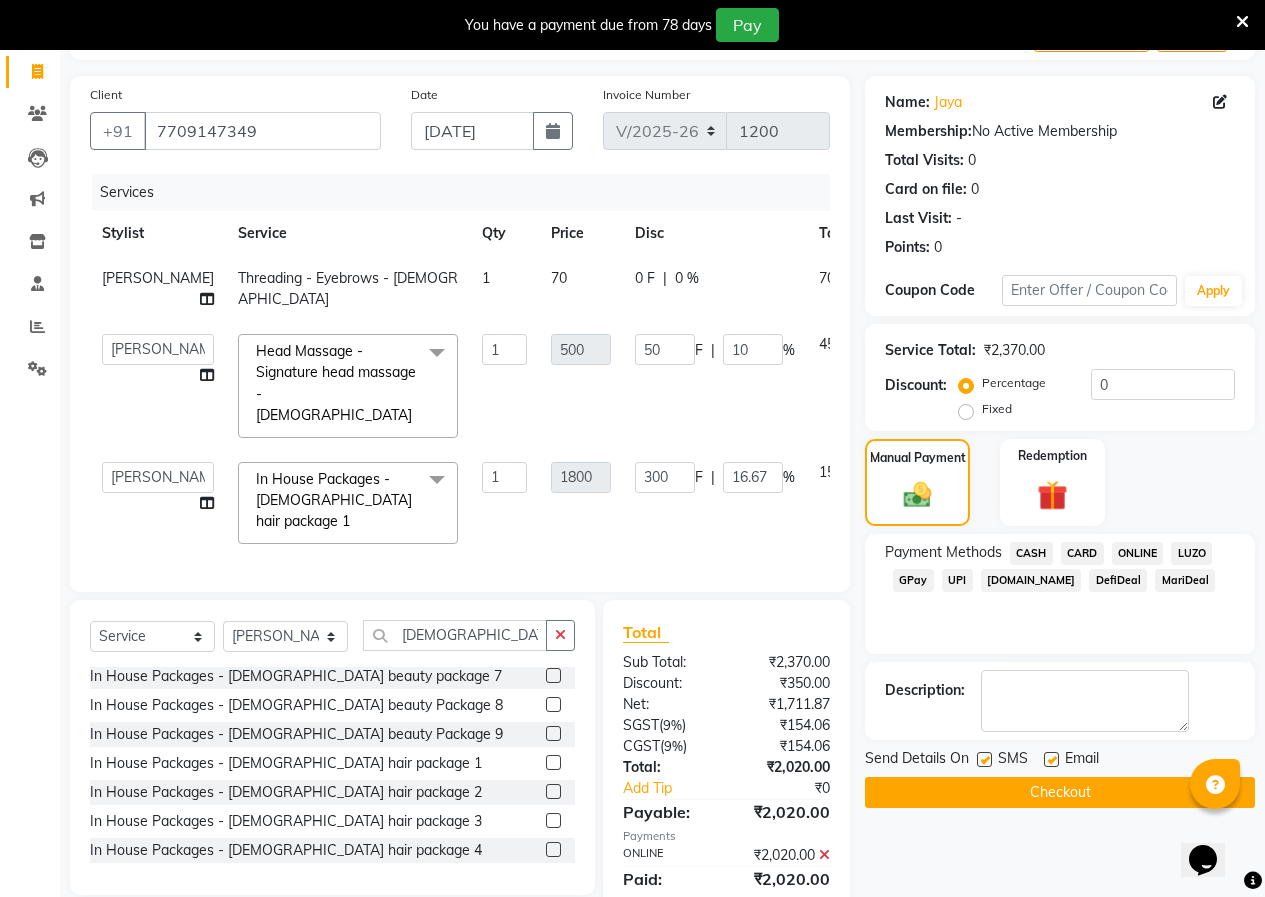 click on "Checkout" 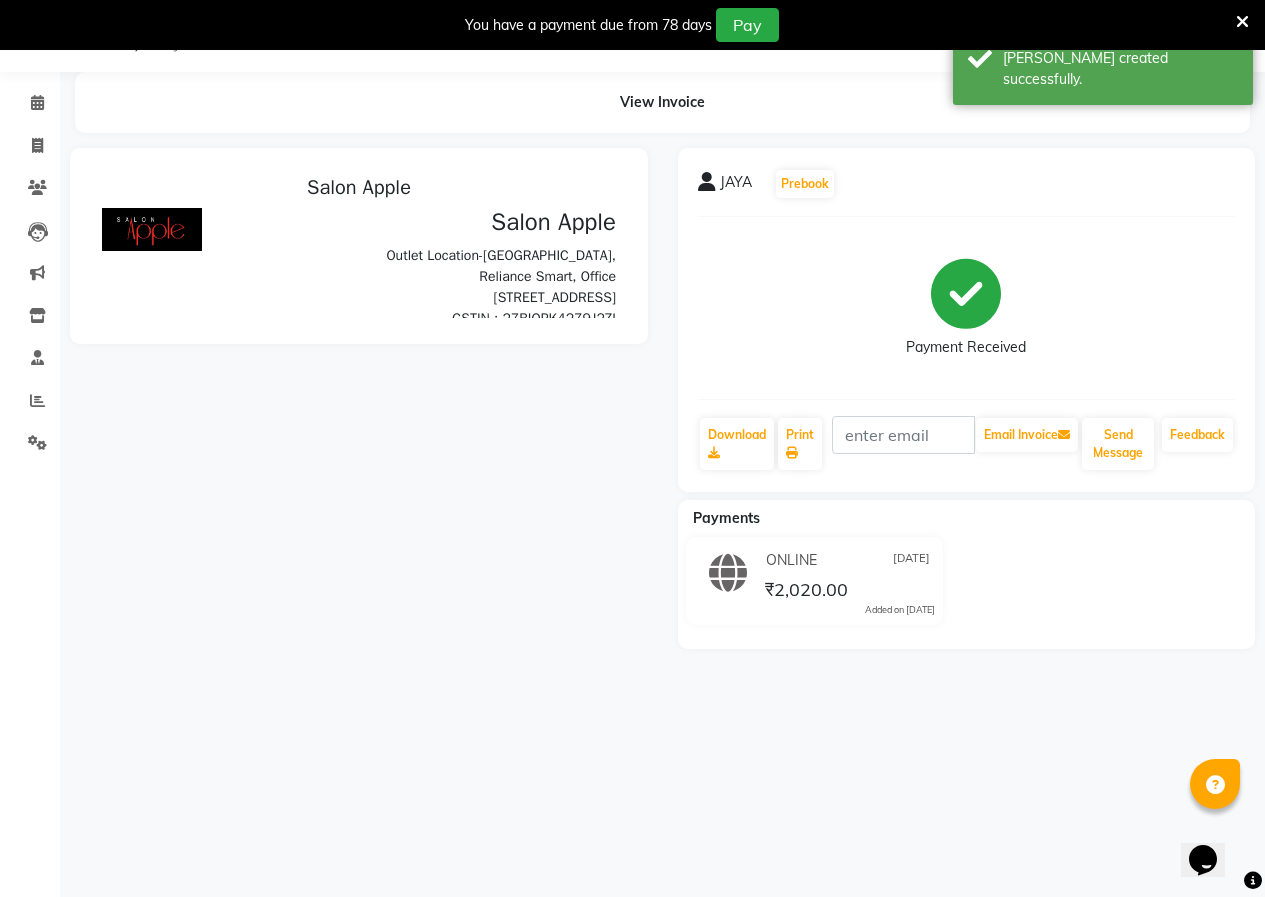 scroll, scrollTop: 0, scrollLeft: 0, axis: both 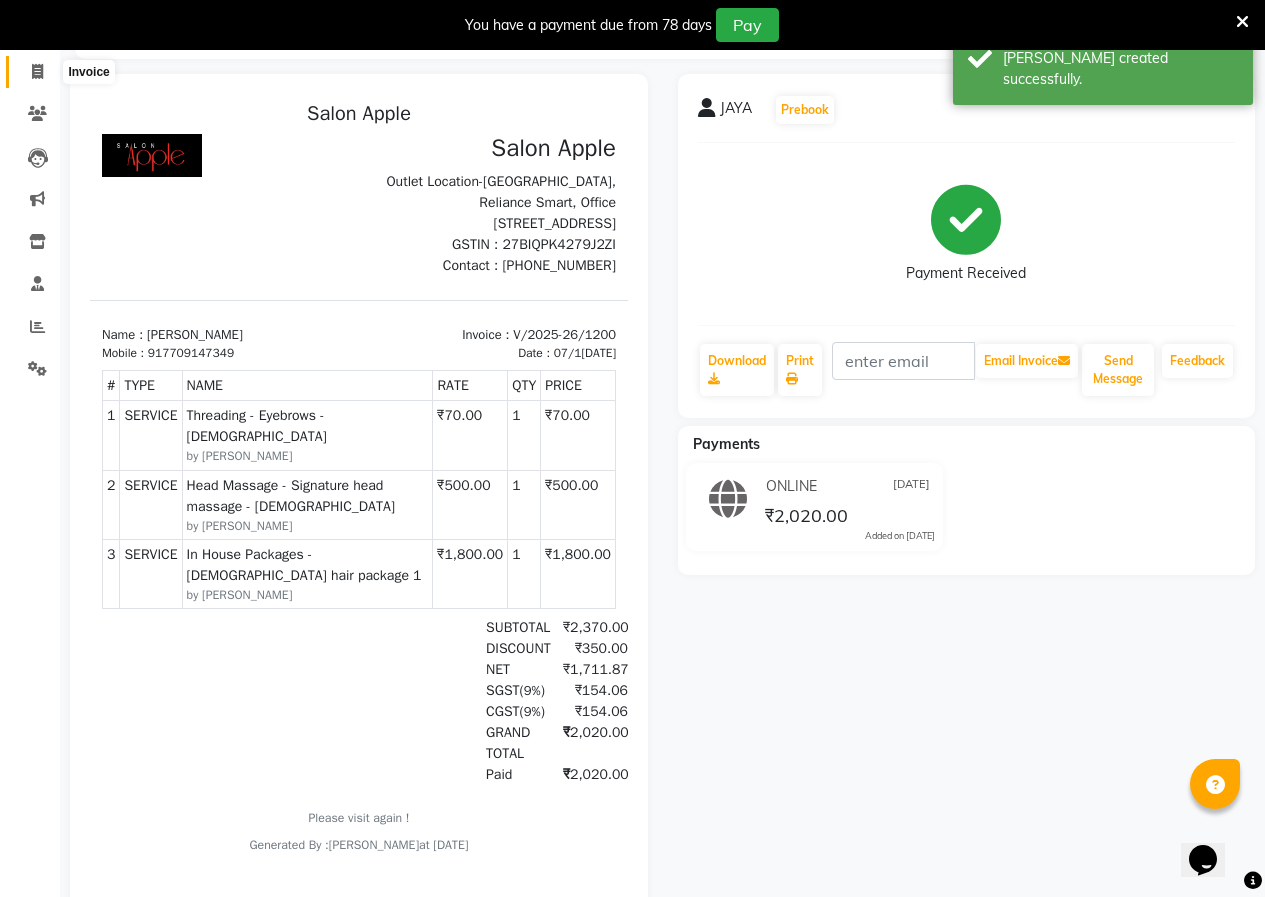 click 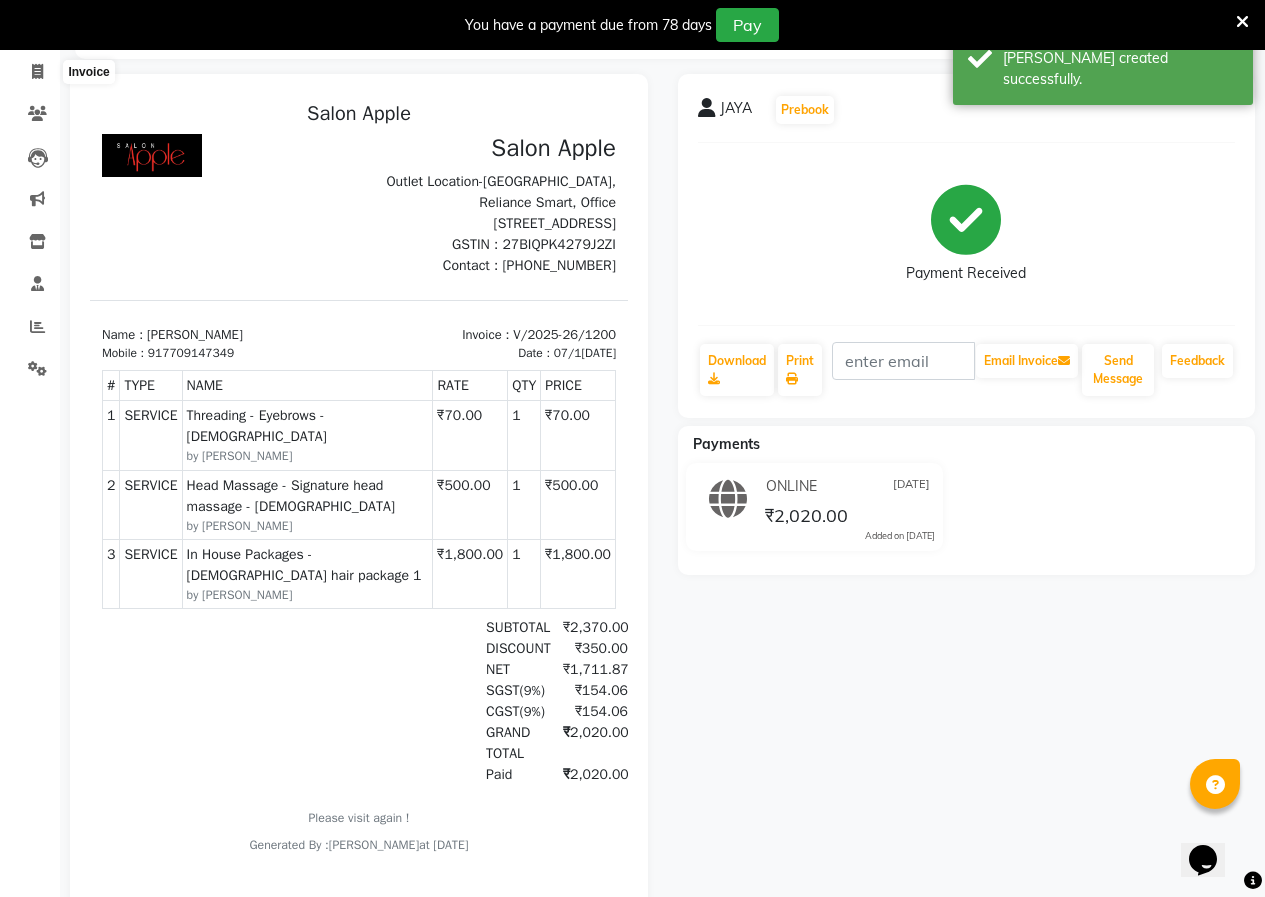 select on "118" 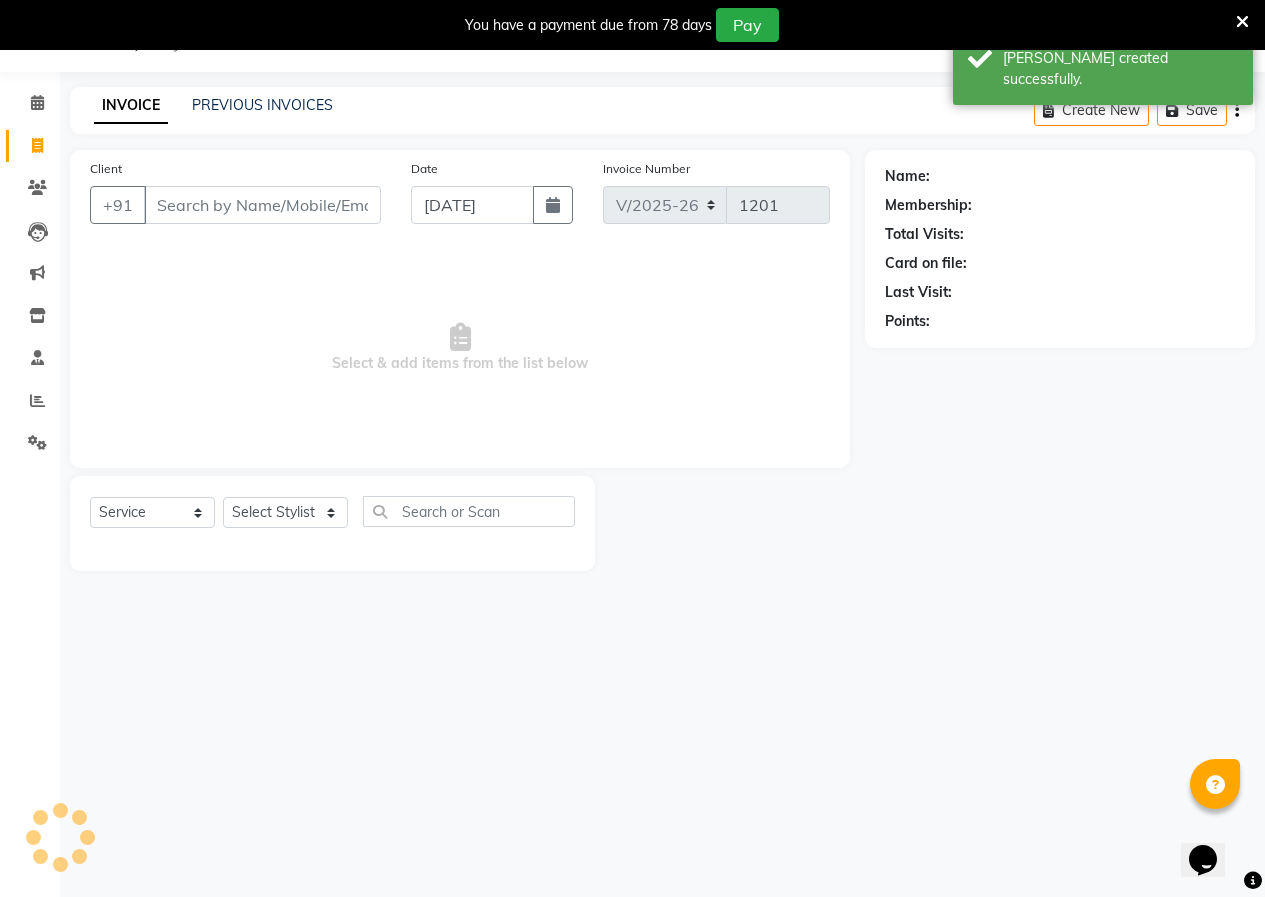 scroll, scrollTop: 50, scrollLeft: 0, axis: vertical 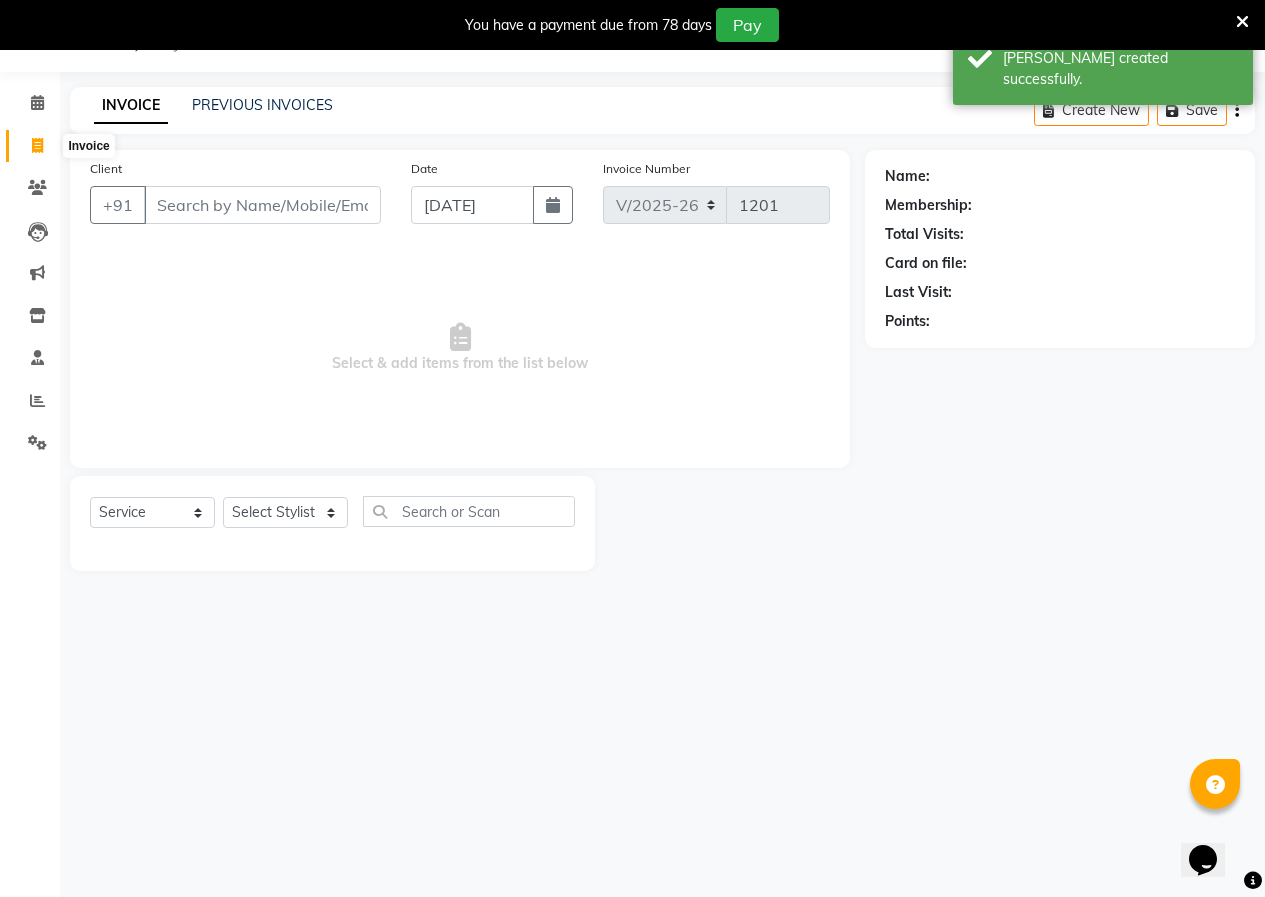 click 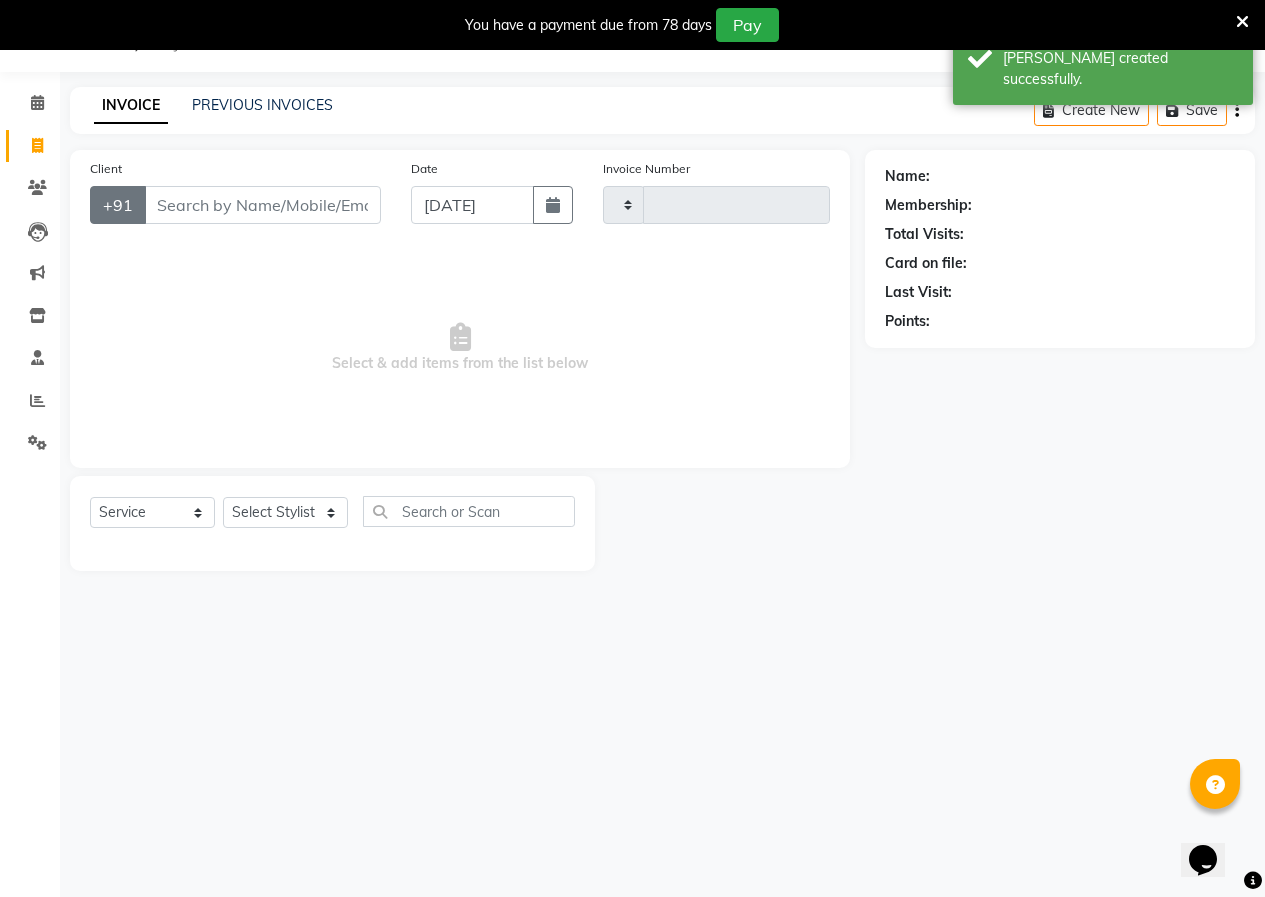 type on "1201" 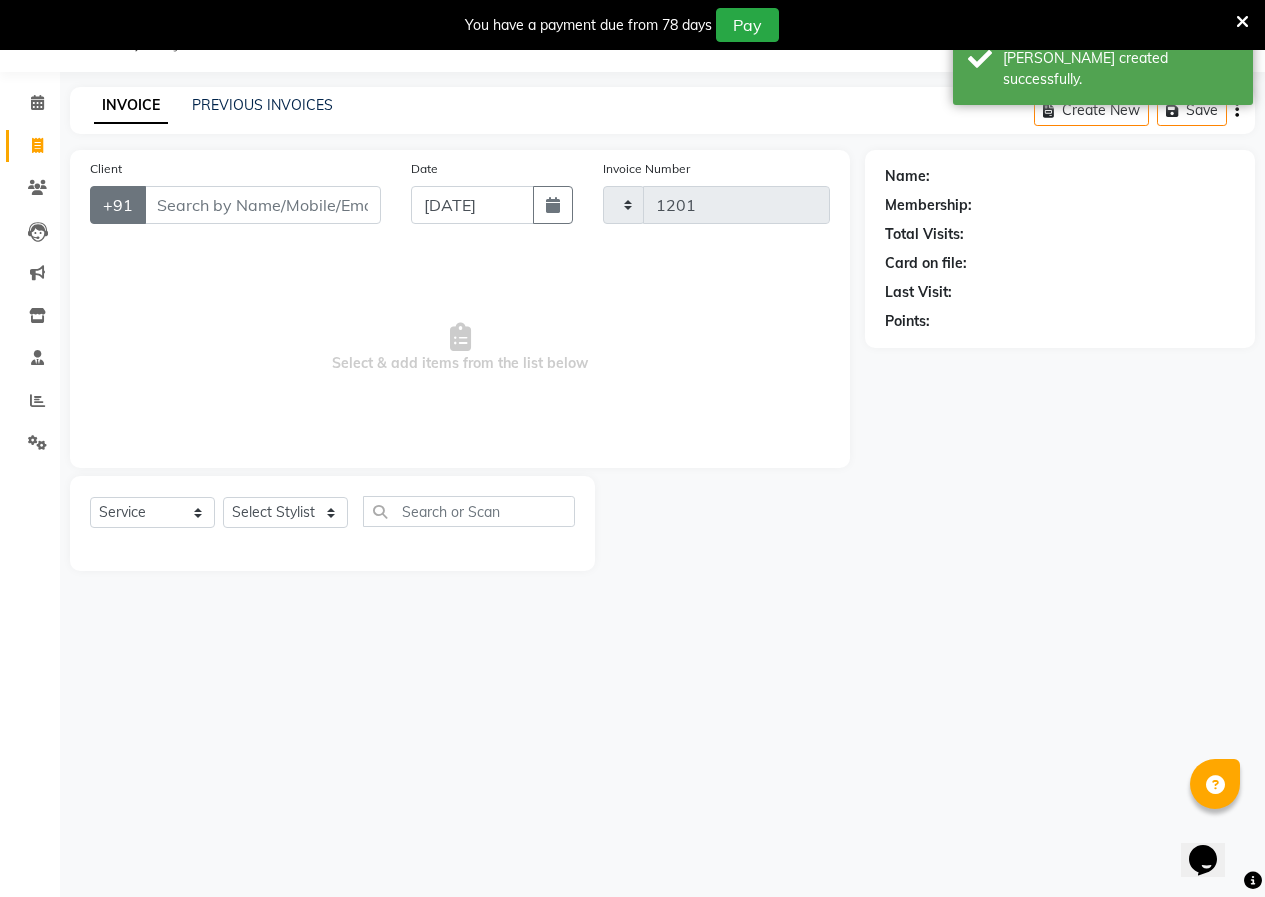 select on "118" 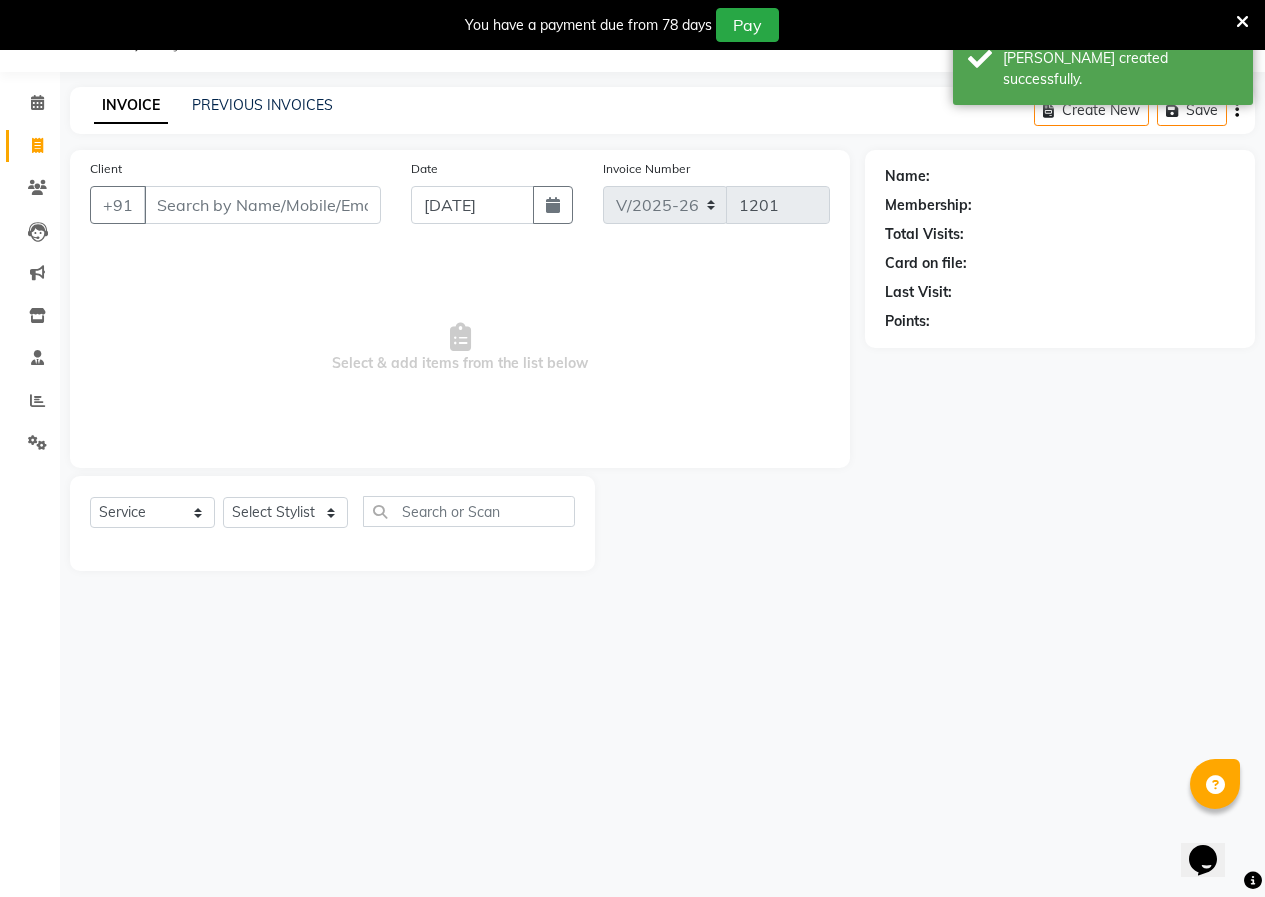 click on "Client" at bounding box center [262, 205] 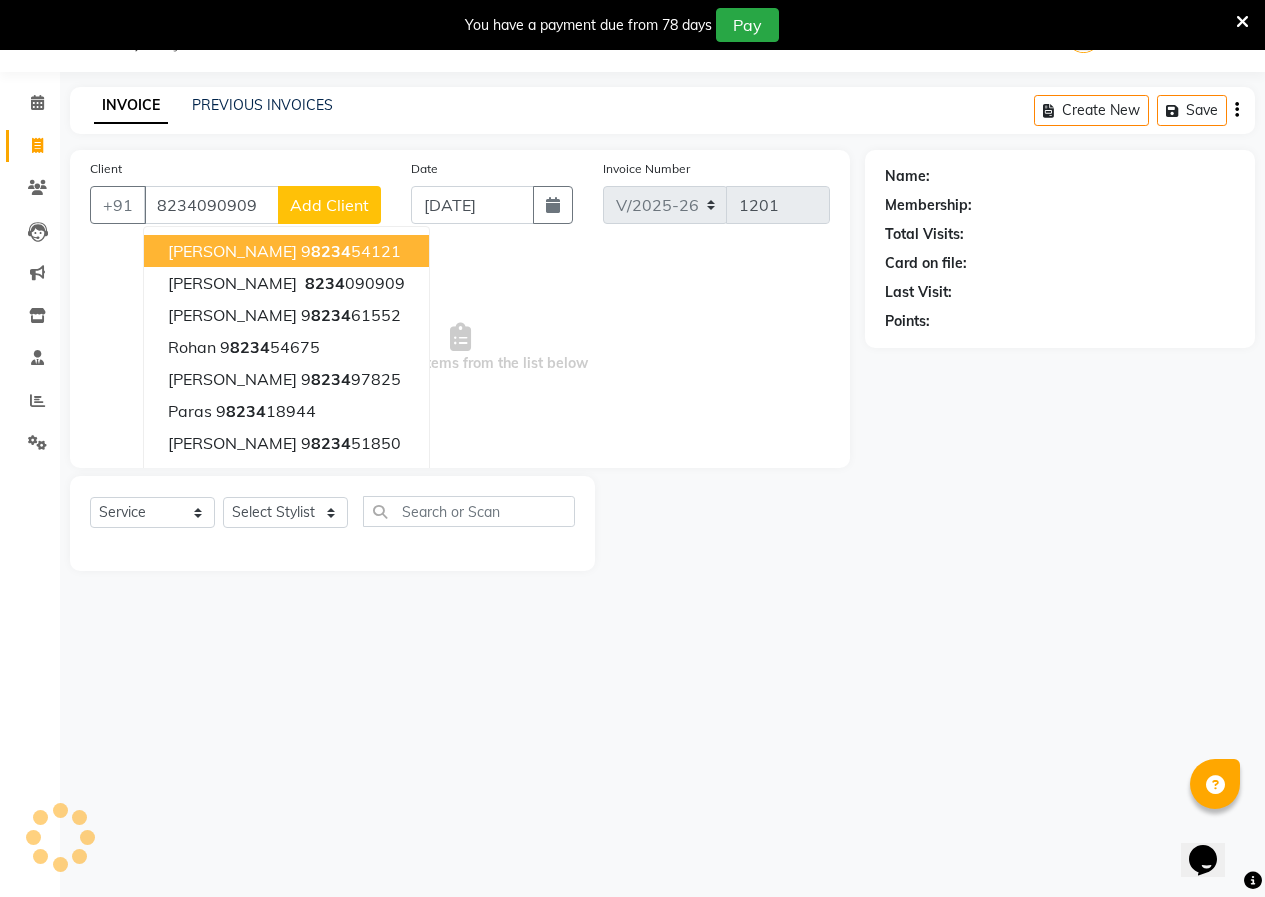 type on "8234090909" 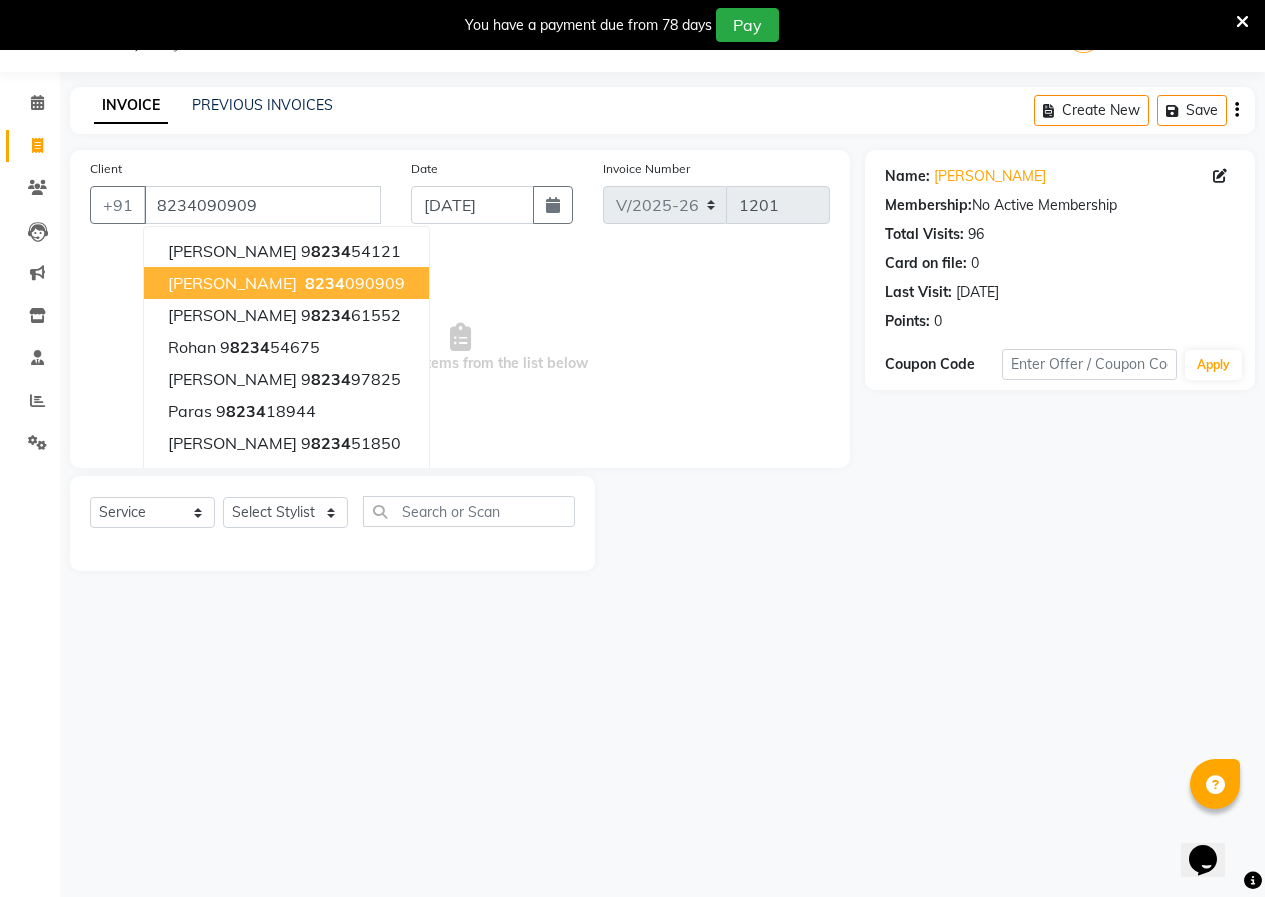 click on "[PERSON_NAME]" at bounding box center [232, 283] 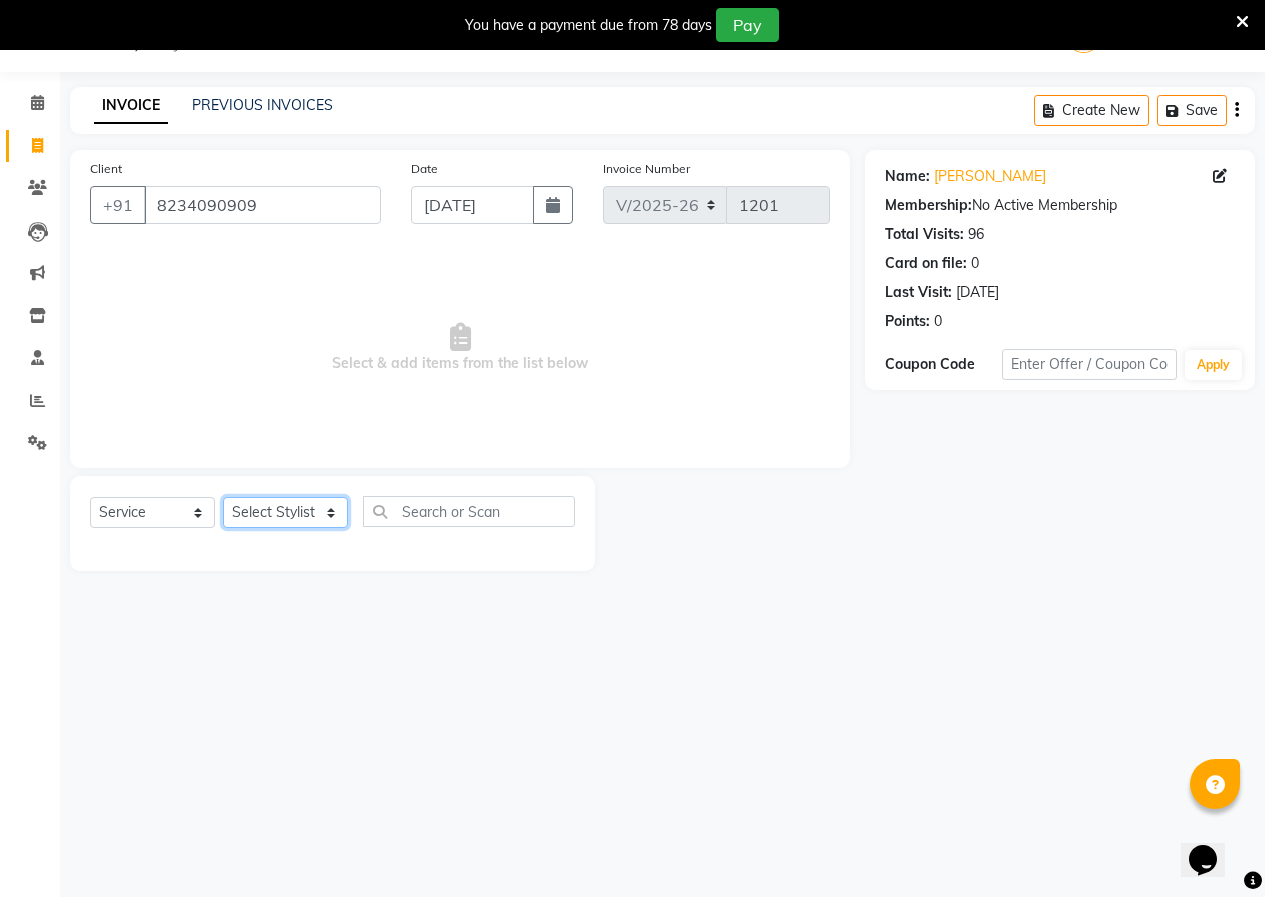 click on "Select Stylist [PERSON_NAME]  [PERSON_NAME] [PERSON_NAME] [PERSON_NAME]  Training Department [GEOGRAPHIC_DATA]" 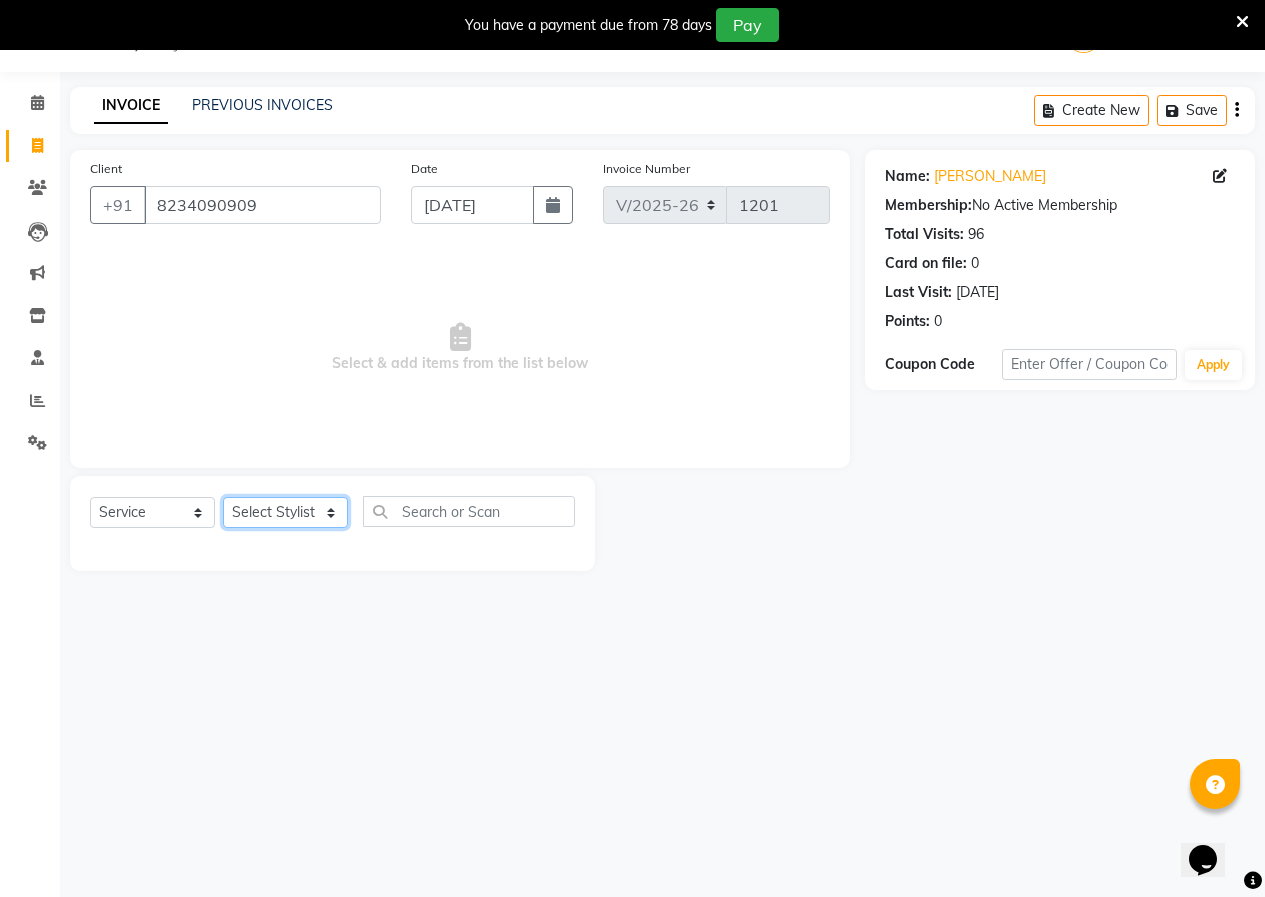 select on "23905" 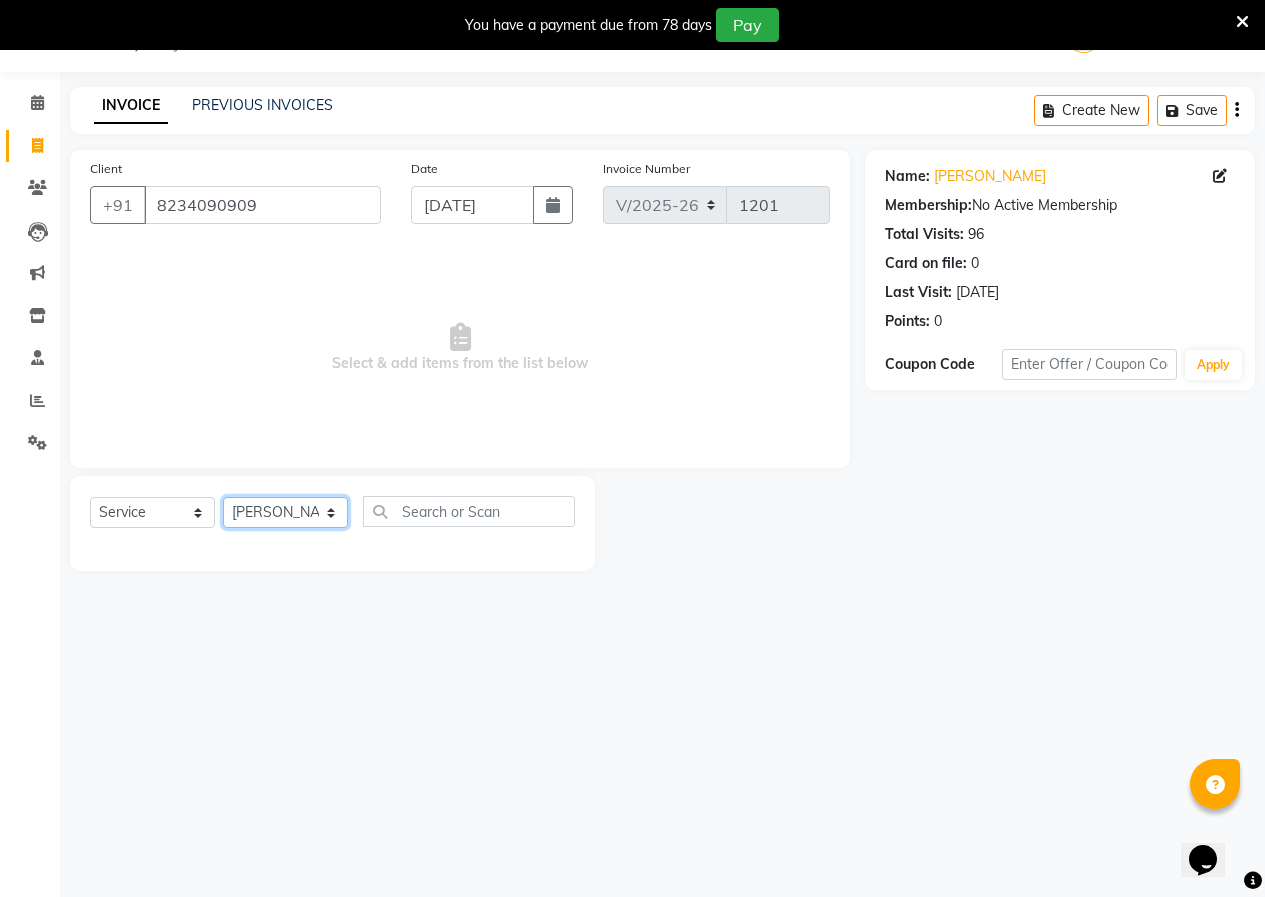 click on "Select Stylist [PERSON_NAME]  [PERSON_NAME] [PERSON_NAME] [PERSON_NAME]  Training Department [GEOGRAPHIC_DATA]" 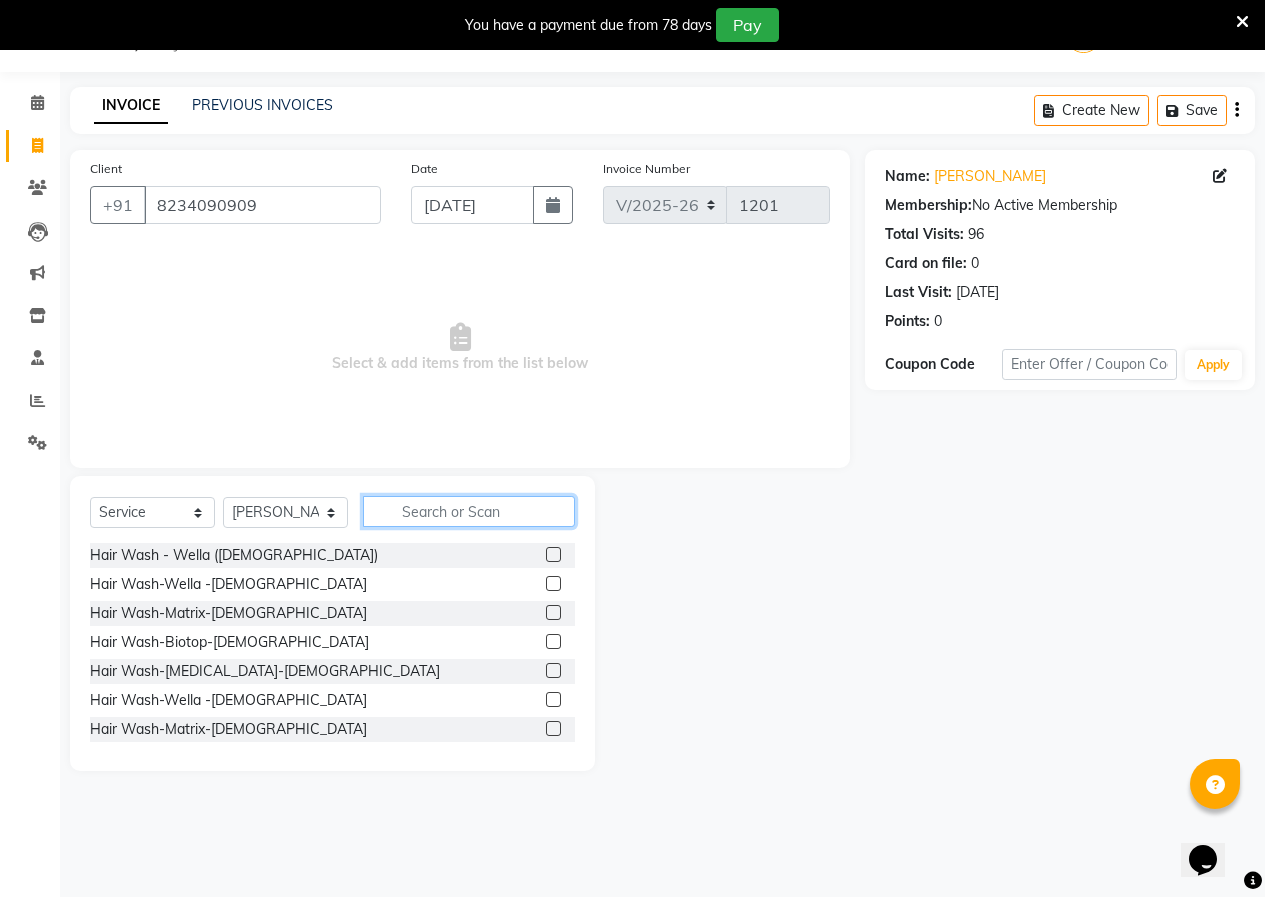 click 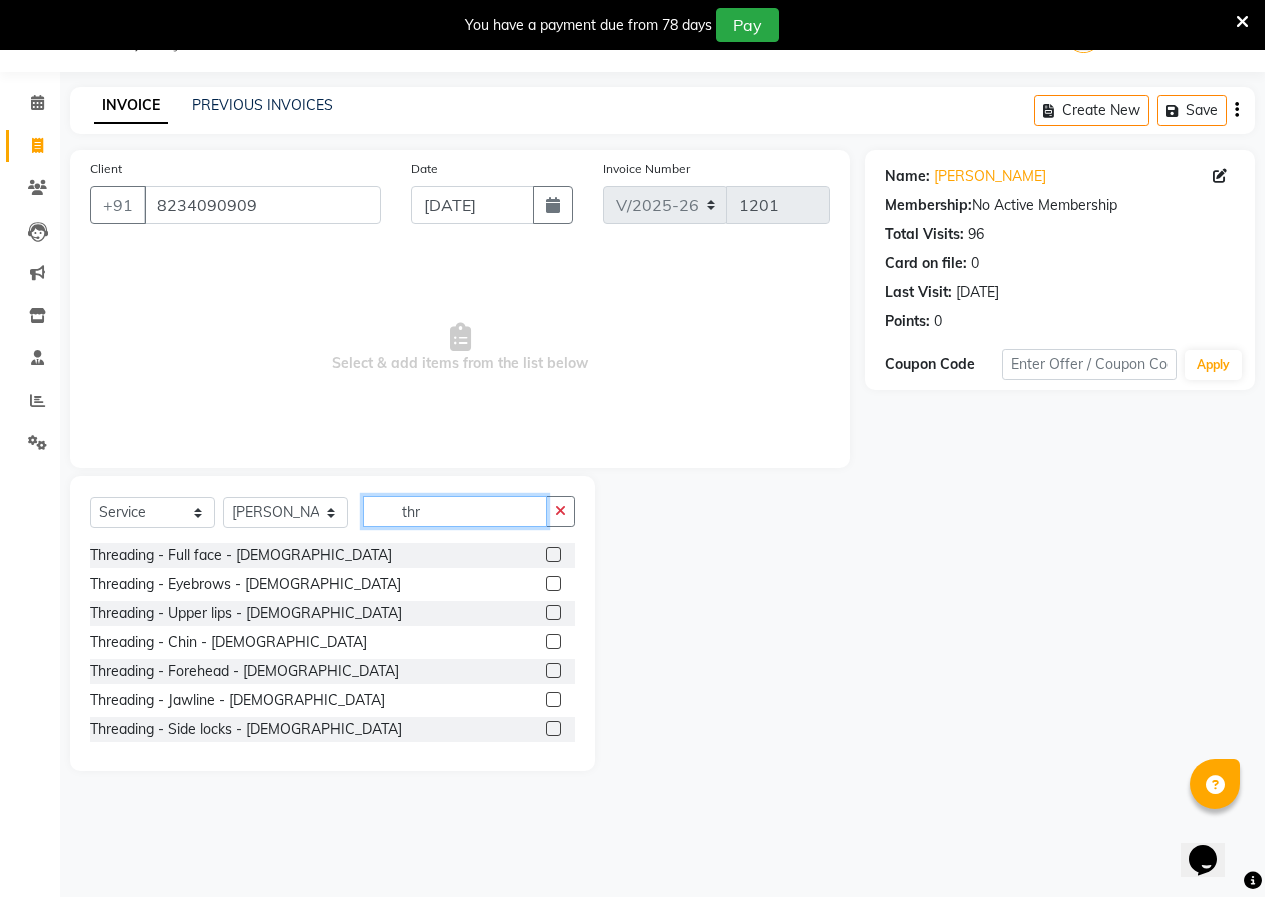 type on "thr" 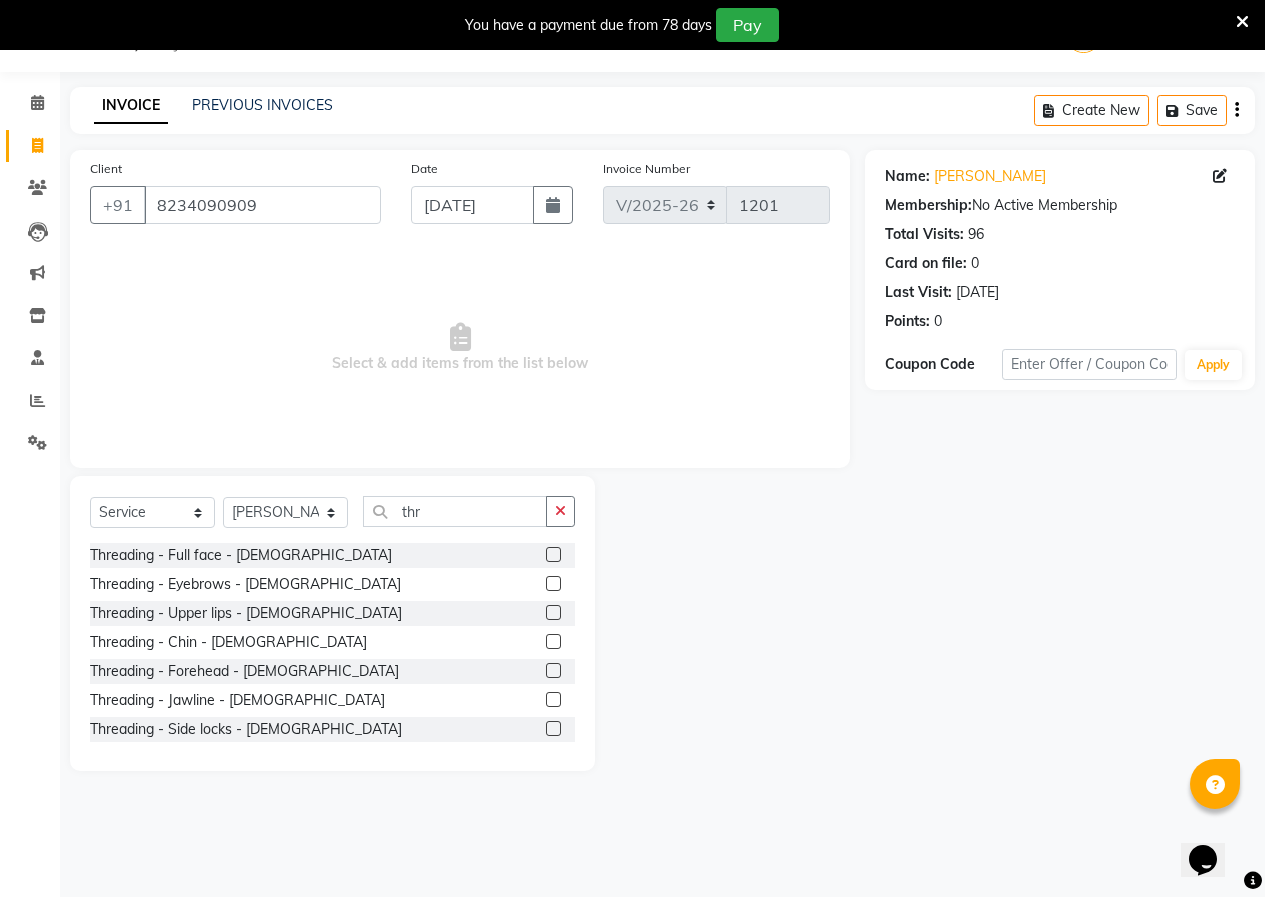 click 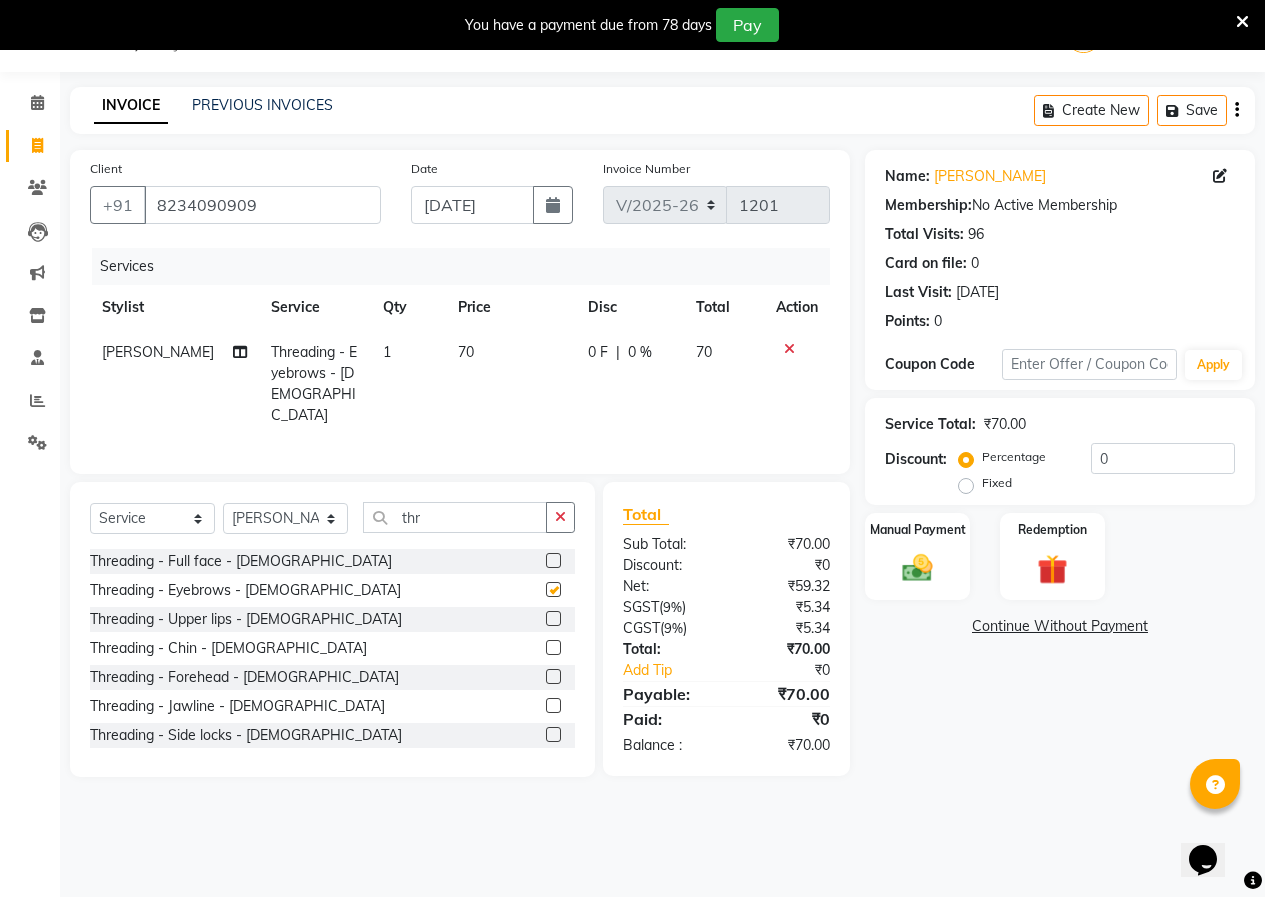 checkbox on "false" 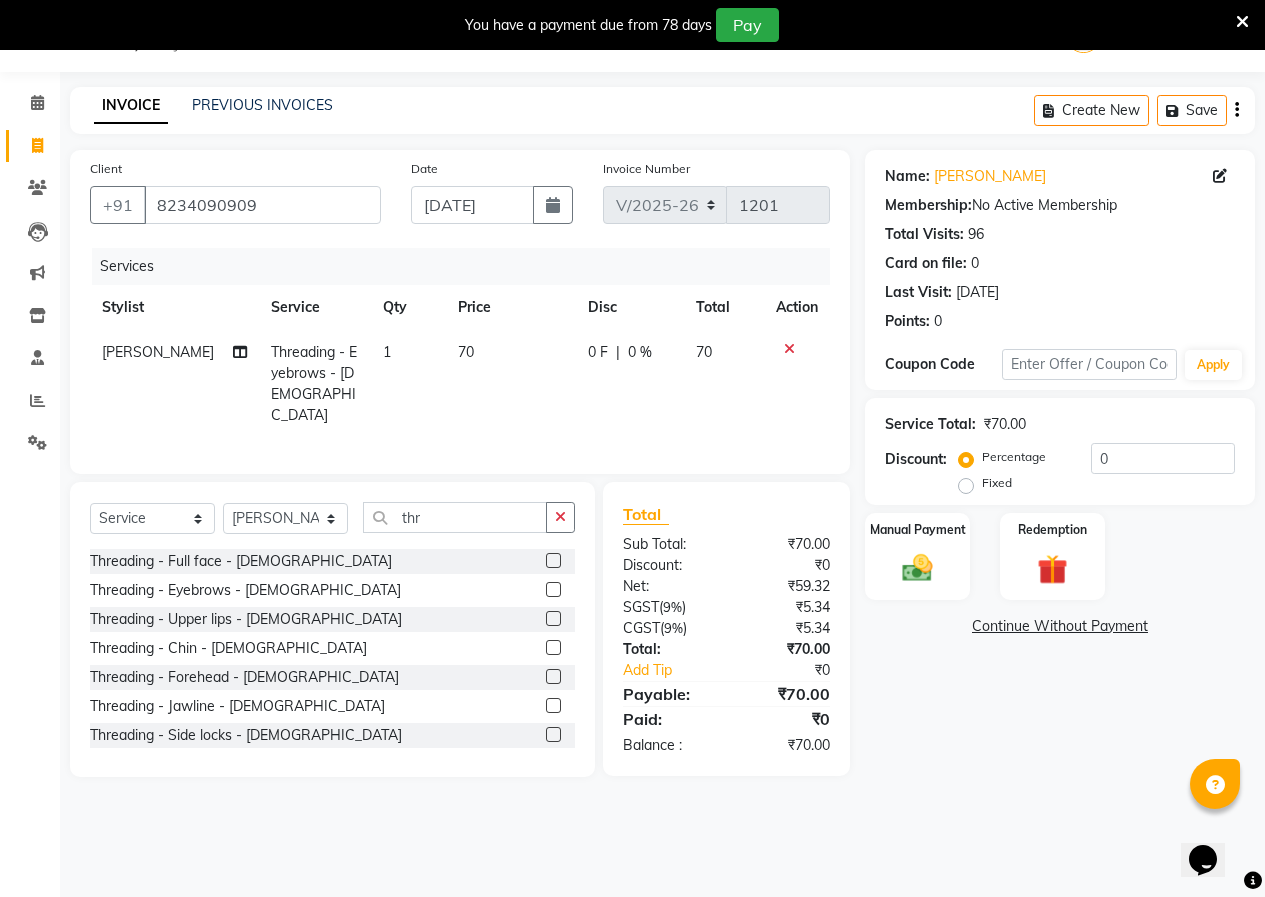 click 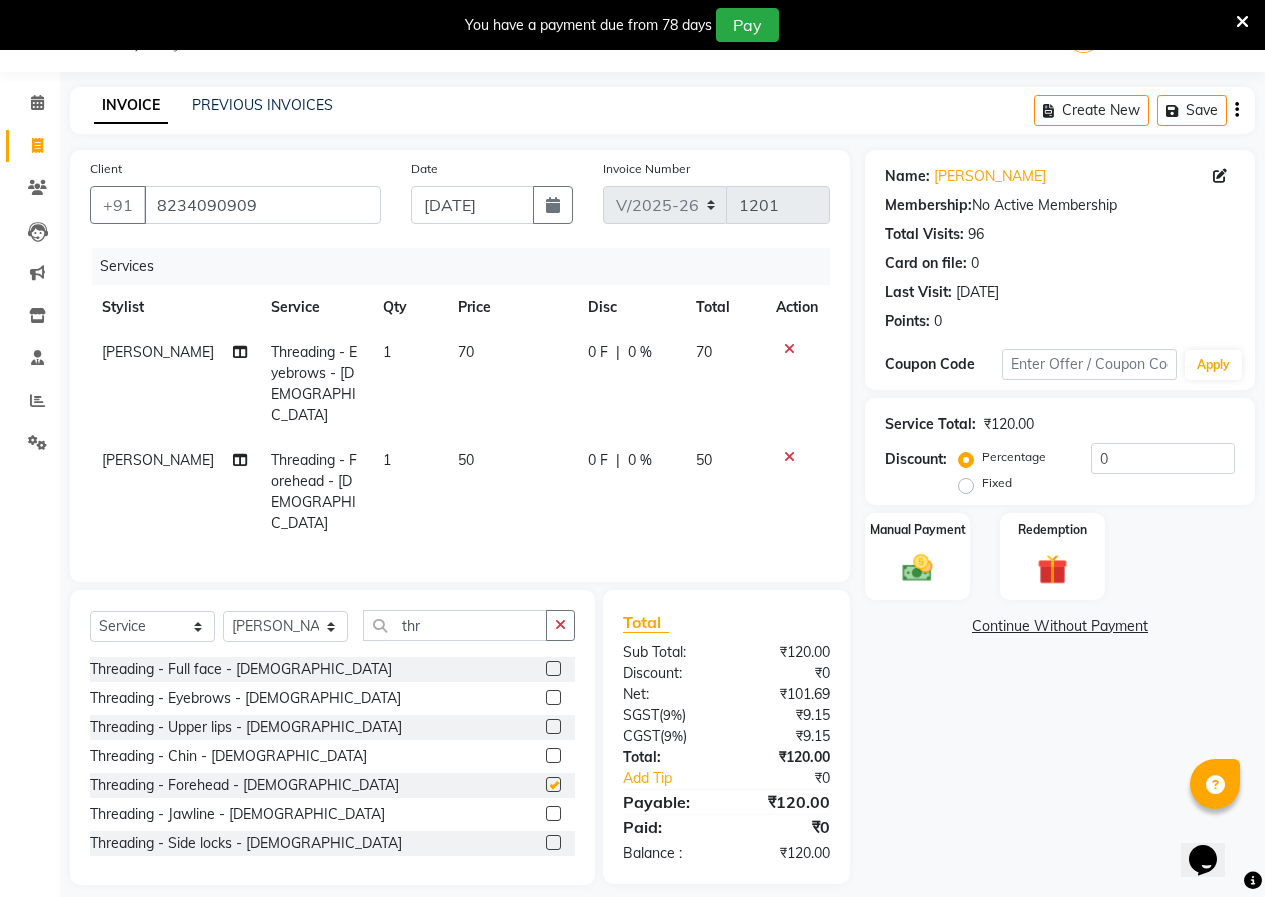 checkbox on "false" 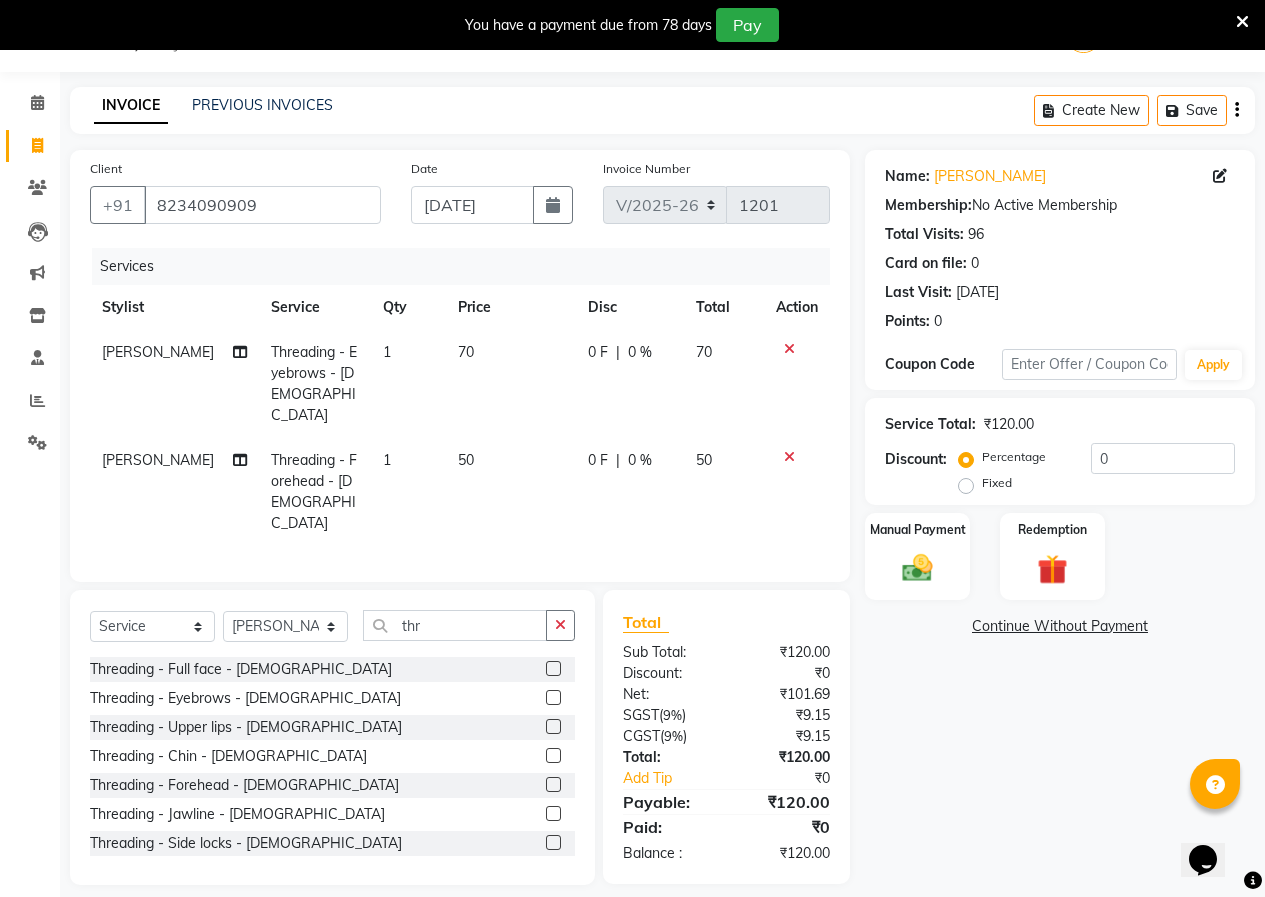 click on "Name: [PERSON_NAME]  Membership:  No Active Membership  Total Visits:  96 Card on file:  0 Last Visit:   [DATE] Points:   0  Coupon Code Apply Service Total:  ₹120.00  Discount:  Percentage   Fixed  0 Manual Payment Redemption  Continue Without Payment" 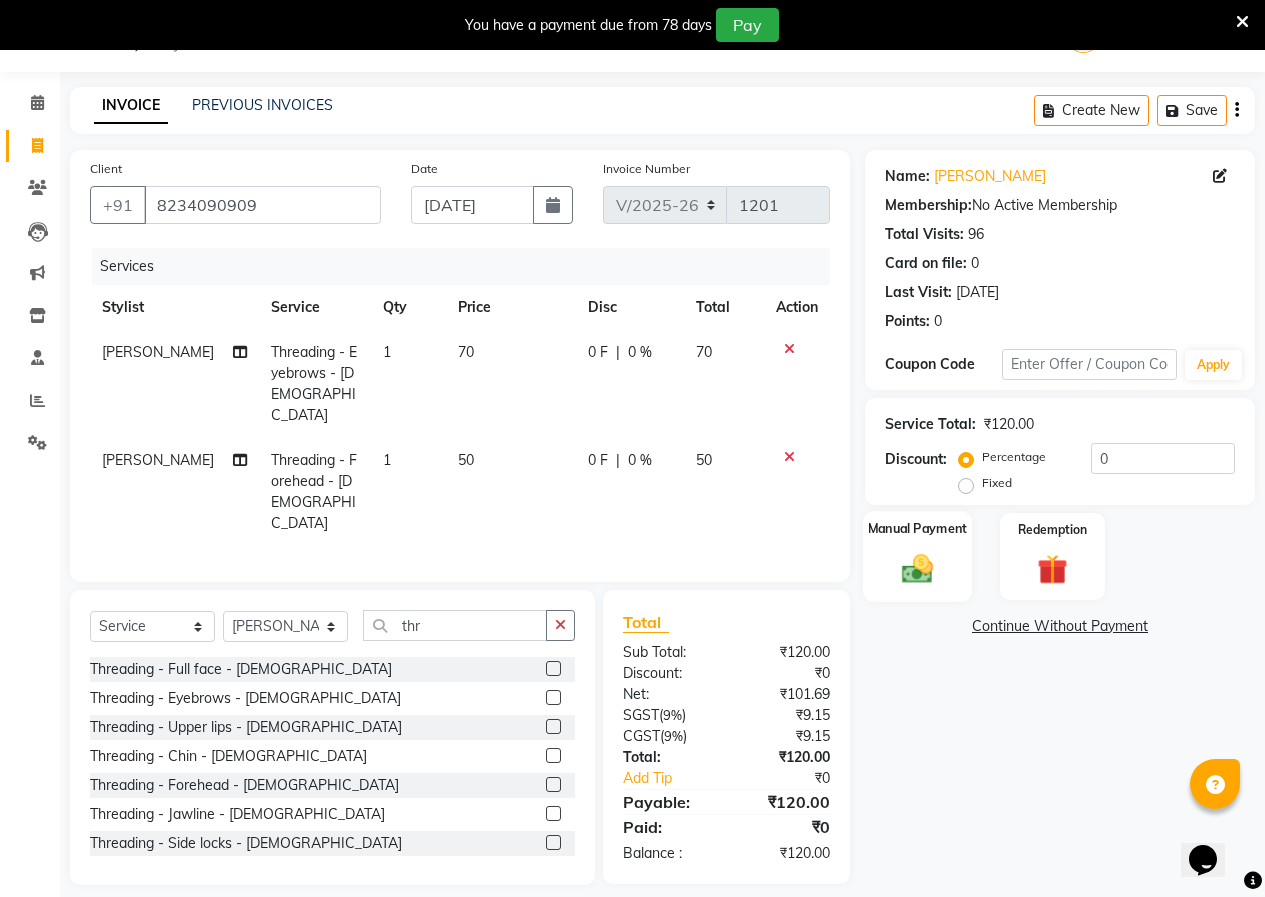 click 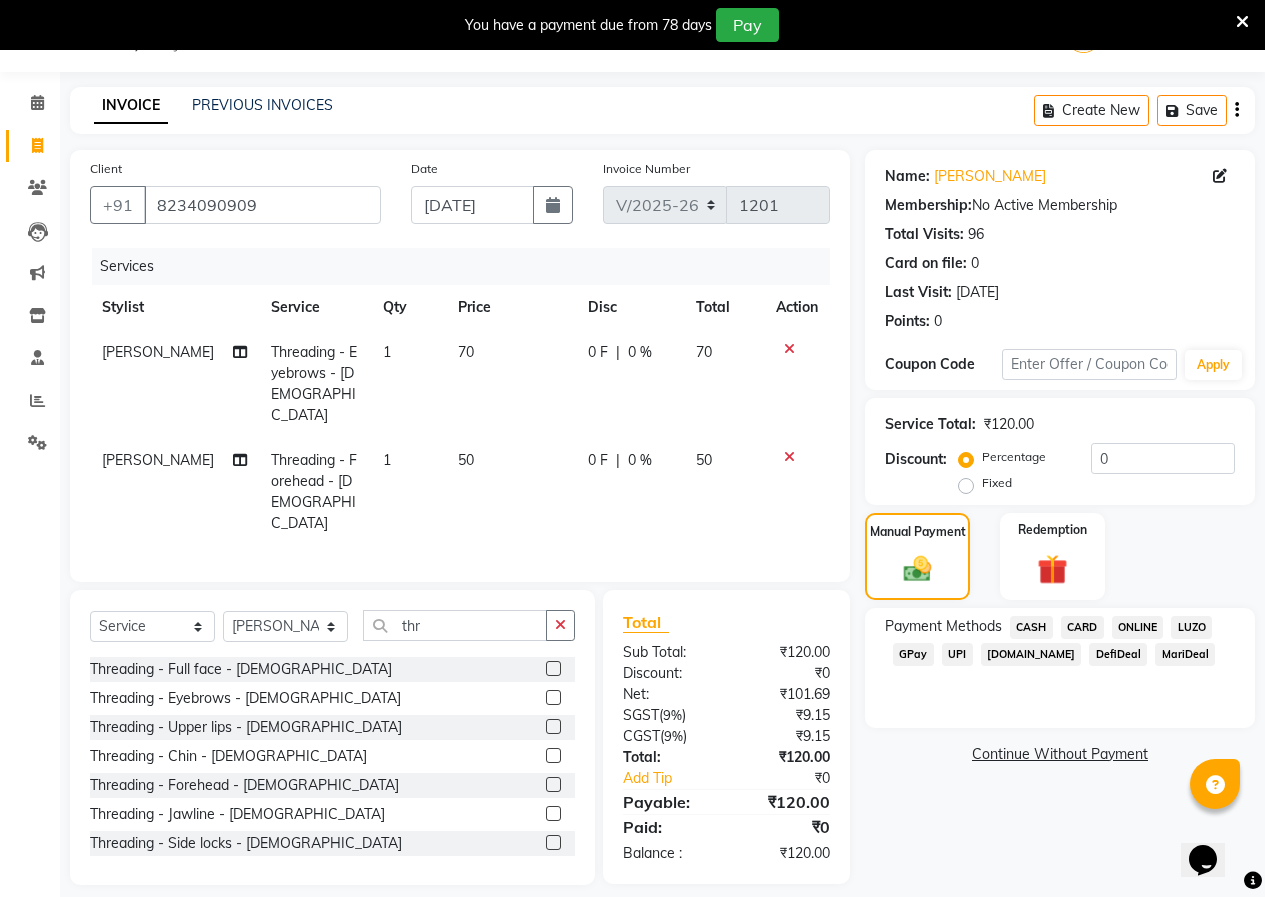 click on "CASH" 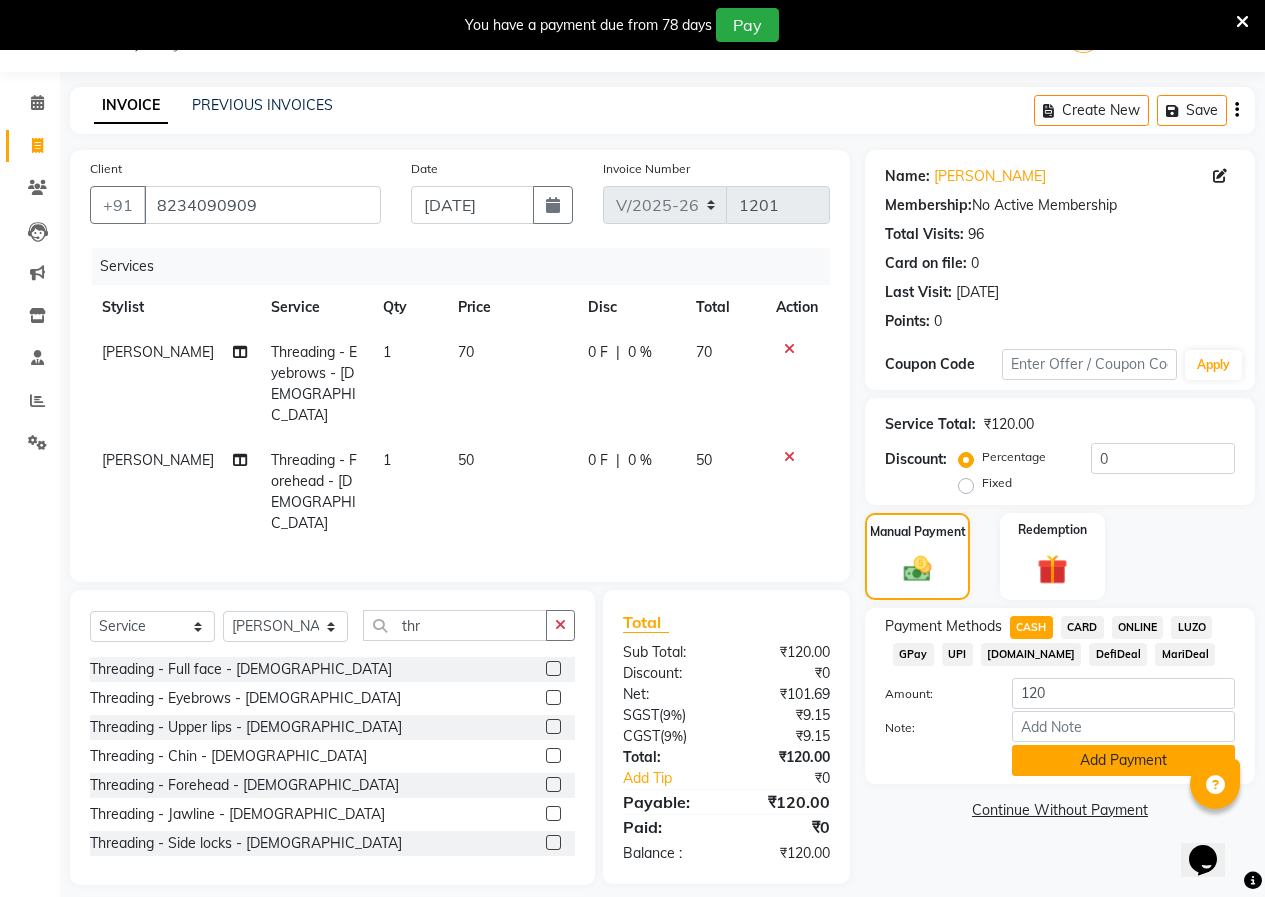 click on "Add Payment" 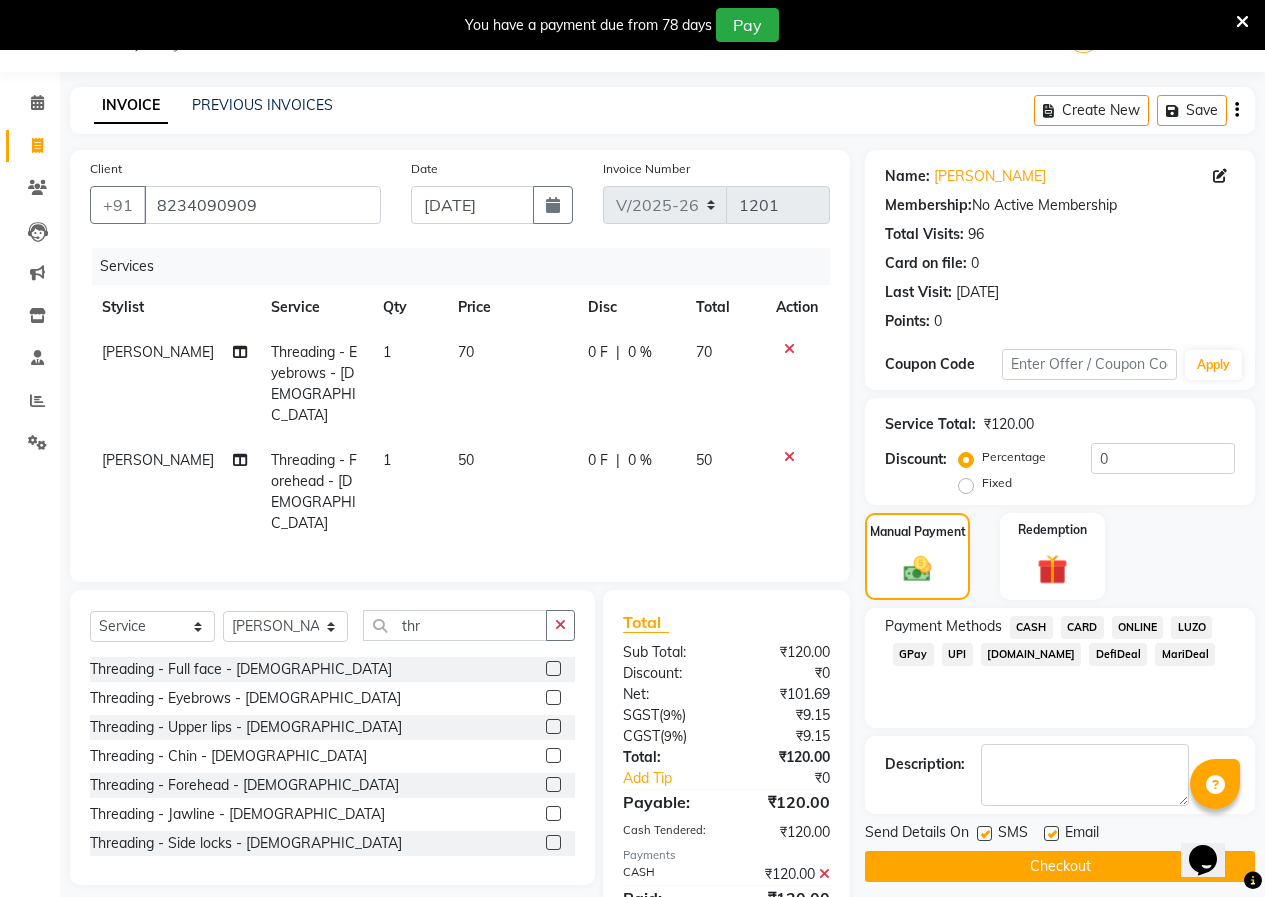 click on "Checkout" 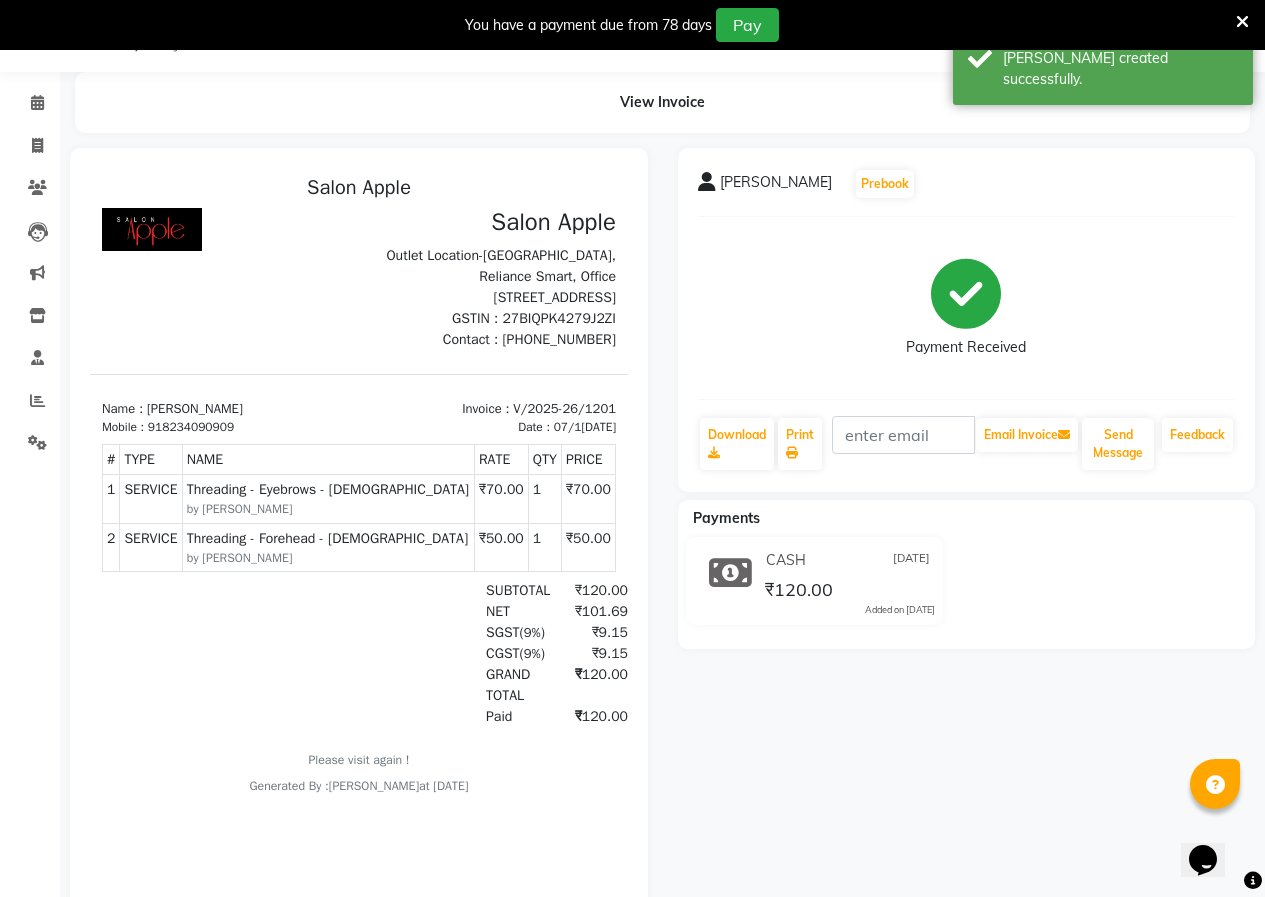 scroll, scrollTop: 0, scrollLeft: 0, axis: both 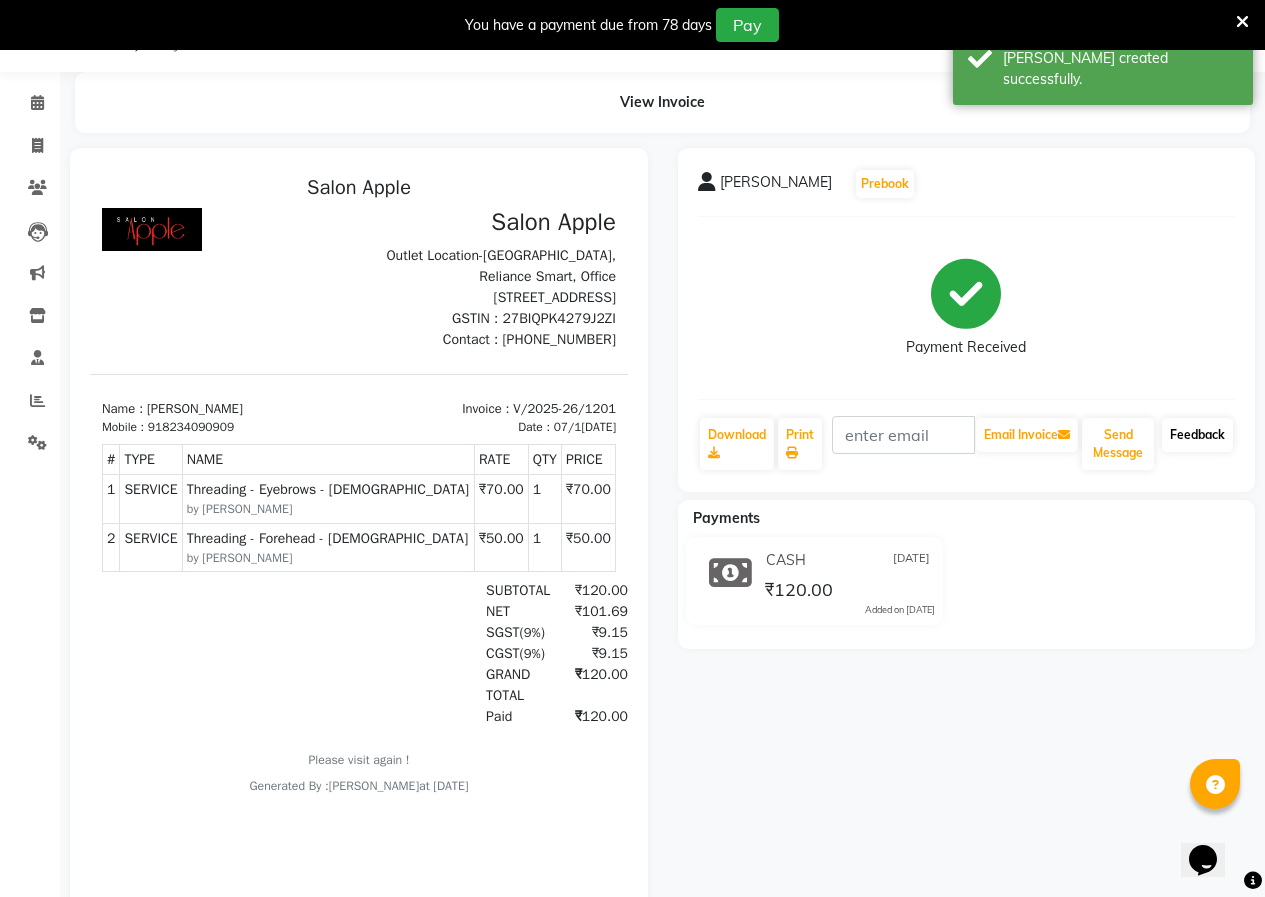 click on "Feedback" 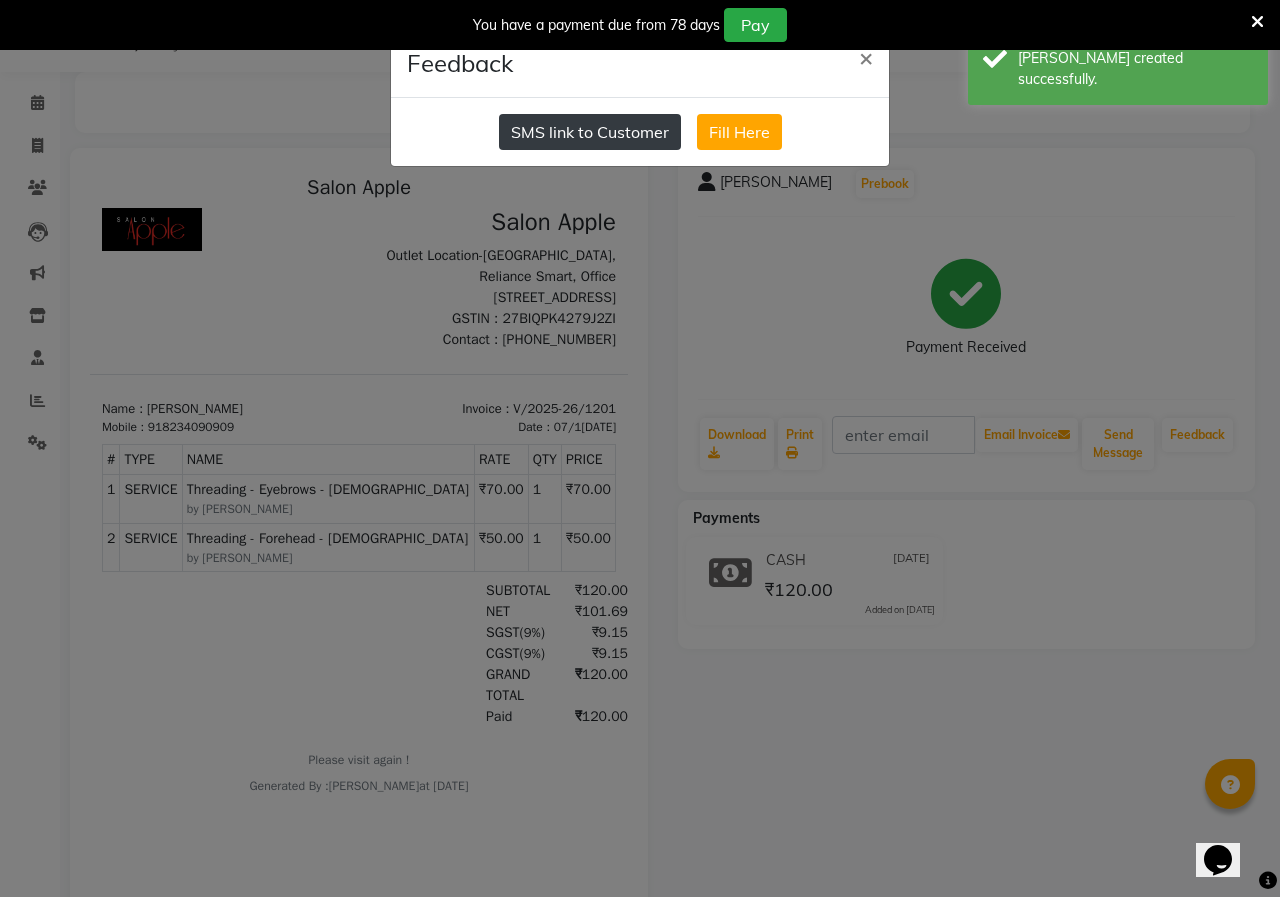 click on "SMS link to Customer" 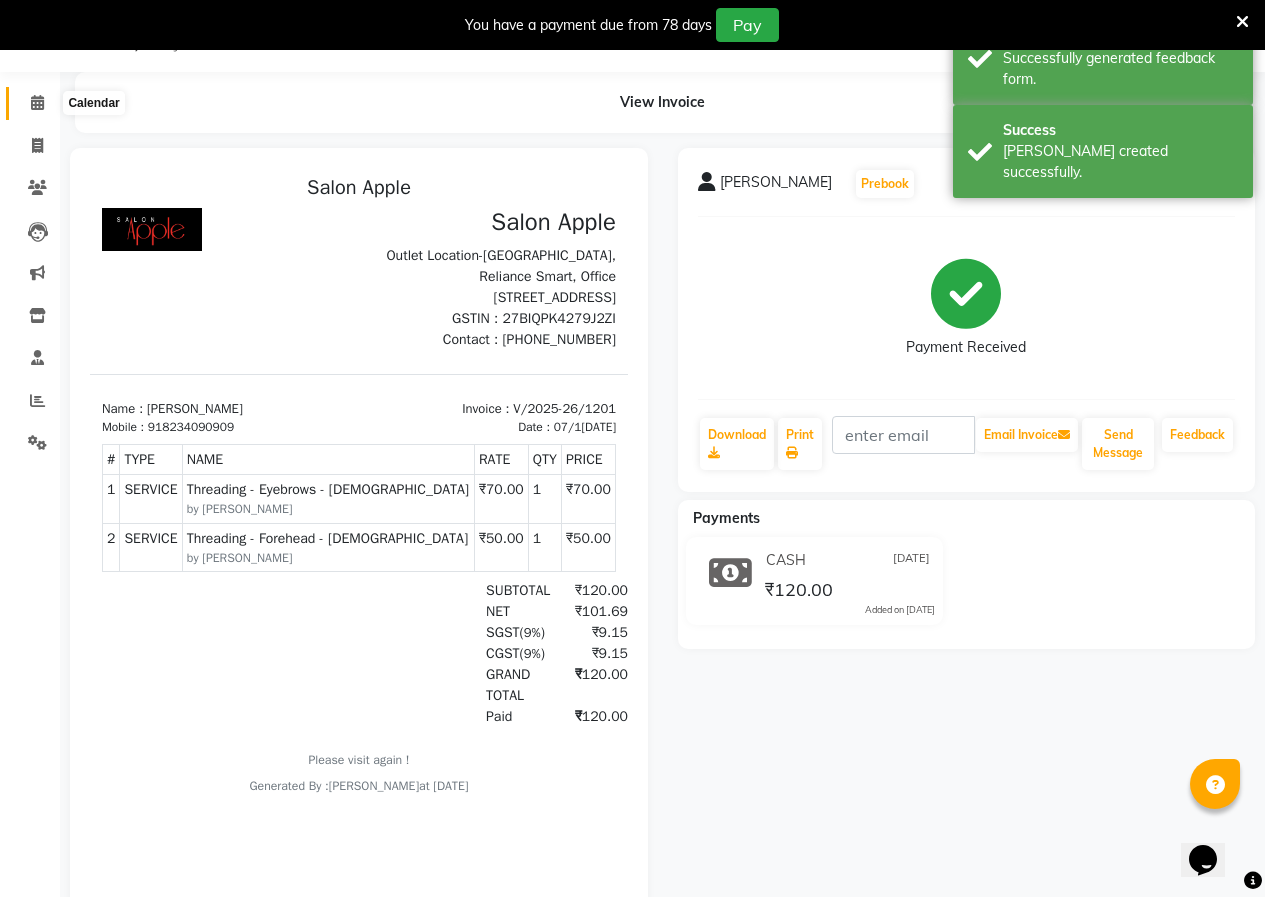 click 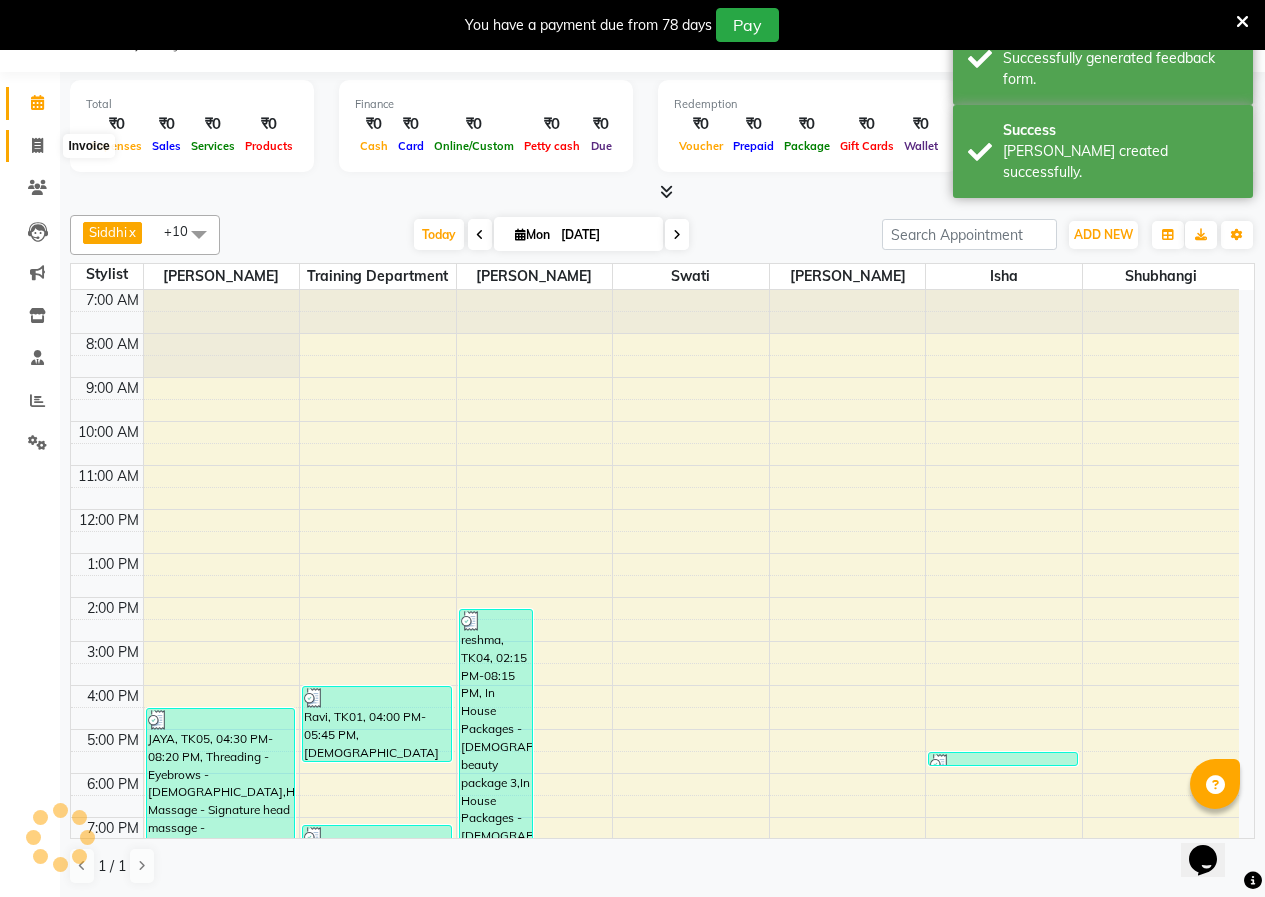 click 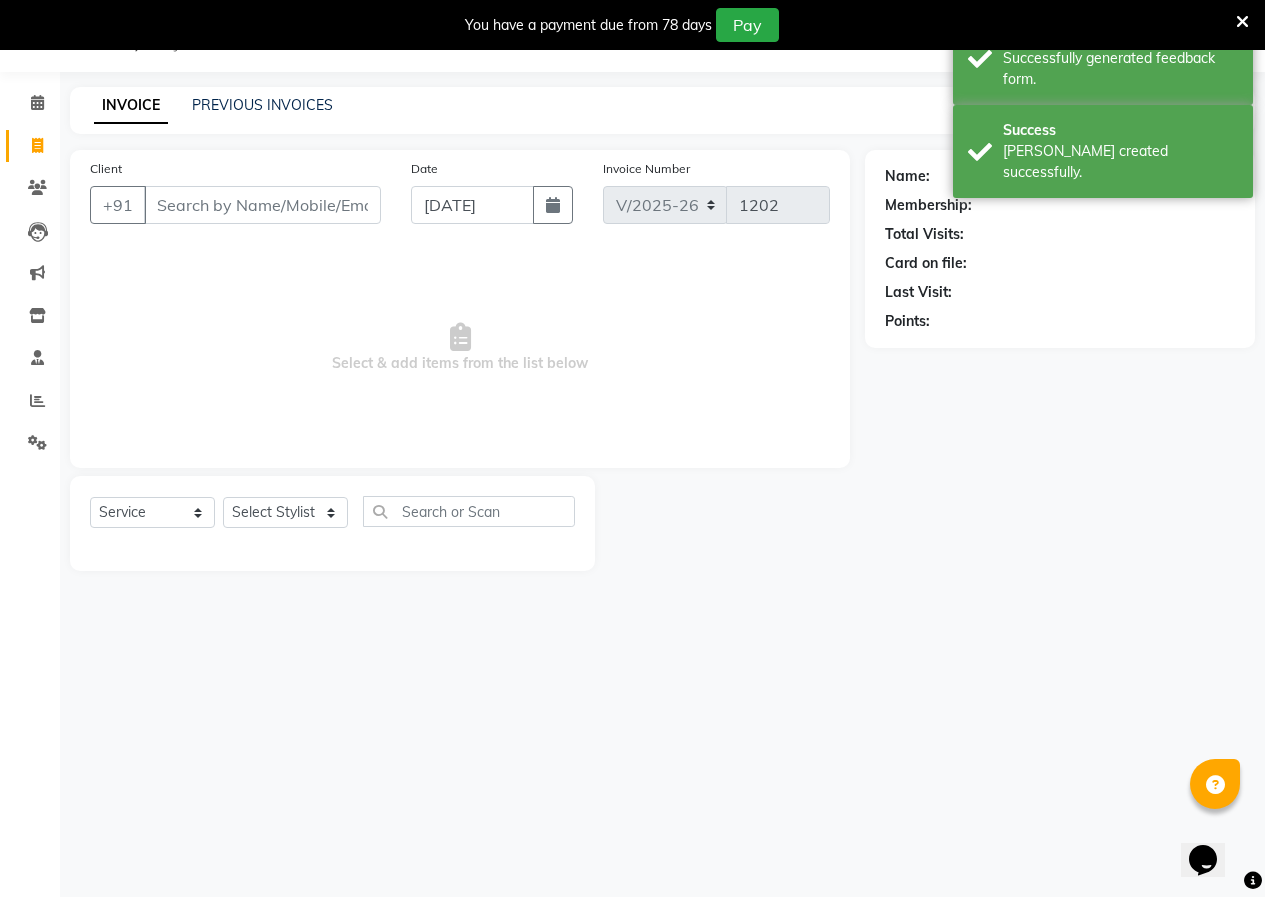 click on "Client" at bounding box center (262, 205) 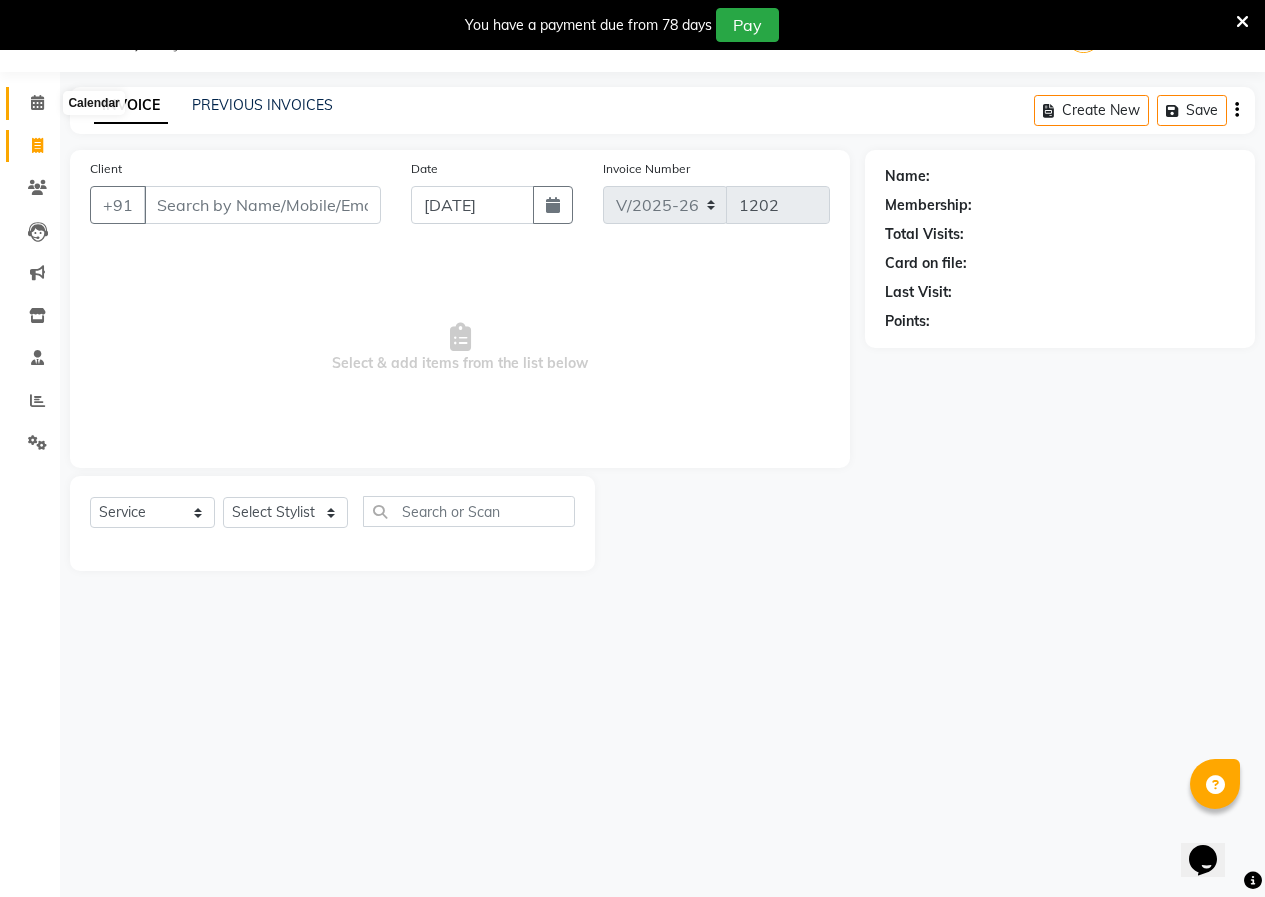 click 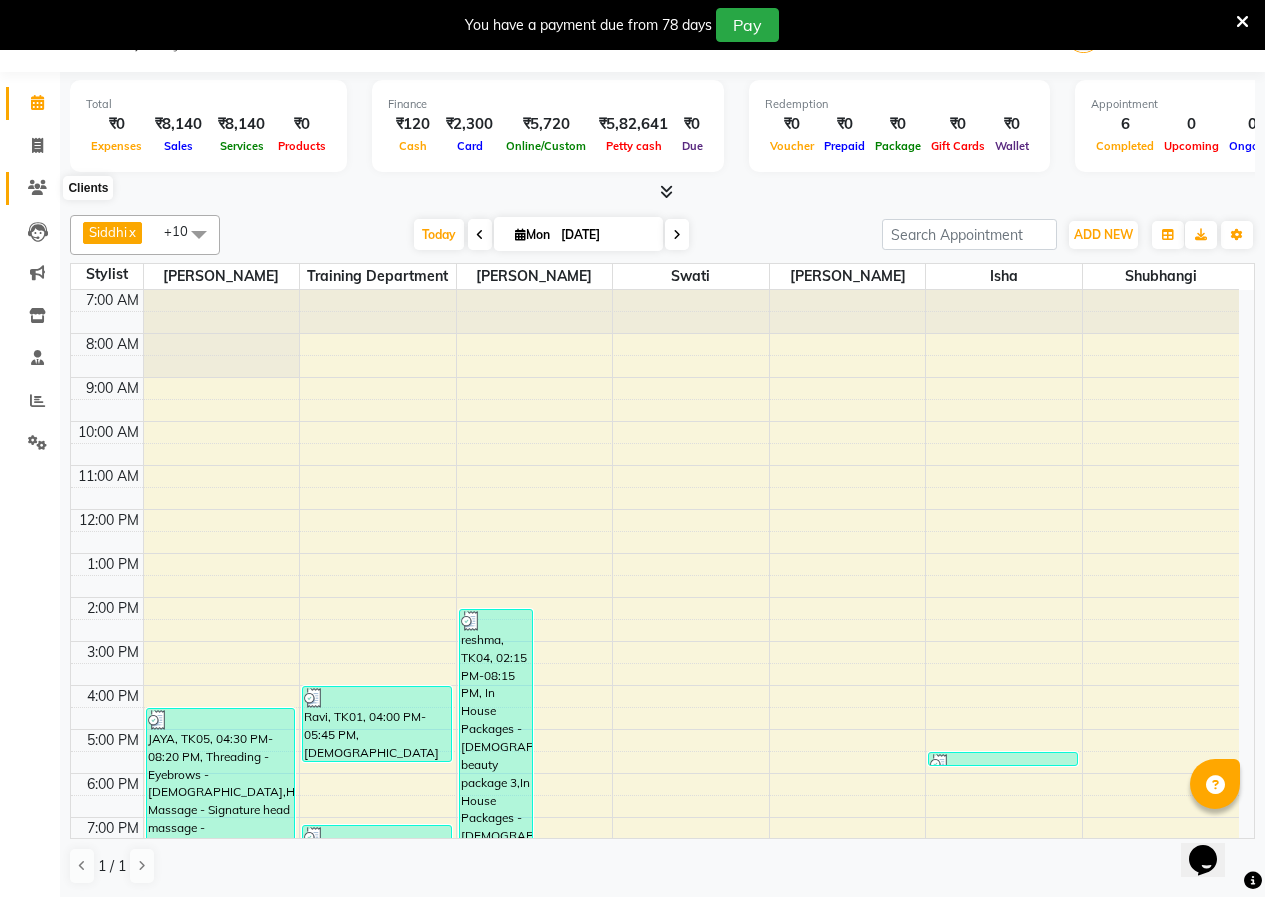 click 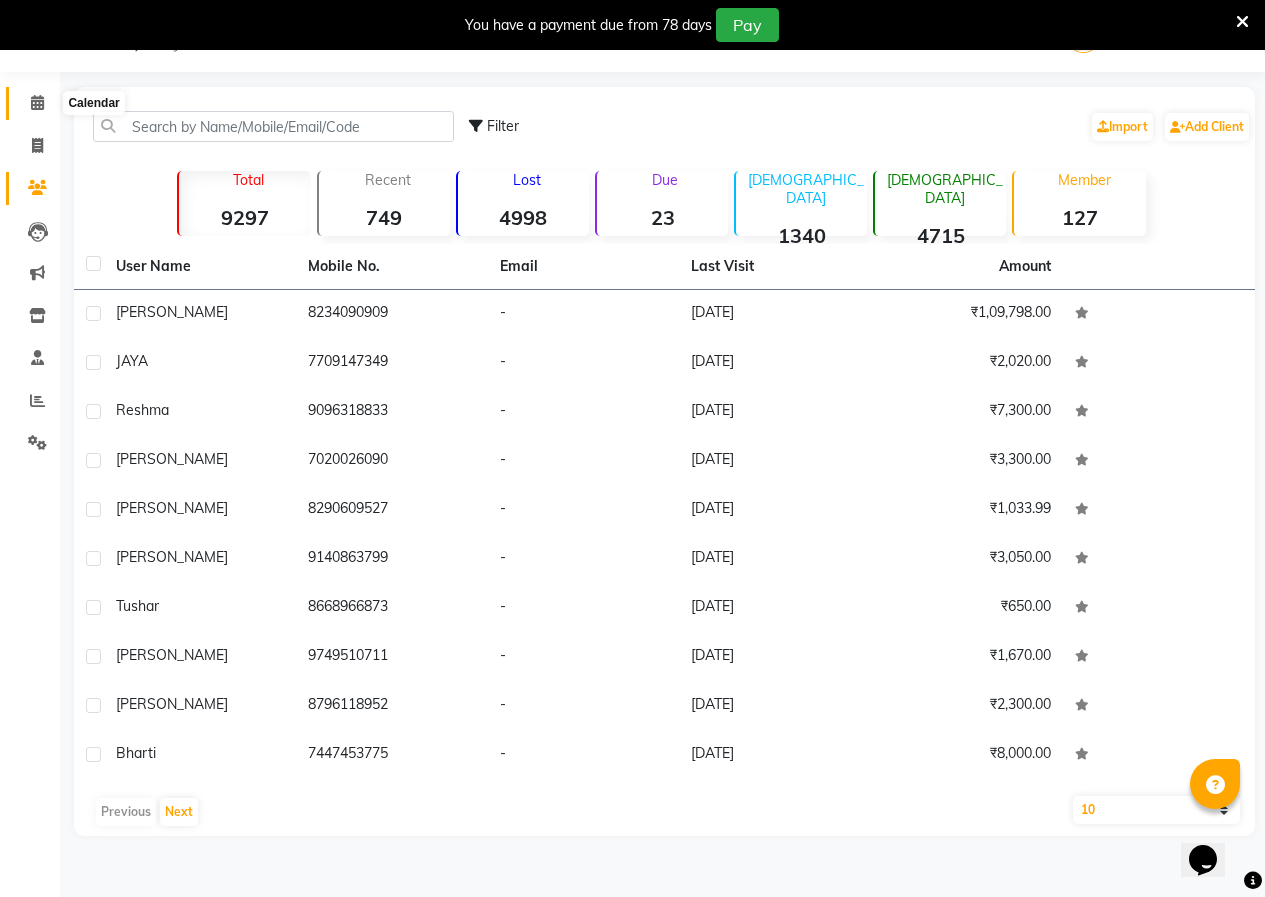 click 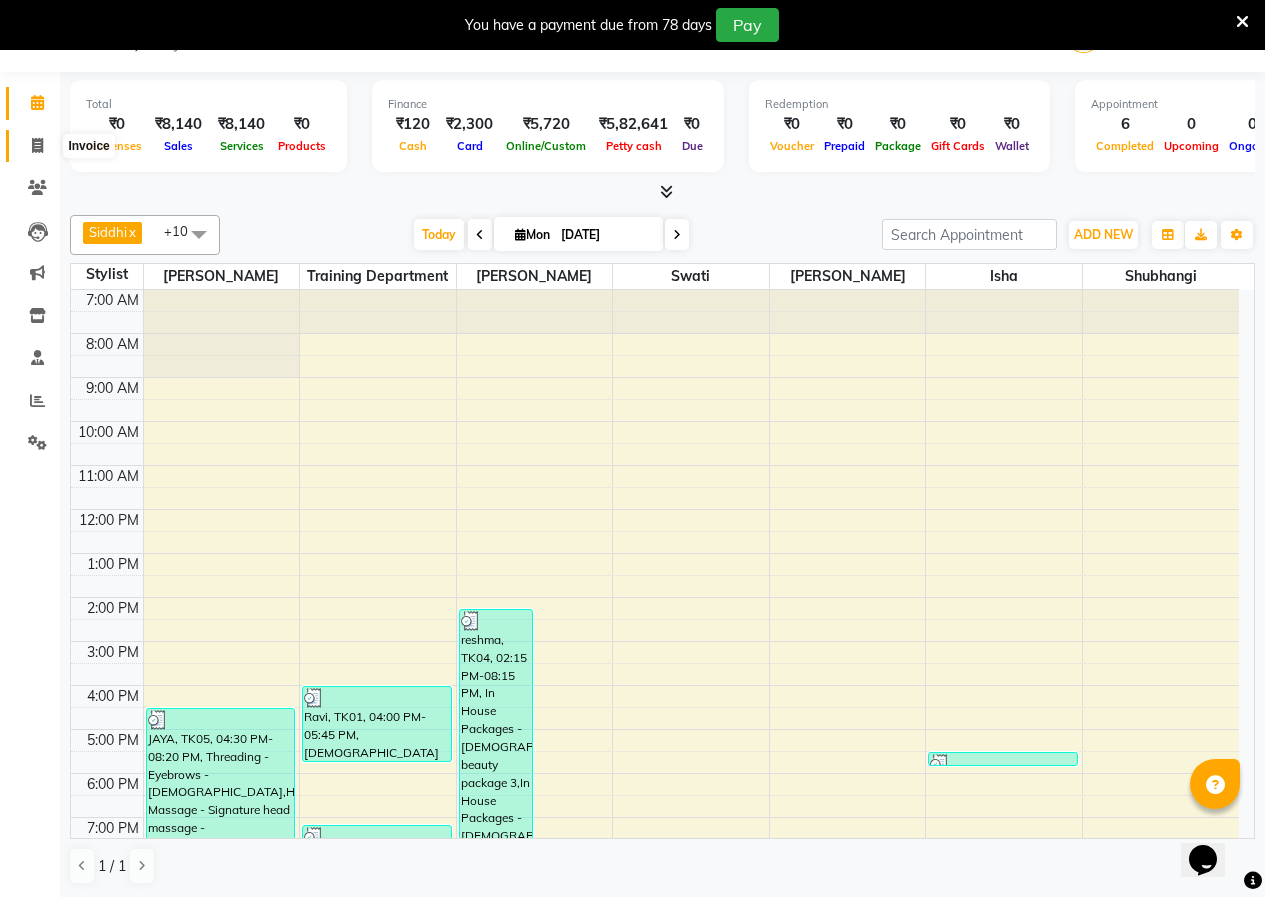 click 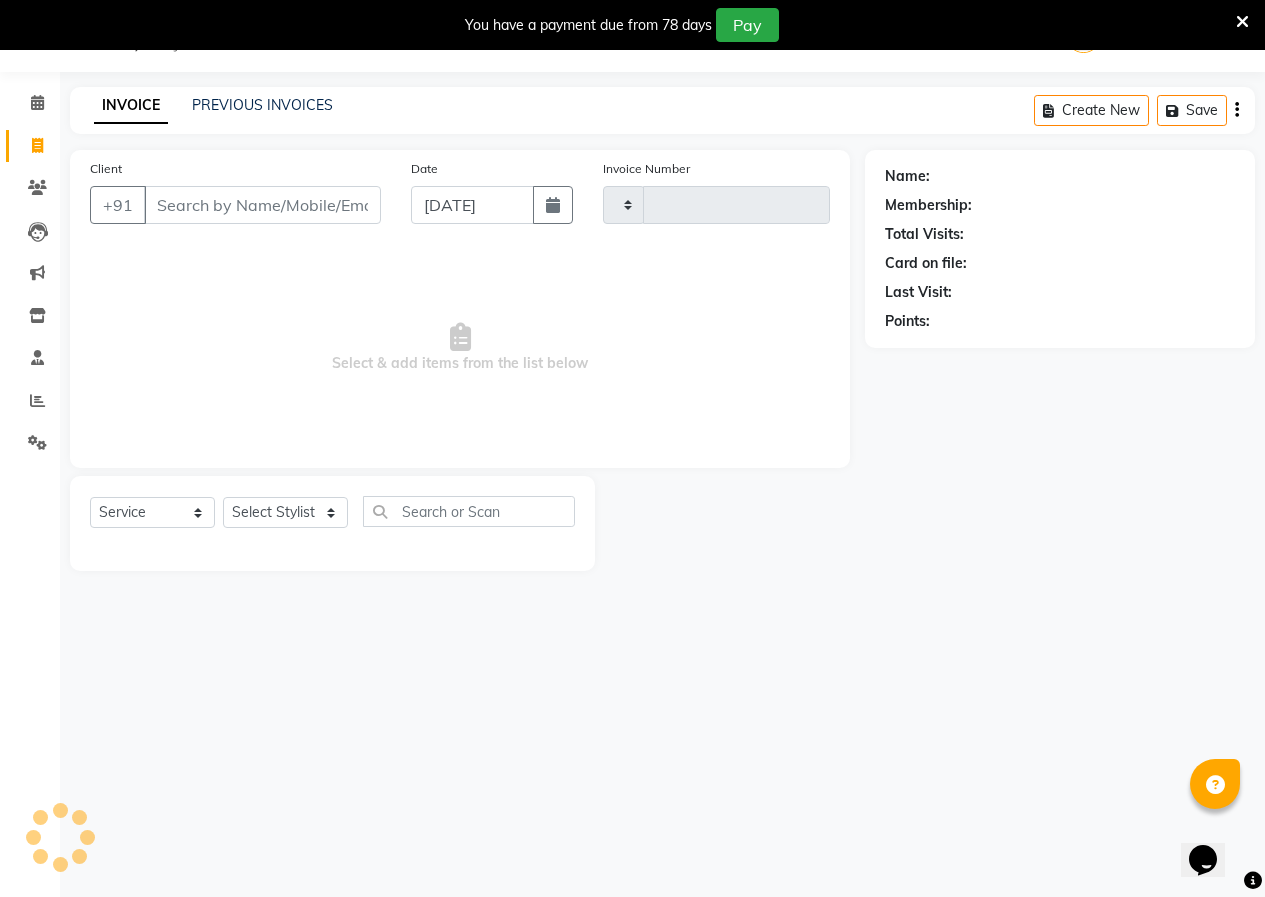 type on "1202" 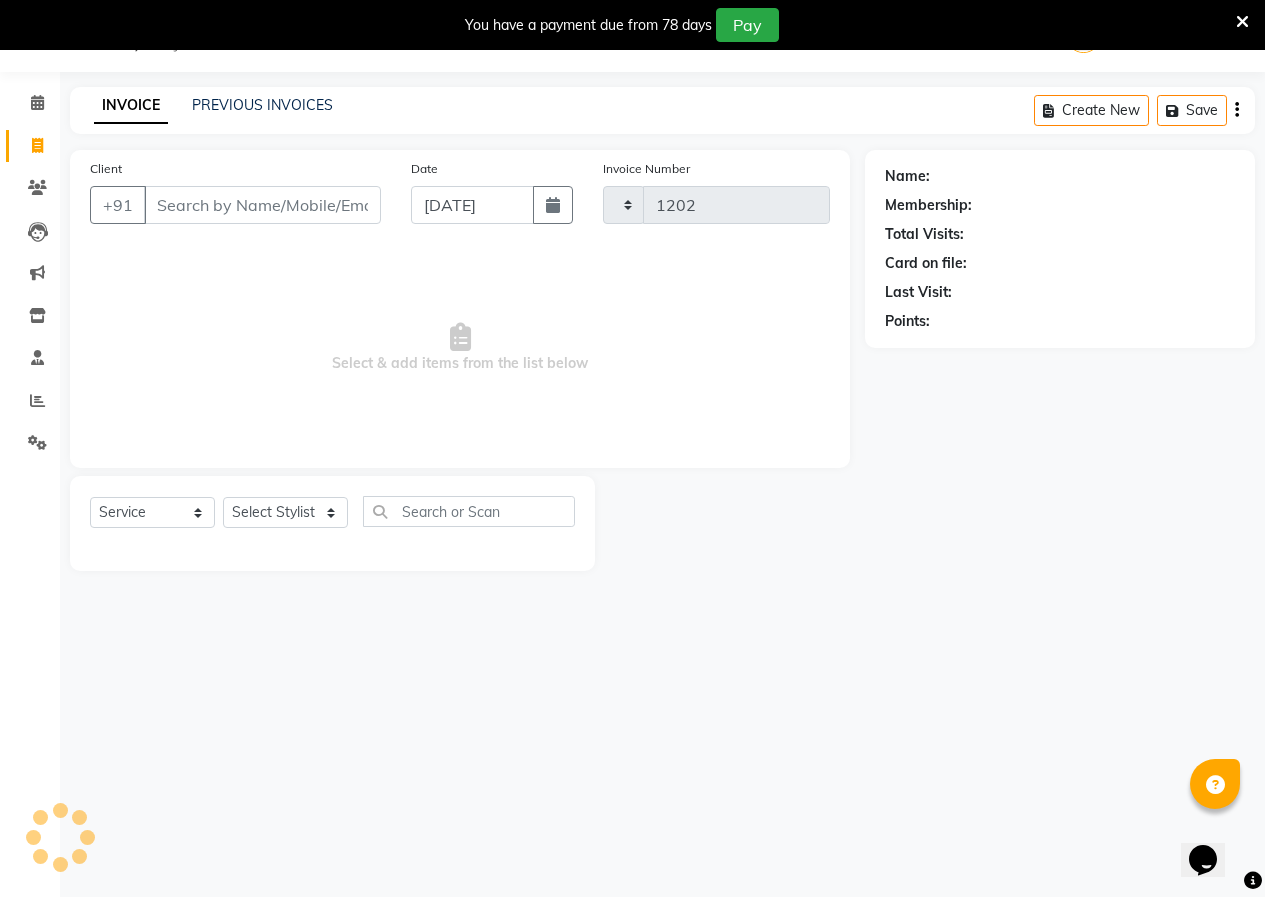 select on "118" 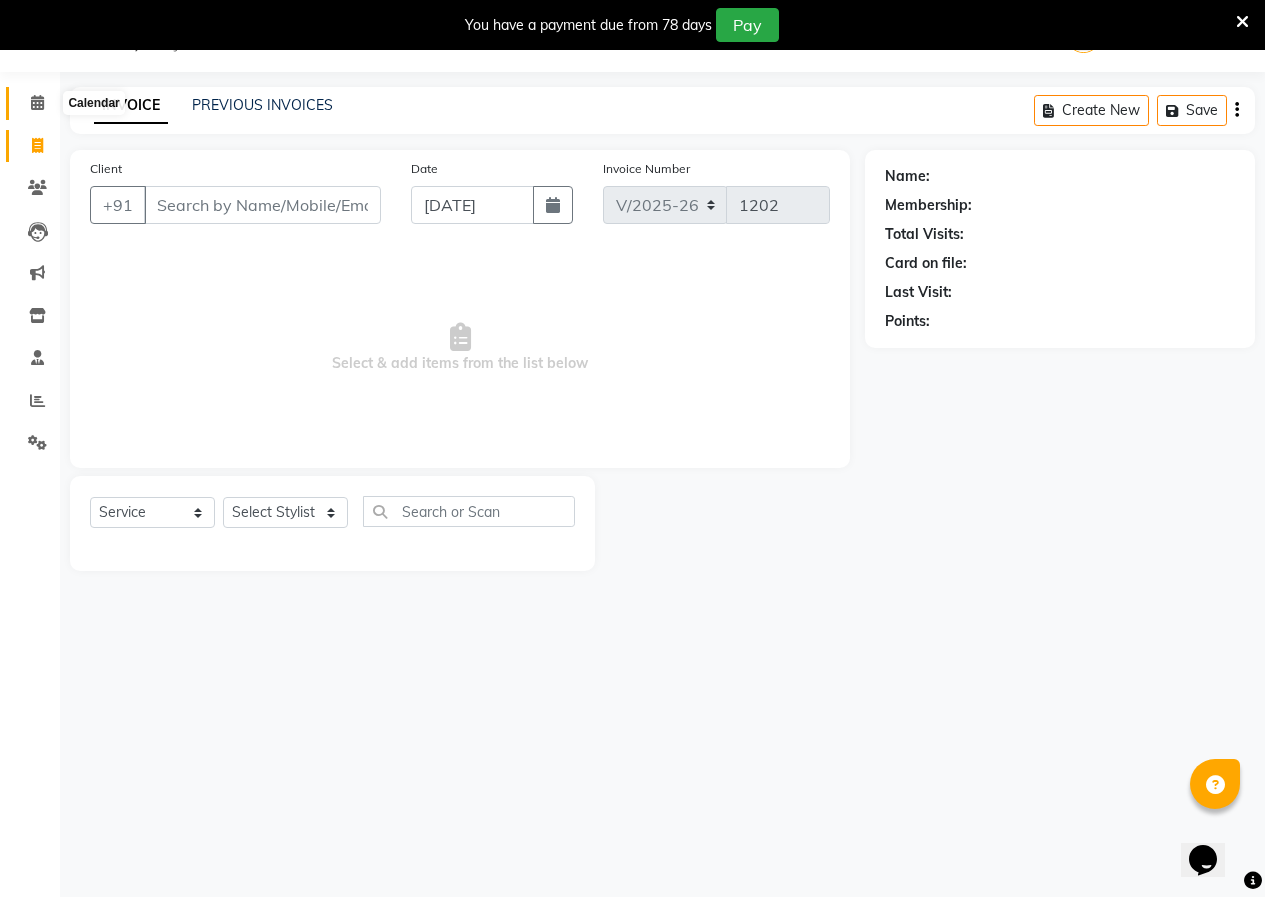 click 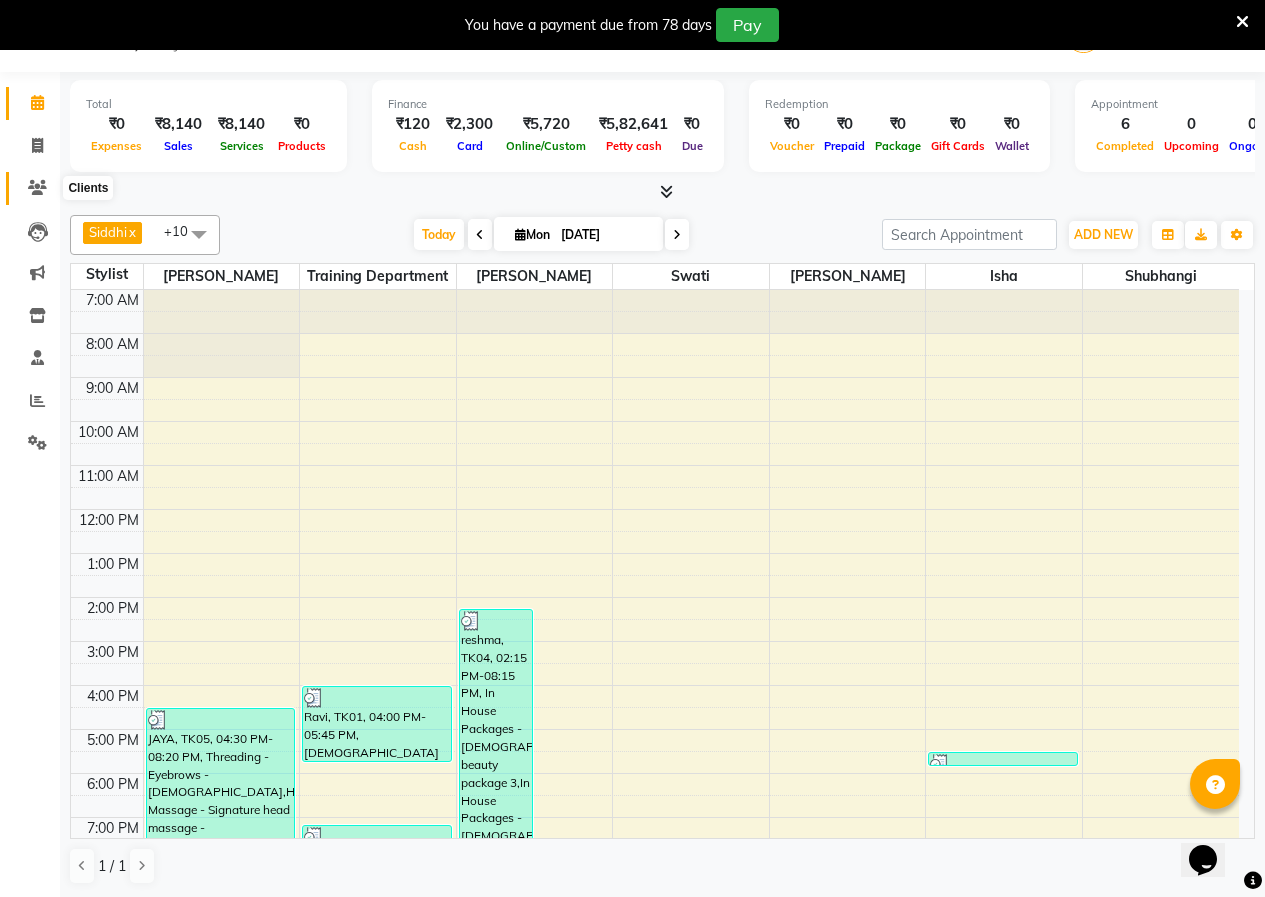 click 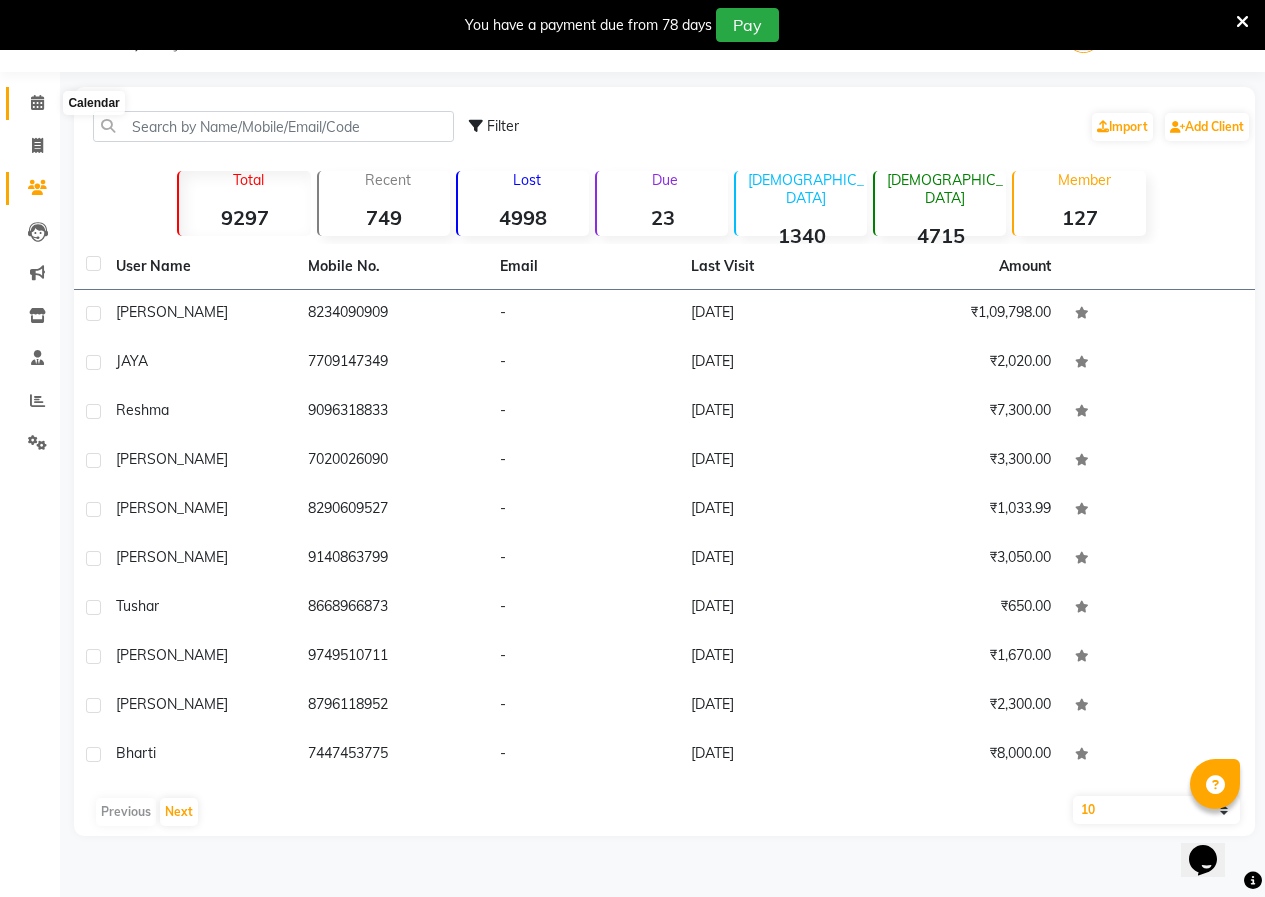 click 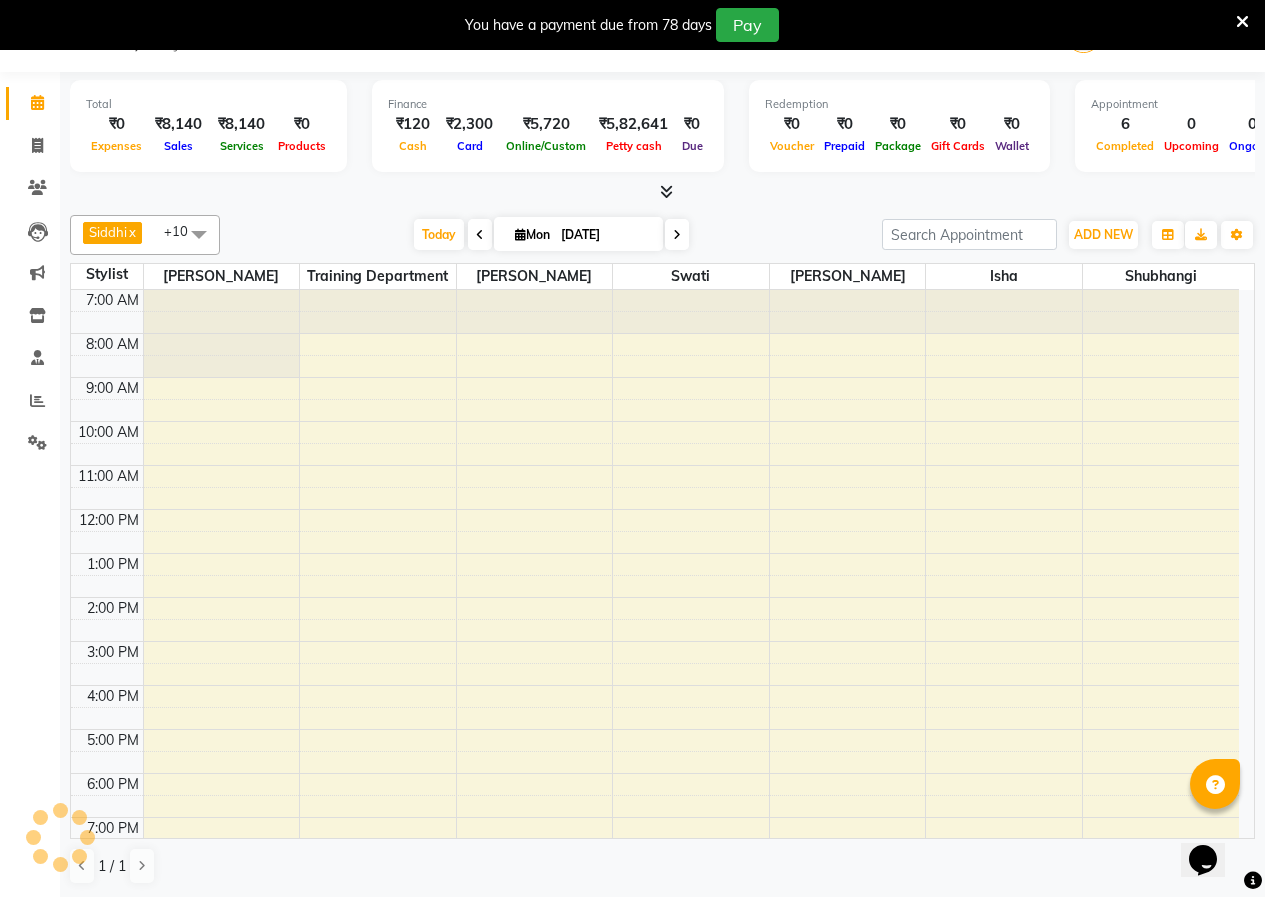 scroll, scrollTop: 73, scrollLeft: 0, axis: vertical 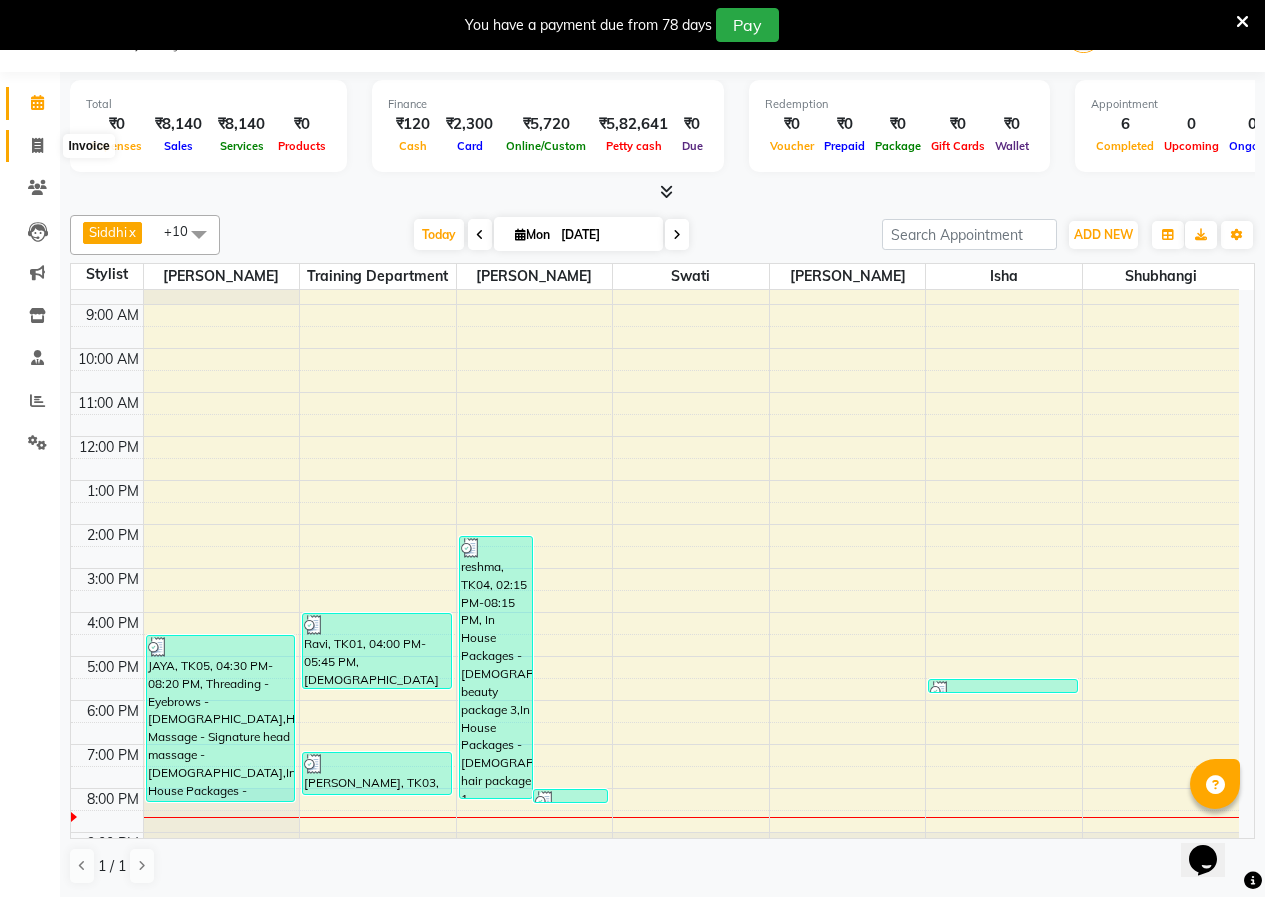 drag, startPoint x: 44, startPoint y: 152, endPoint x: 44, endPoint y: 139, distance: 13 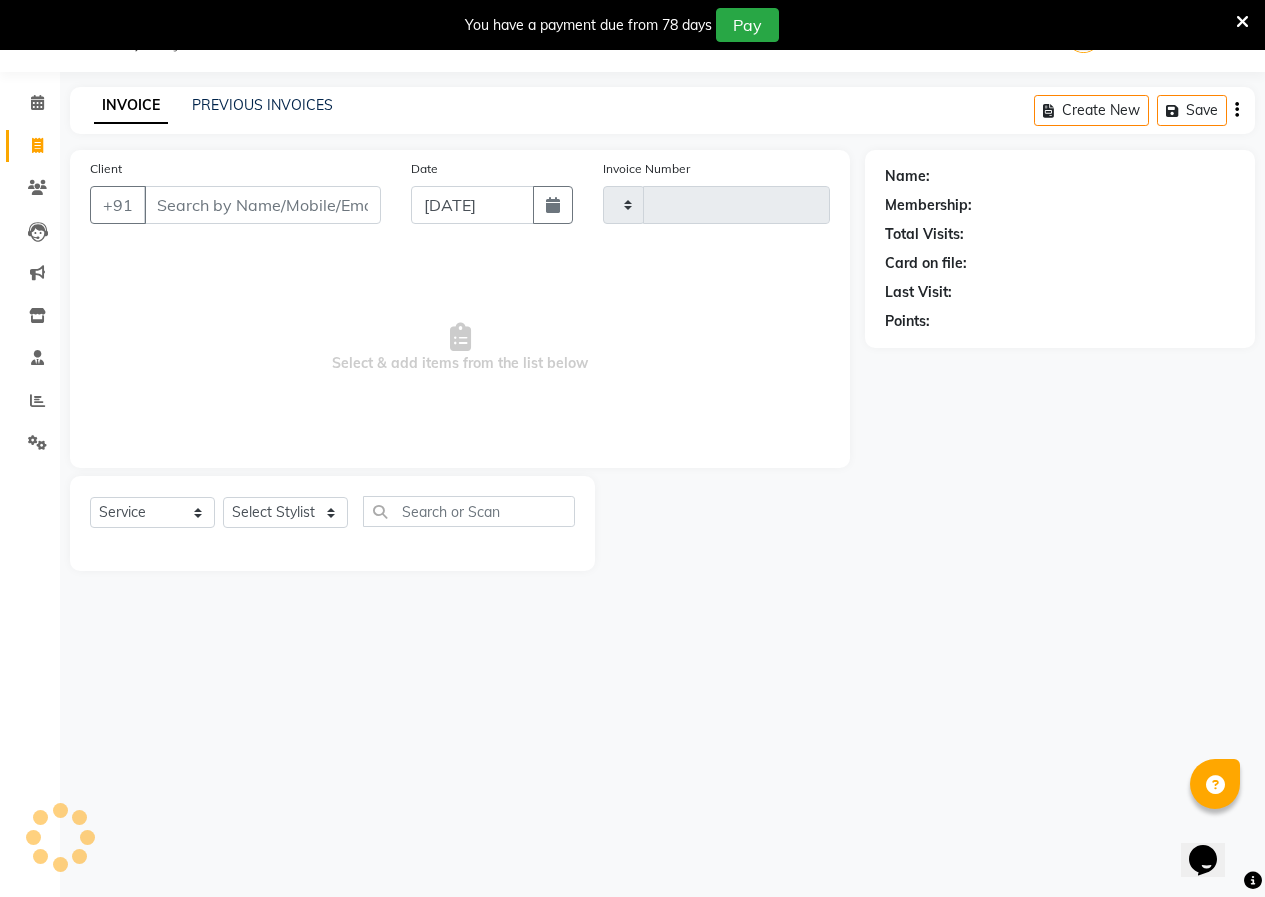 type on "1202" 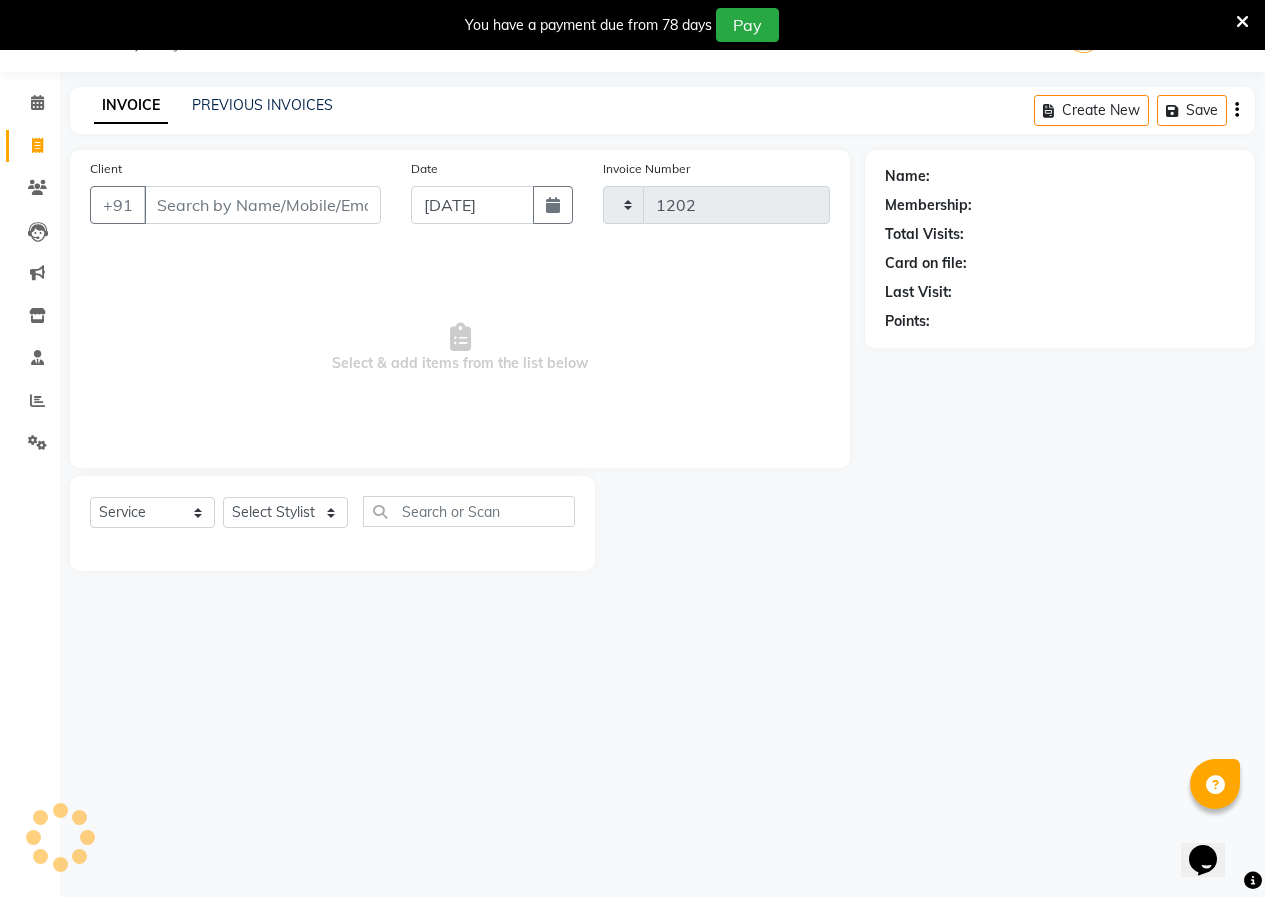 select on "118" 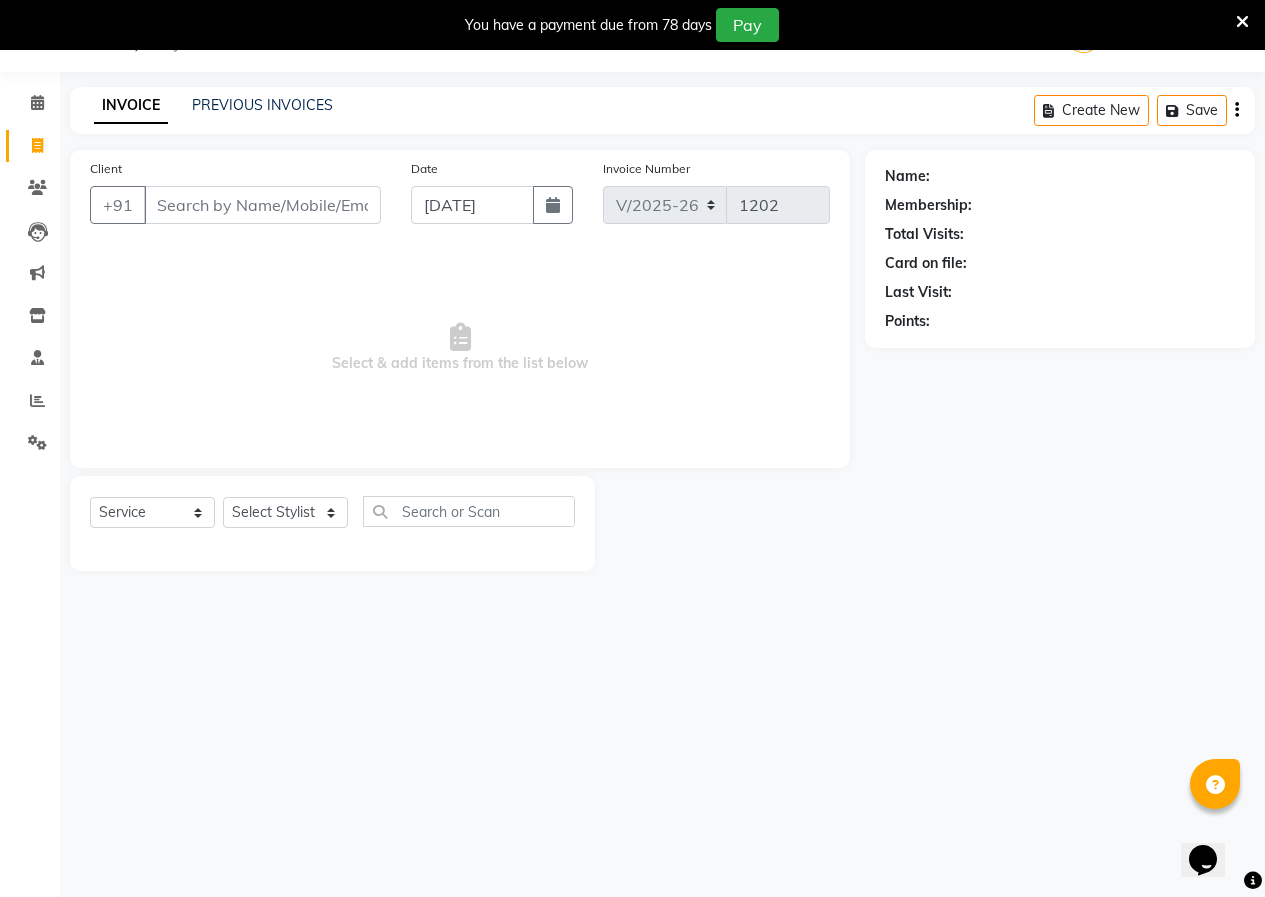 click on "Client" at bounding box center [262, 205] 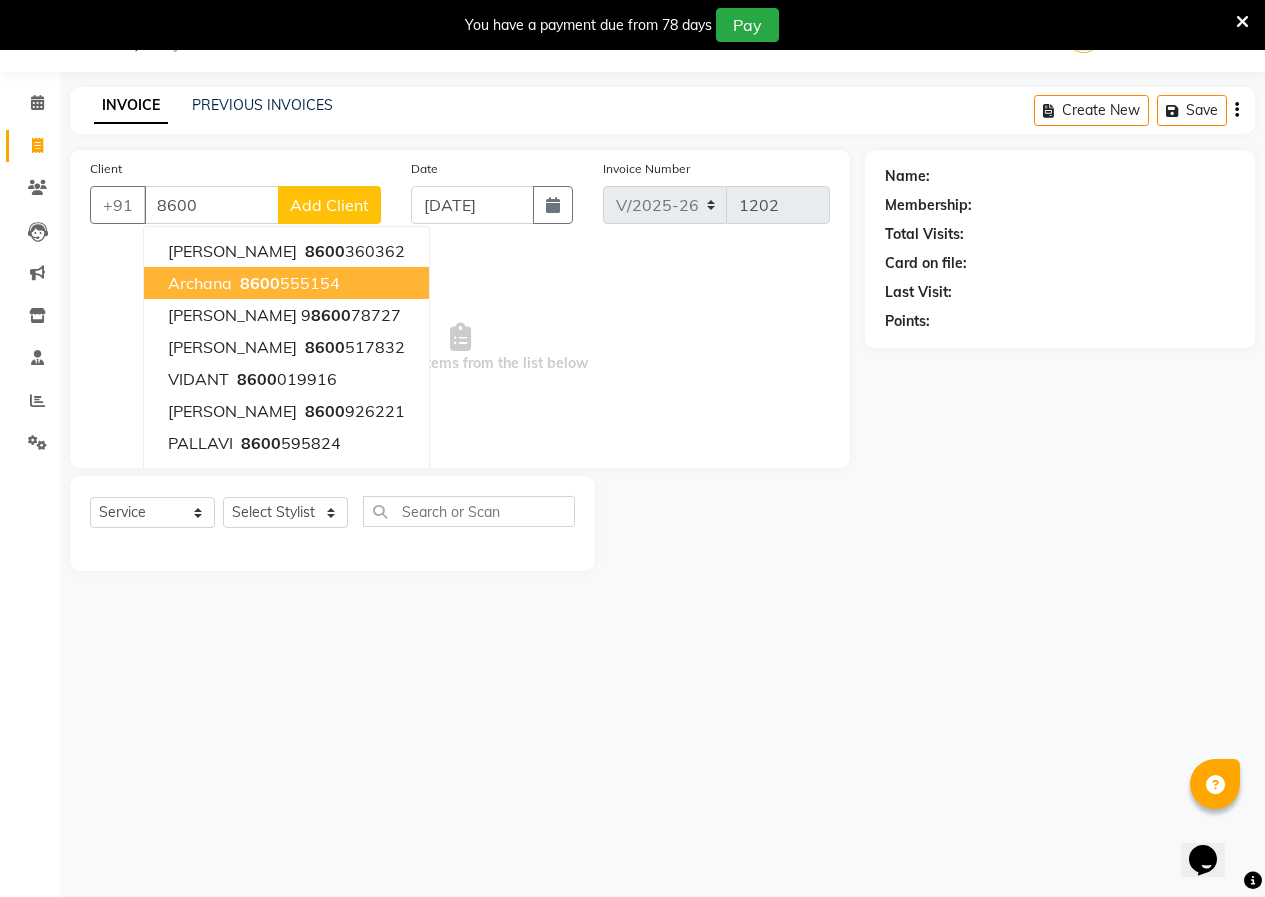 click on "8600" at bounding box center (260, 283) 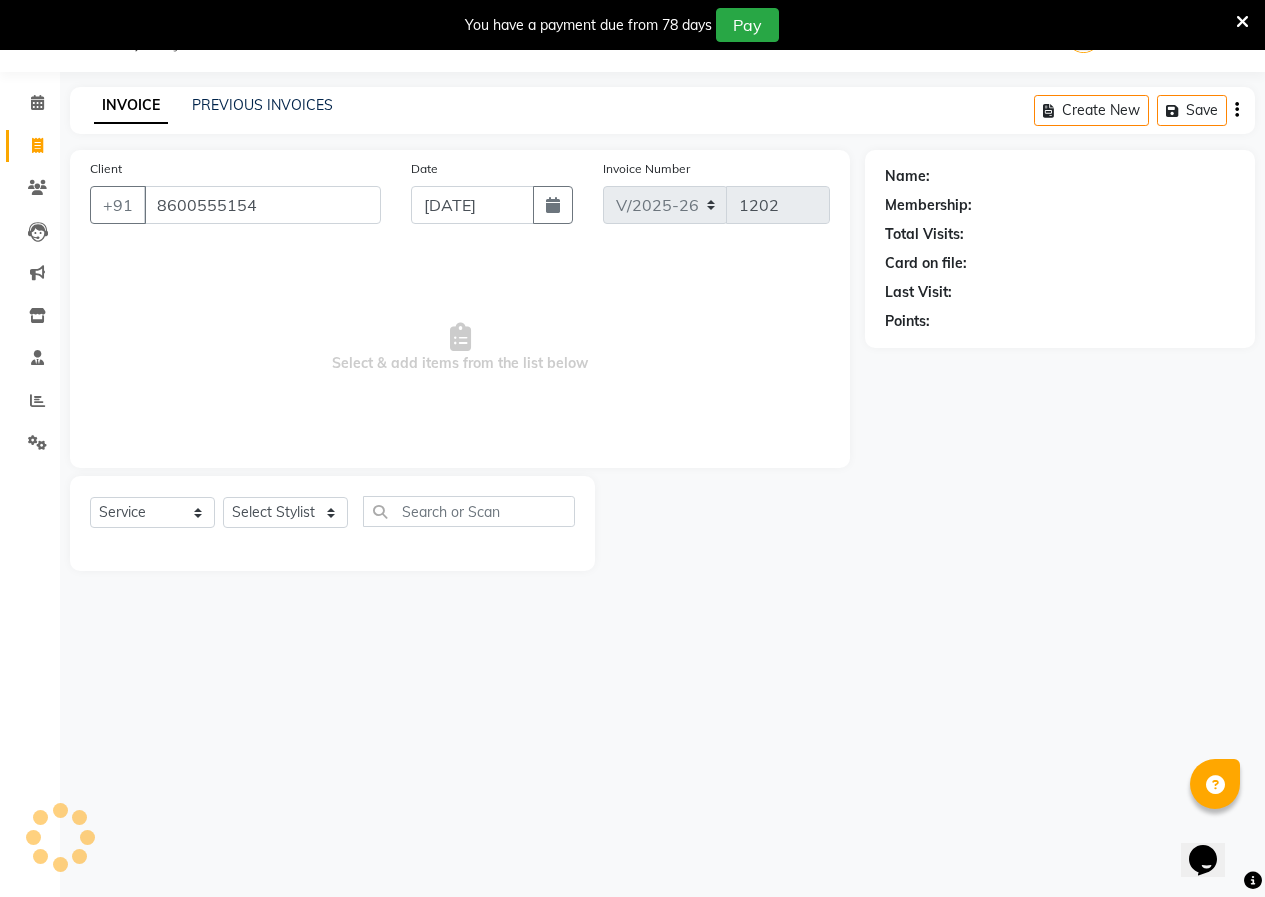 type on "8600555154" 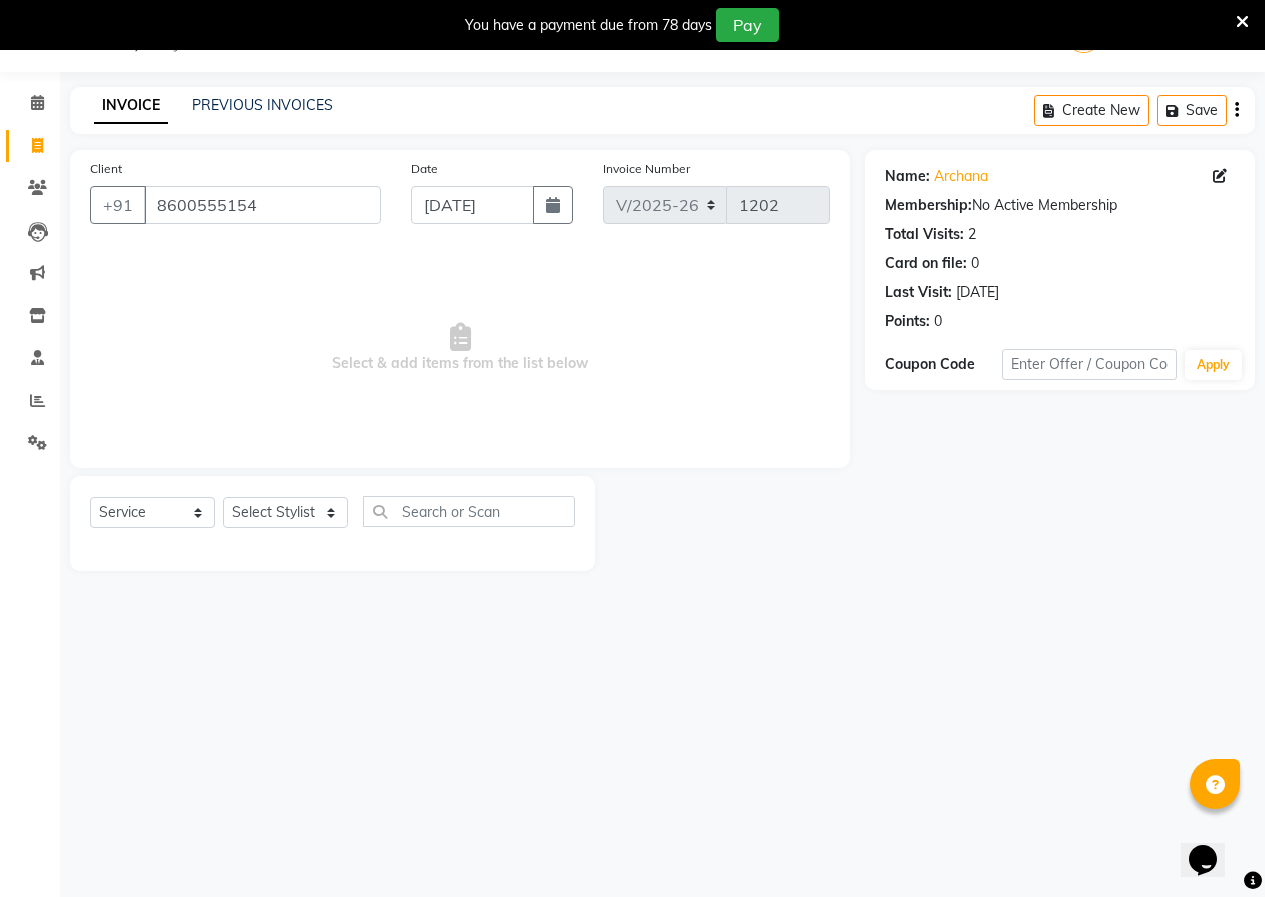 drag, startPoint x: 284, startPoint y: 471, endPoint x: 275, endPoint y: 480, distance: 12.727922 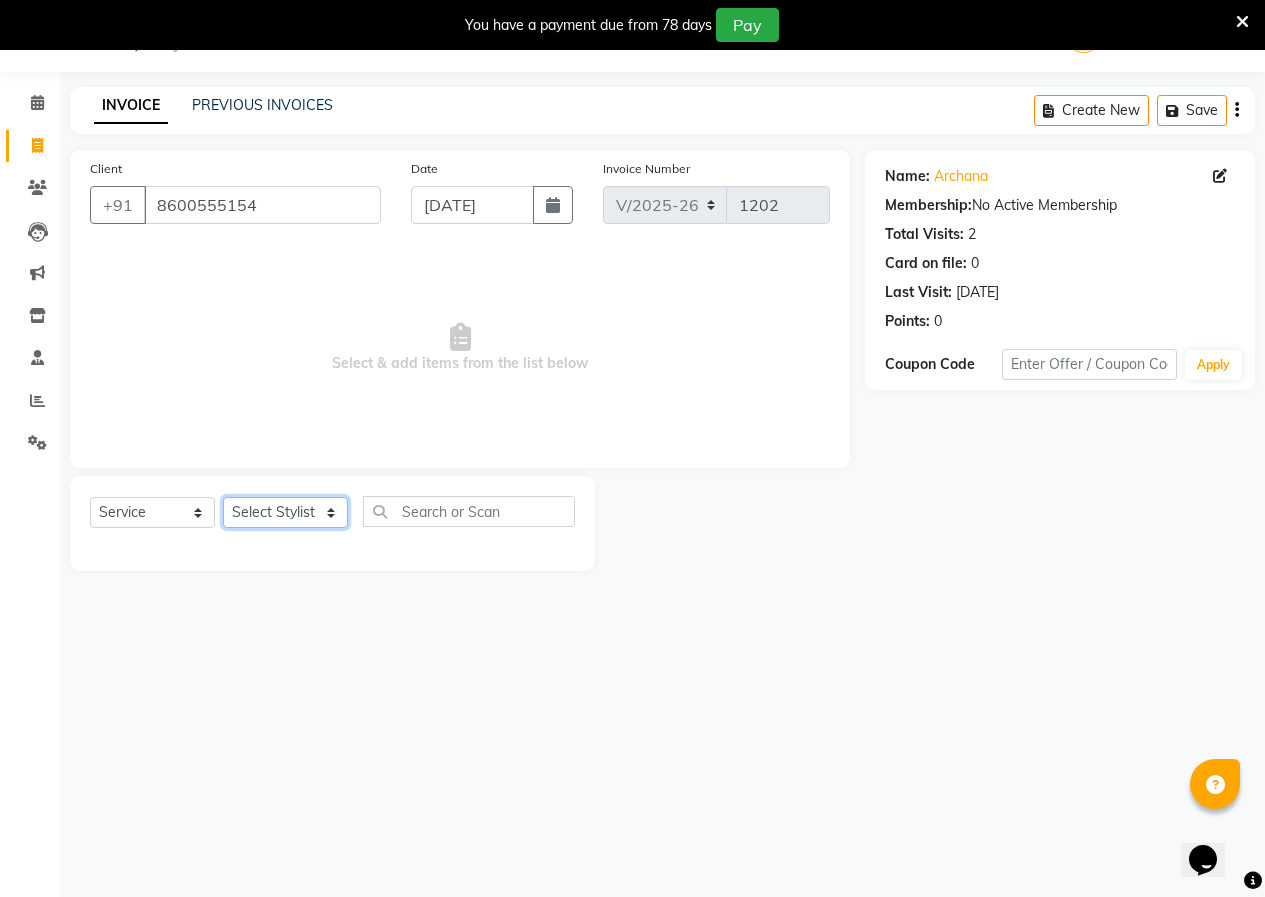 click on "Select Stylist [PERSON_NAME]  [PERSON_NAME] [PERSON_NAME] [PERSON_NAME]  Training Department [GEOGRAPHIC_DATA]" 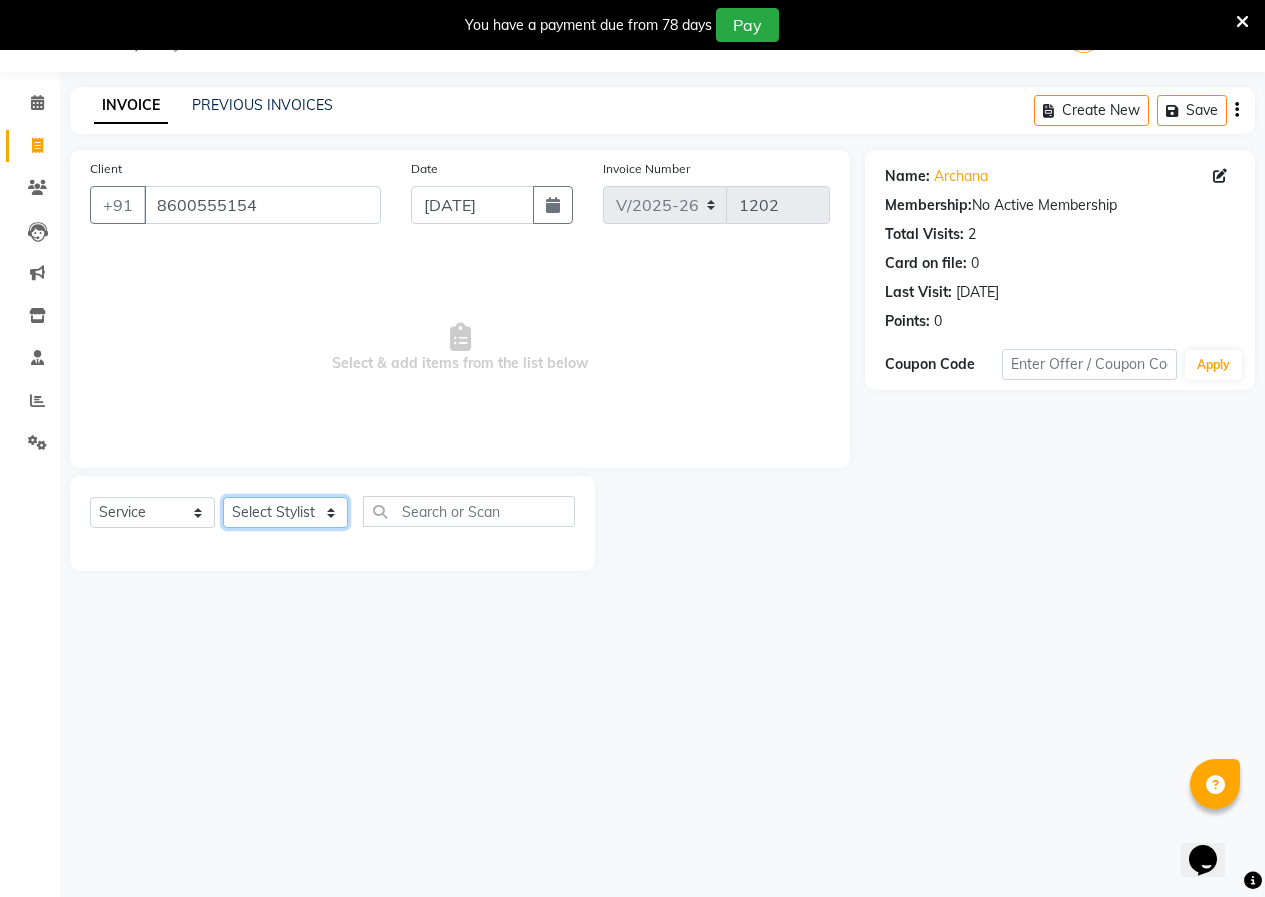select on "11051" 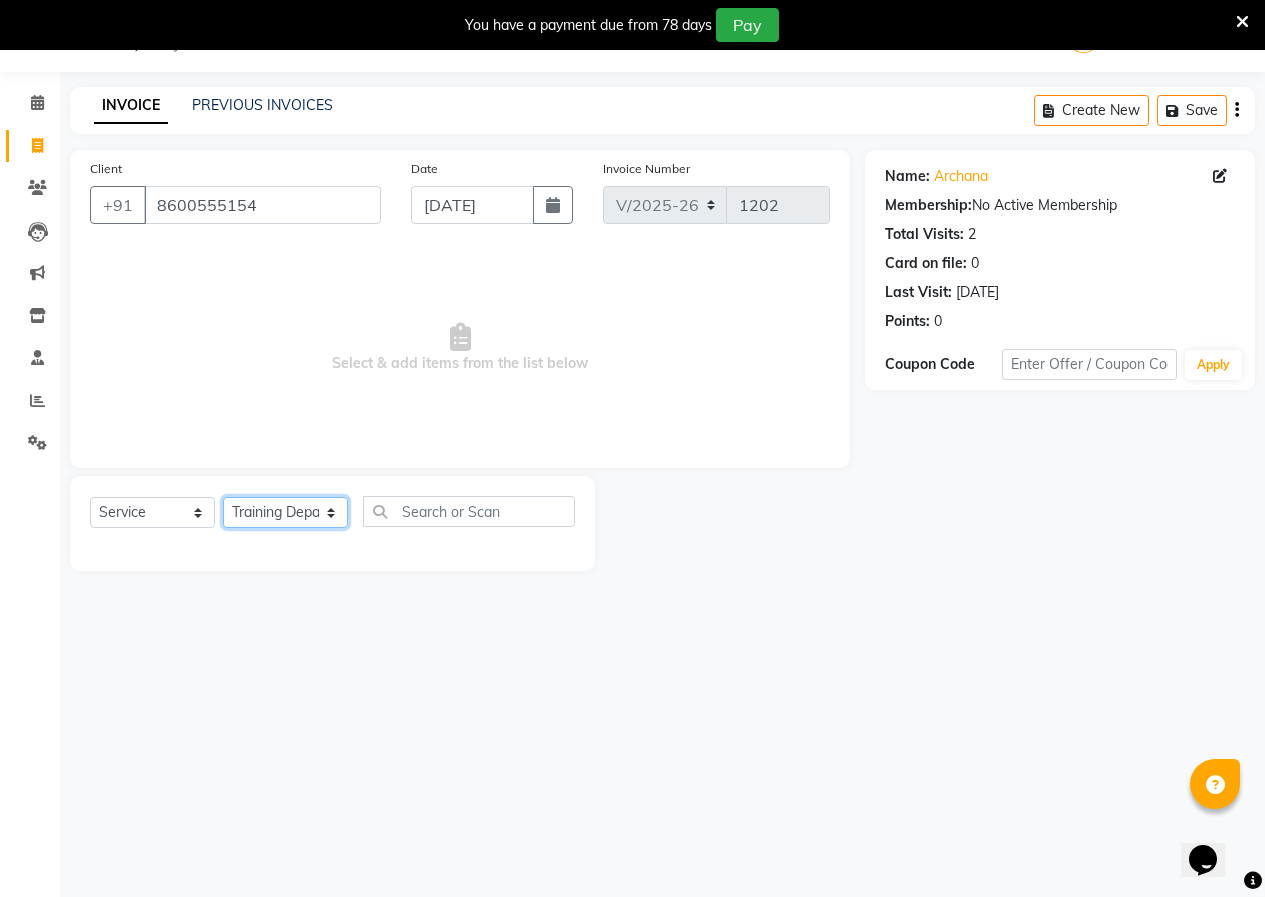 click on "Select Stylist [PERSON_NAME]  [PERSON_NAME] [PERSON_NAME] [PERSON_NAME]  Training Department [GEOGRAPHIC_DATA]" 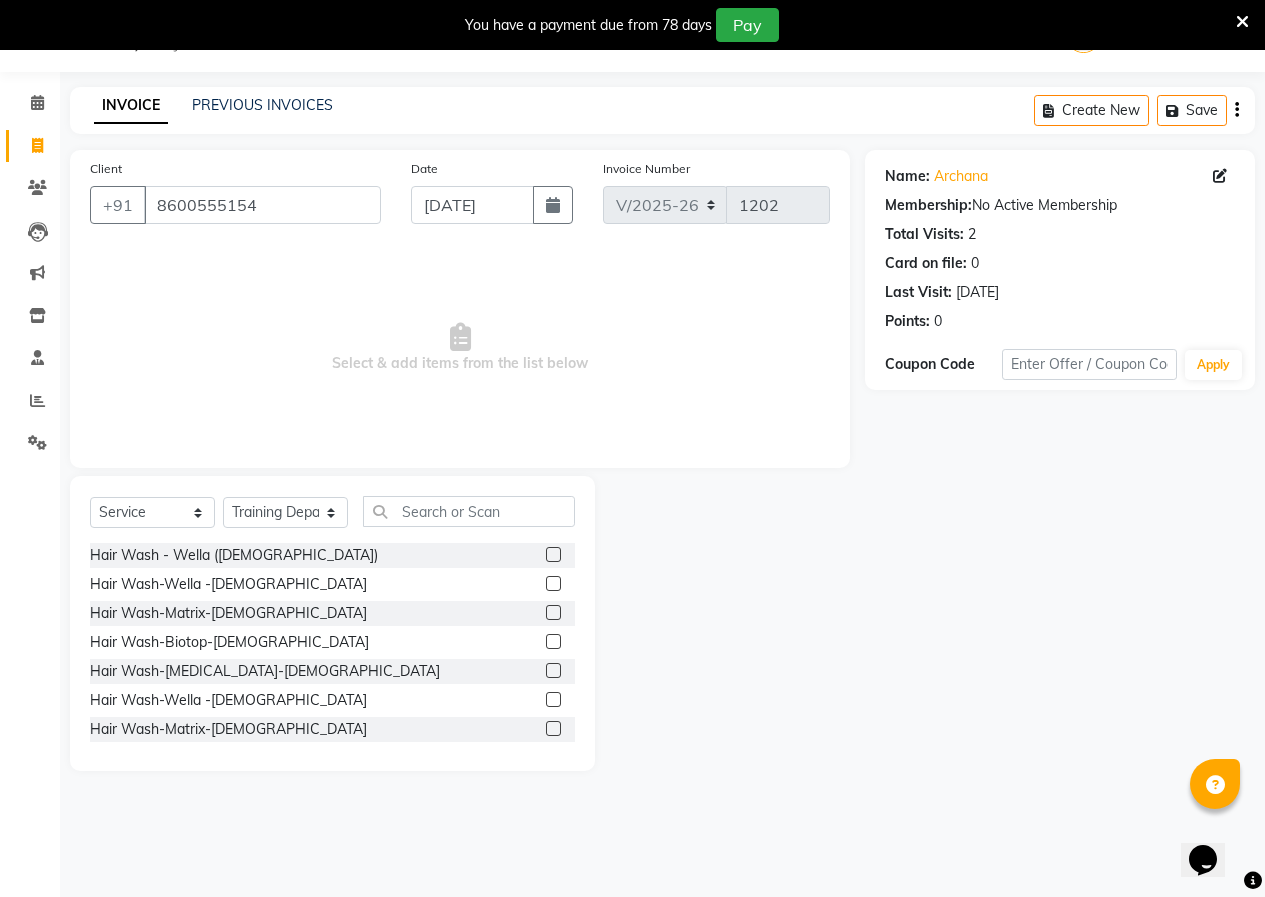 click on "Select  Service  Product  Membership  Package Voucher Prepaid Gift Card  Select Stylist [PERSON_NAME]  [PERSON_NAME] [PERSON_NAME] [PERSON_NAME]  Training Department [PERSON_NAME] Hair Wash - Wella ([DEMOGRAPHIC_DATA])  Hair Wash-Wella -[DEMOGRAPHIC_DATA]  Hair Wash-Matrix-[DEMOGRAPHIC_DATA]  Hair Wash-Biotop-[DEMOGRAPHIC_DATA]  Hair Wash-[MEDICAL_DATA]-[DEMOGRAPHIC_DATA]  Hair Wash-Wella -[DEMOGRAPHIC_DATA]  Hair Wash-Matrix-[DEMOGRAPHIC_DATA]  Hair Wash-Biotop-[DEMOGRAPHIC_DATA]  Hair Wash-[MEDICAL_DATA]-[DEMOGRAPHIC_DATA]  Sugar Wax(Regular)-Full Body-[DEMOGRAPHIC_DATA]  Sugar Wax(Regular)-Full Legs Wax-[DEMOGRAPHIC_DATA]  Sugar Wax(Regular)-Full Back-[DEMOGRAPHIC_DATA]  Sugar Wax(Regular)-Stomach and Chest-[DEMOGRAPHIC_DATA]  Sugar Wax(Regular)-Full Hands-[DEMOGRAPHIC_DATA]  Sugar Wax(Regular)-Half Legs-[DEMOGRAPHIC_DATA]  Sugar Wax(Regular)-Half Back-[DEMOGRAPHIC_DATA]  Sugar Wax(Regular)-Full Face-[DEMOGRAPHIC_DATA]  Sugar Wax(Regular)-Upper Lips-[DEMOGRAPHIC_DATA]  Sugar Wax(Regular)-Chin-[DEMOGRAPHIC_DATA]  Sugar Wax(Regular)-Nose-[DEMOGRAPHIC_DATA]  Sugar Wax(Regular)-Side Locks-[DEMOGRAPHIC_DATA]  Sugar Wax(Regular)-Under Arms-[DEMOGRAPHIC_DATA]  Sugar Wax(Regular)-Bikini Wax-[DEMOGRAPHIC_DATA]  Sugar Wax(Regular)-Buttocks-[DEMOGRAPHIC_DATA]  Sugar Wax(Regular)-Ear-[DEMOGRAPHIC_DATA]  Sugar Wax(Regular)-Full Body-[DEMOGRAPHIC_DATA]  [DATE] Packege" 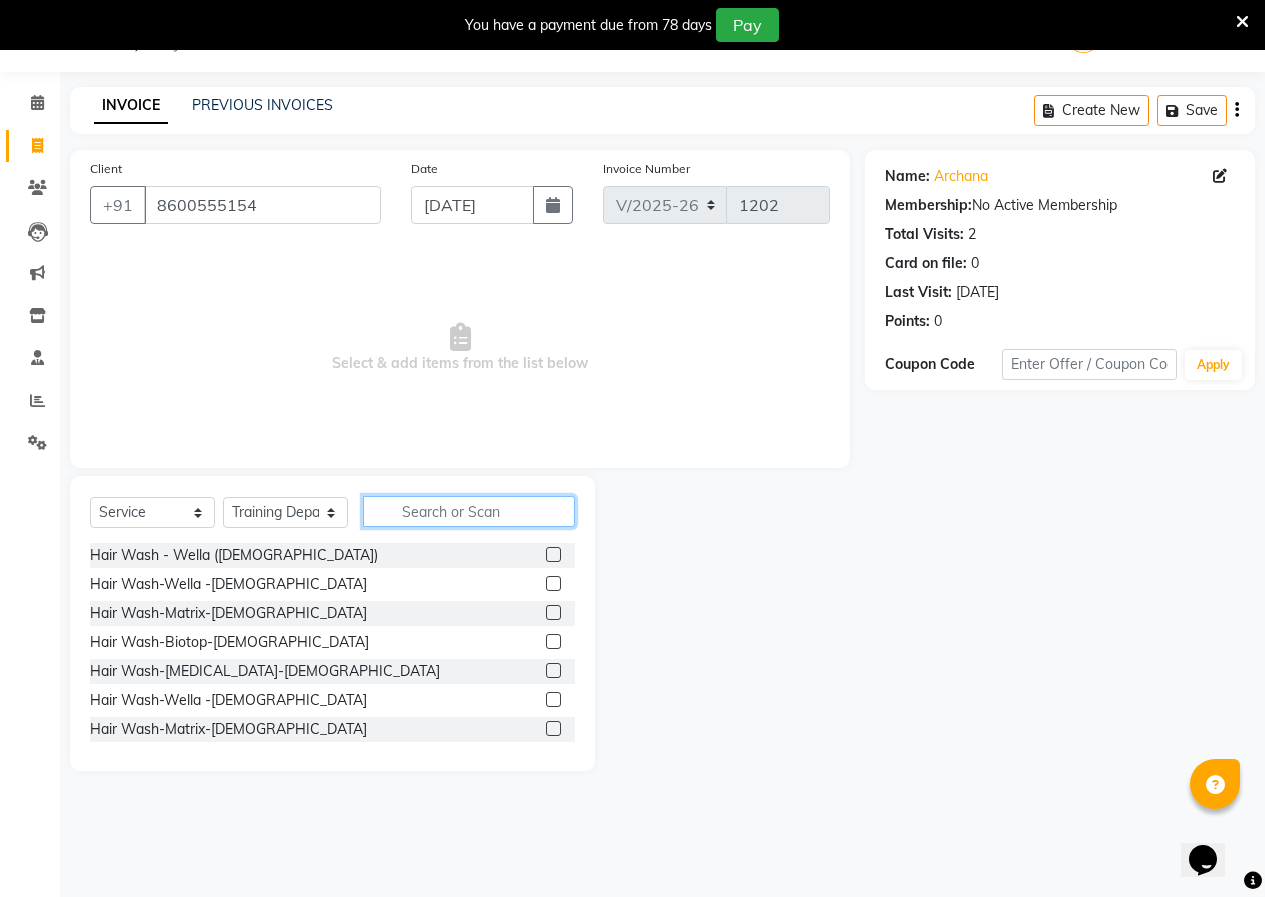 click 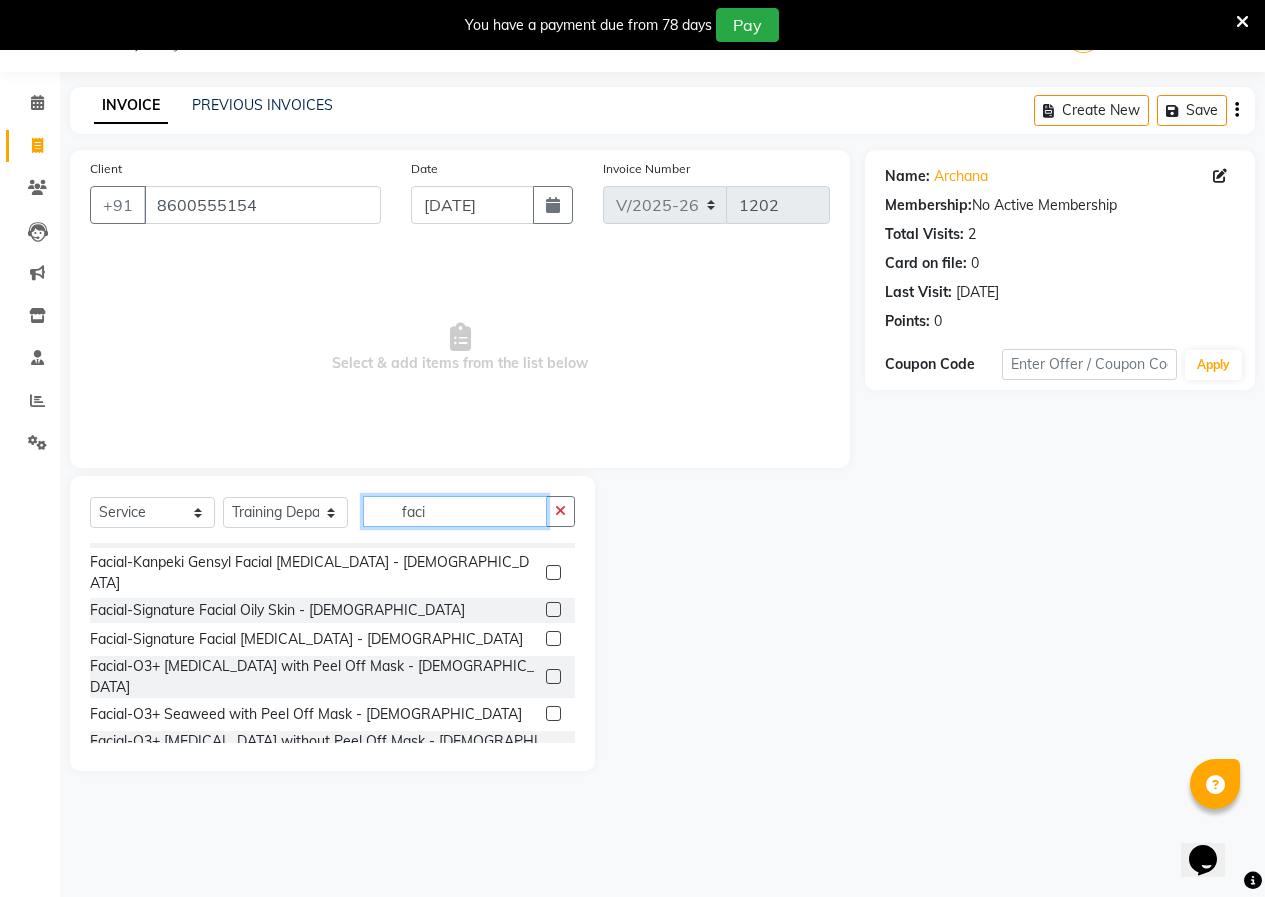 scroll, scrollTop: 396, scrollLeft: 0, axis: vertical 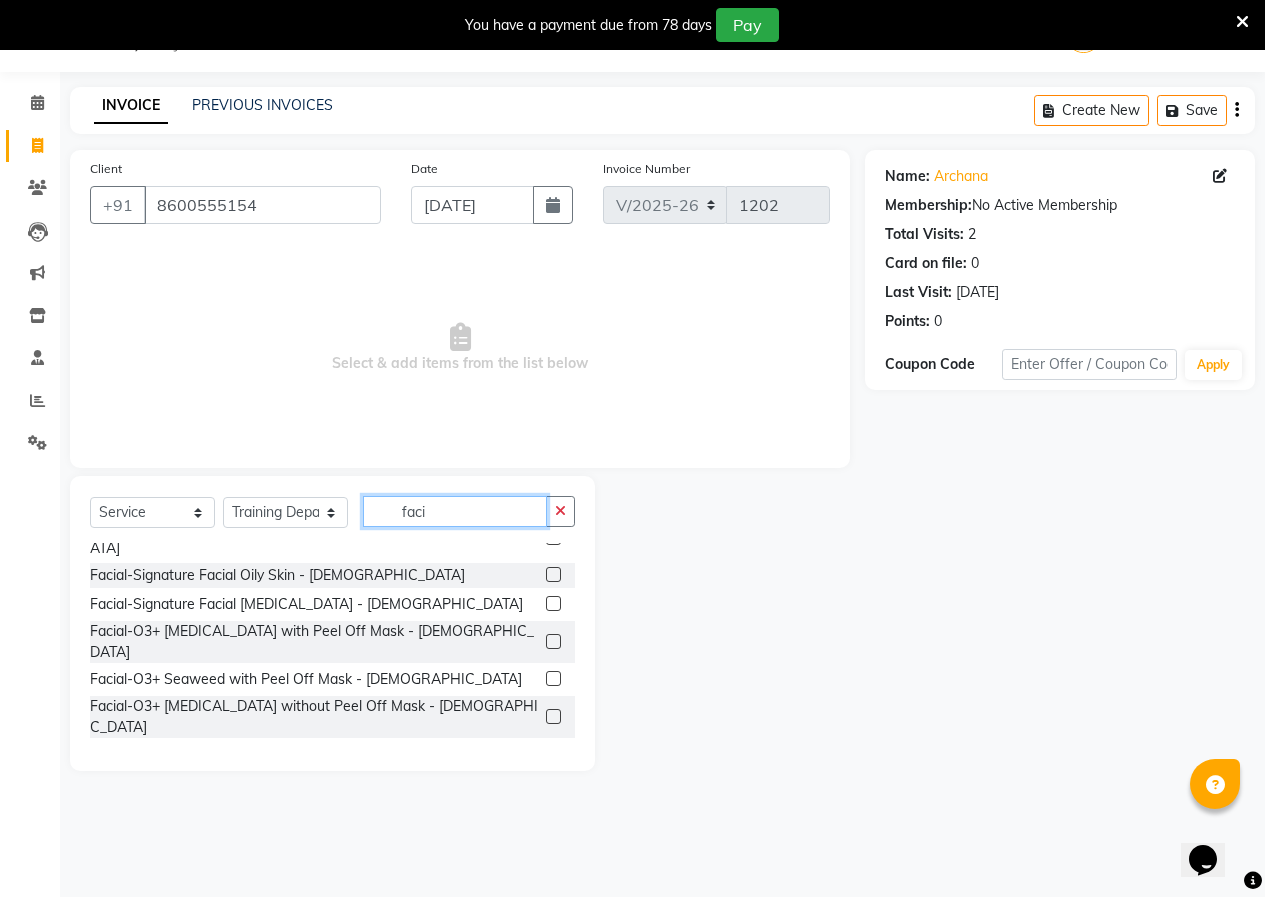 type on "faci" 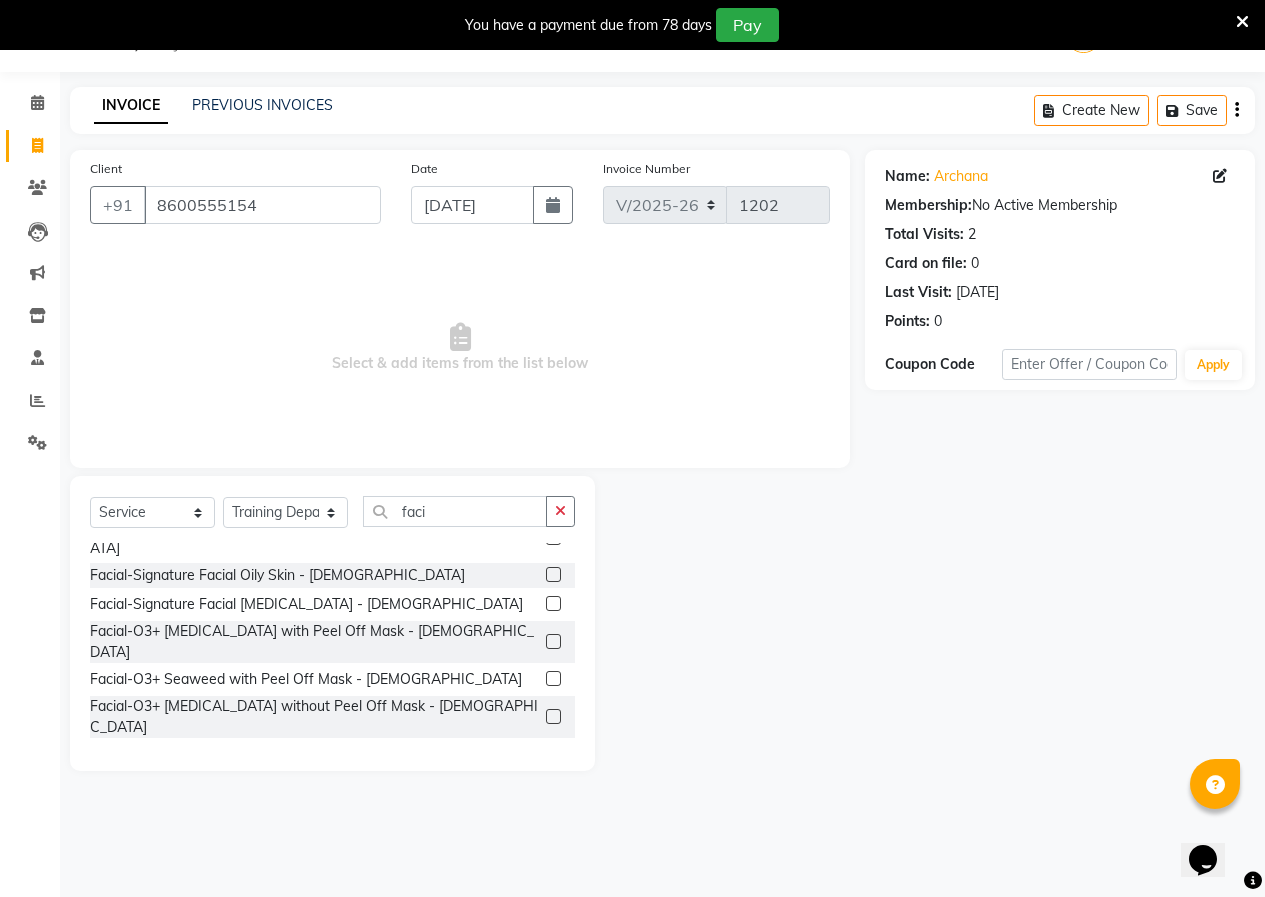 click 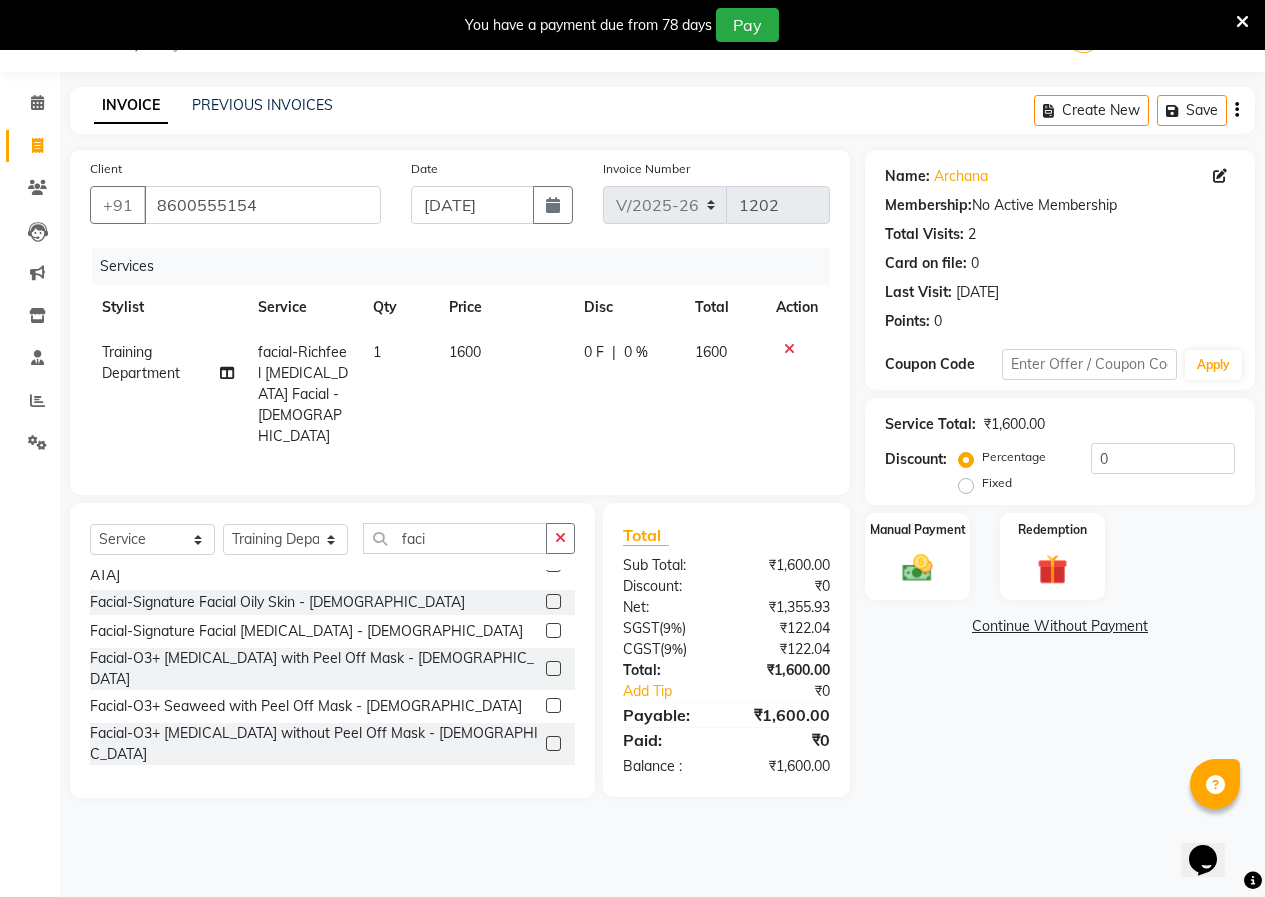 checkbox on "false" 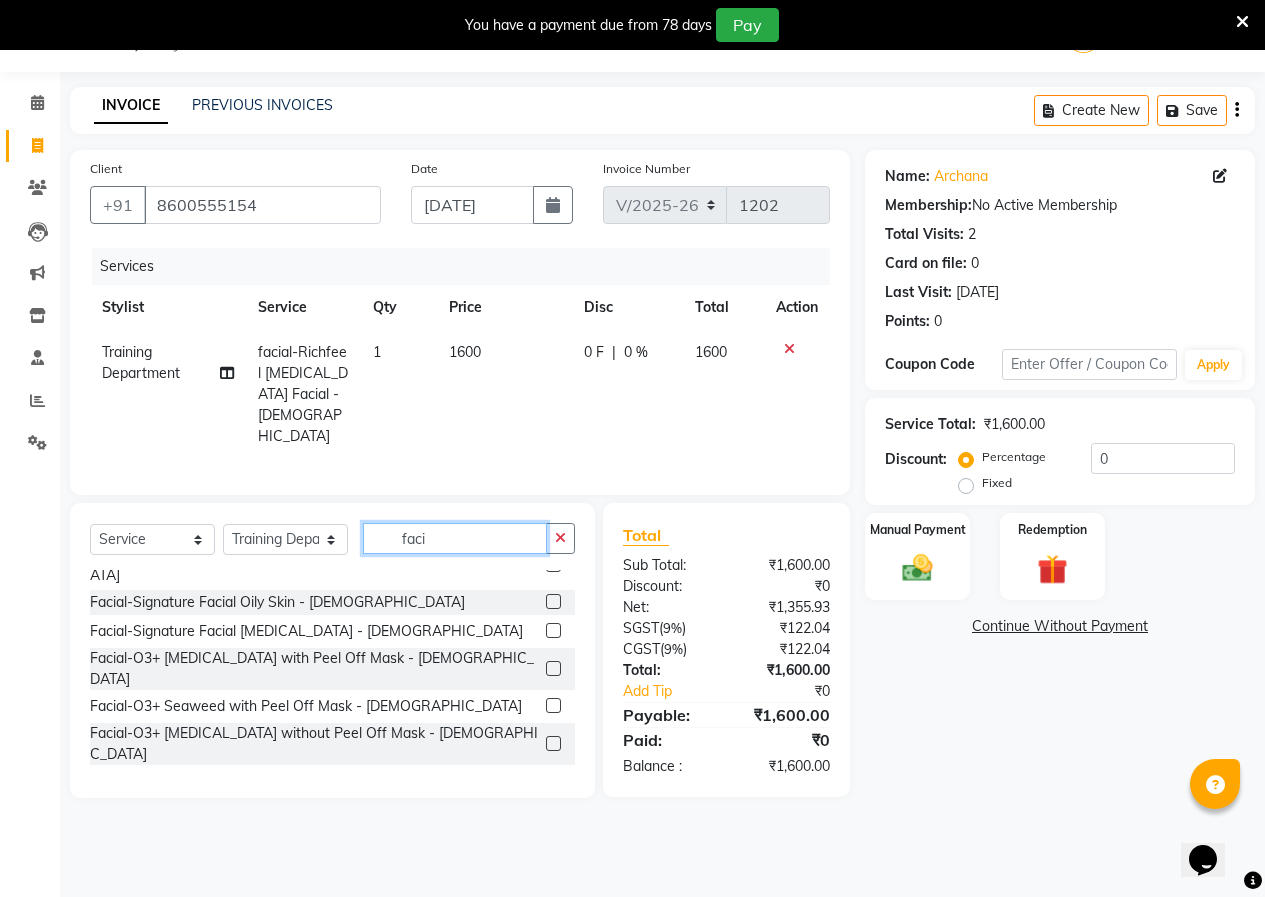 click on "faci" 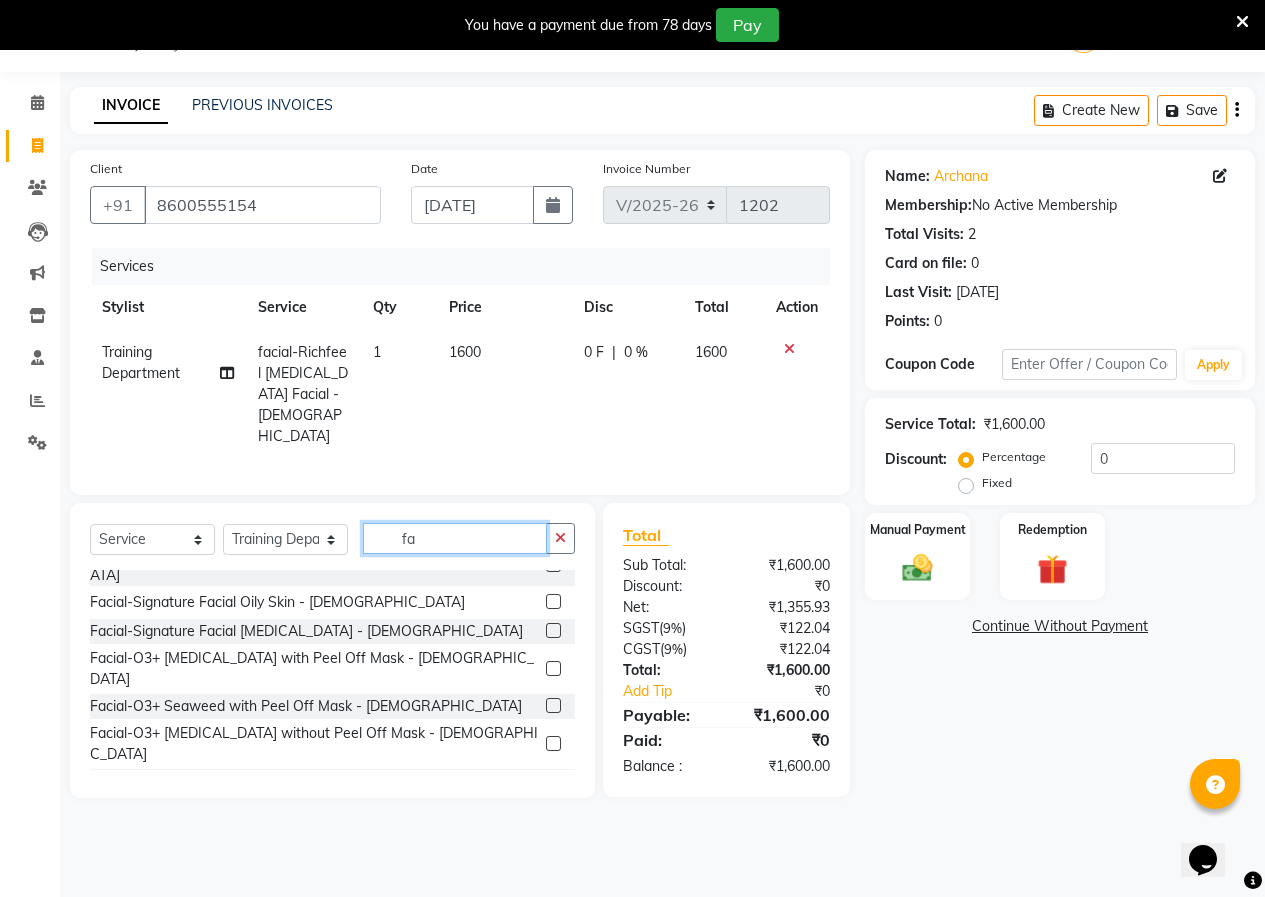 type on "f" 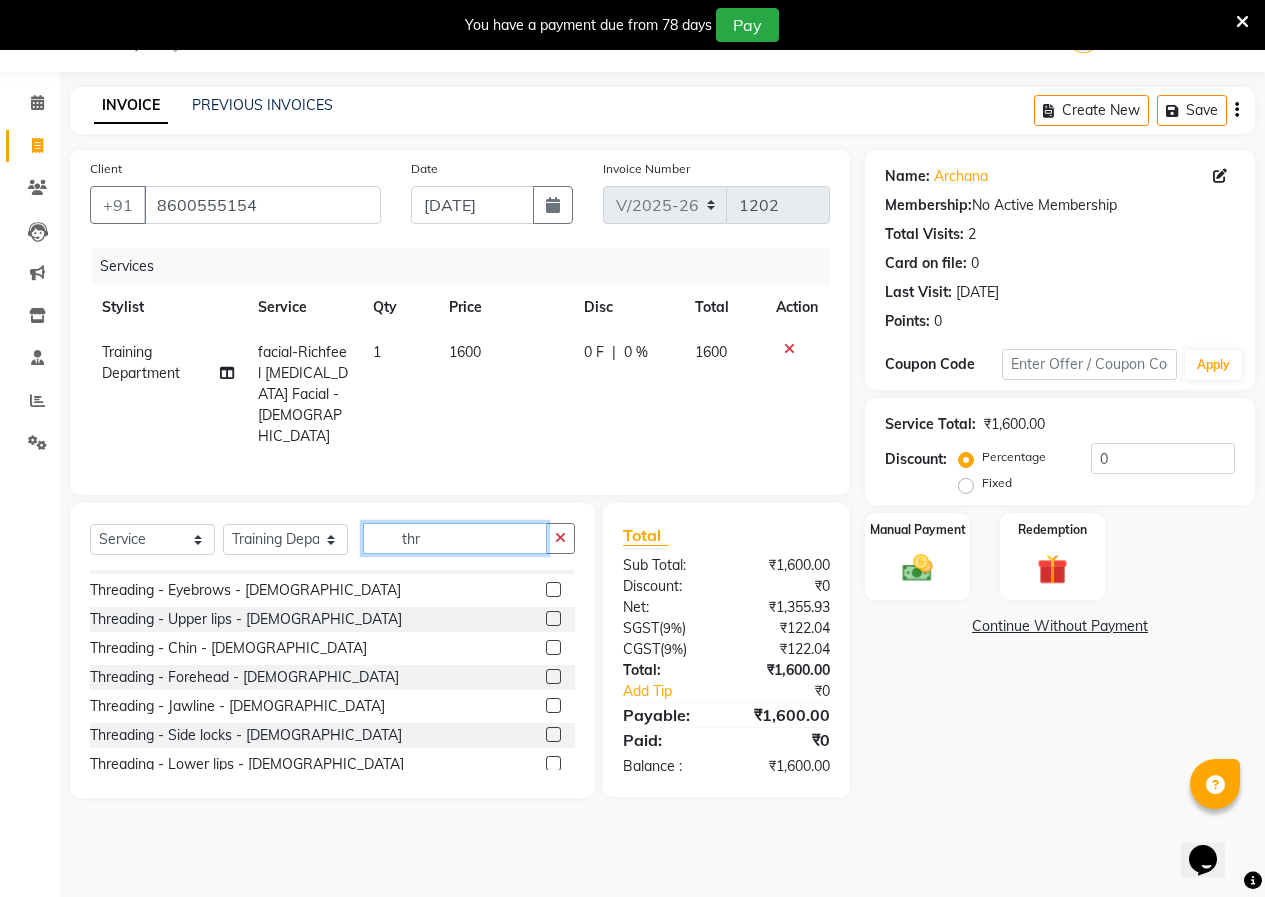 scroll, scrollTop: 0, scrollLeft: 0, axis: both 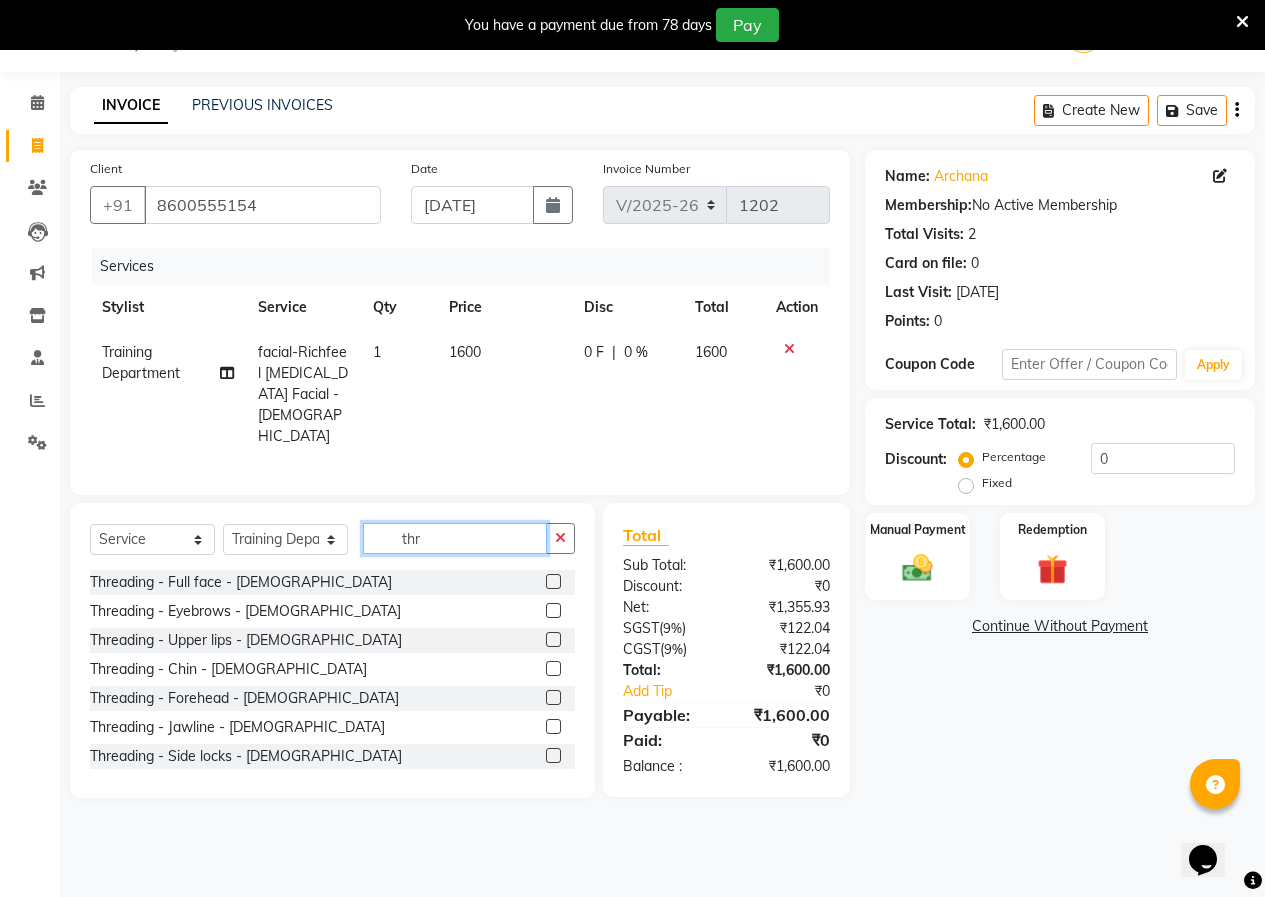 type on "thr" 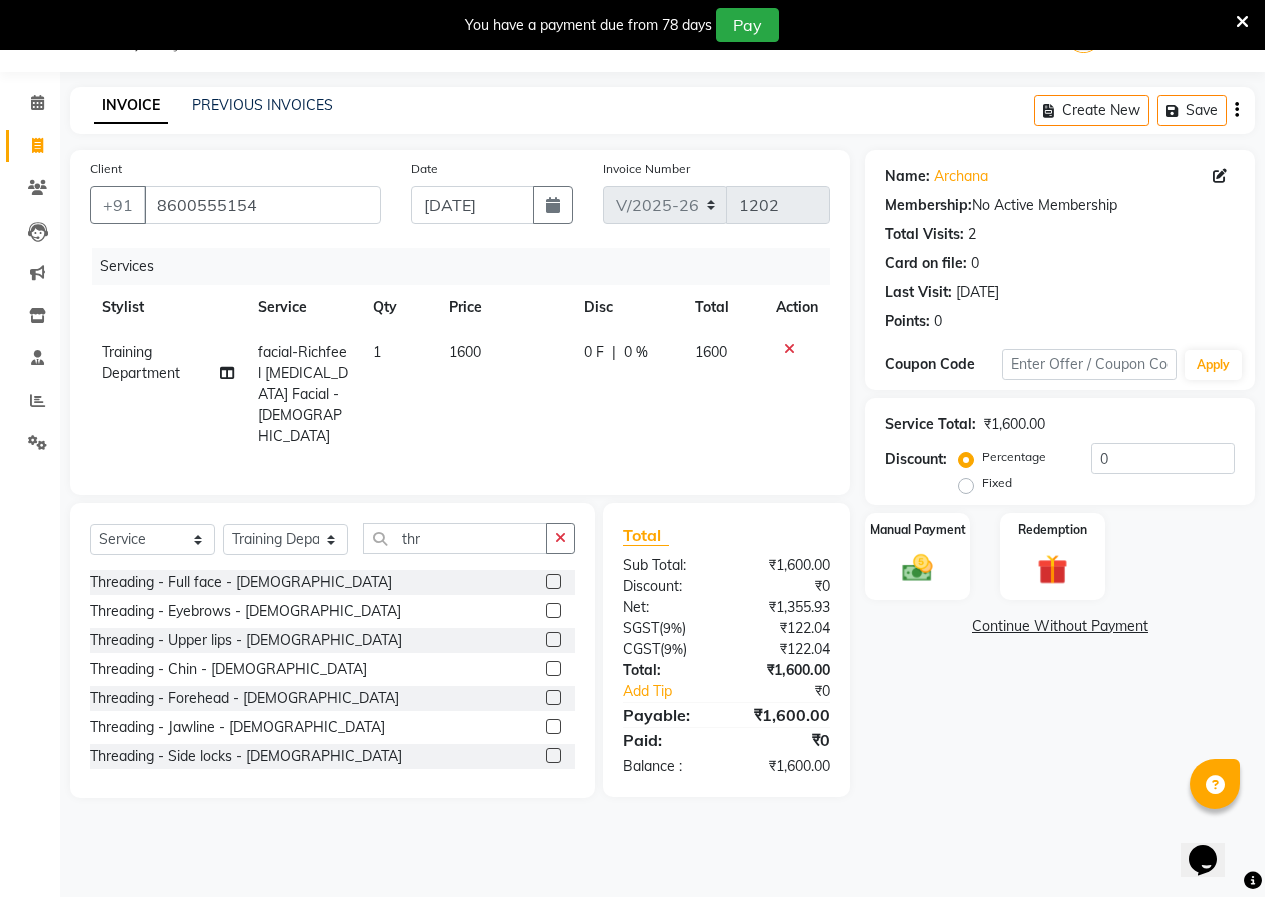 click 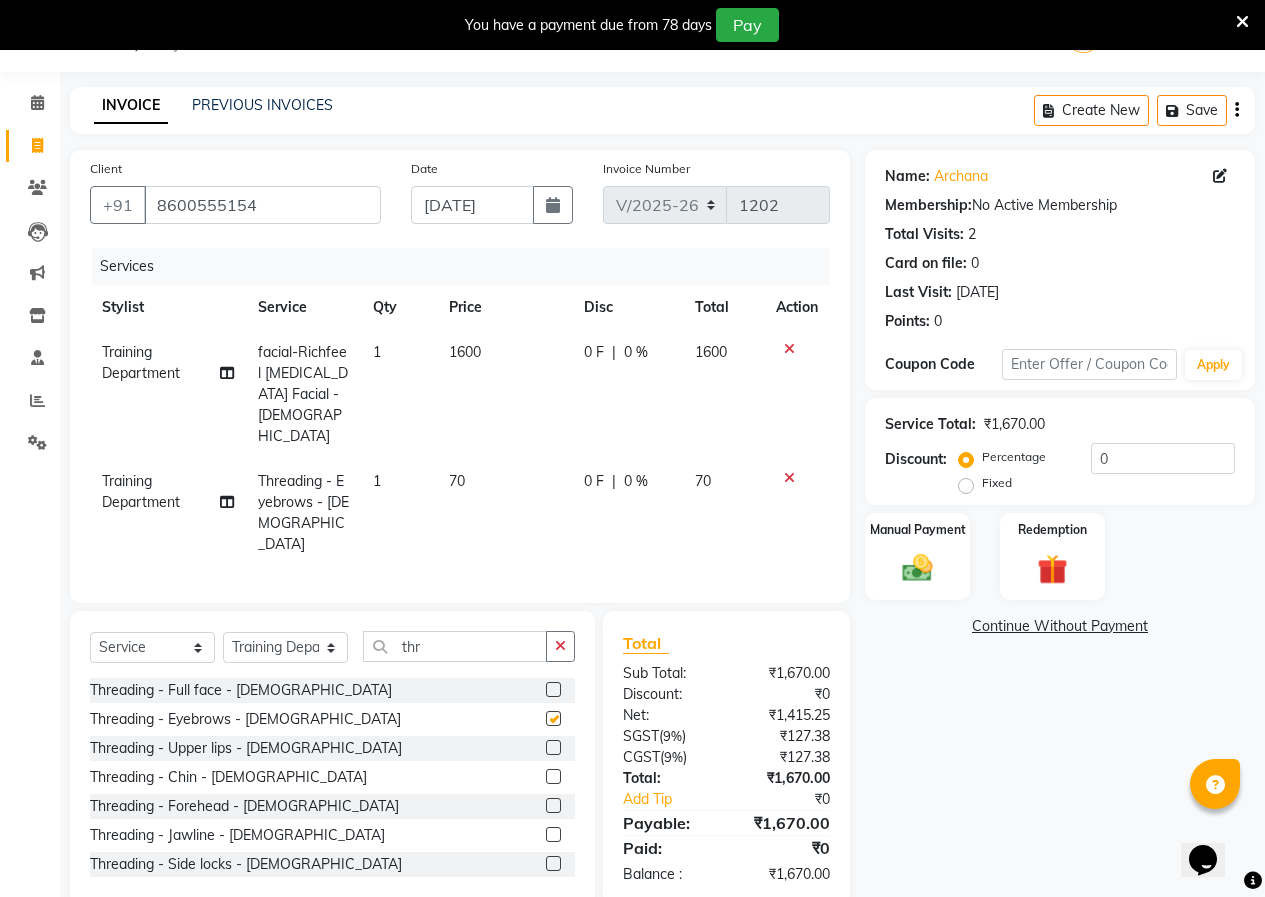 checkbox on "false" 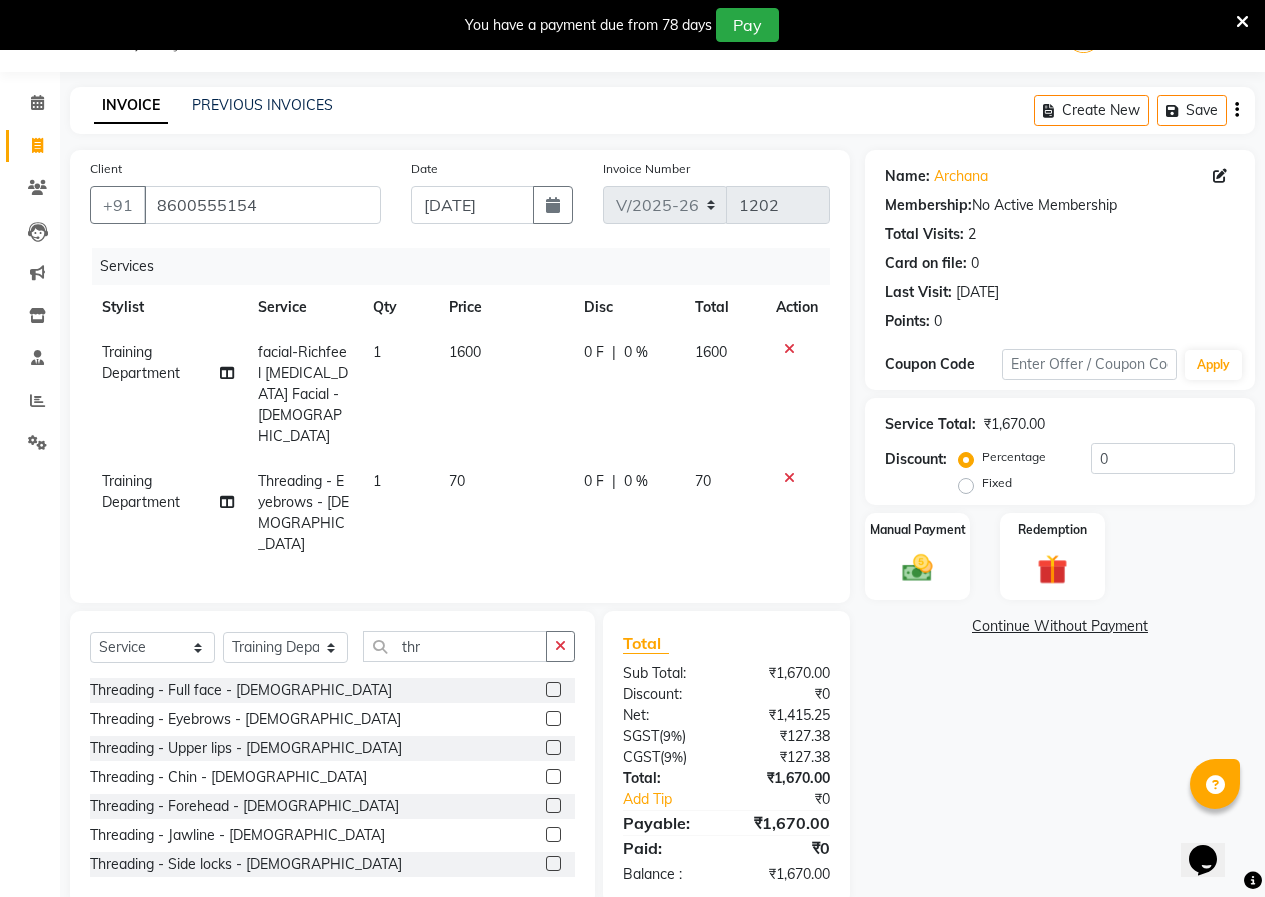 click on "Service Total:  ₹1,670.00  Discount:  Percentage   Fixed  0" 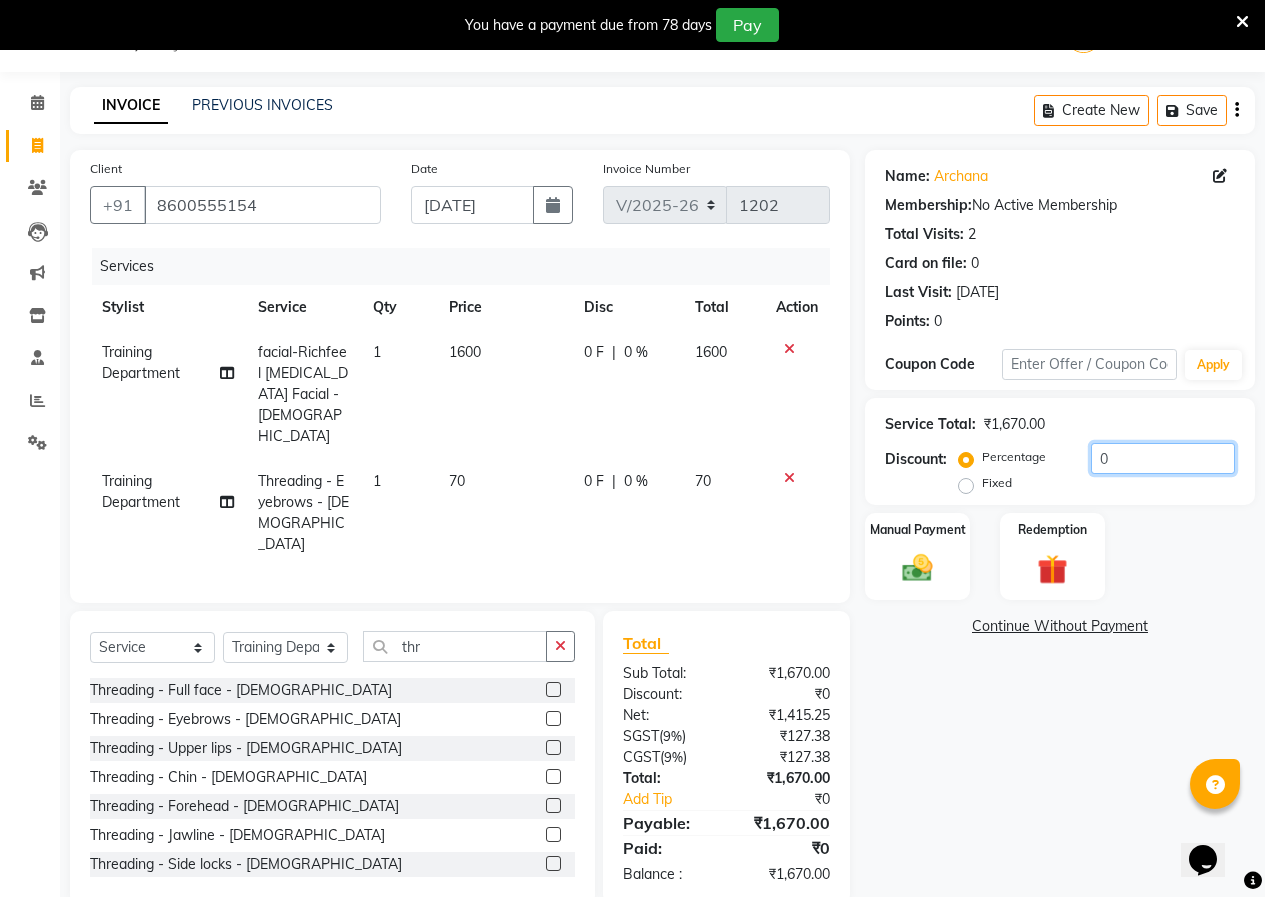 click on "0" 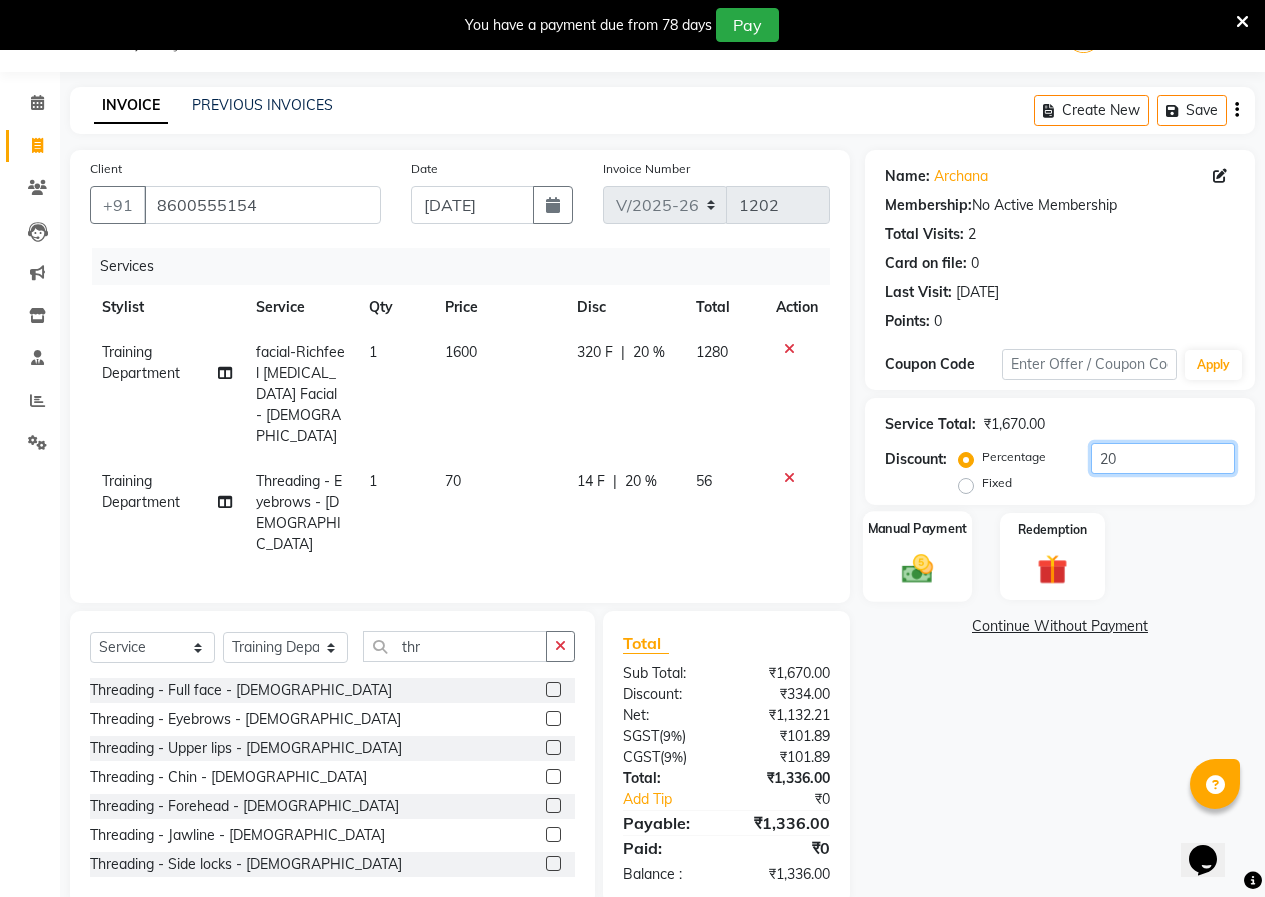 type on "20" 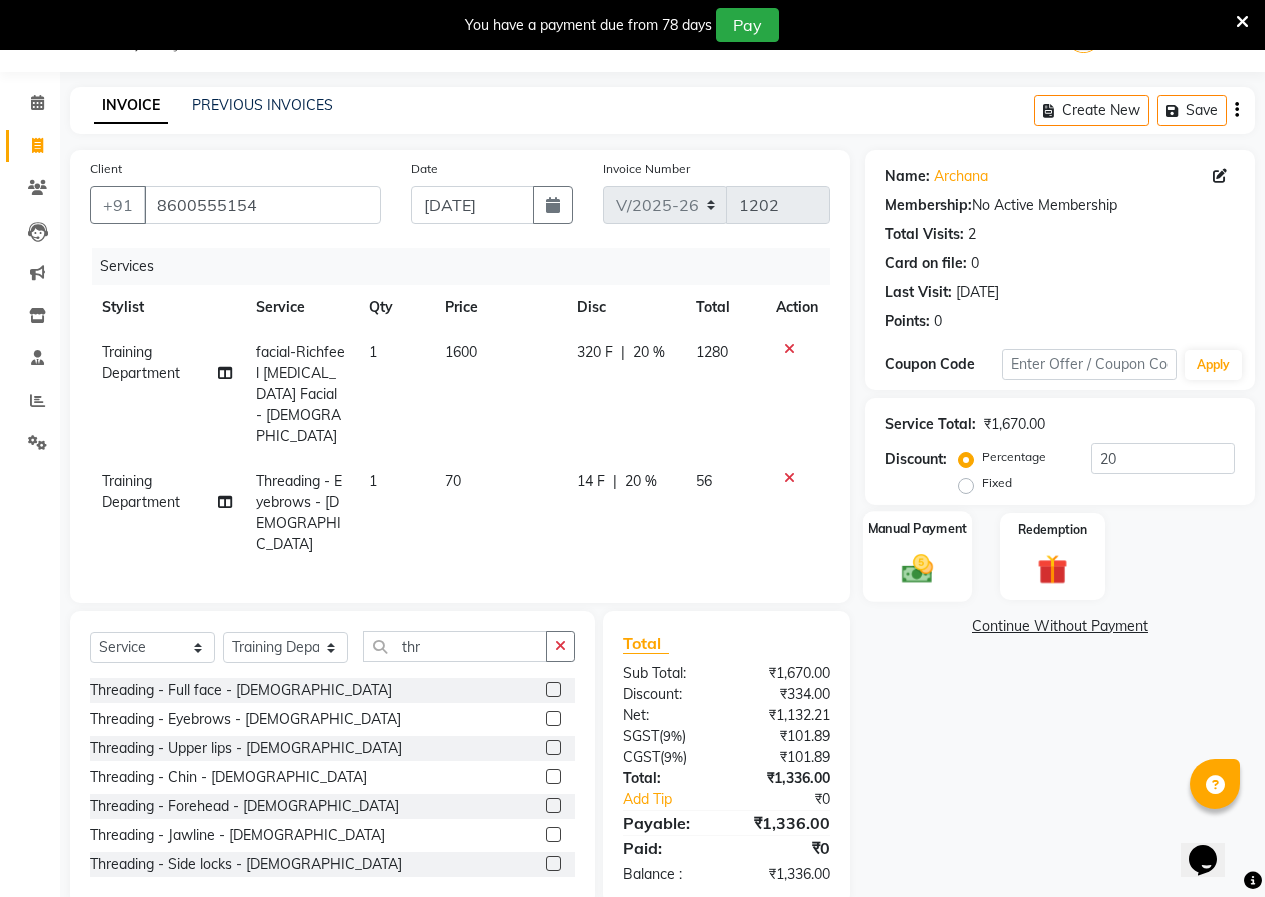 click 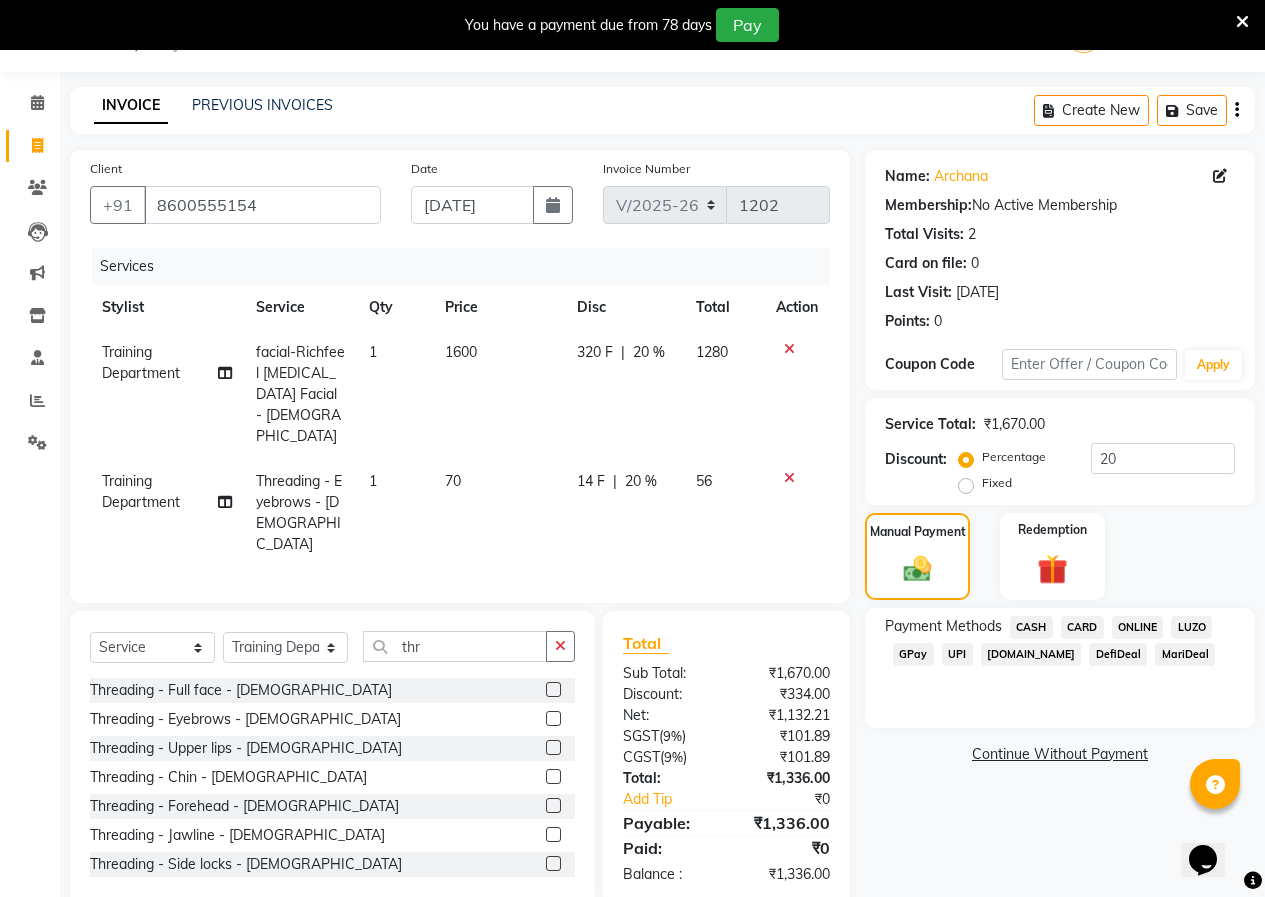 click on "ONLINE" 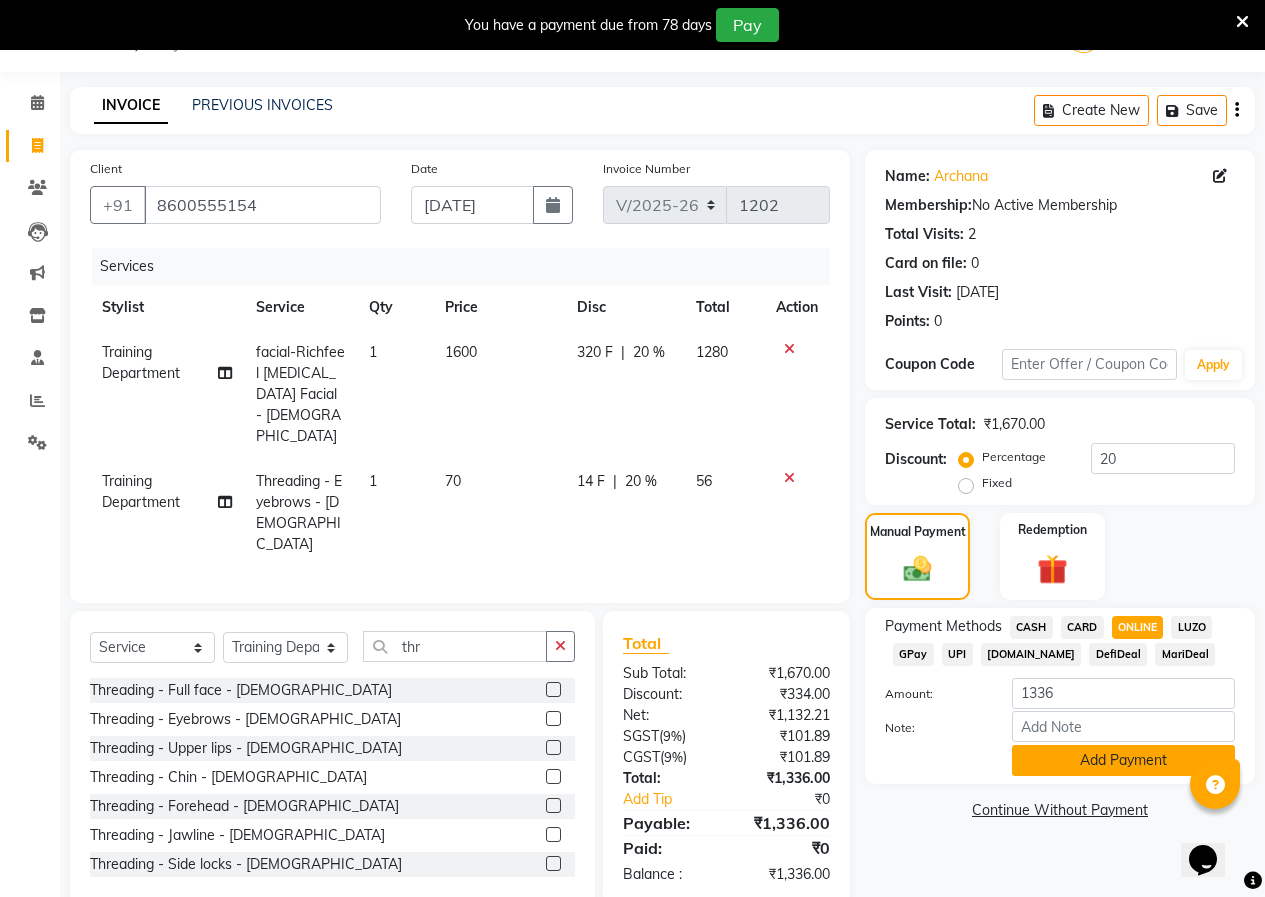 click on "Add Payment" 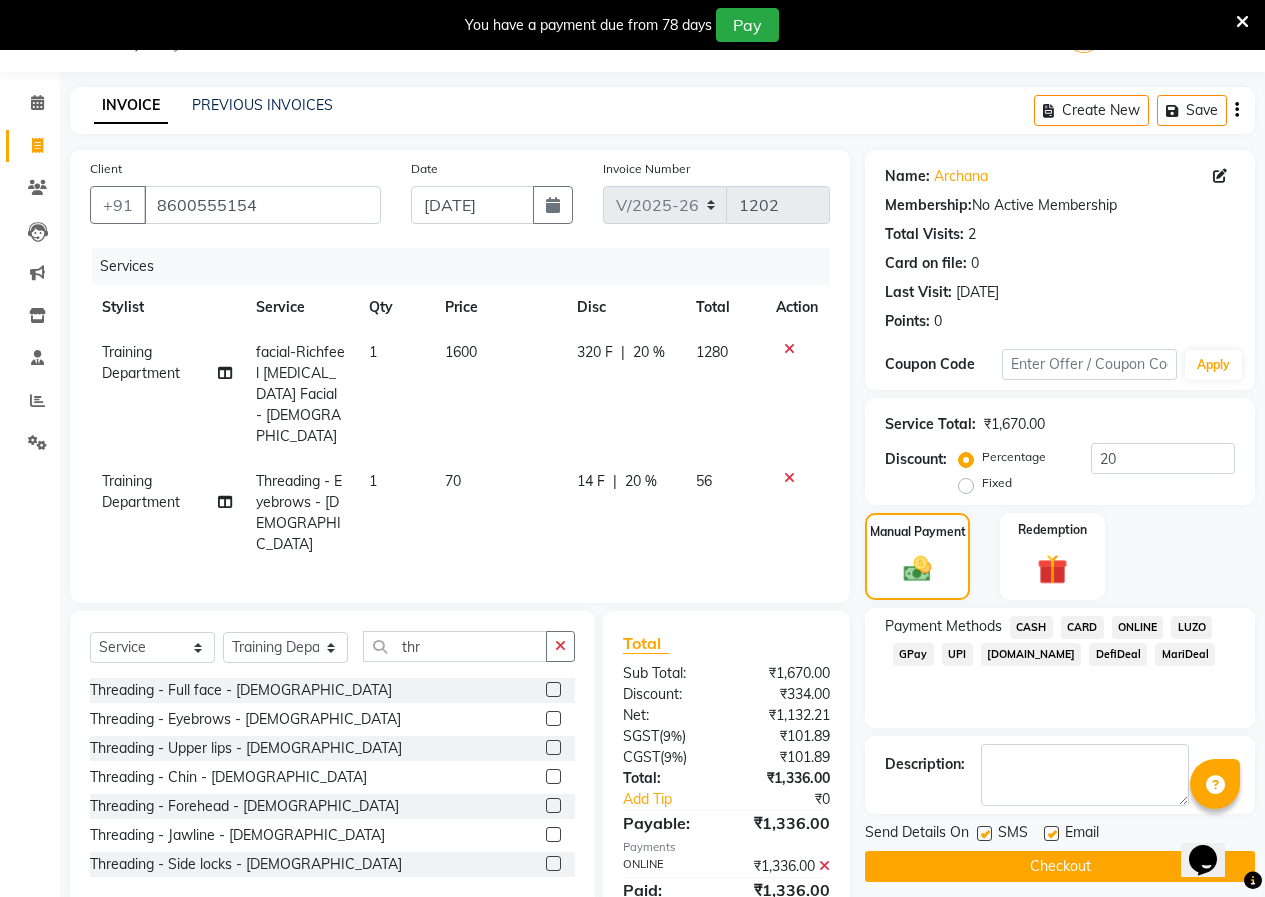 click 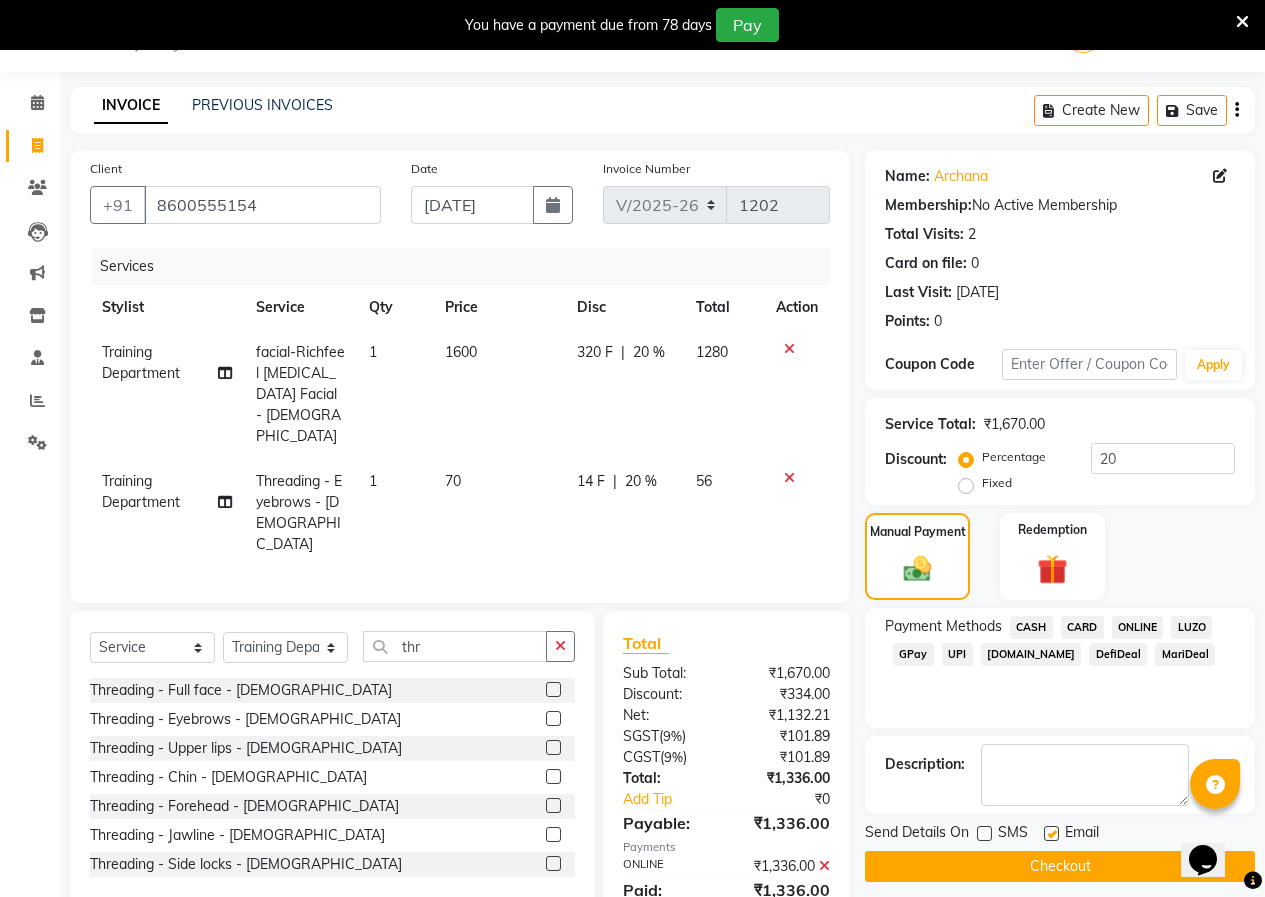 drag, startPoint x: 1057, startPoint y: 831, endPoint x: 1045, endPoint y: 849, distance: 21.633308 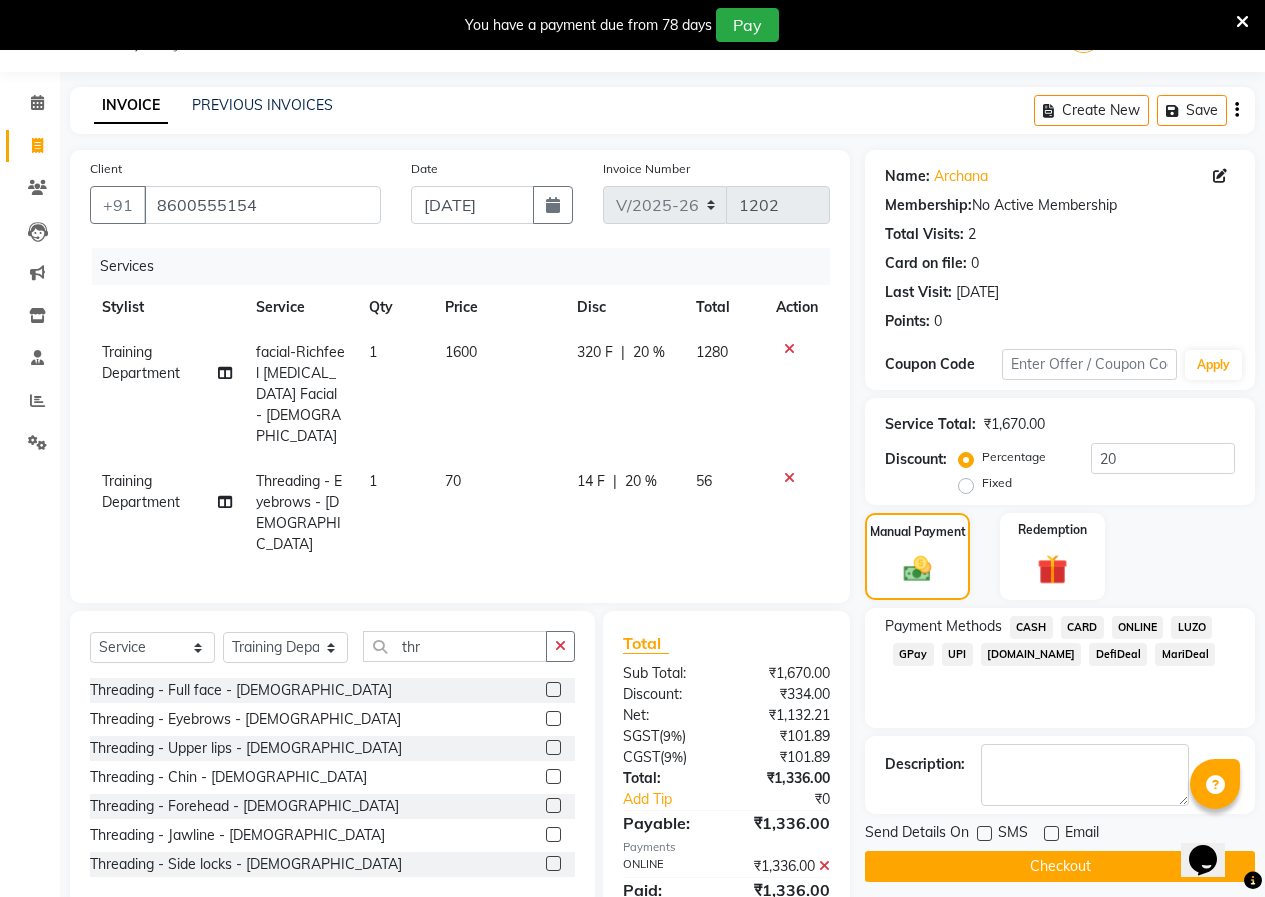 click on "Checkout" 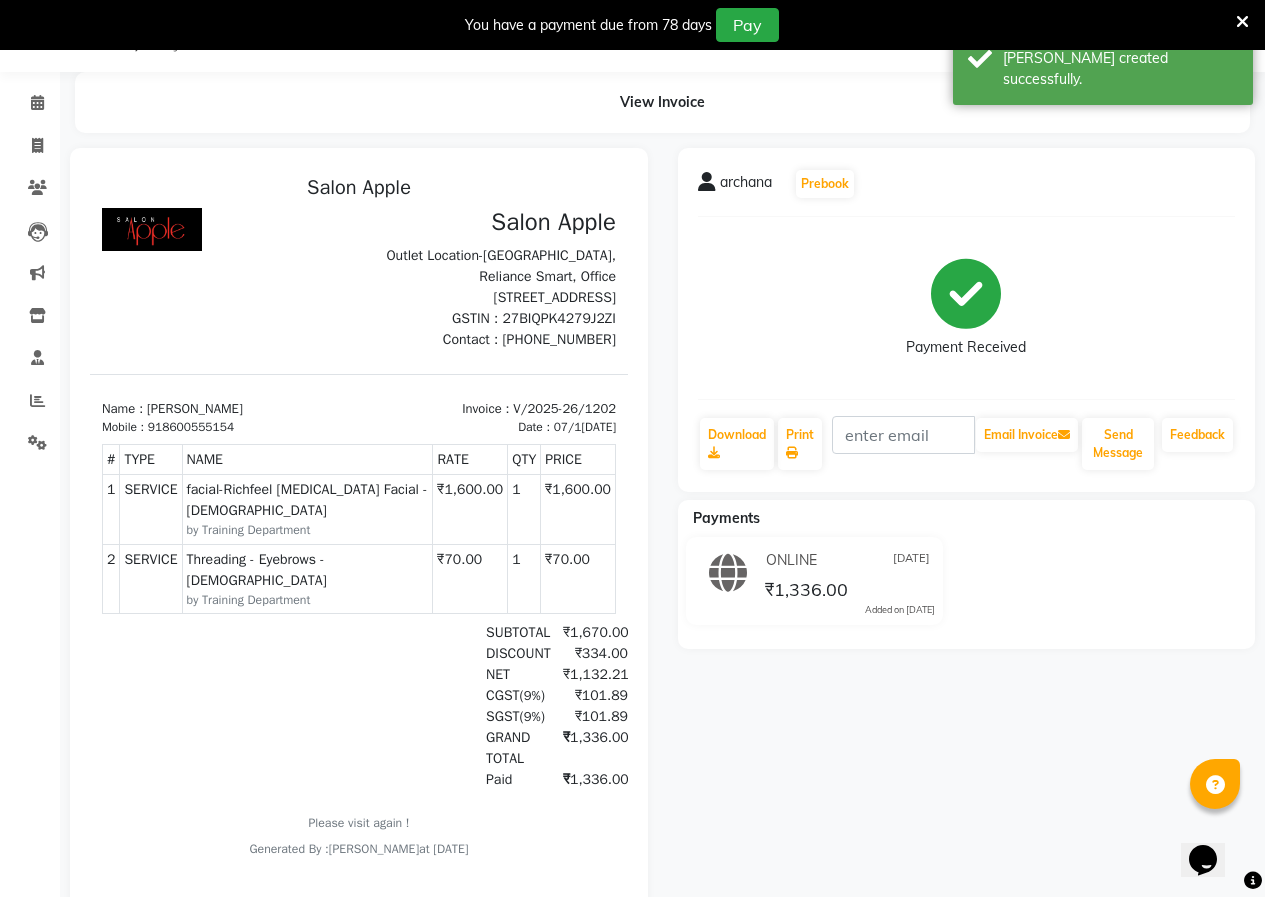 scroll, scrollTop: 0, scrollLeft: 0, axis: both 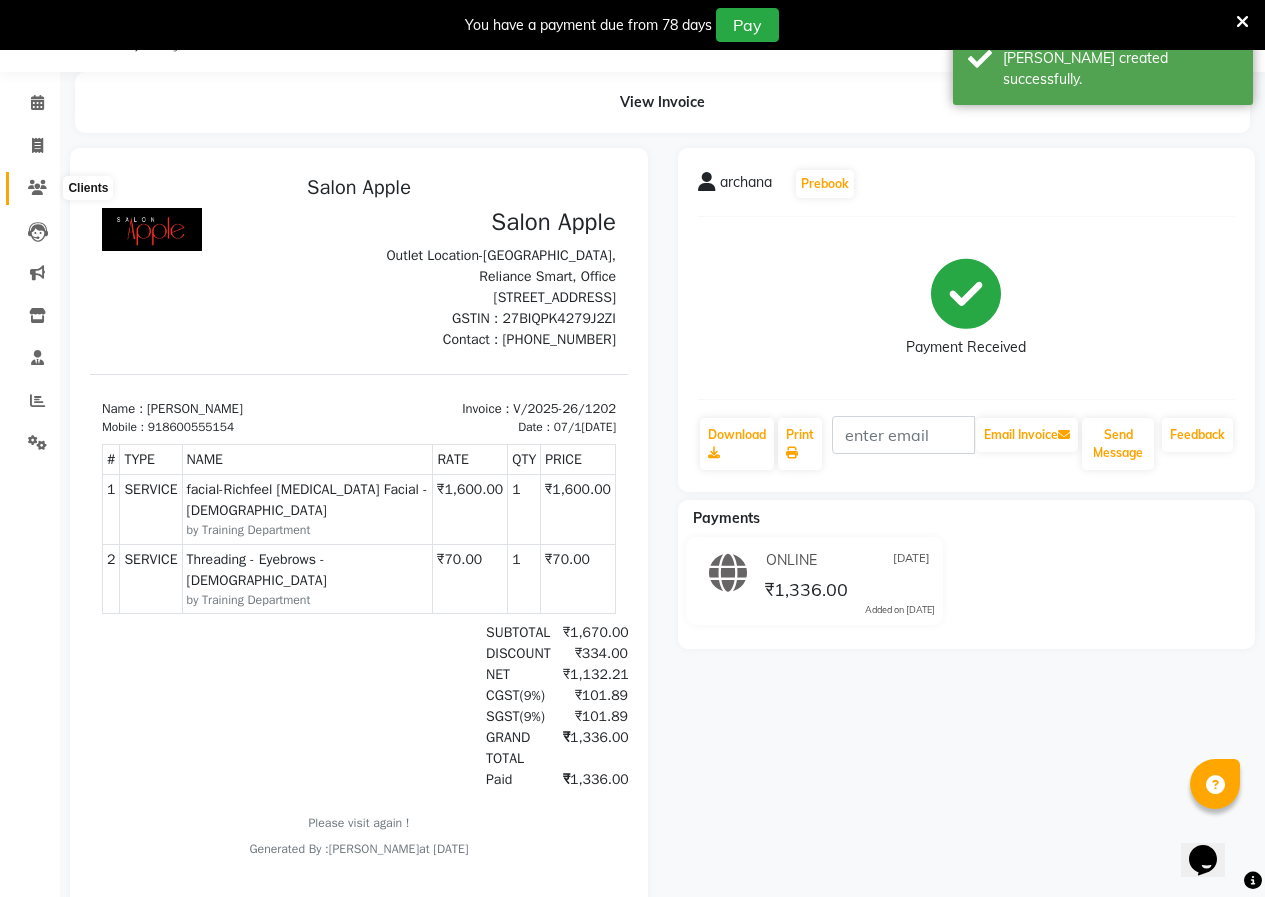 click 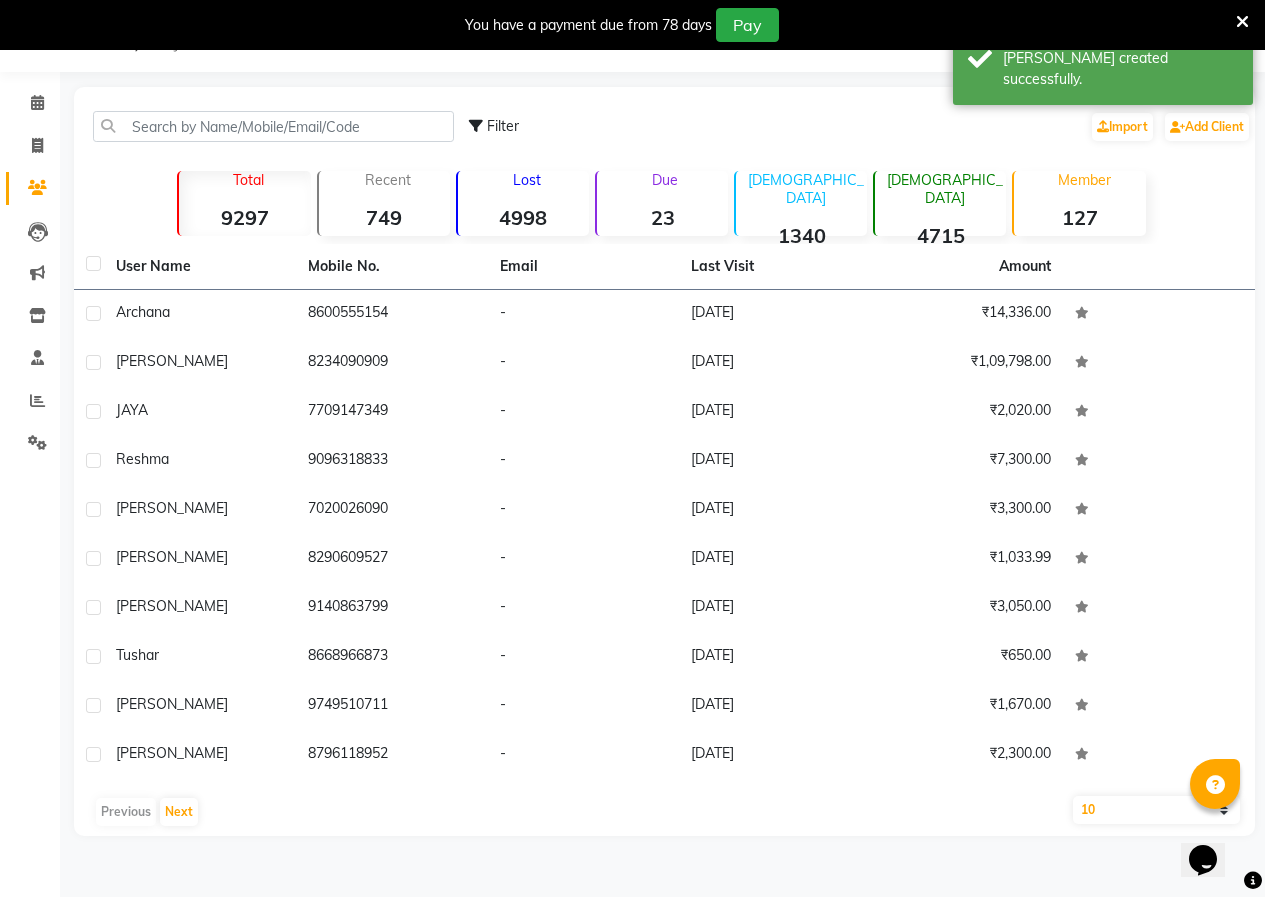 click on "10   50   100" 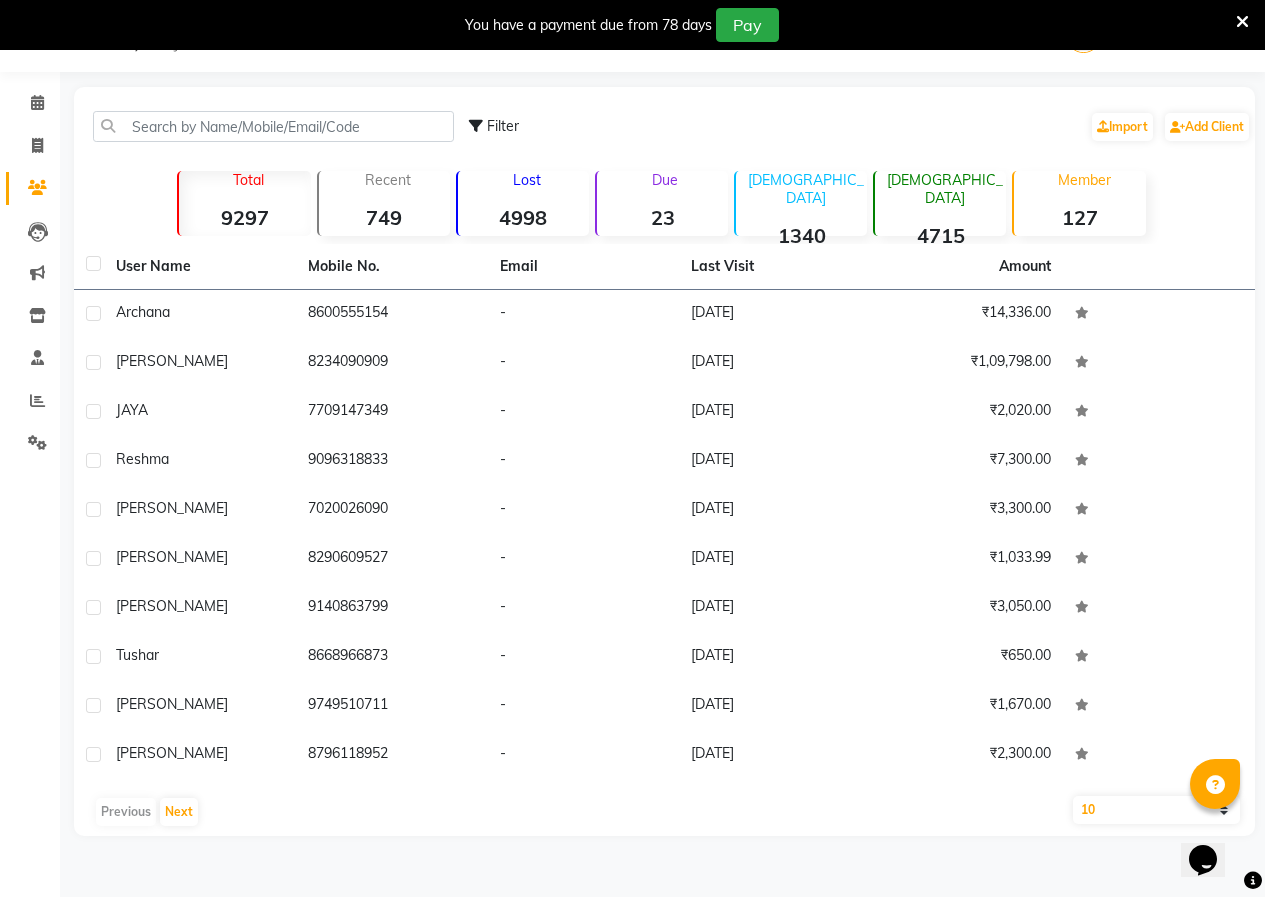 select on "50" 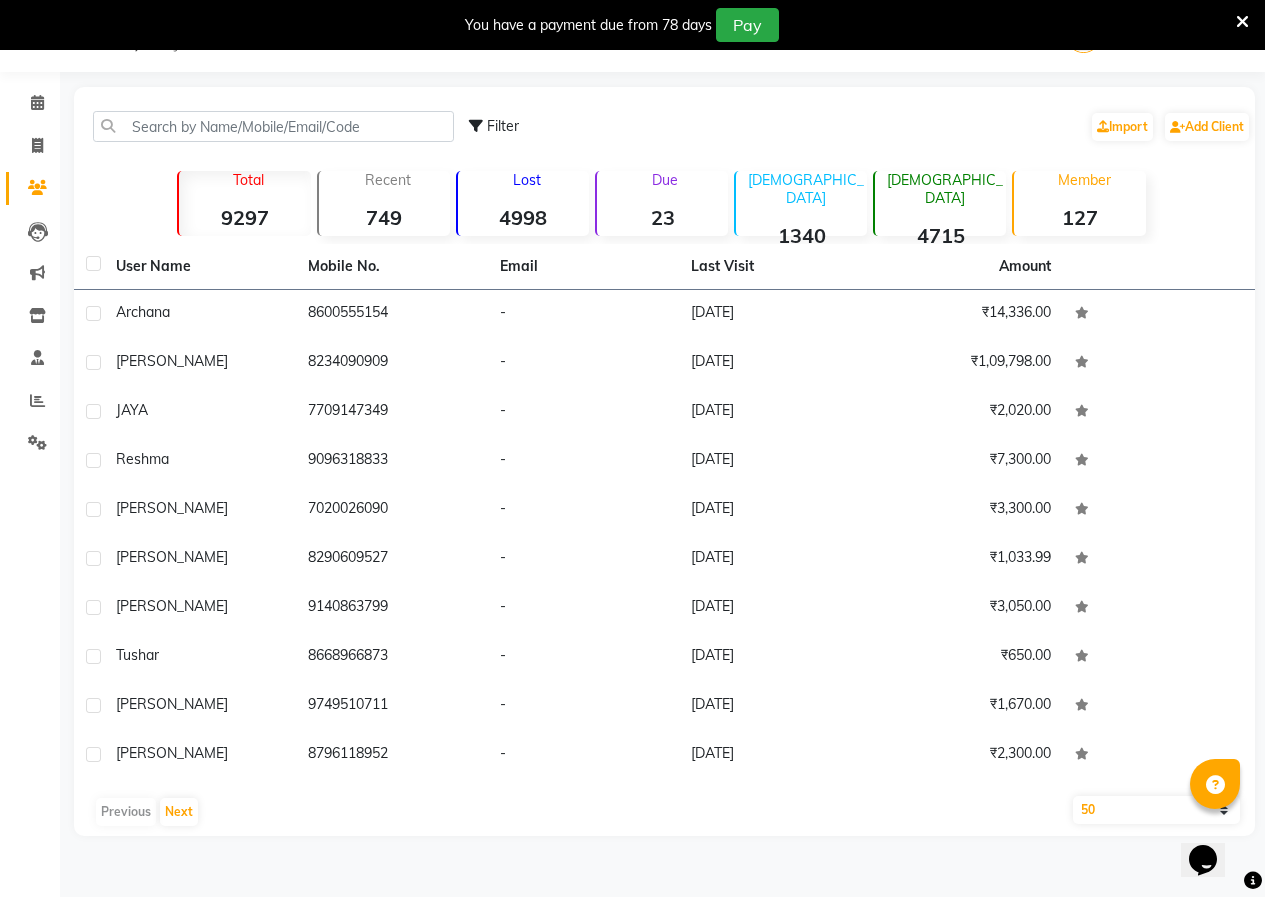 click on "10   50   100" 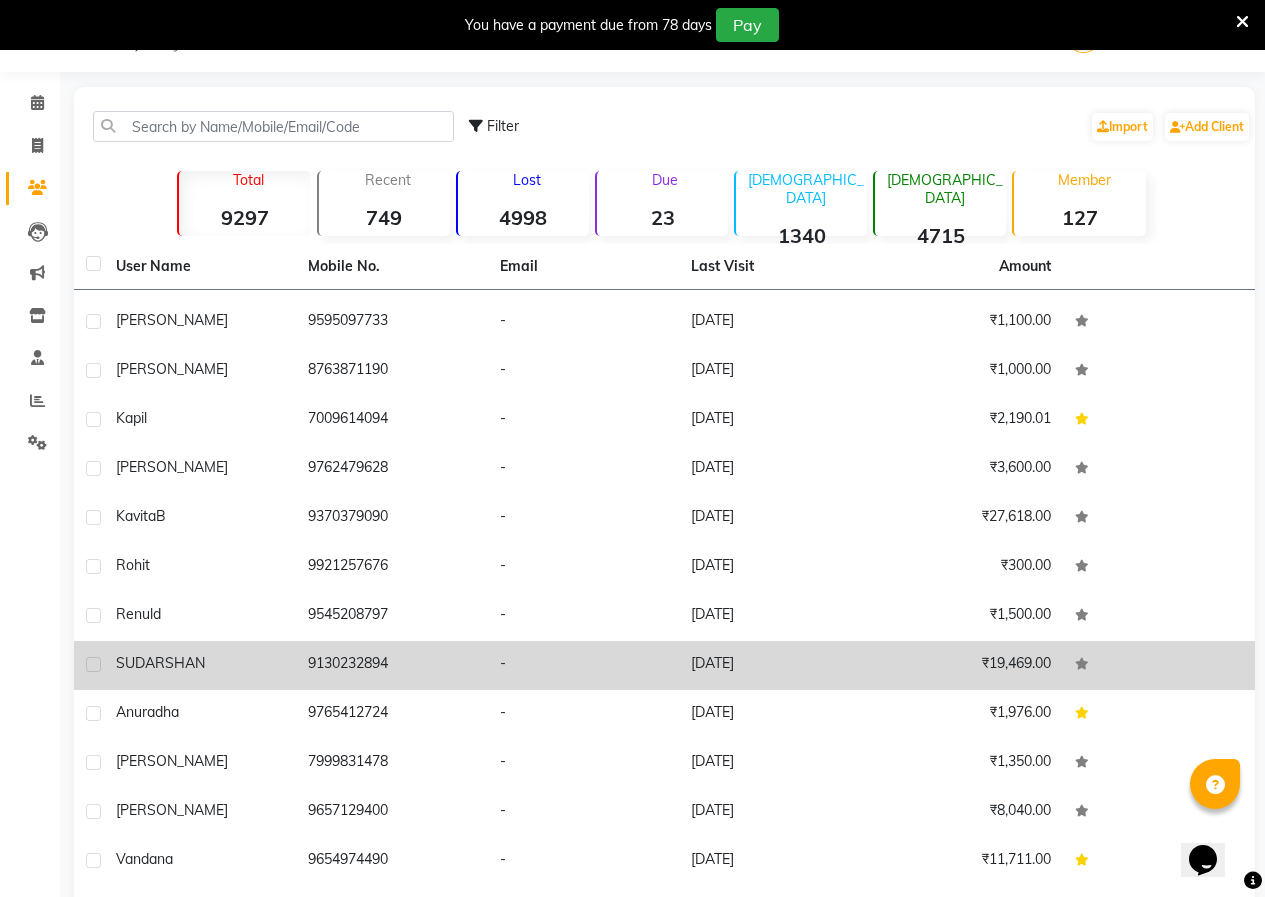 scroll, scrollTop: 700, scrollLeft: 0, axis: vertical 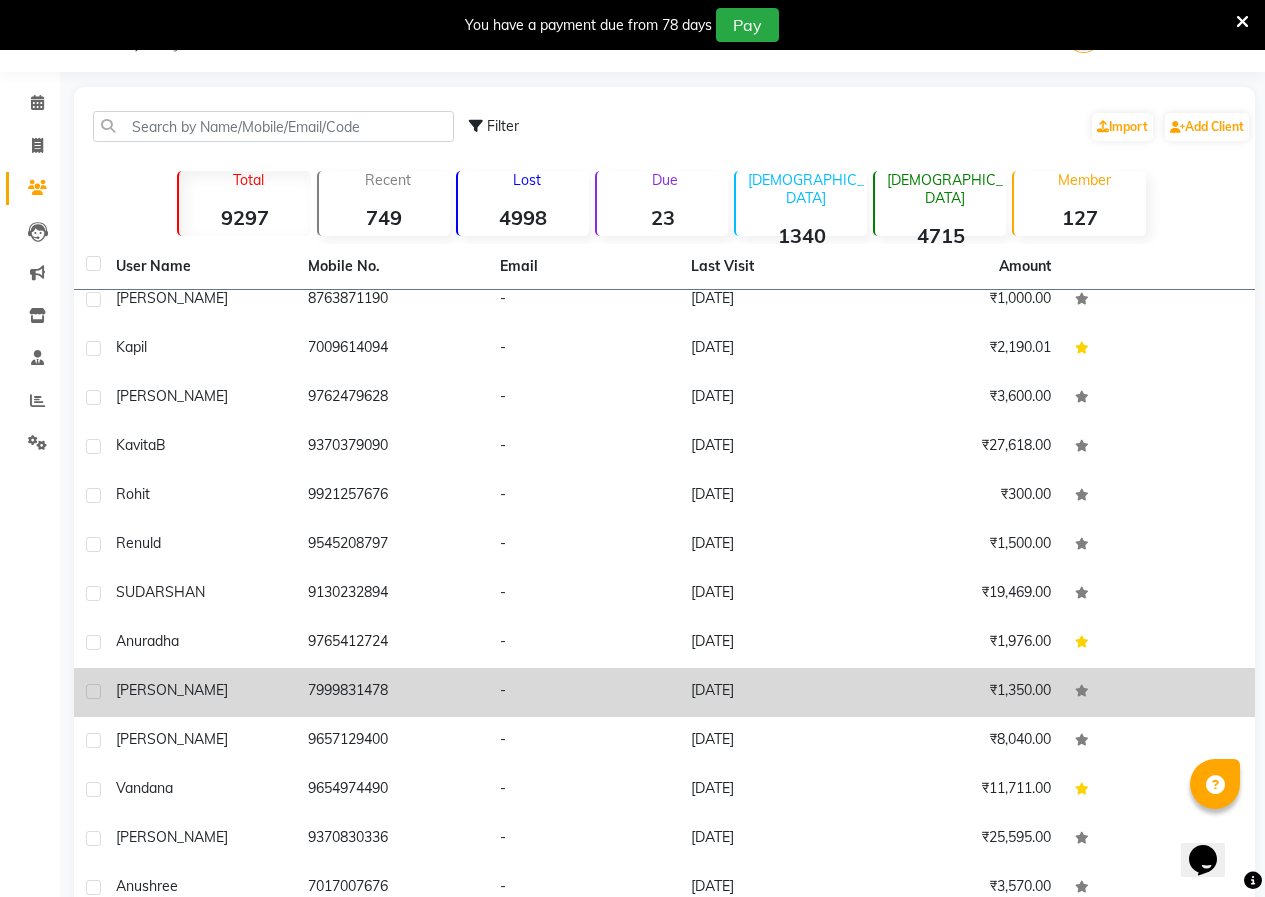 click on "7999831478" 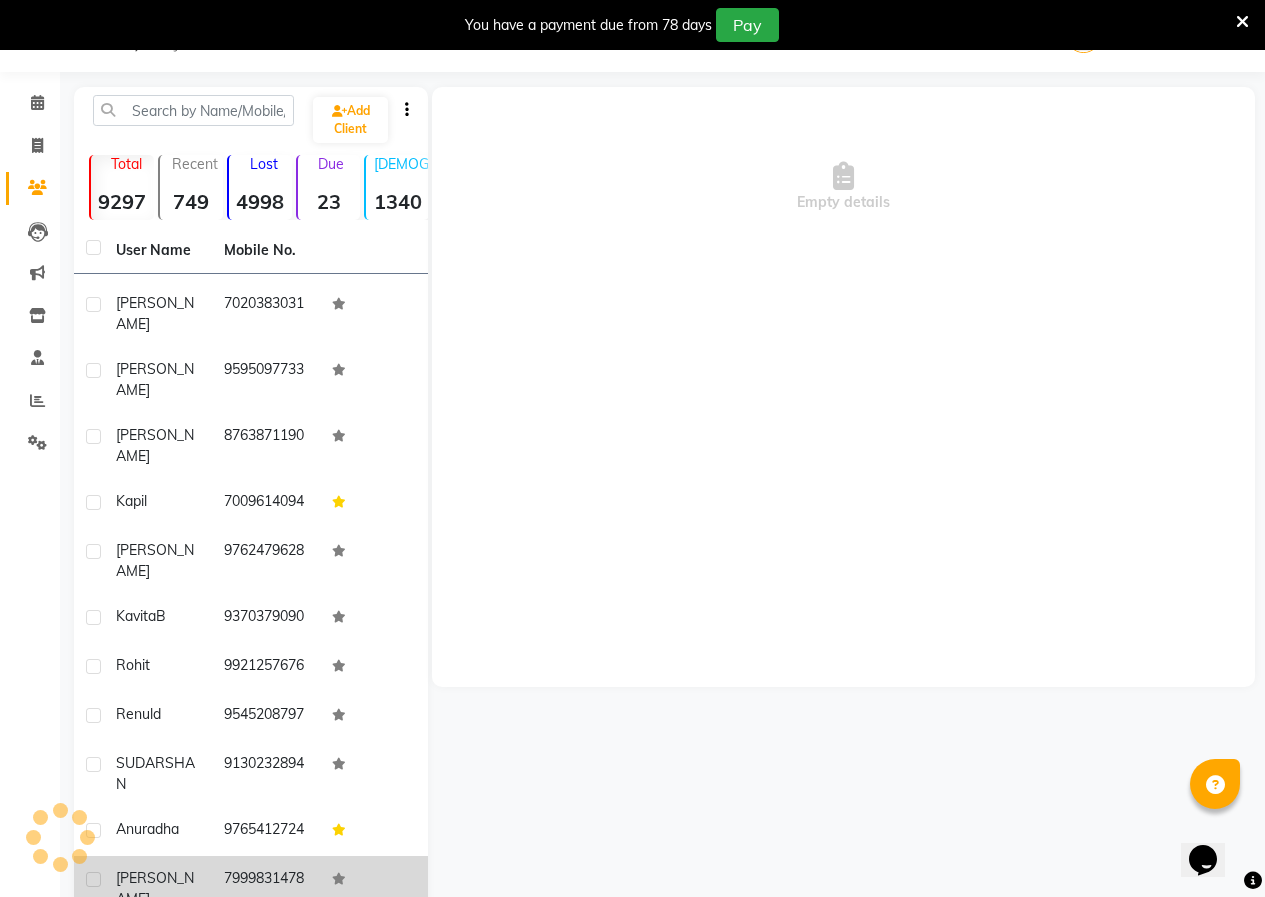 scroll, scrollTop: 938, scrollLeft: 0, axis: vertical 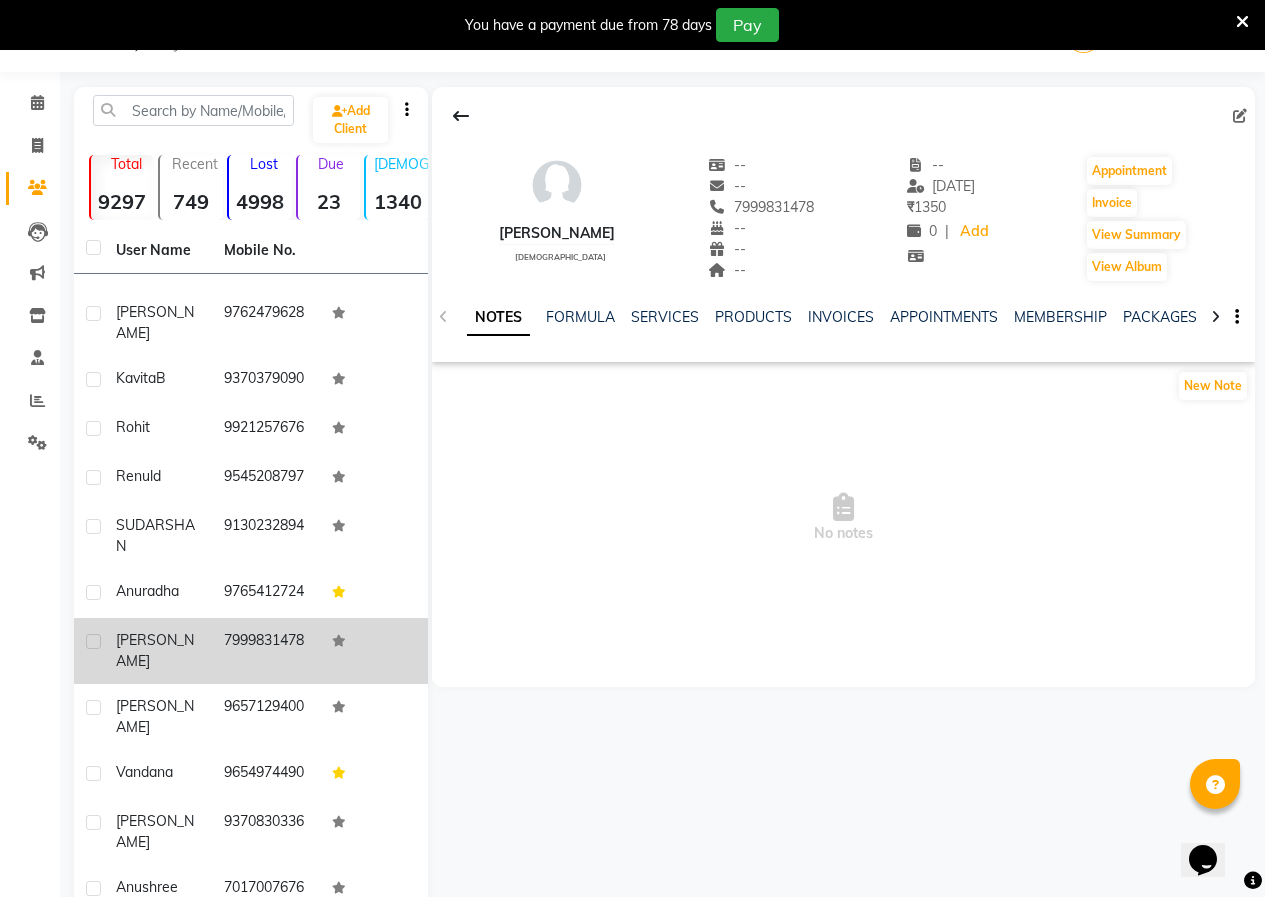 click on "7999831478" 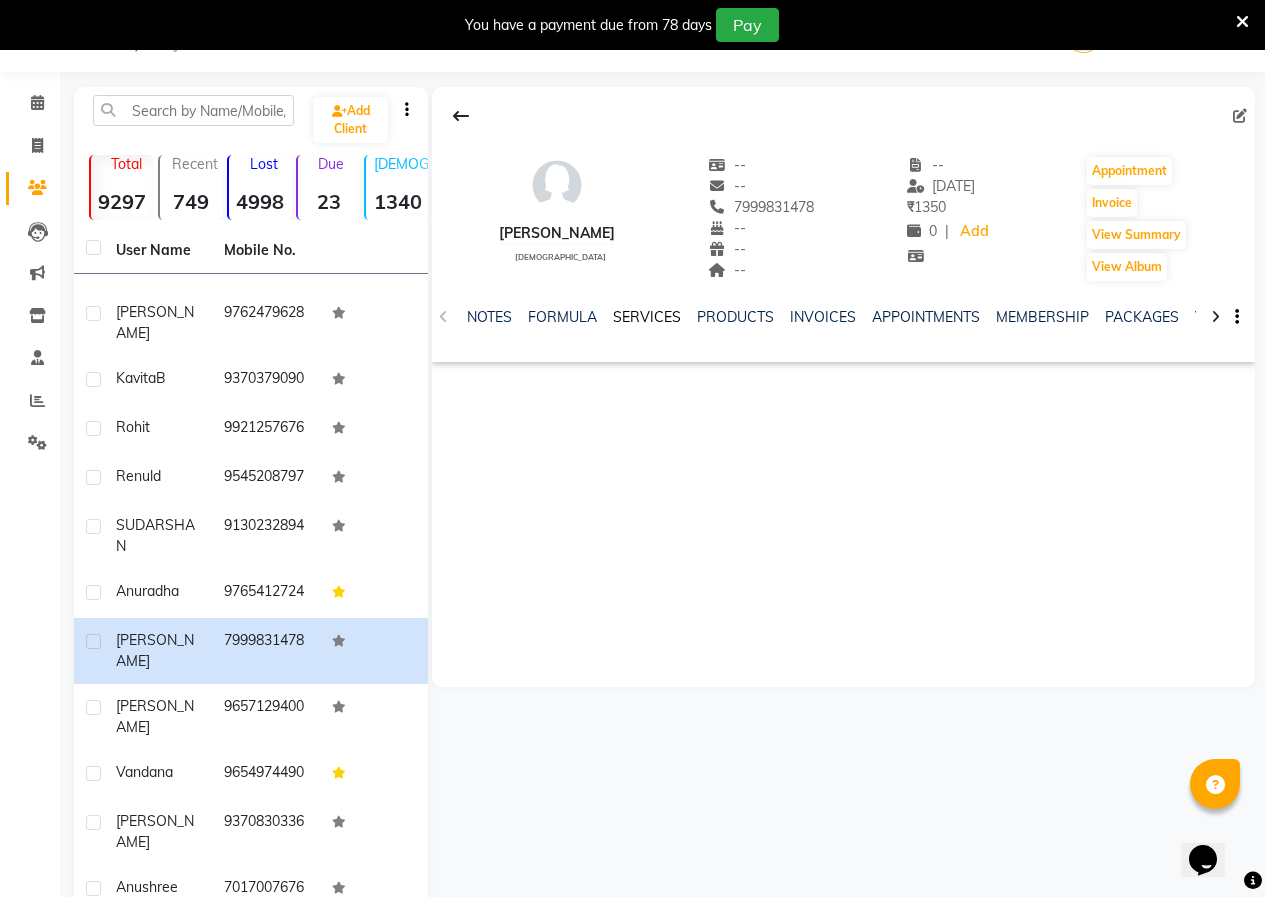 click on "SERVICES" 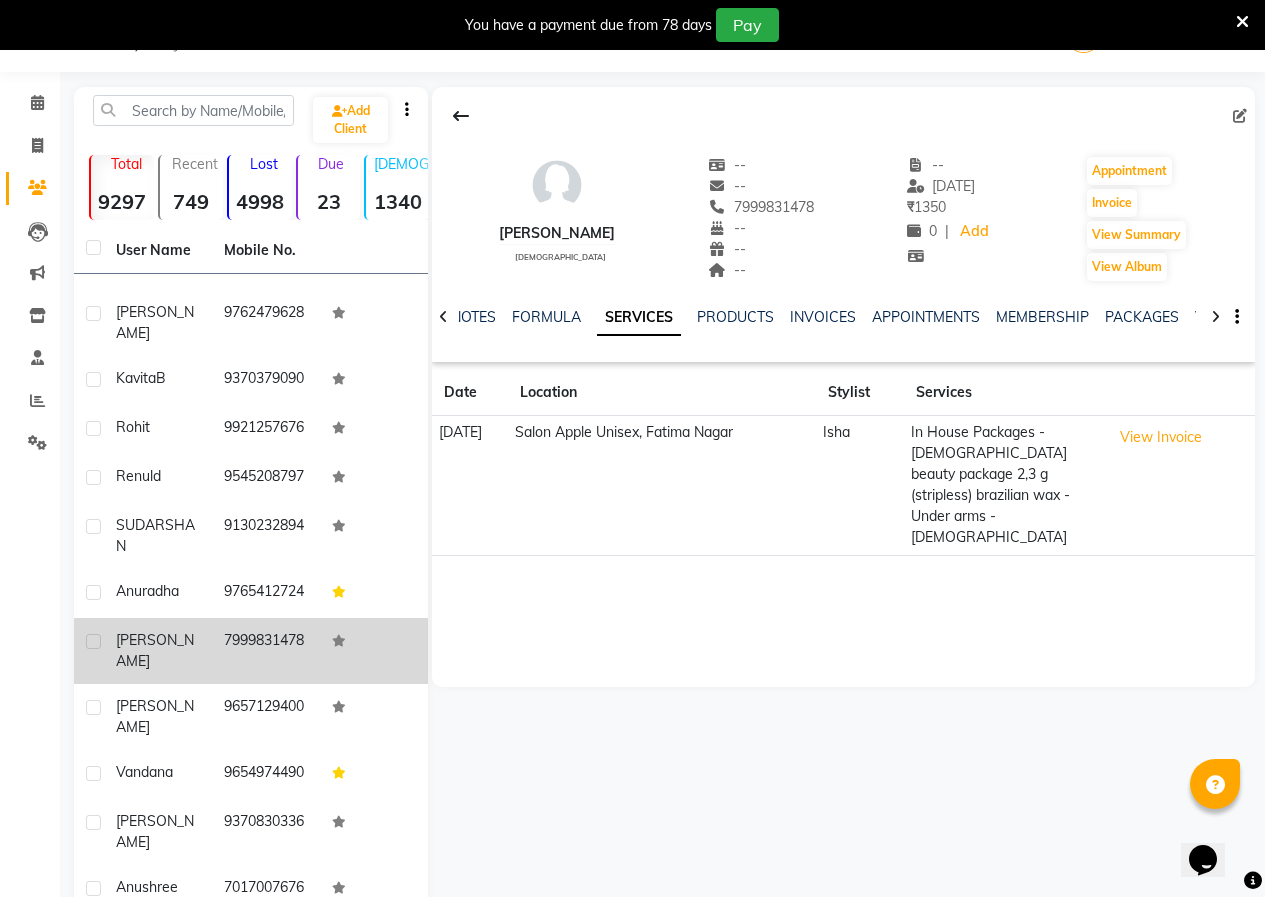 click 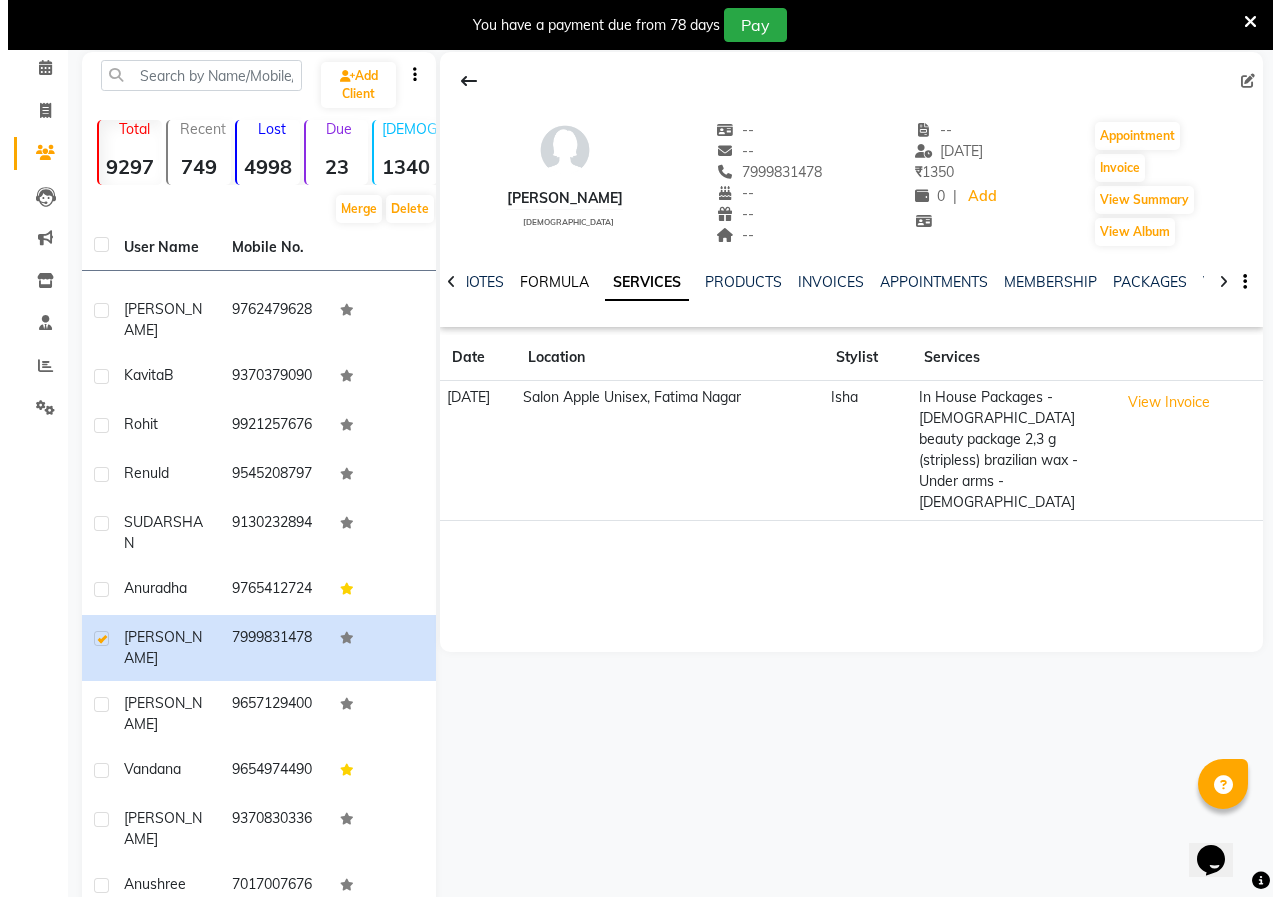scroll, scrollTop: 42, scrollLeft: 0, axis: vertical 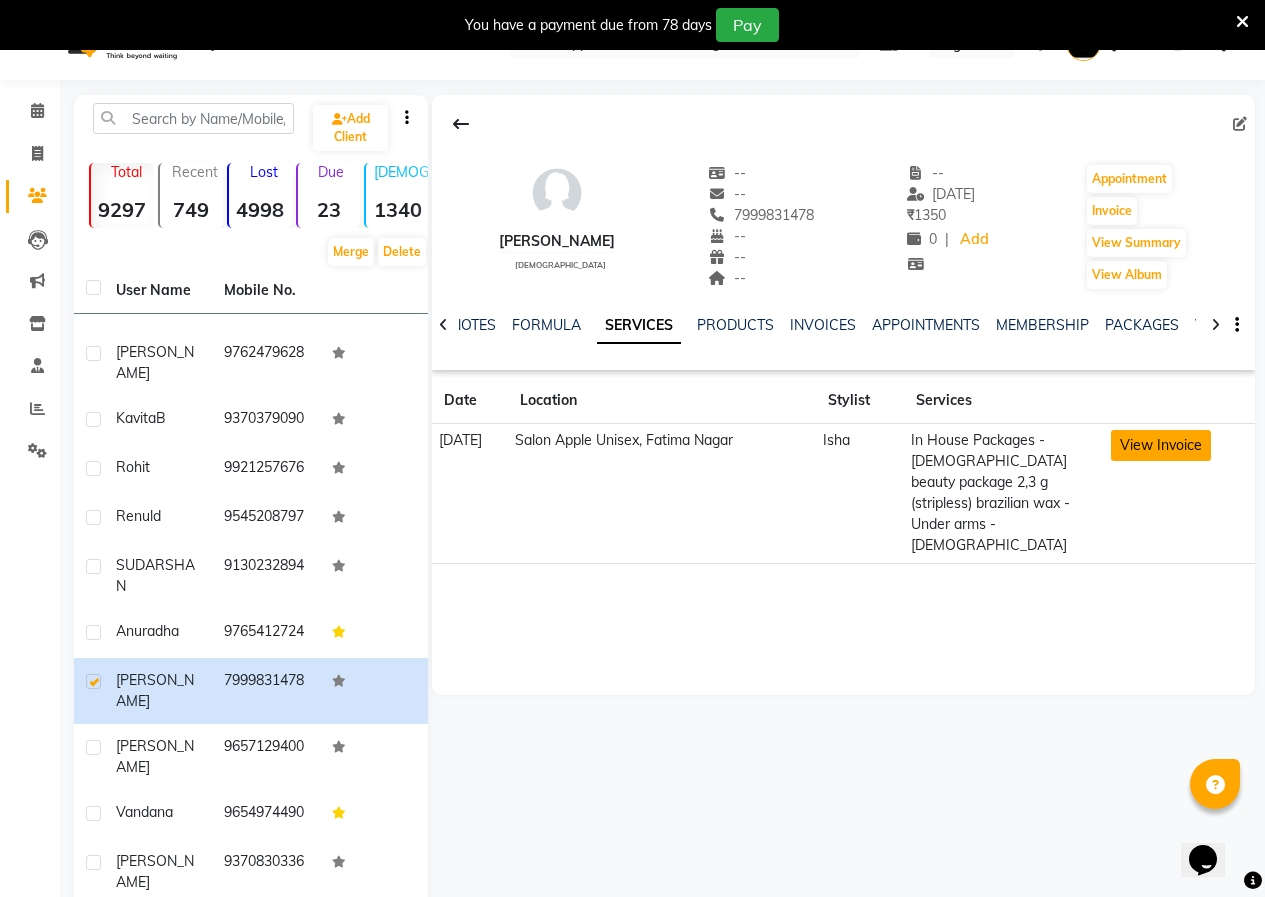 click on "View Invoice" 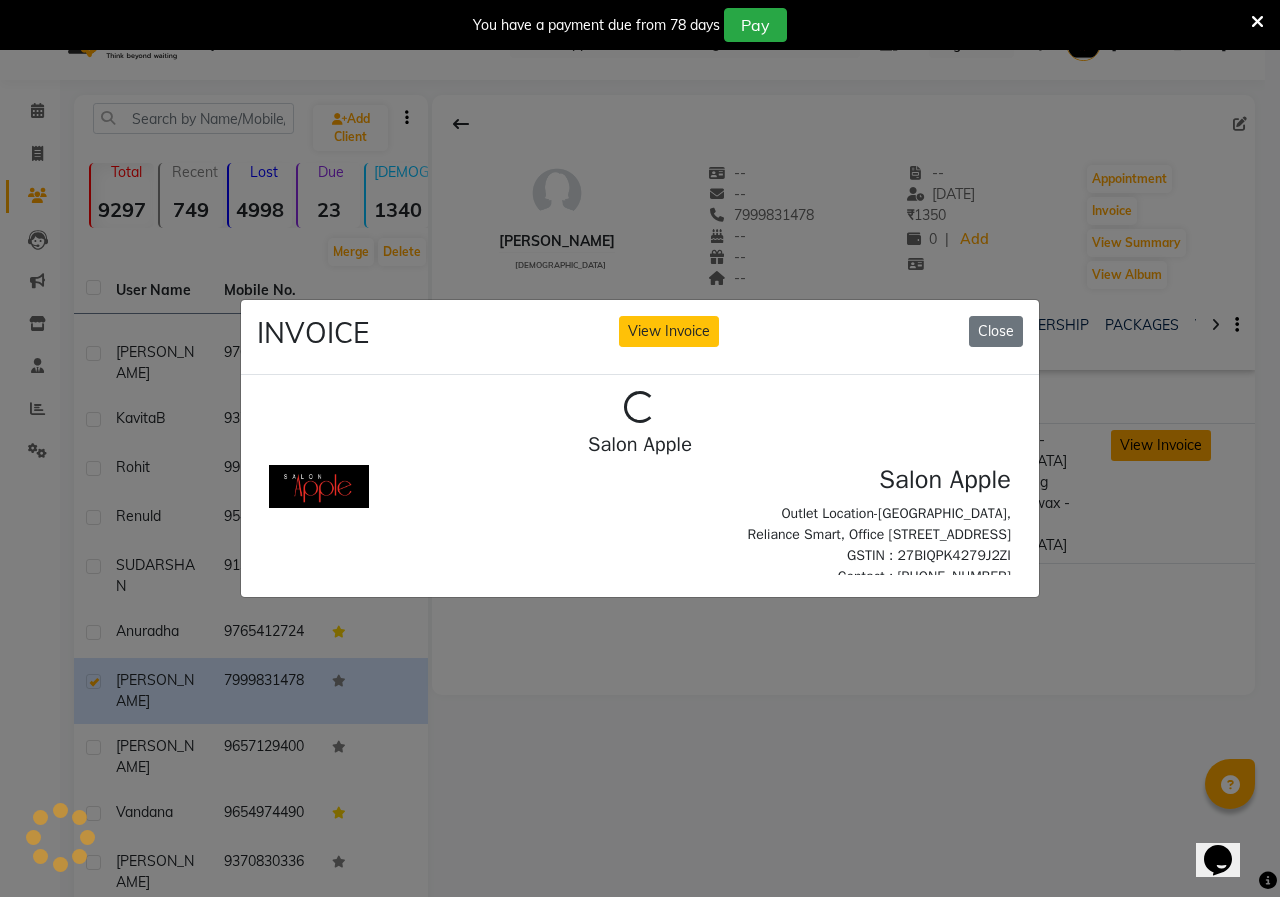 scroll, scrollTop: 0, scrollLeft: 0, axis: both 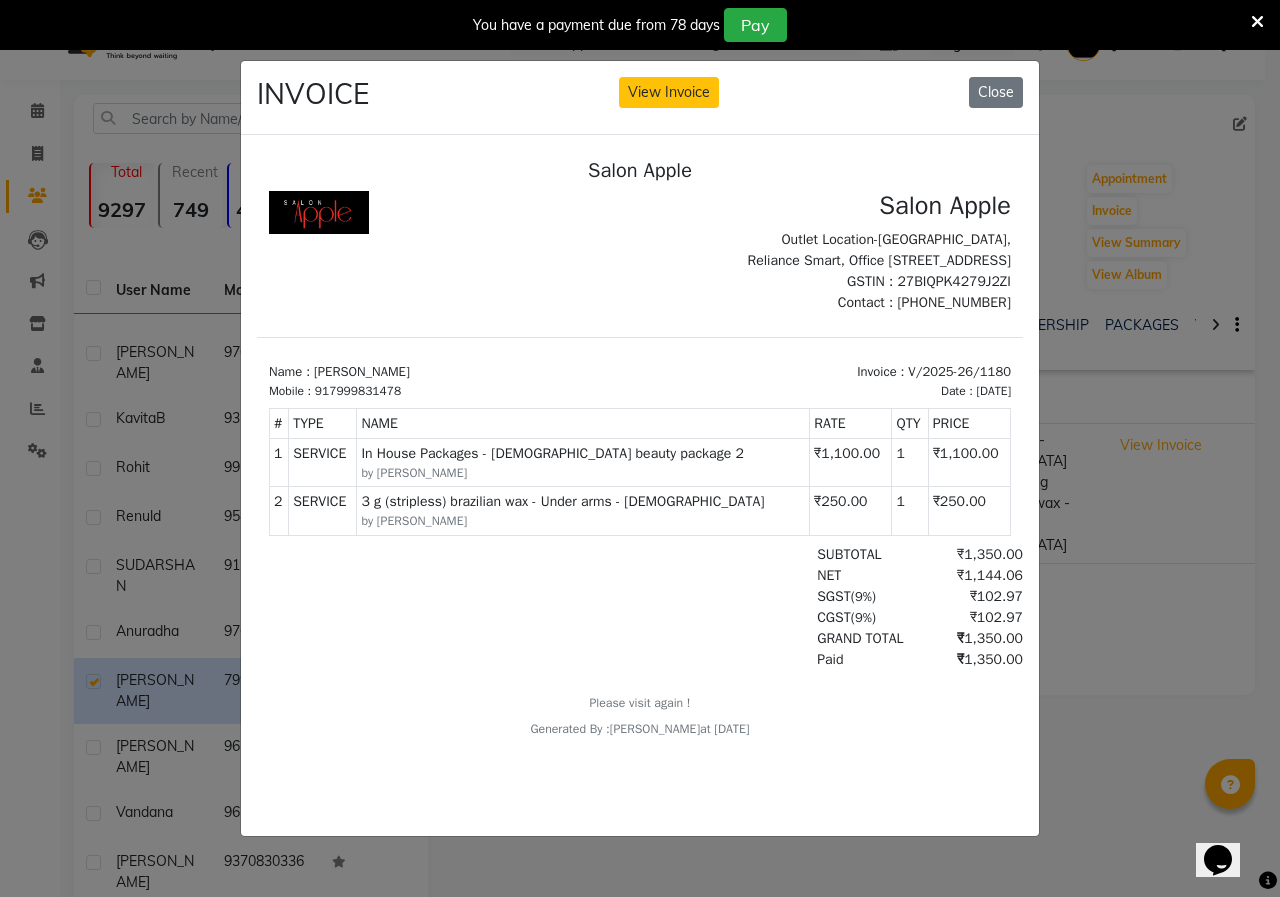 click on "₹1,350.00" at bounding box center [968, 638] 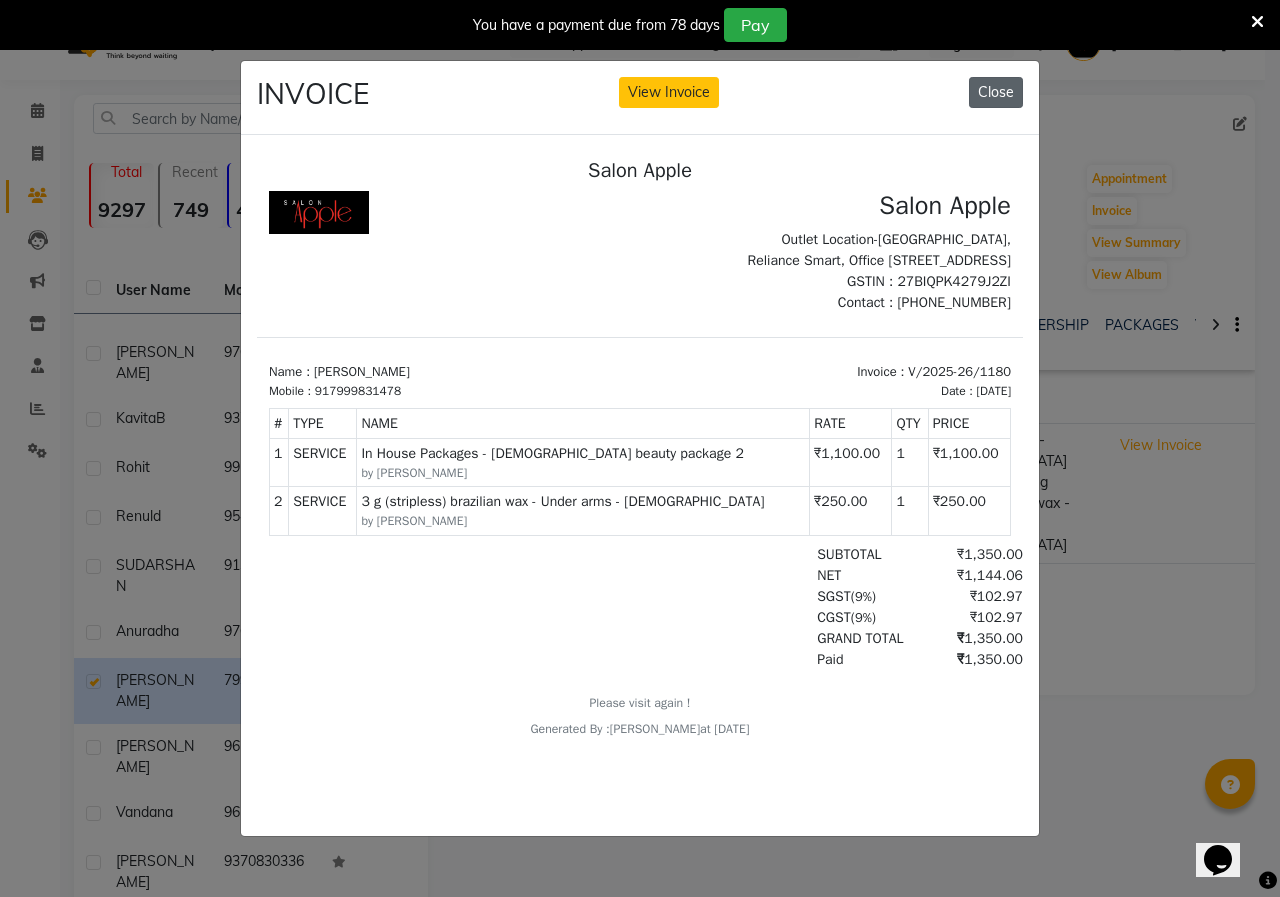 click on "Close" 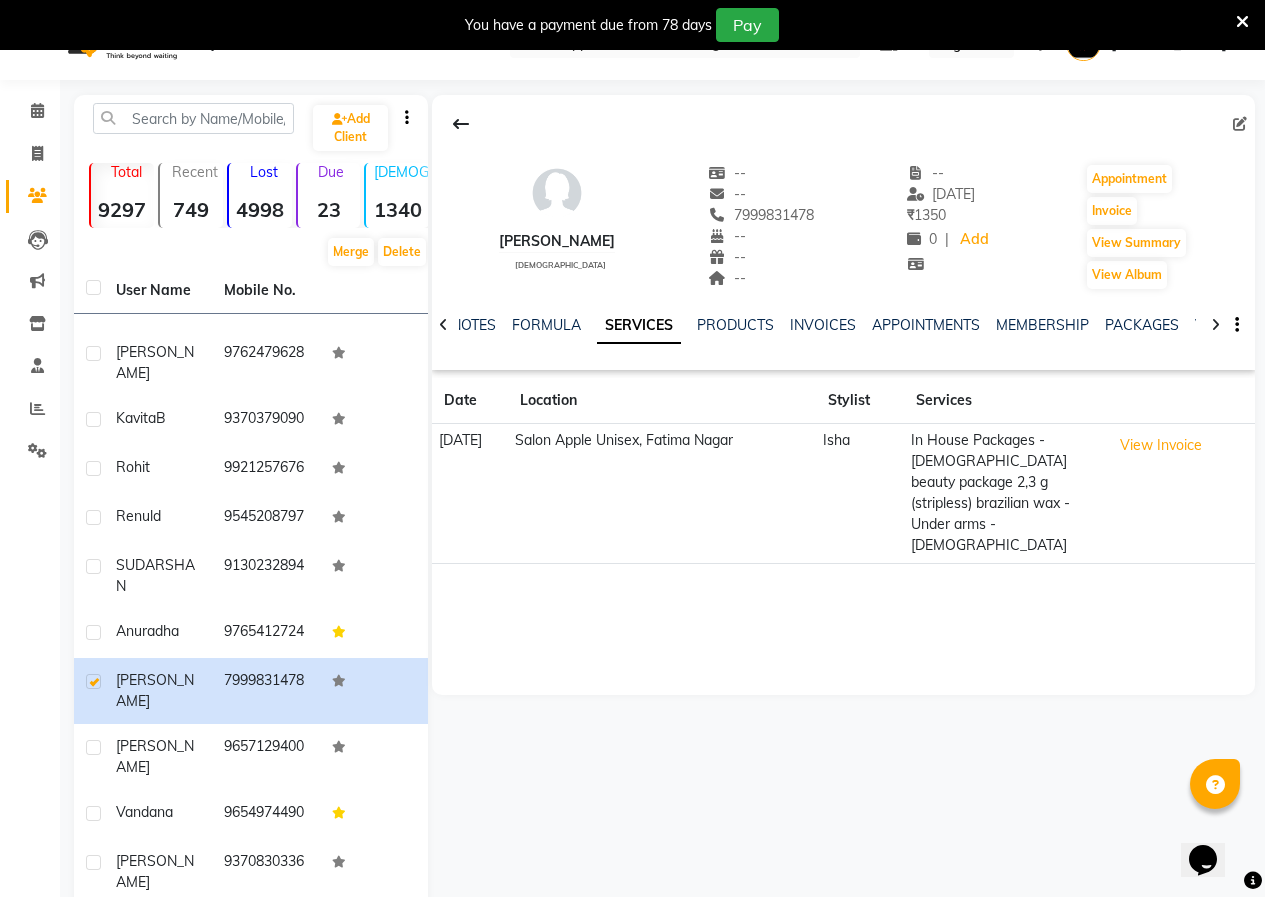 click on "View Invoice" 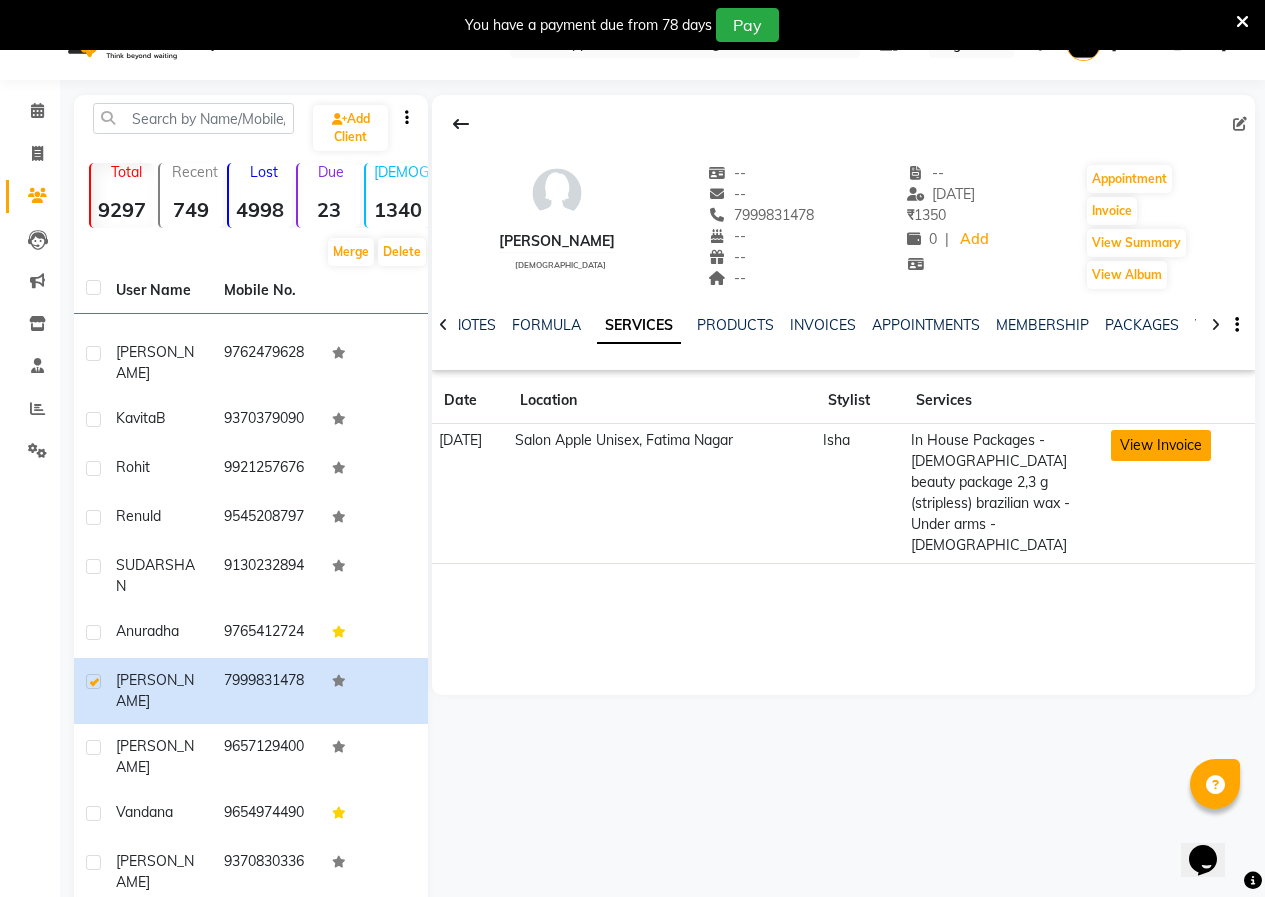 click on "View Invoice" 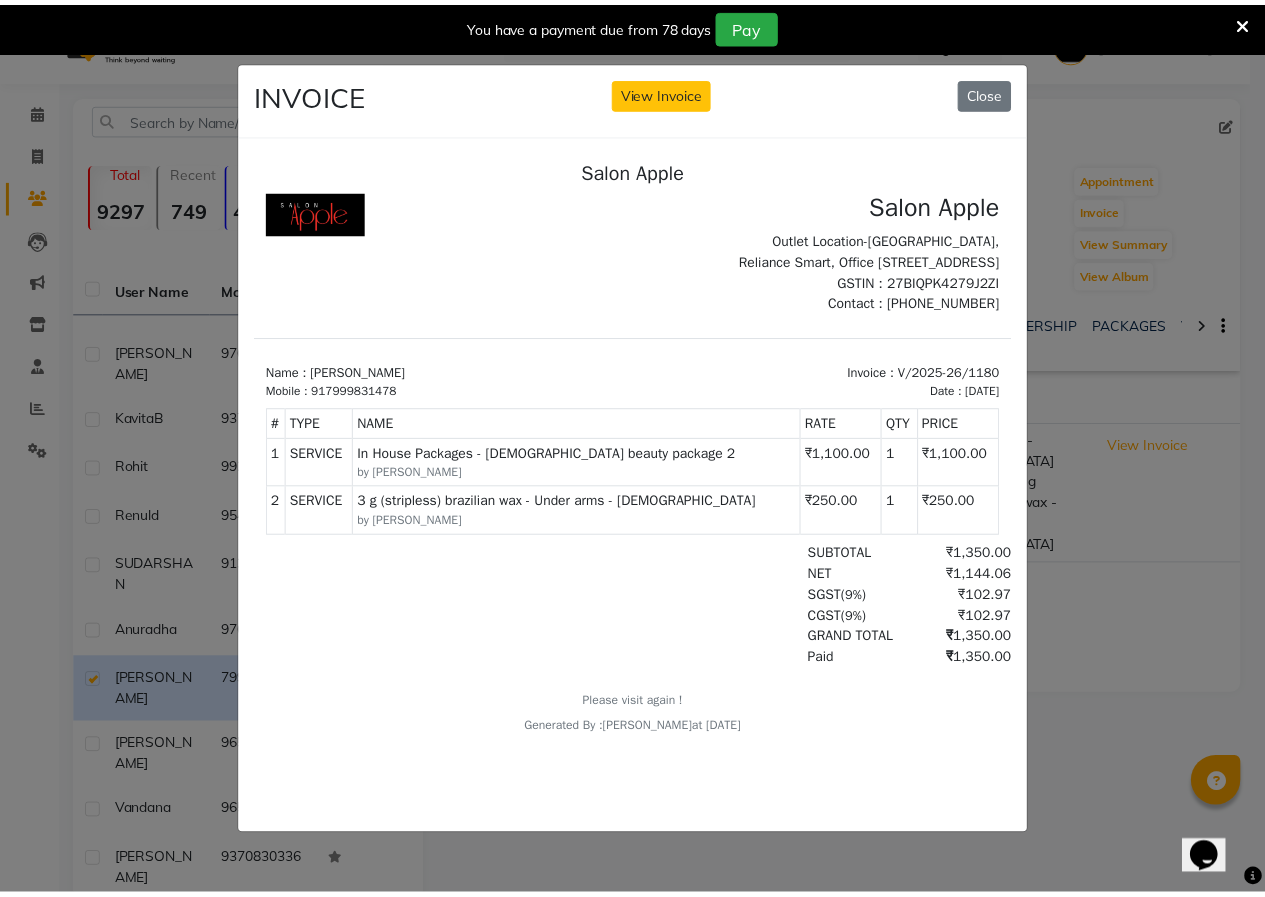 scroll, scrollTop: 16, scrollLeft: 0, axis: vertical 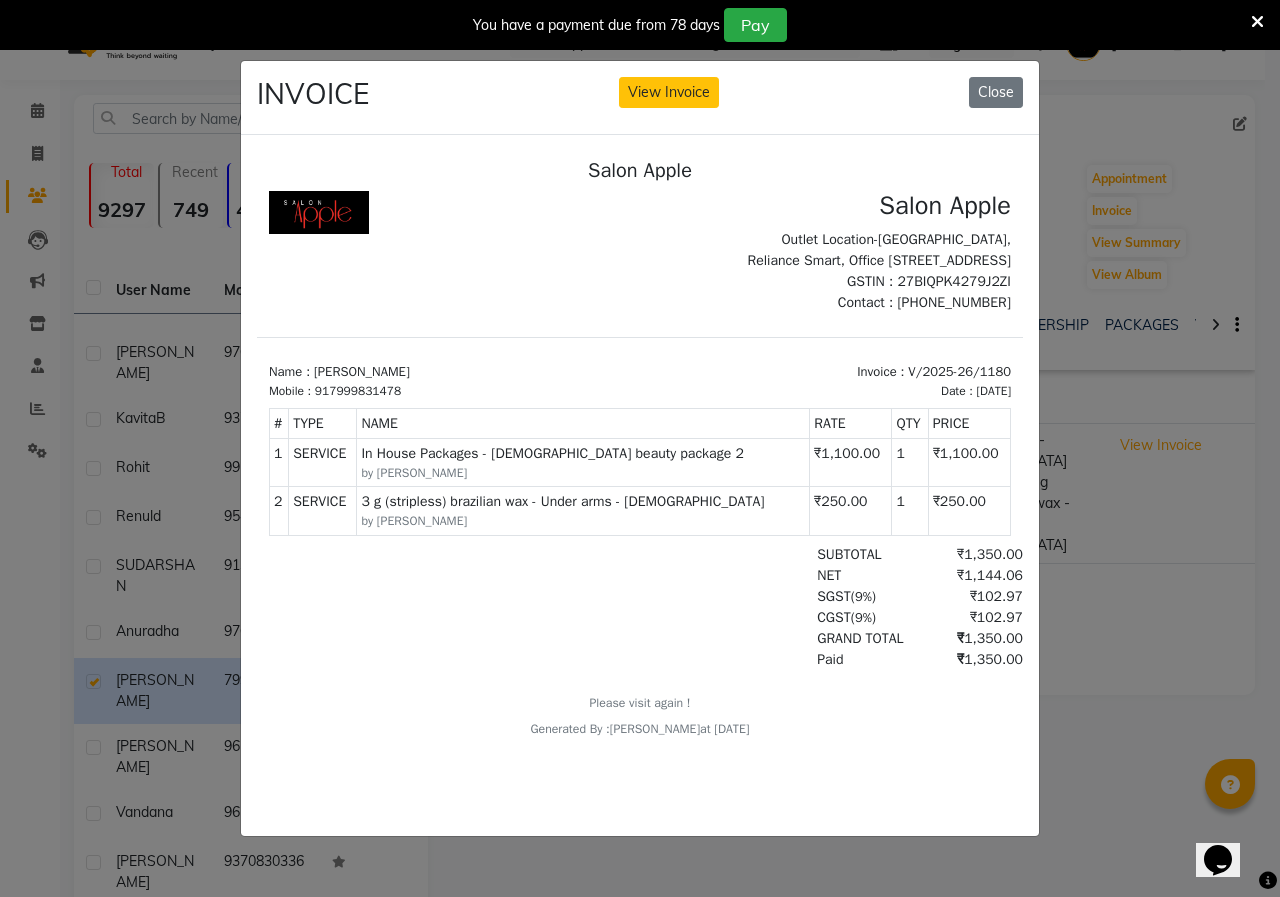click on "INVOICE View Invoice Close" 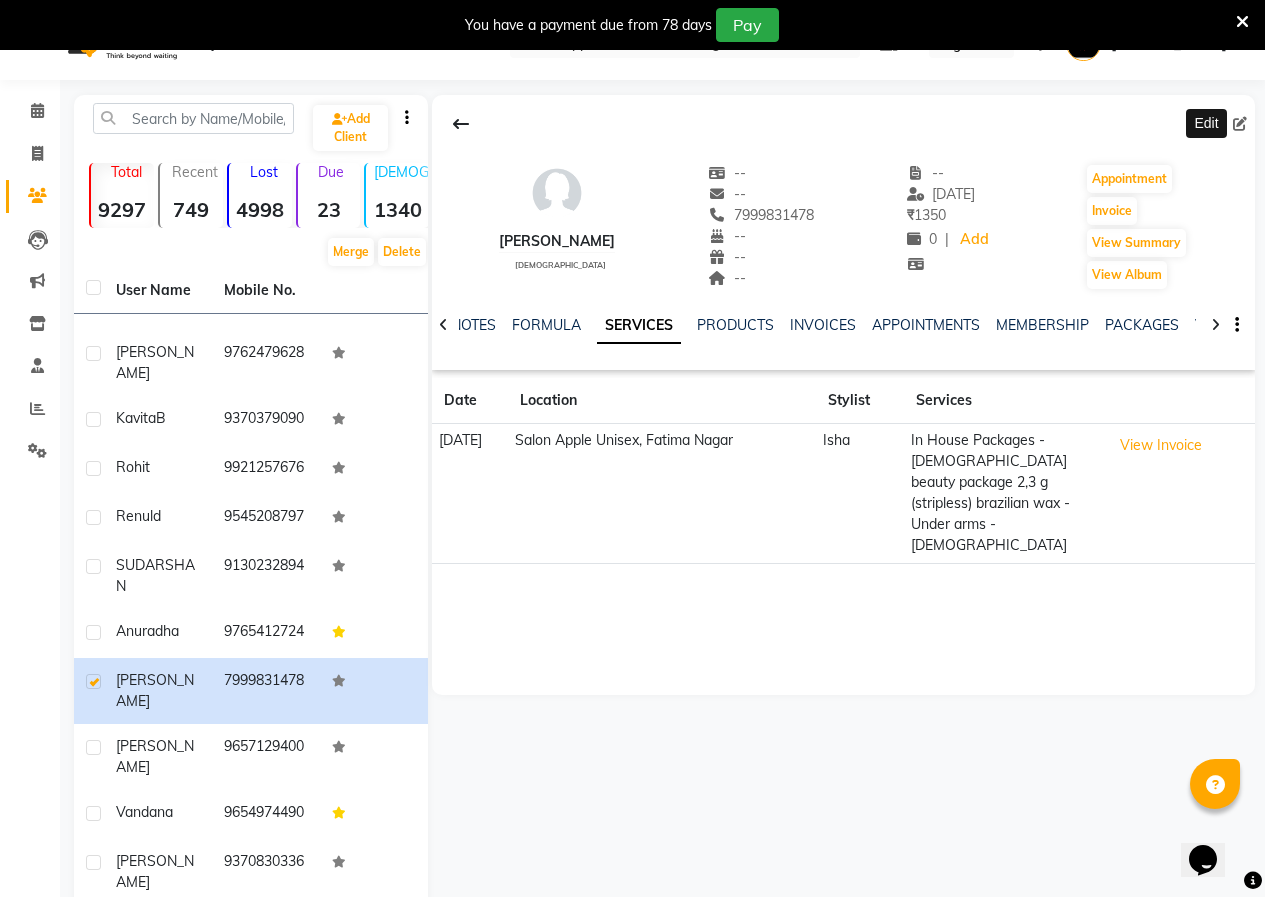 click 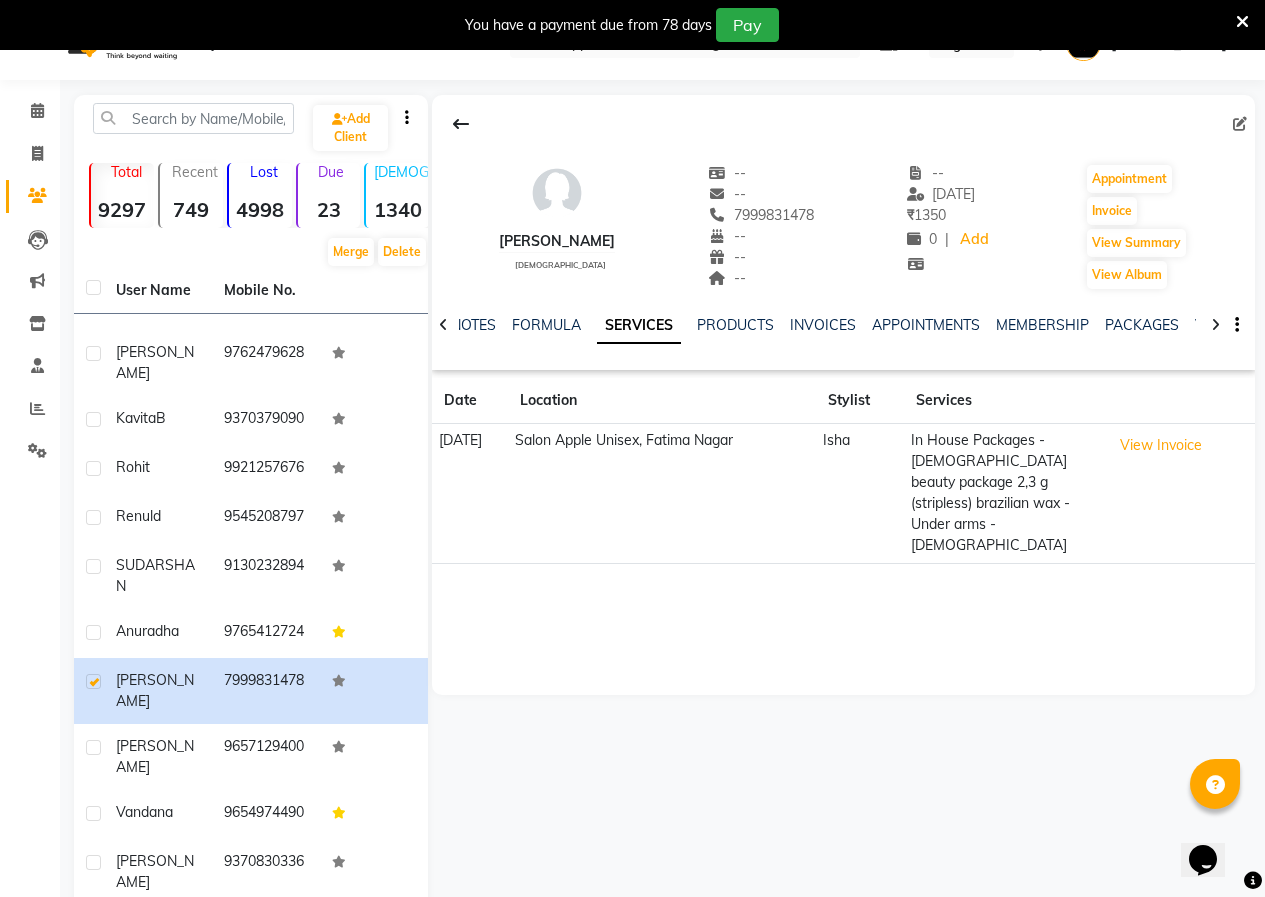 click 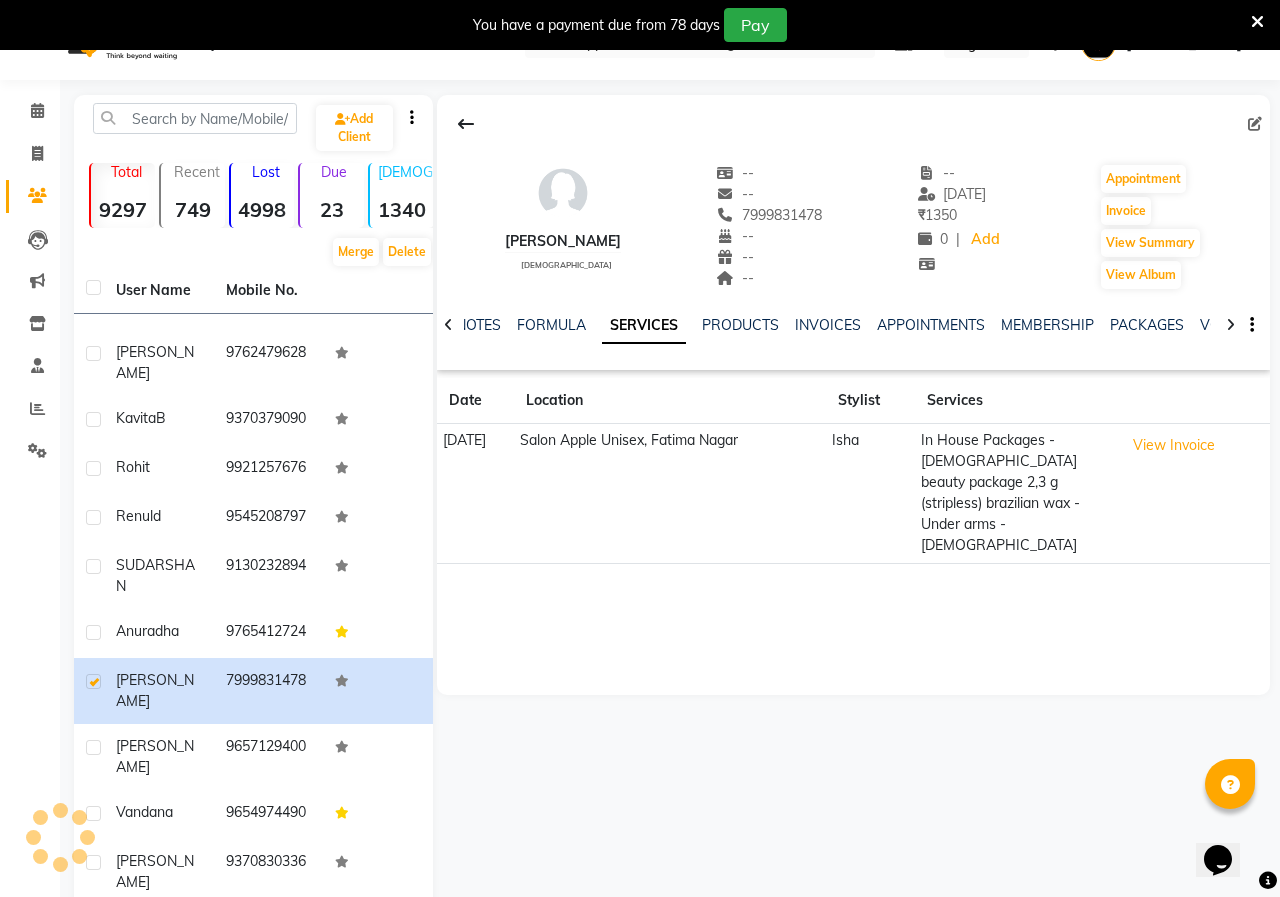 select 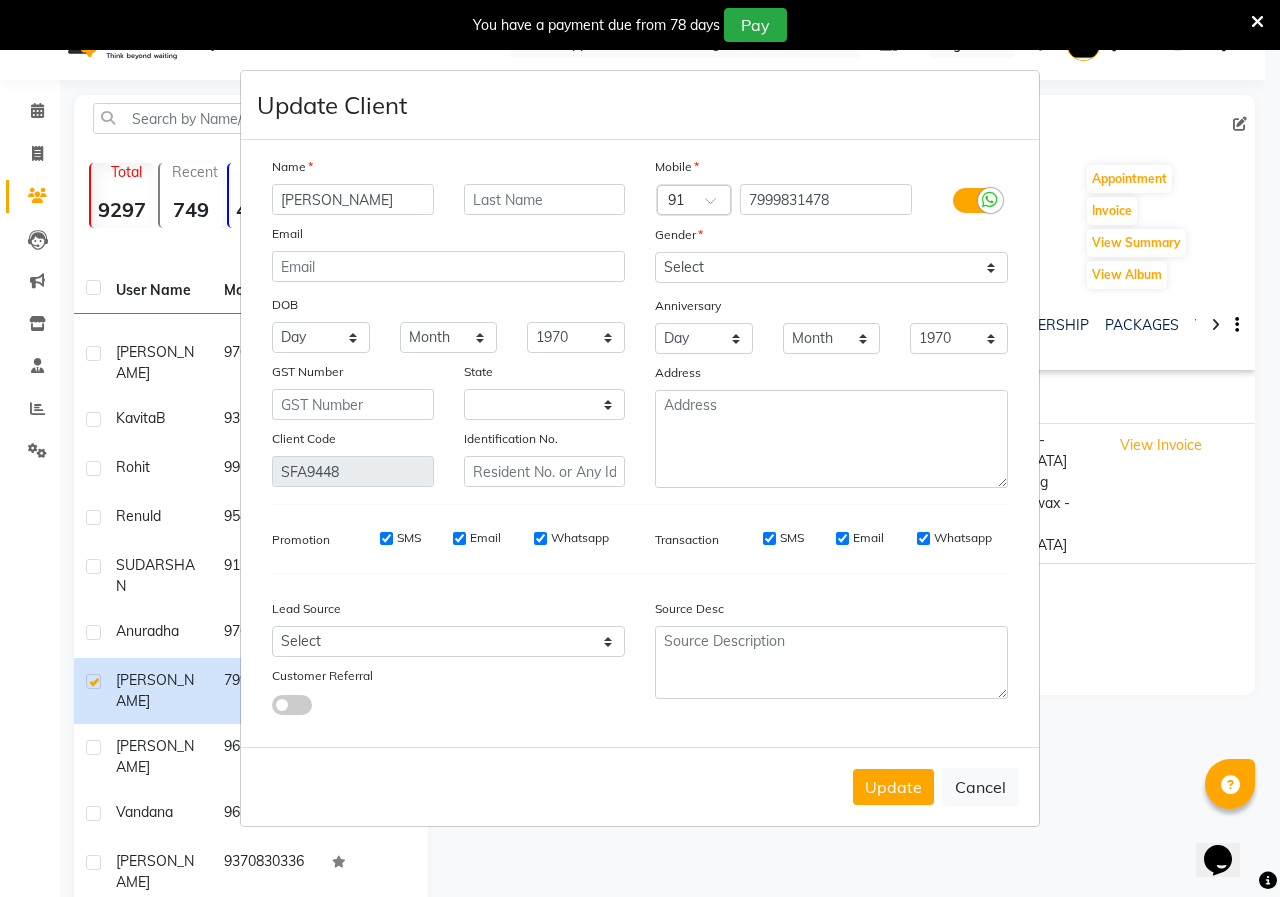 click on "Mobile" at bounding box center [831, 170] 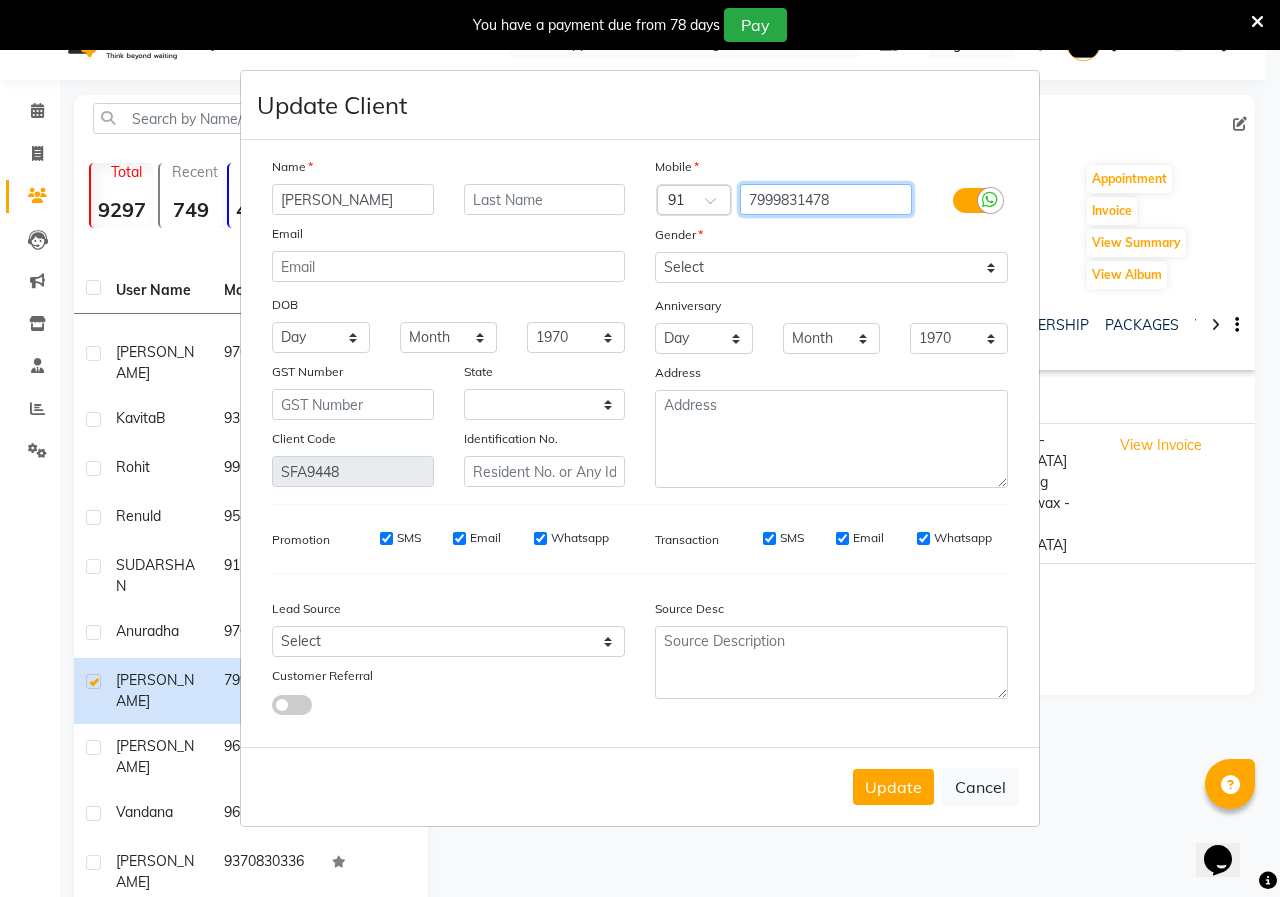 click on "7999831478" at bounding box center [826, 199] 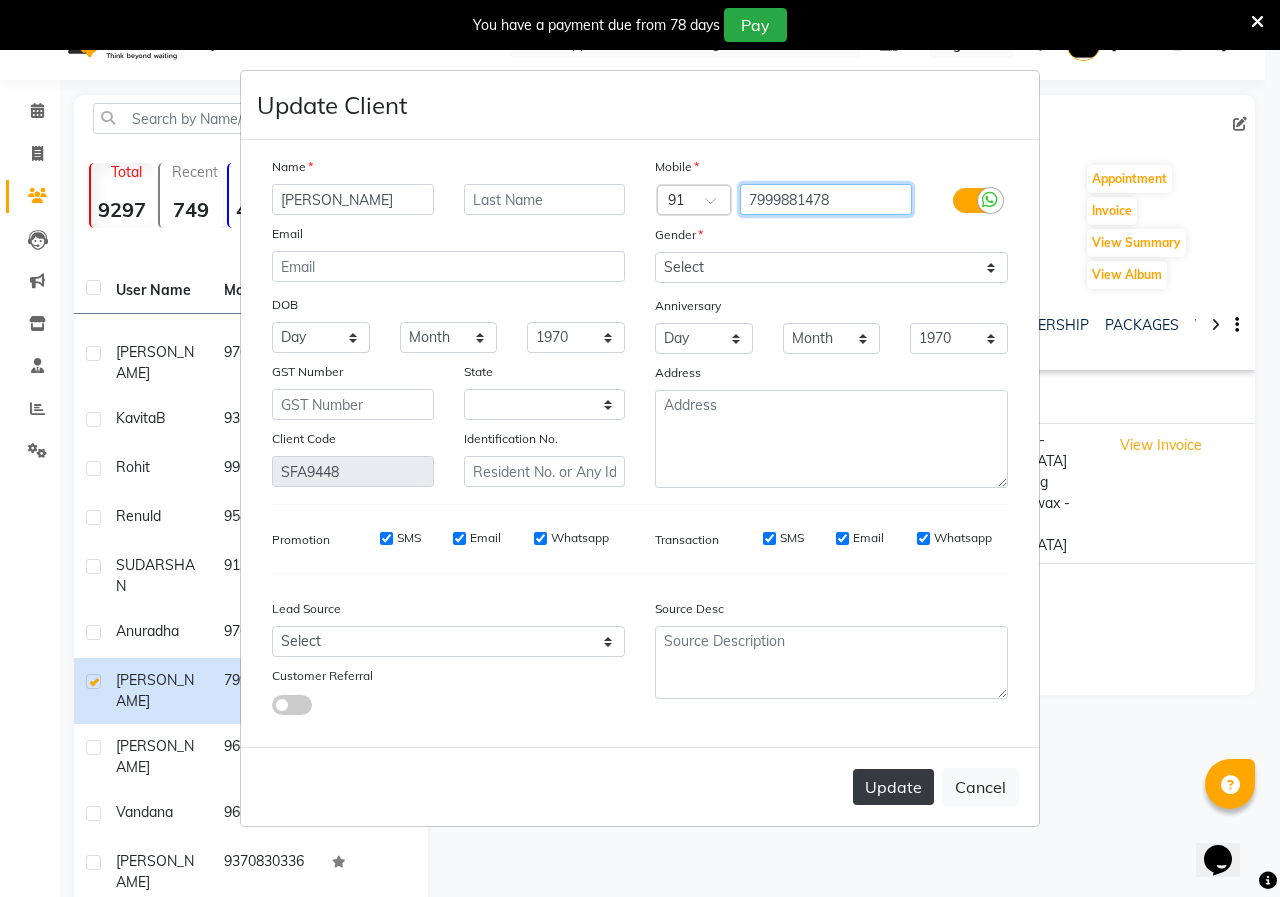 type on "7999881478" 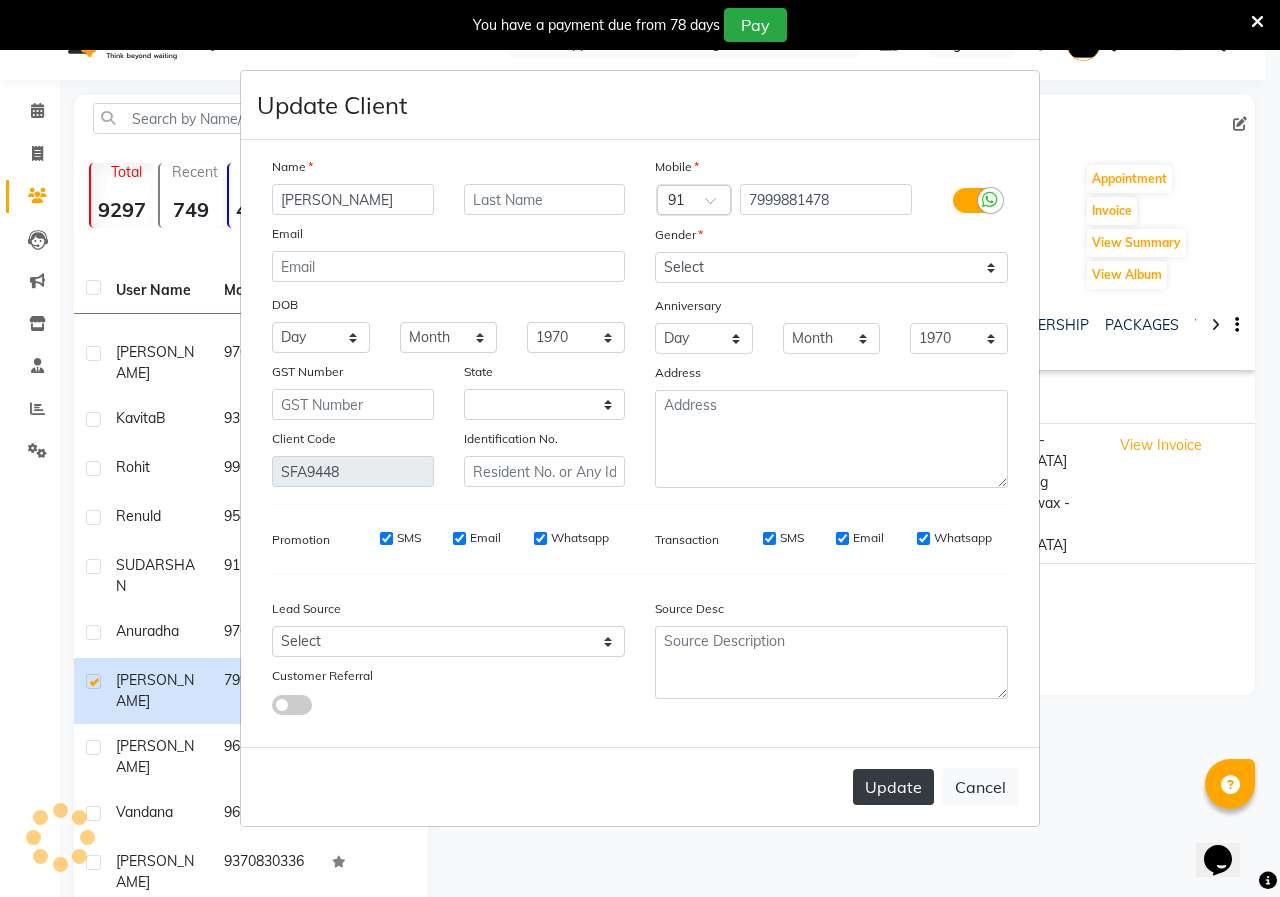 click on "Update" at bounding box center (893, 787) 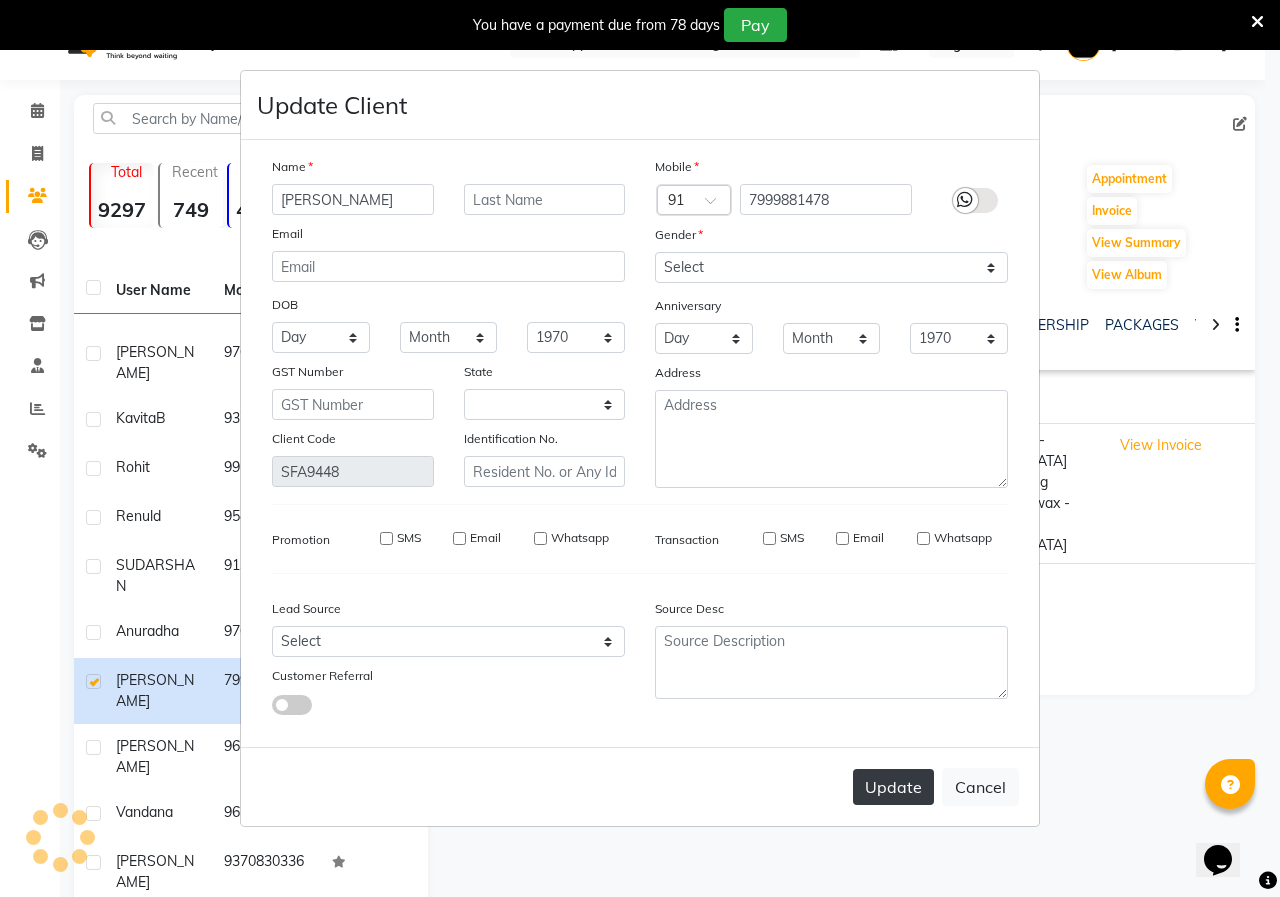 type 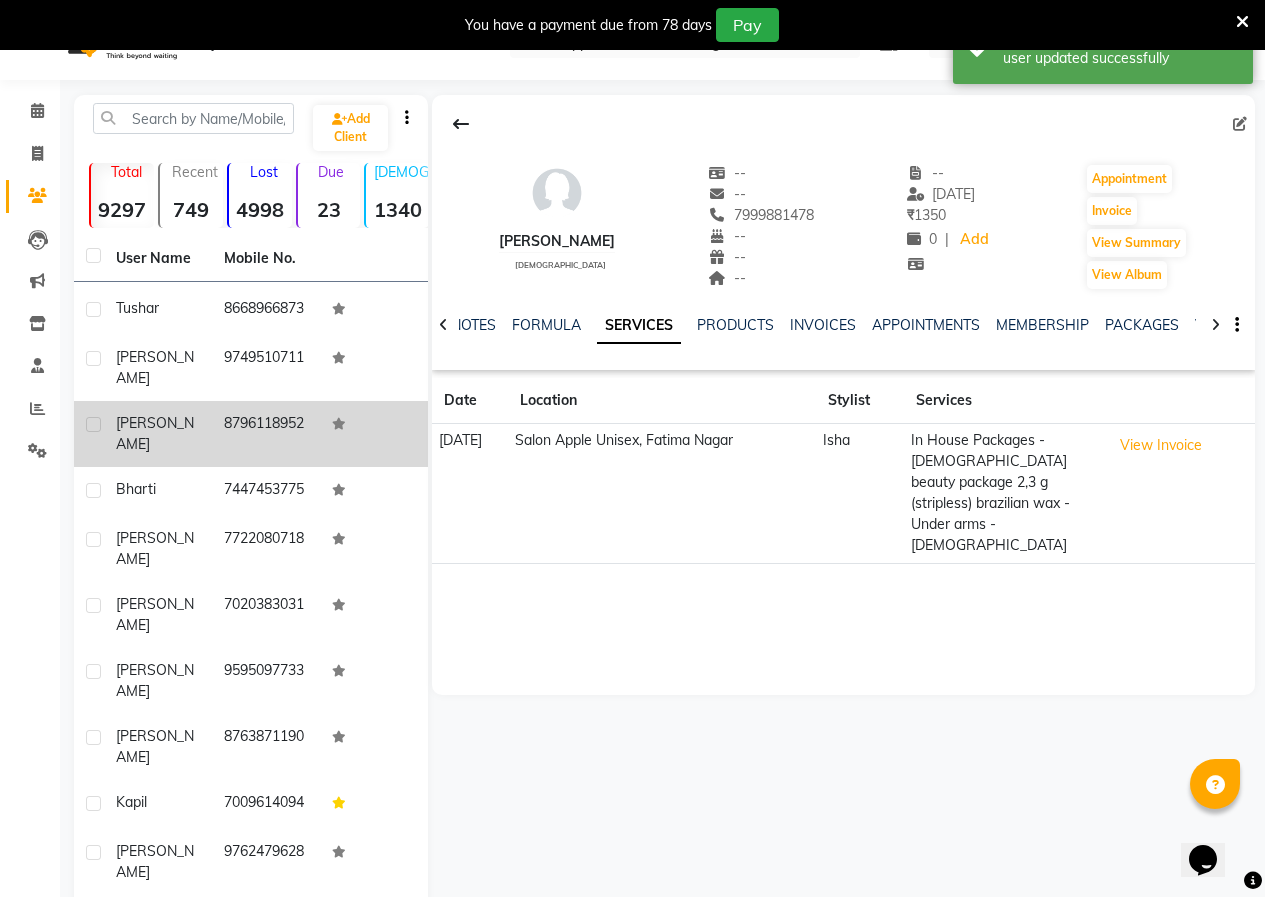 scroll, scrollTop: 438, scrollLeft: 0, axis: vertical 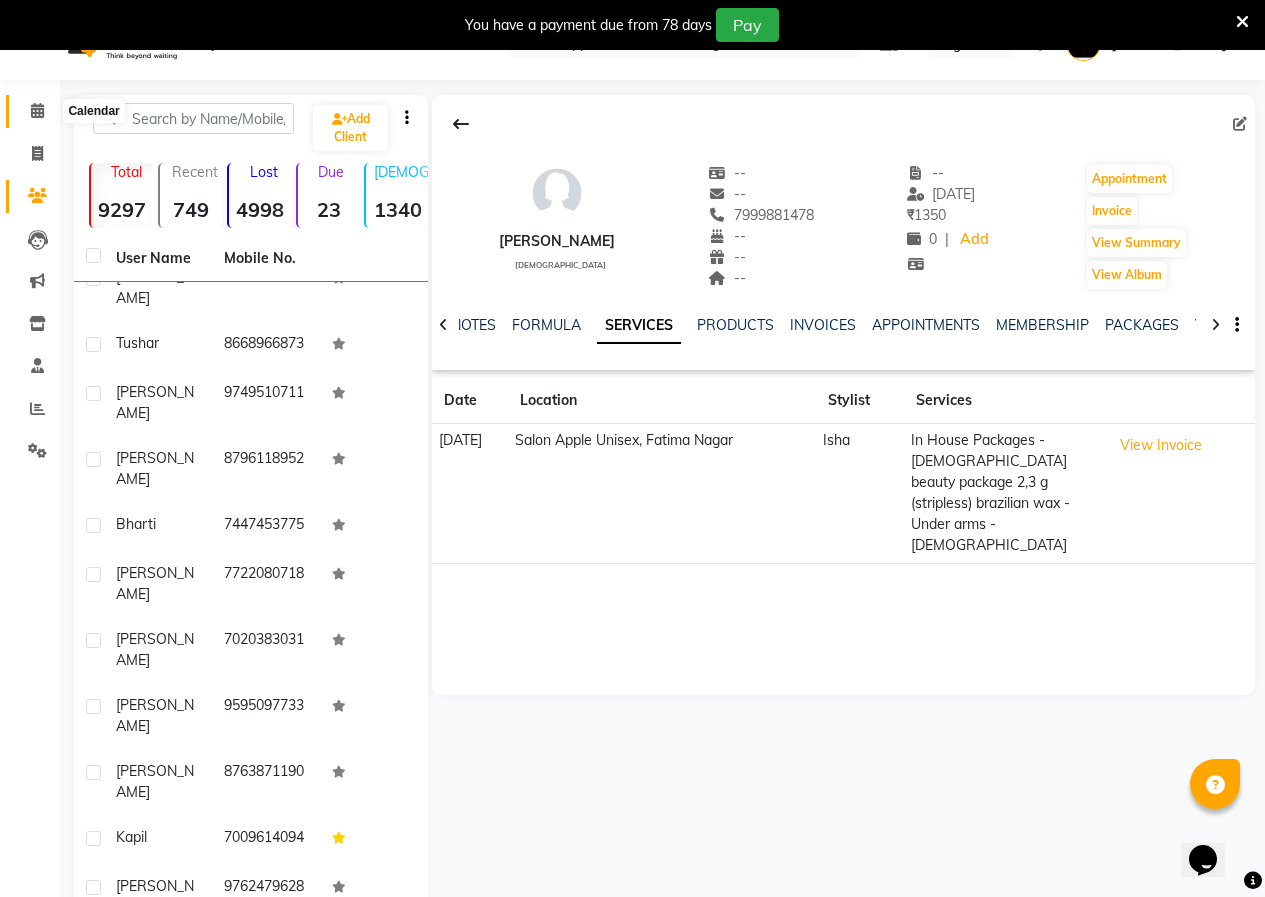 click 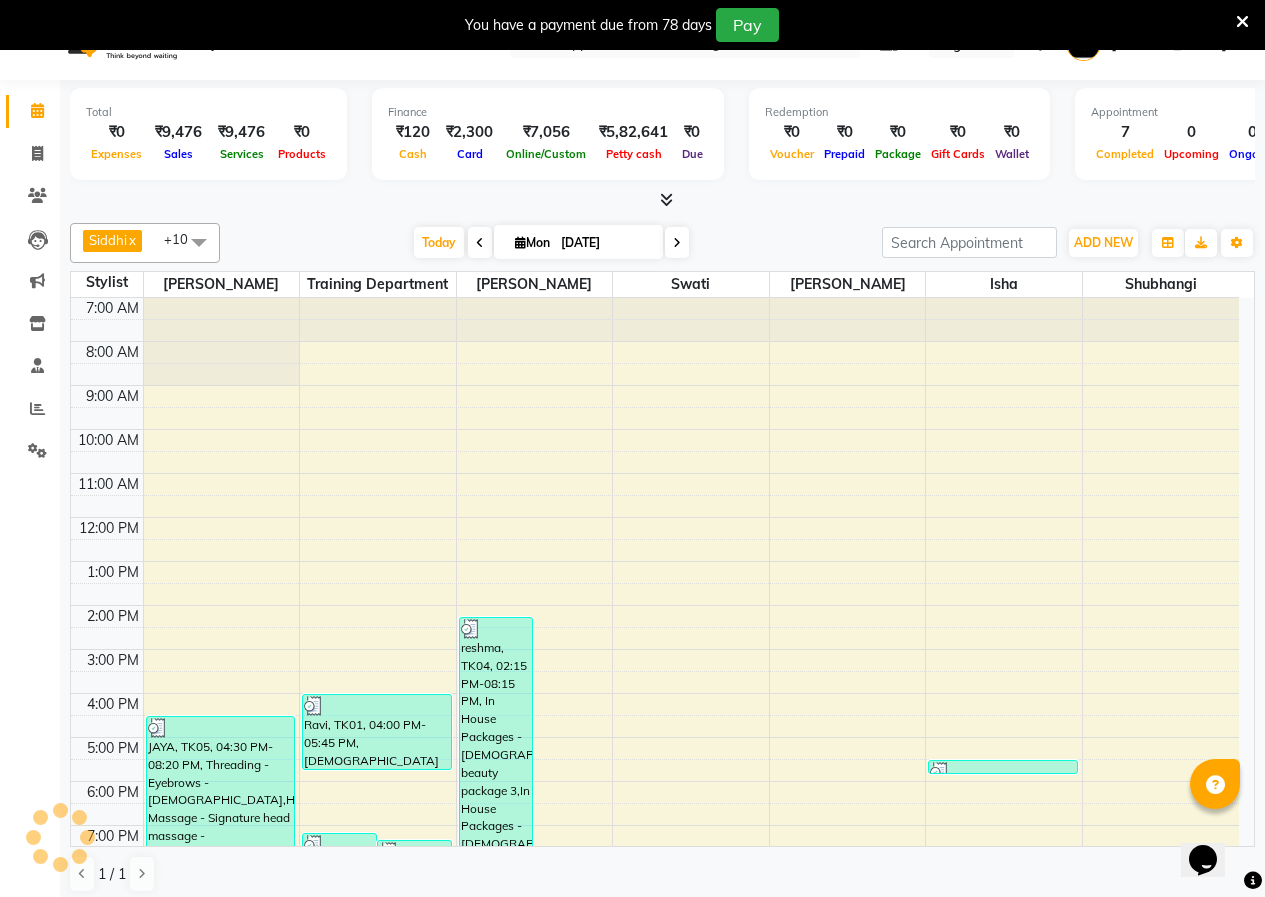 scroll, scrollTop: 0, scrollLeft: 0, axis: both 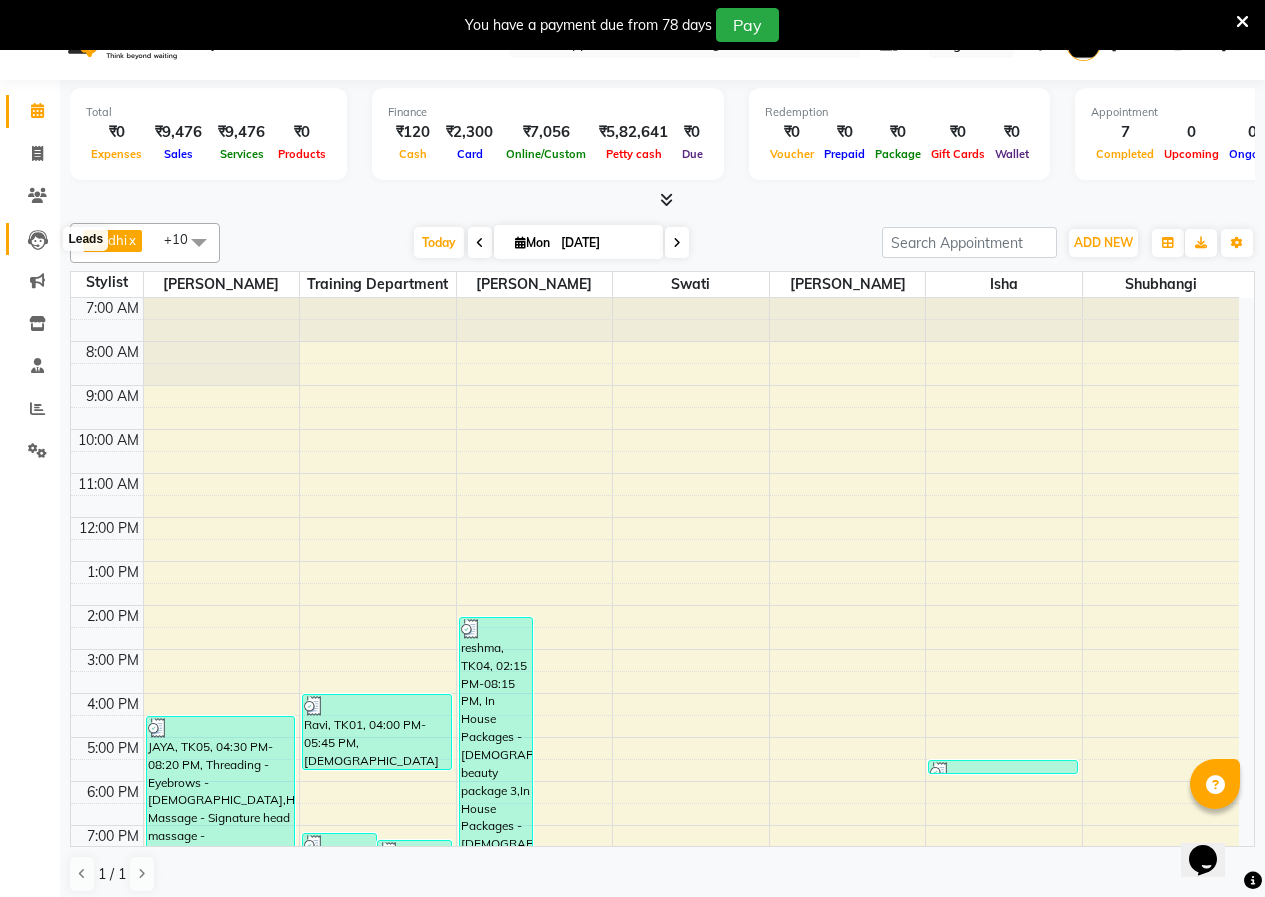 click 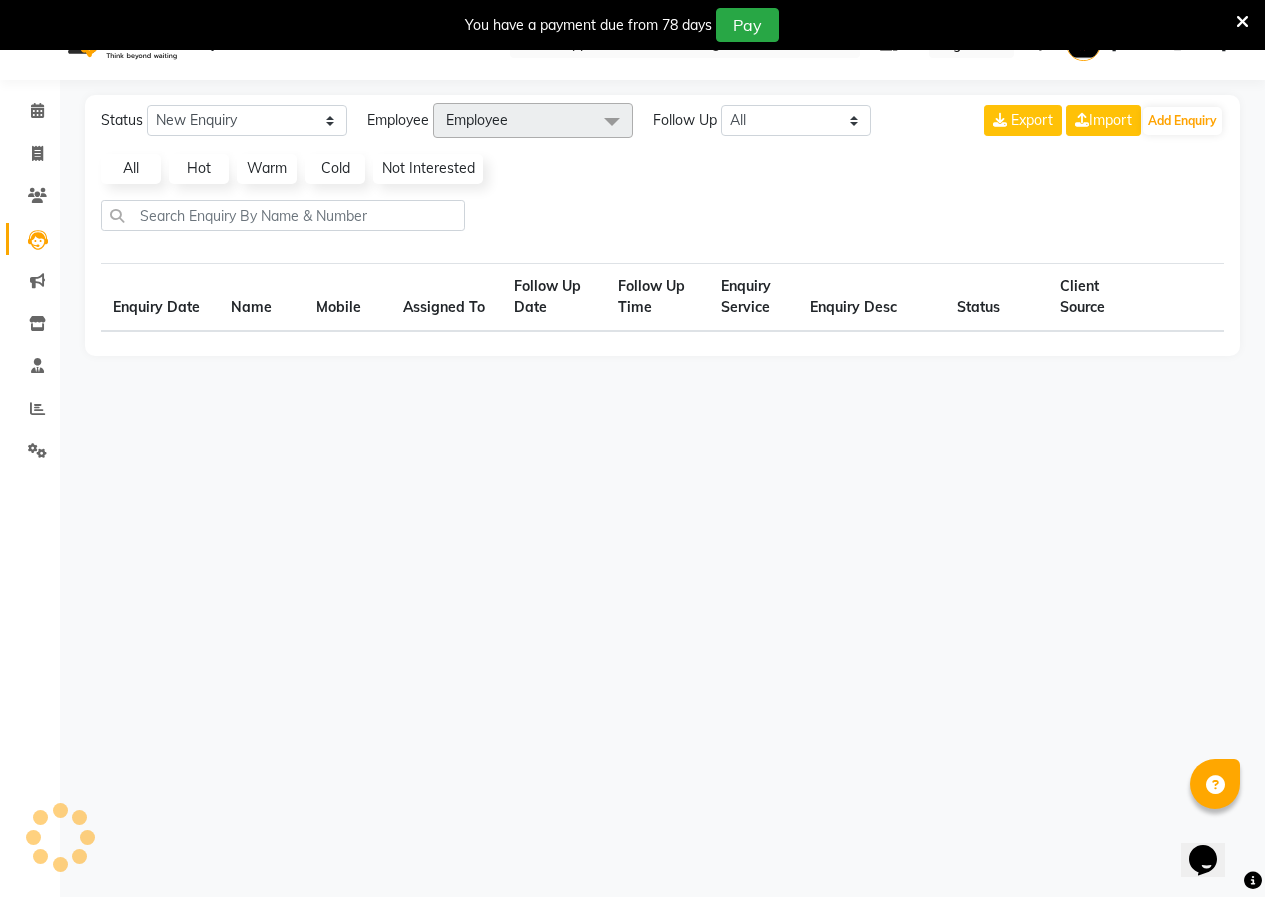 select on "10" 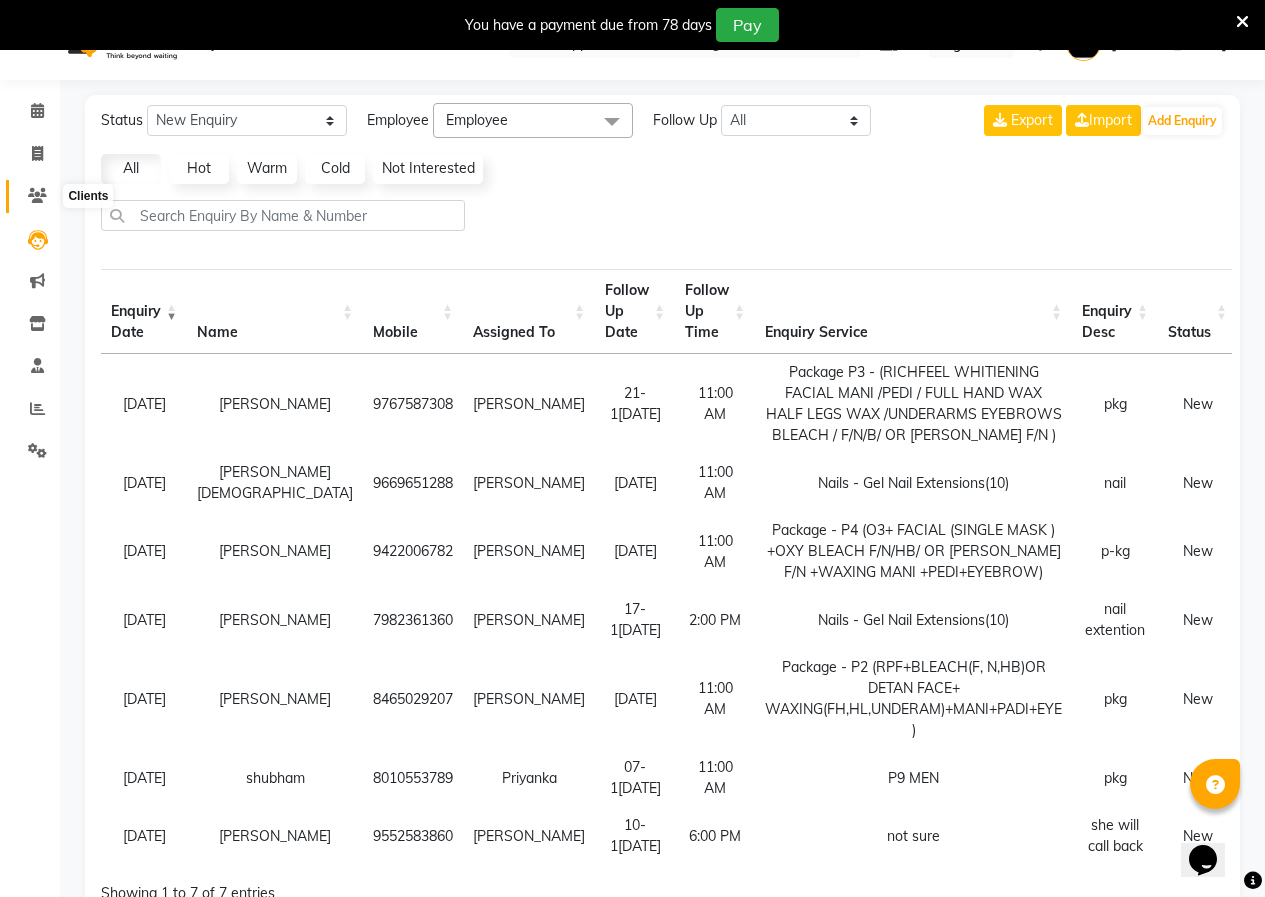 click 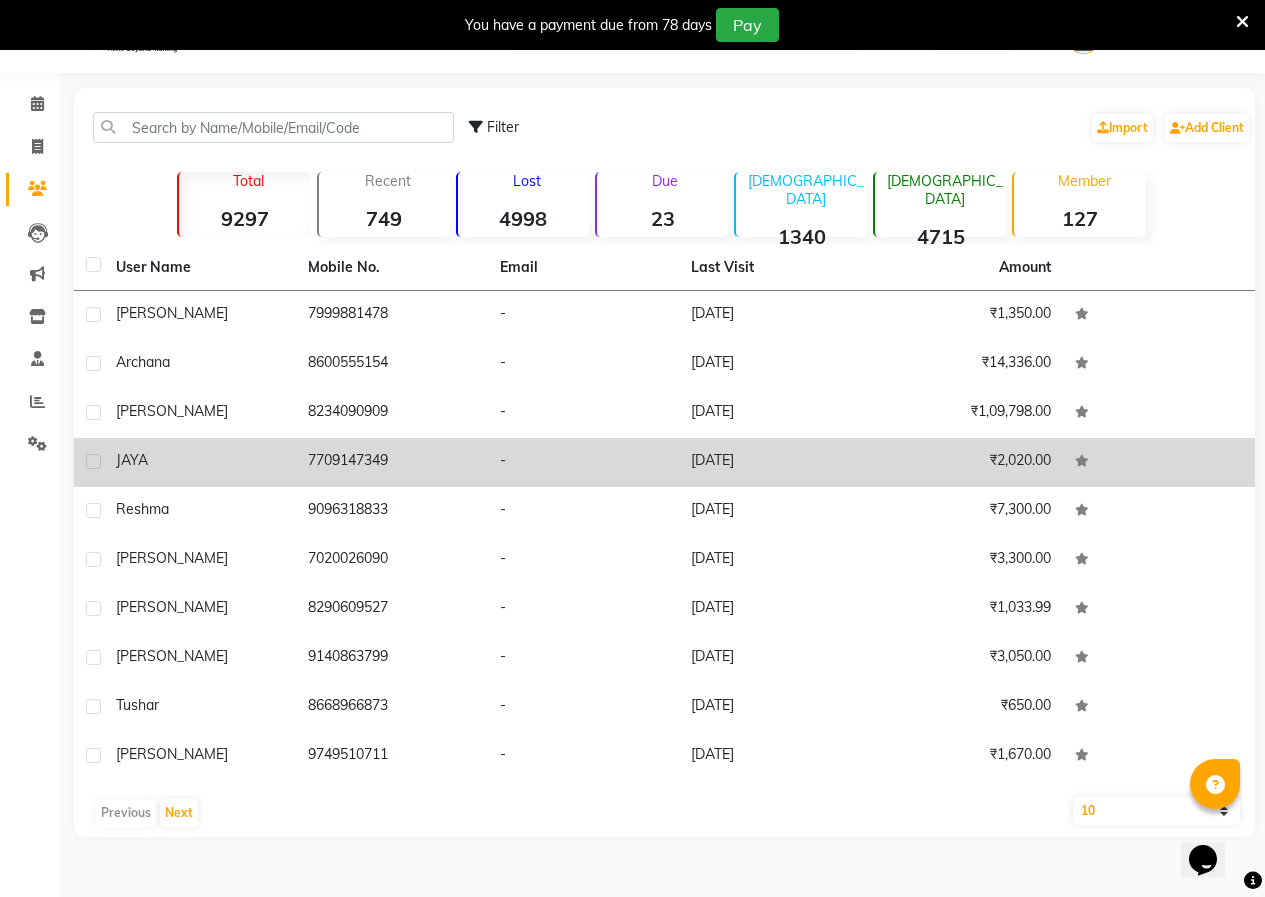 scroll, scrollTop: 50, scrollLeft: 0, axis: vertical 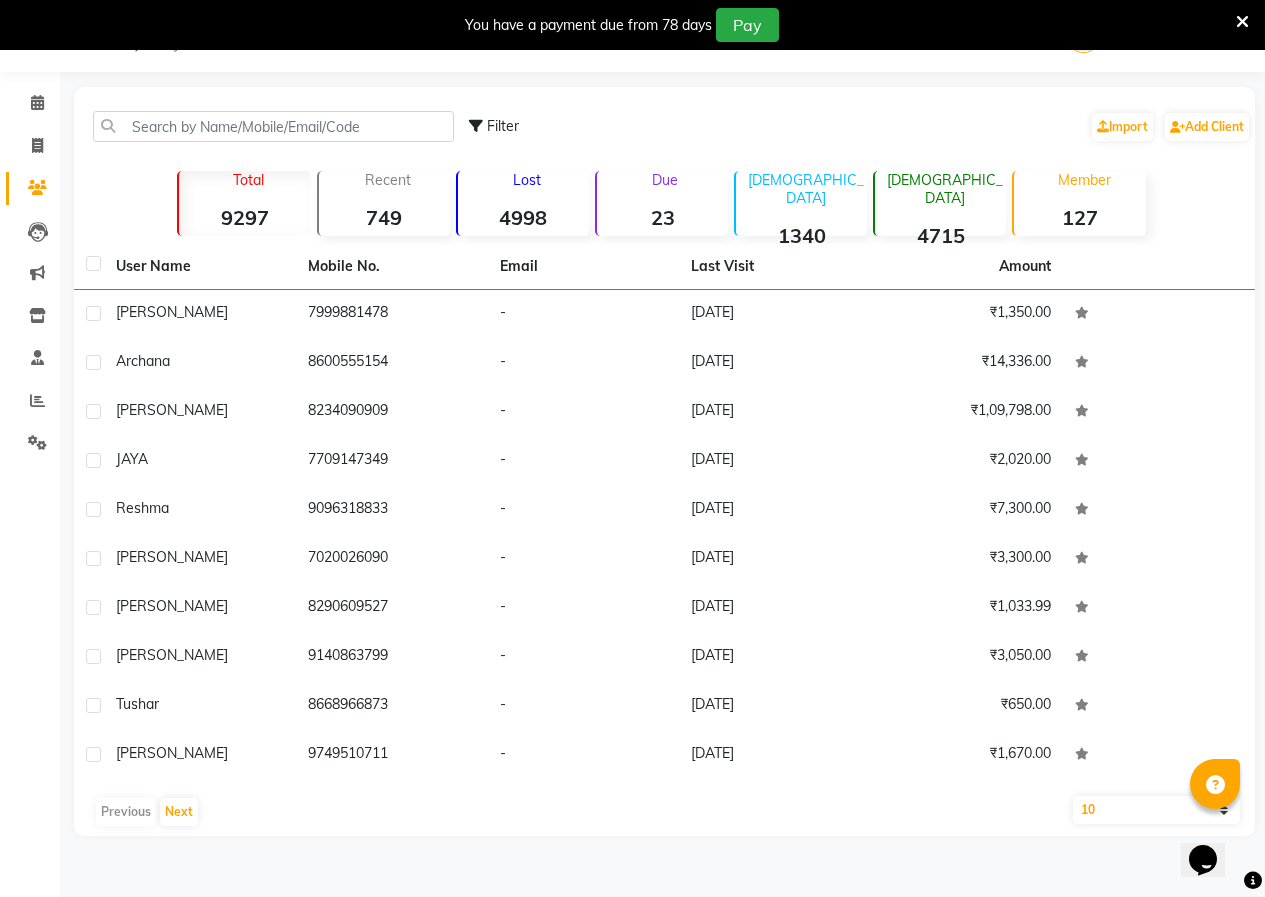 click at bounding box center (1215, 784) 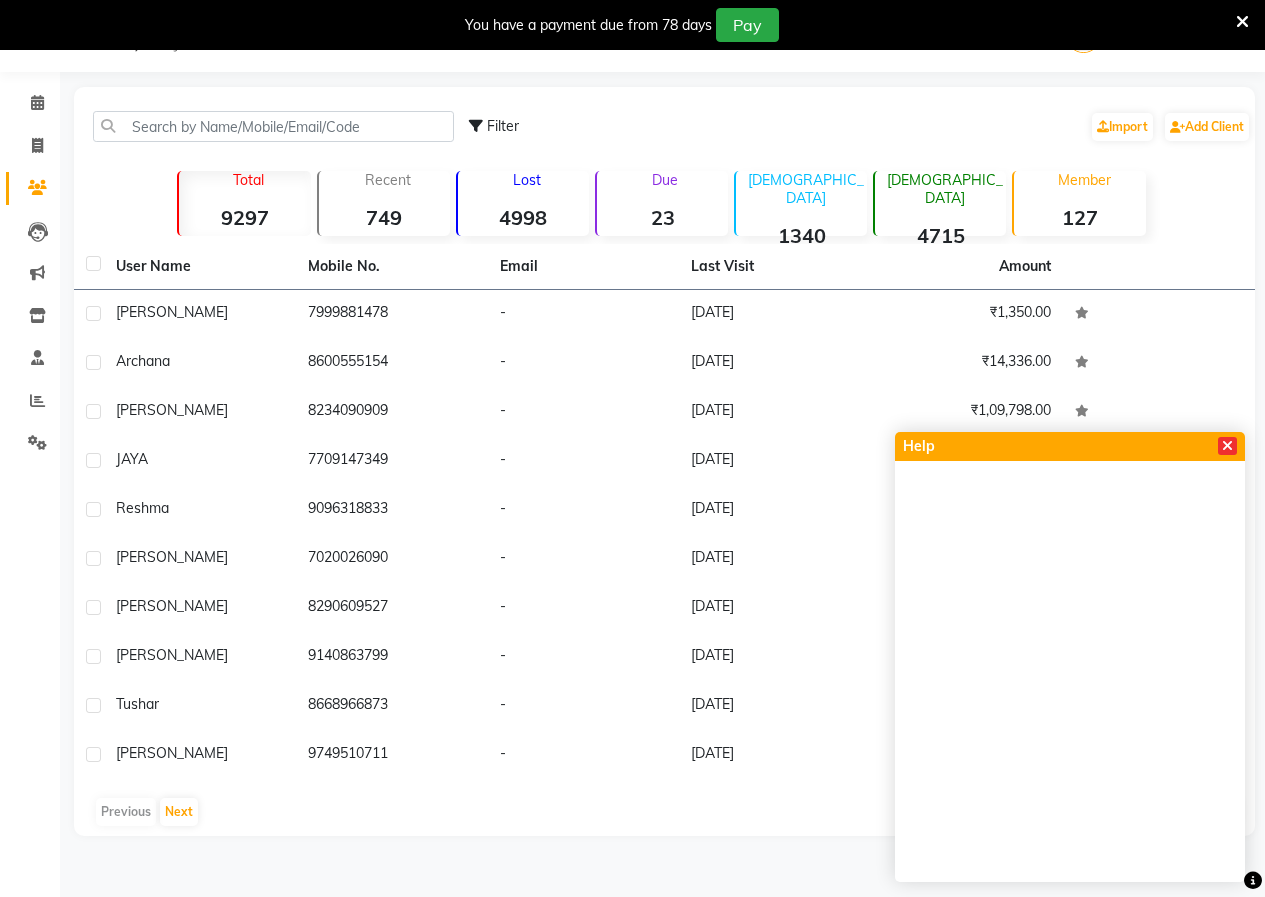 click at bounding box center (1227, 446) 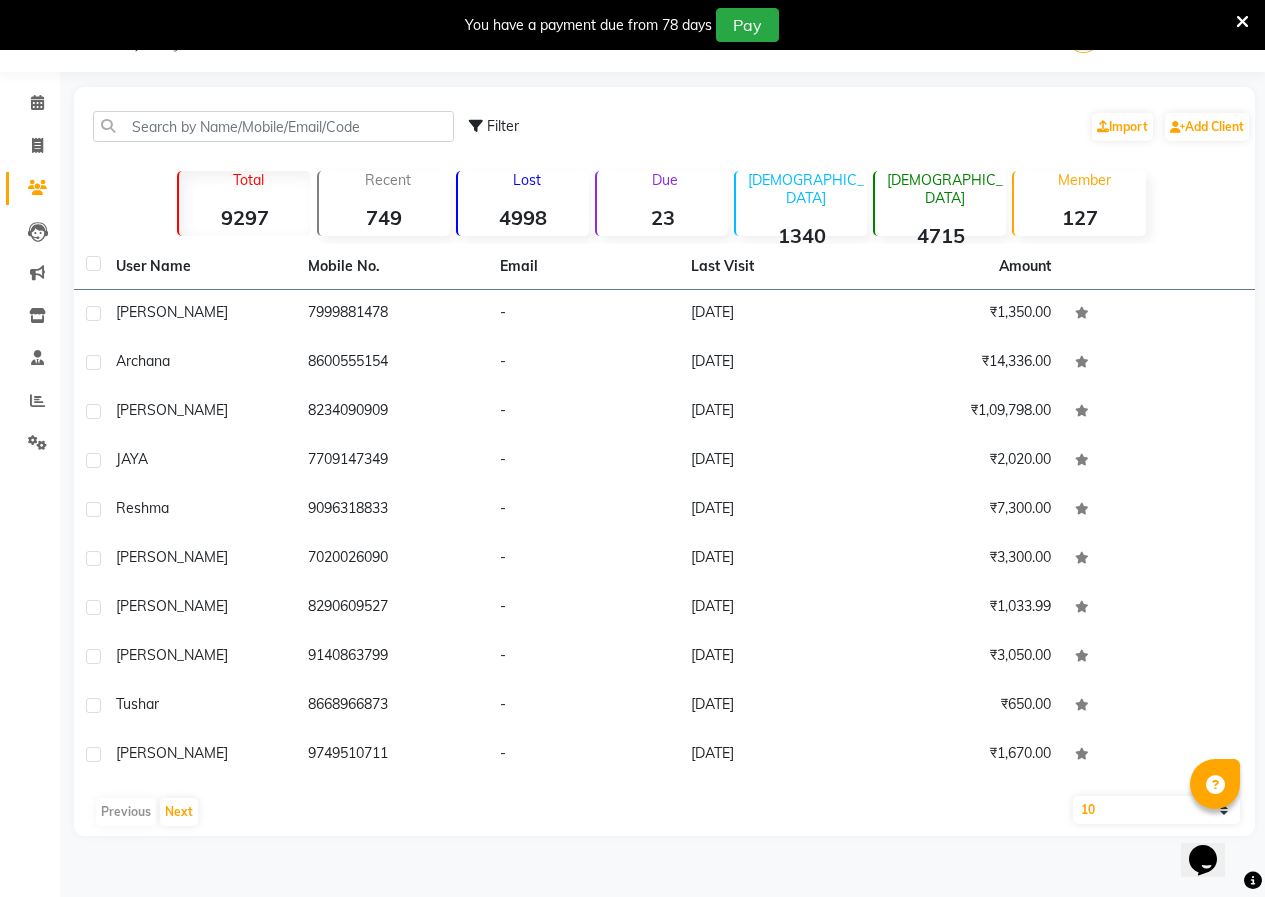 click on "10   50   100" 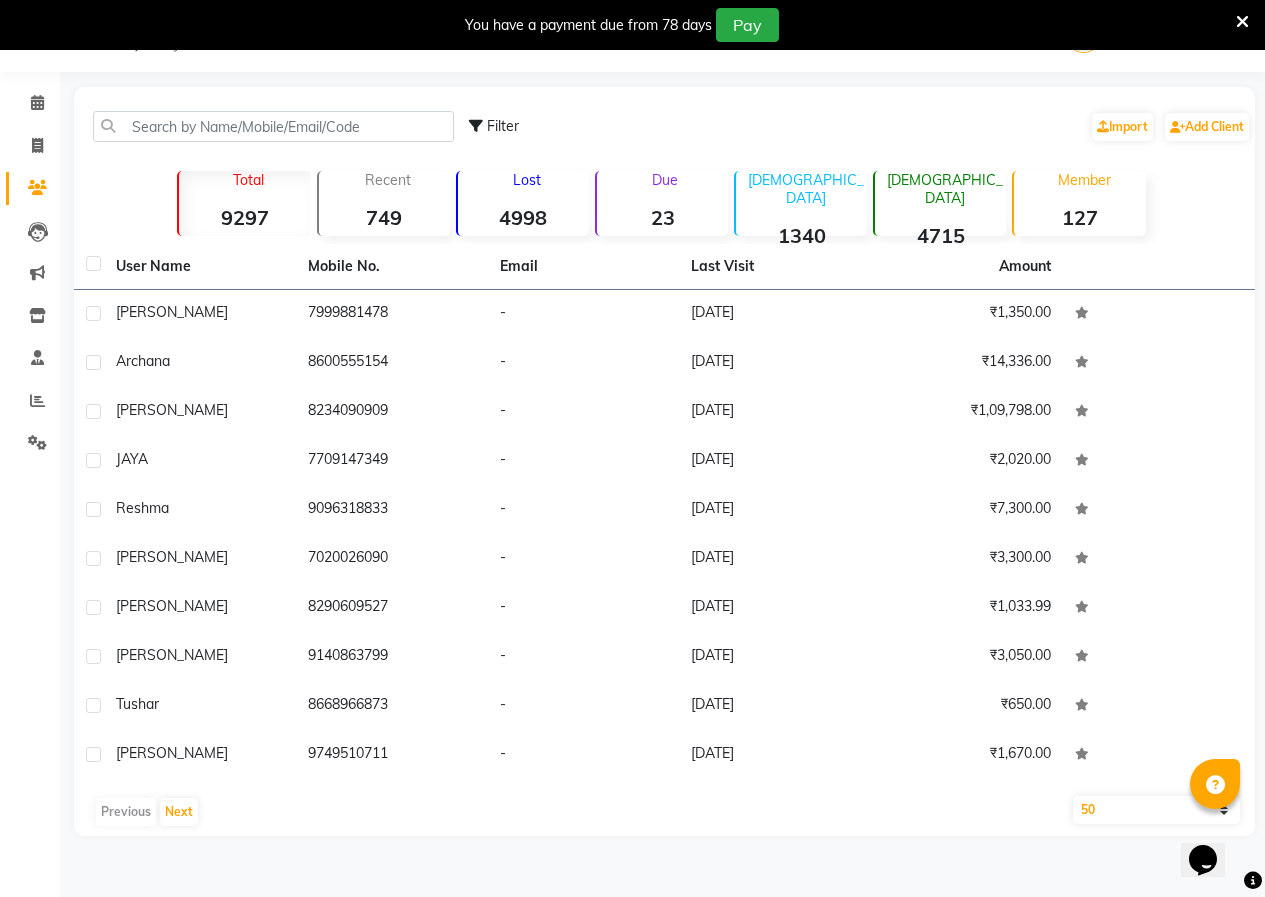 click on "10   50   100" 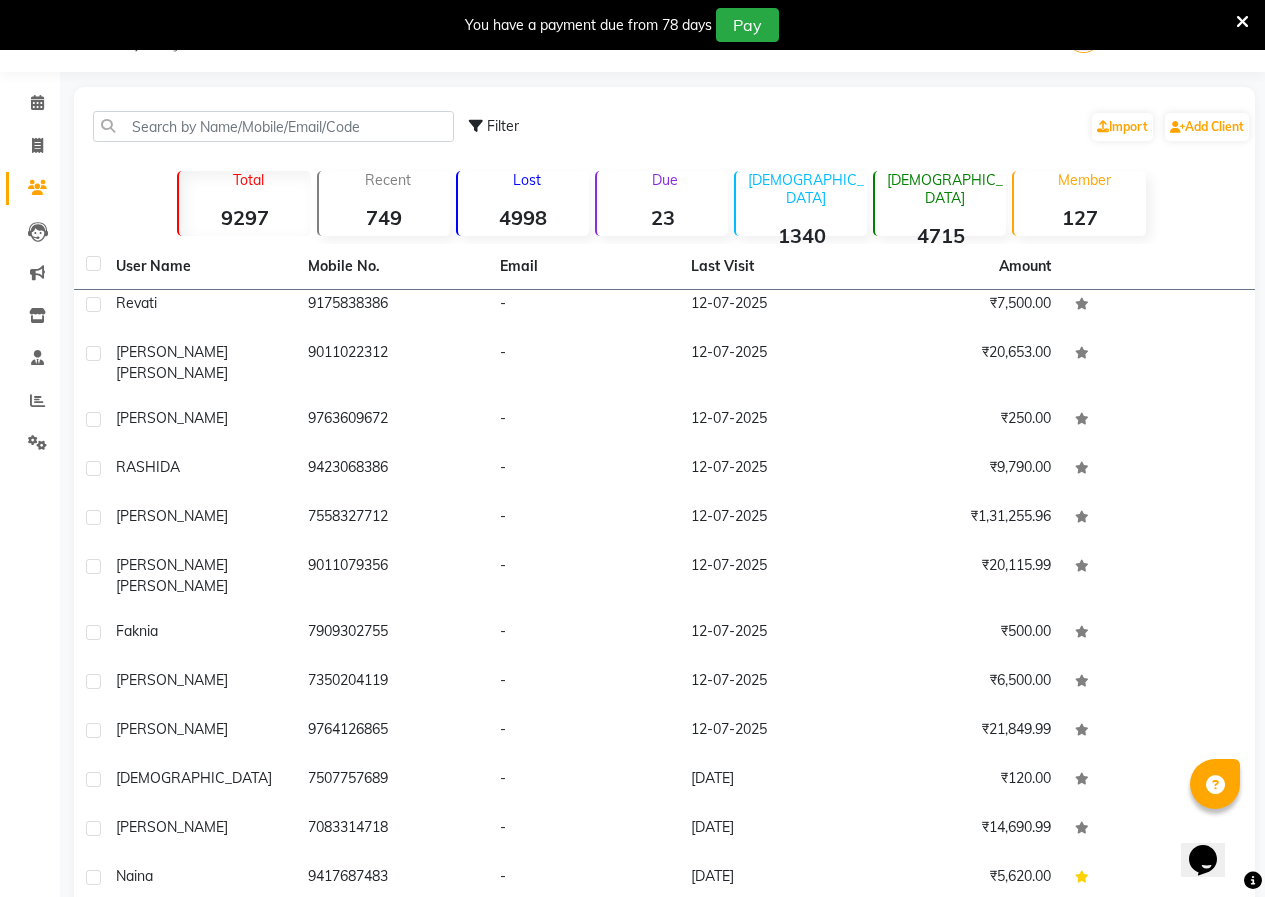 scroll, scrollTop: 1553, scrollLeft: 0, axis: vertical 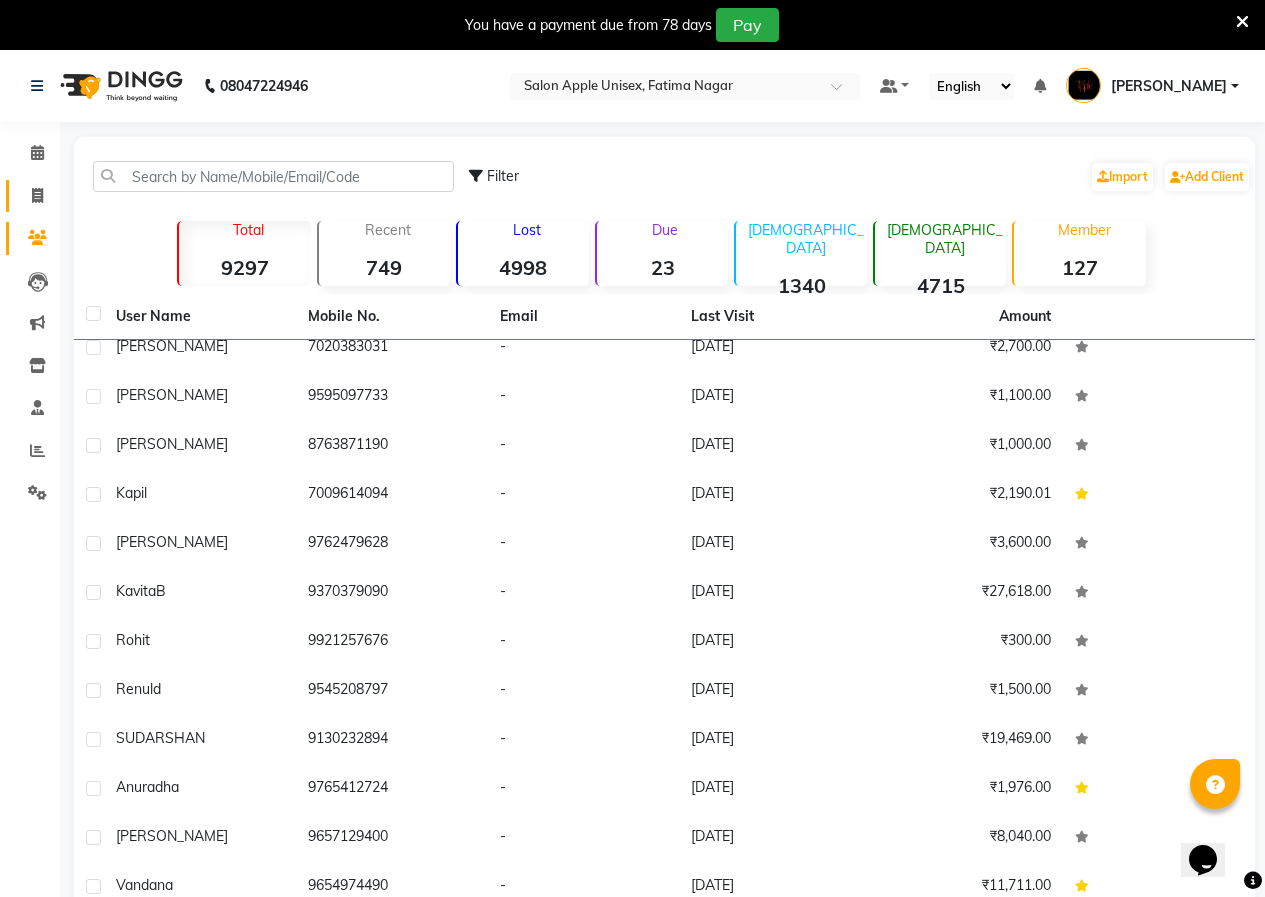 click on "Invoice" 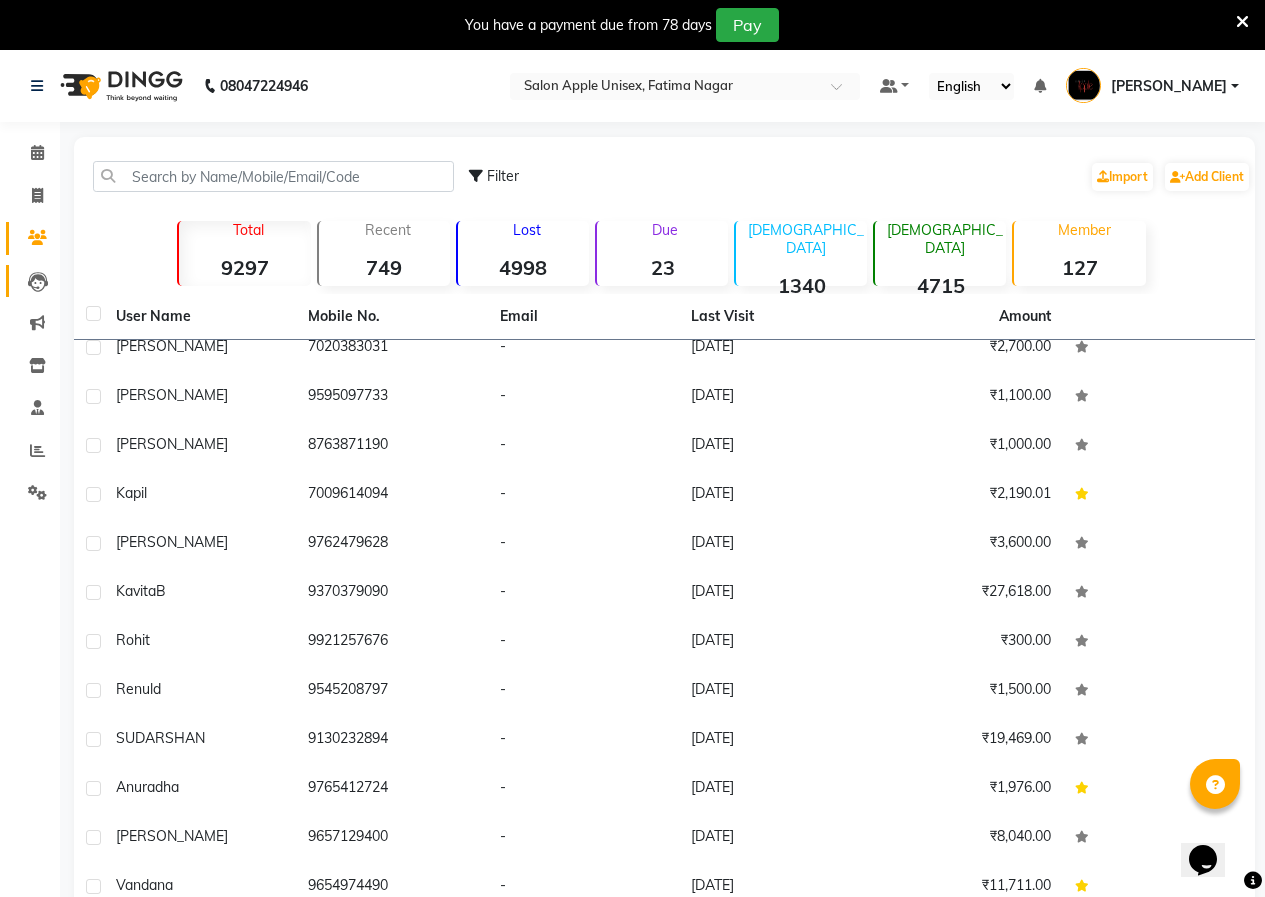 scroll, scrollTop: 50, scrollLeft: 0, axis: vertical 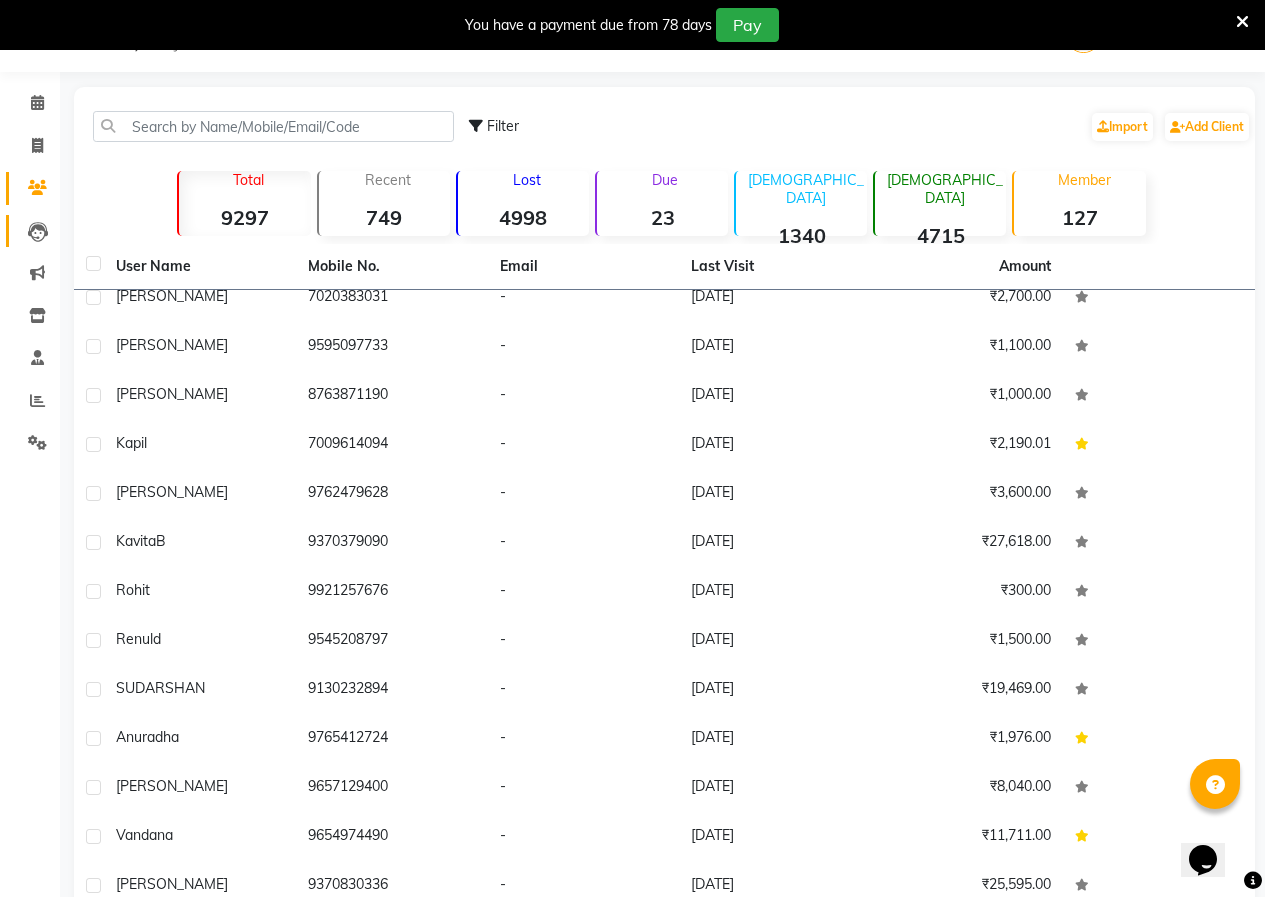 select on "118" 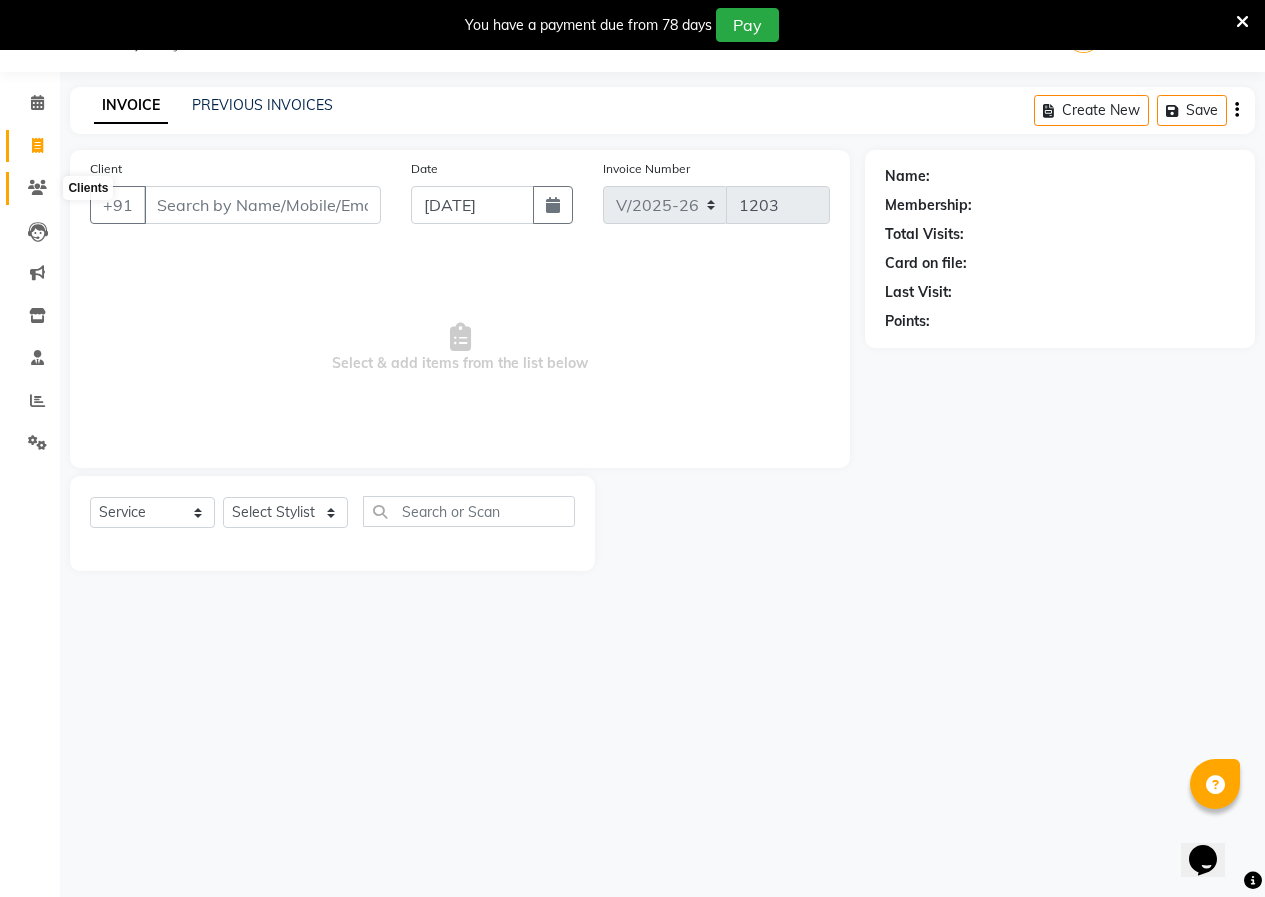click 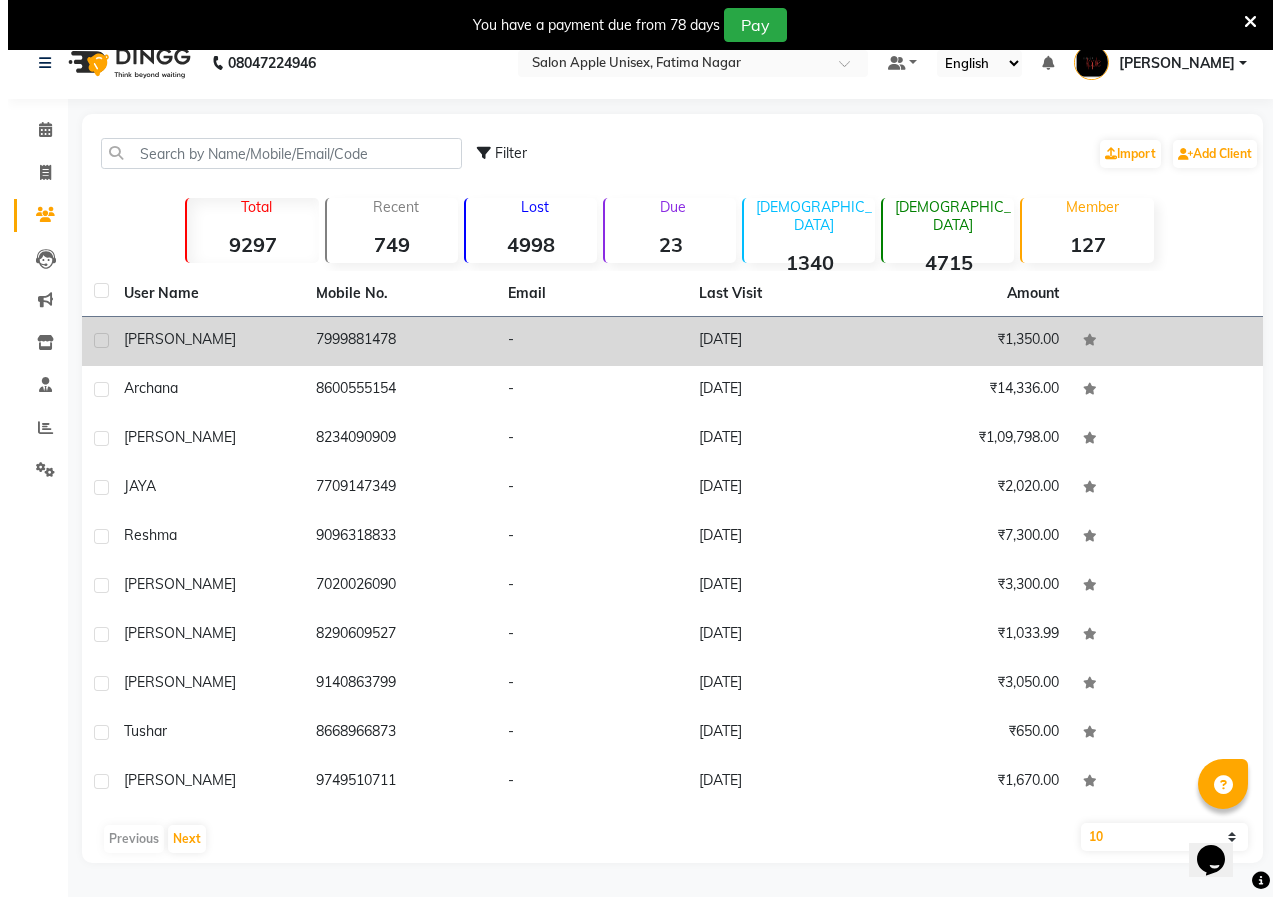 scroll, scrollTop: 0, scrollLeft: 0, axis: both 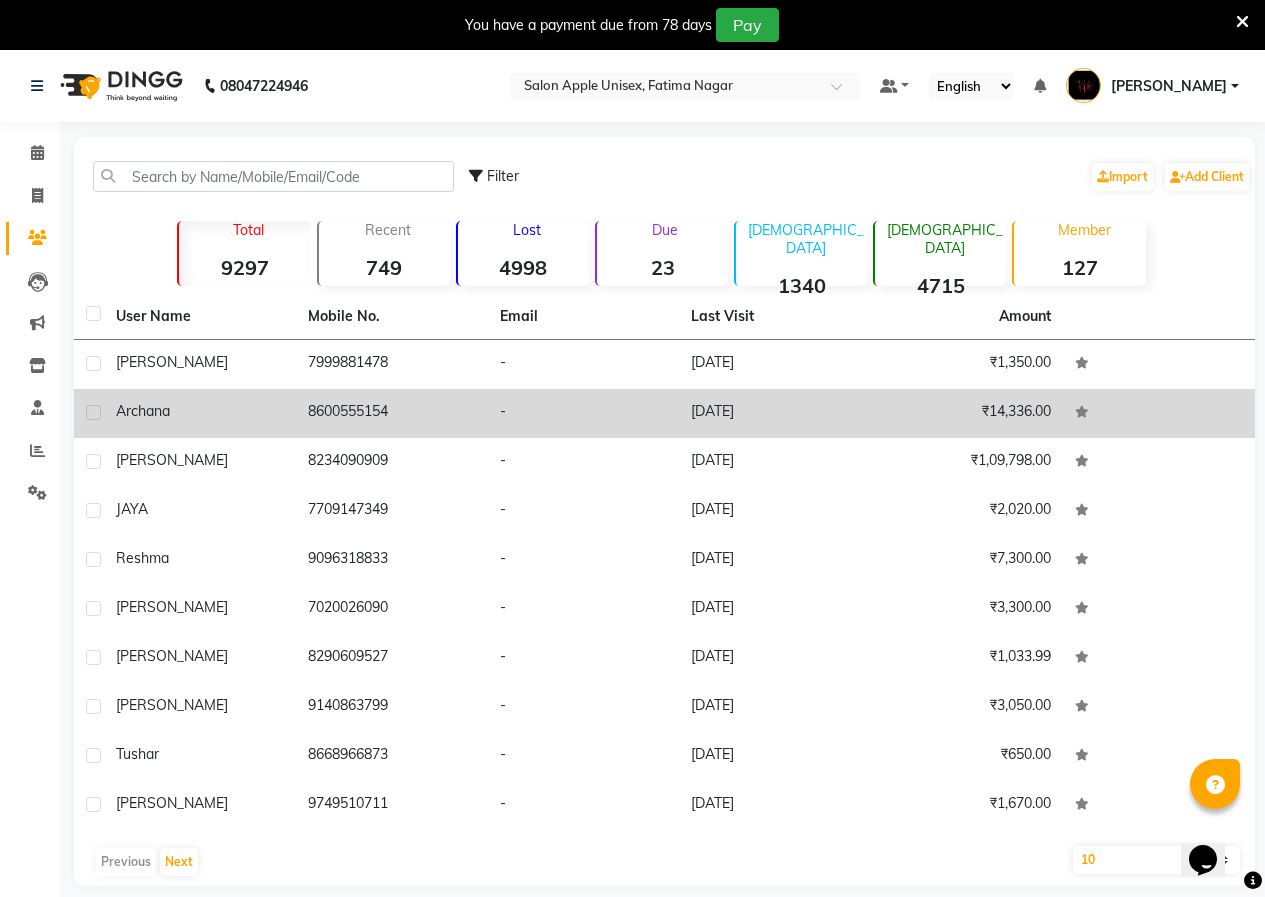 drag, startPoint x: 124, startPoint y: 366, endPoint x: 142, endPoint y: 378, distance: 21.633308 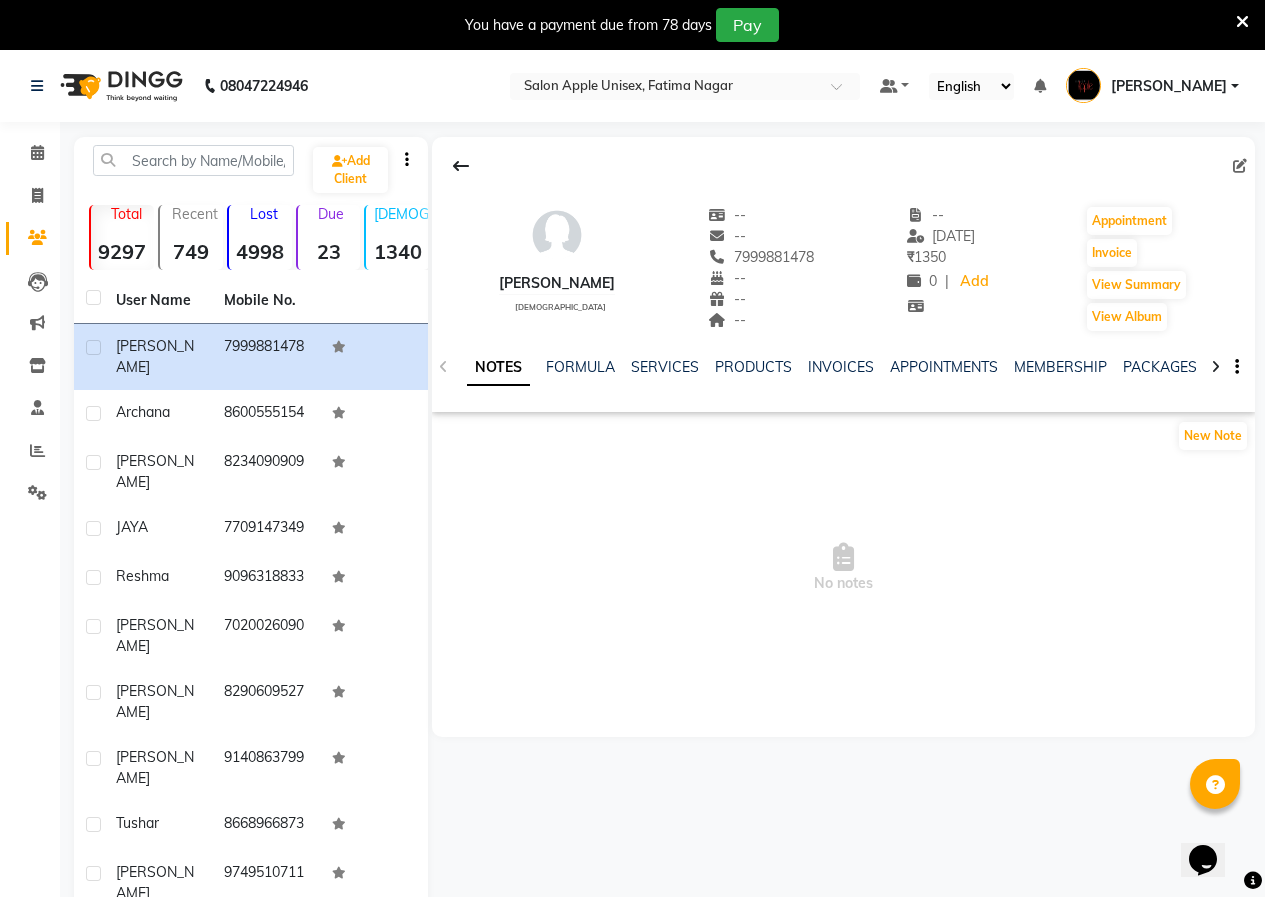 click on "NOTES FORMULA SERVICES PRODUCTS INVOICES APPOINTMENTS MEMBERSHIP PACKAGES VOUCHERS GIFTCARDS POINTS FORMS FAMILY CARDS WALLET" 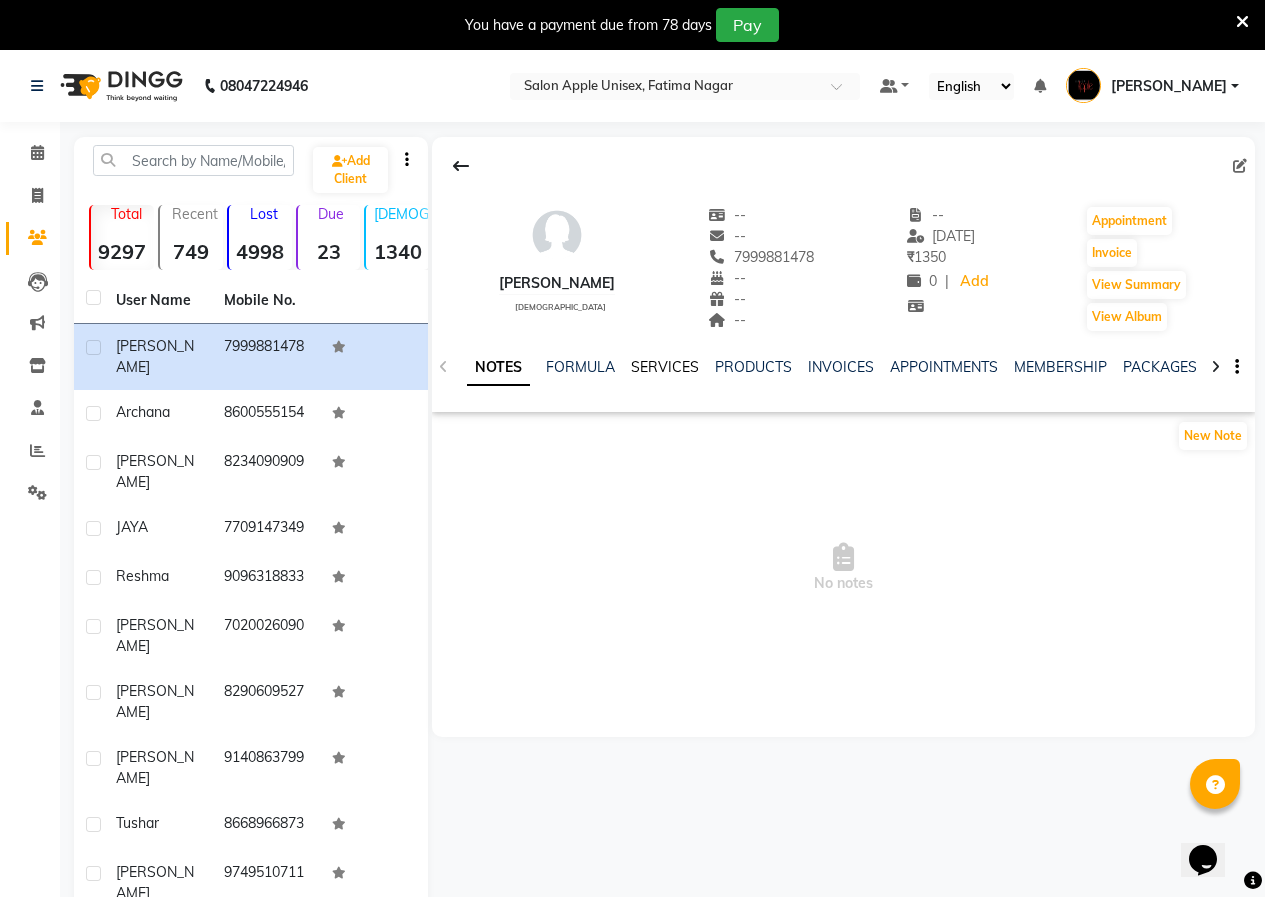 click on "SERVICES" 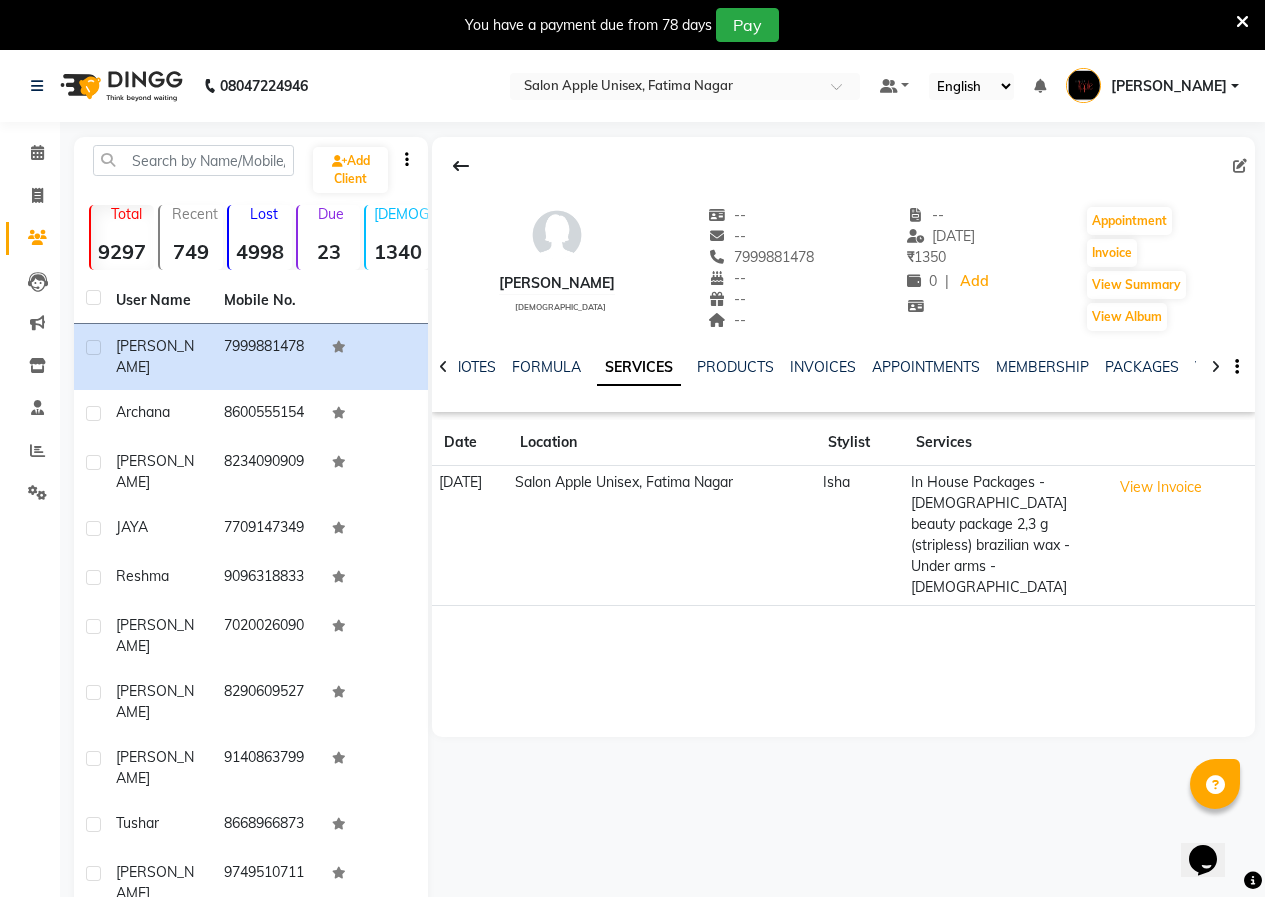 click on "[DATE]" 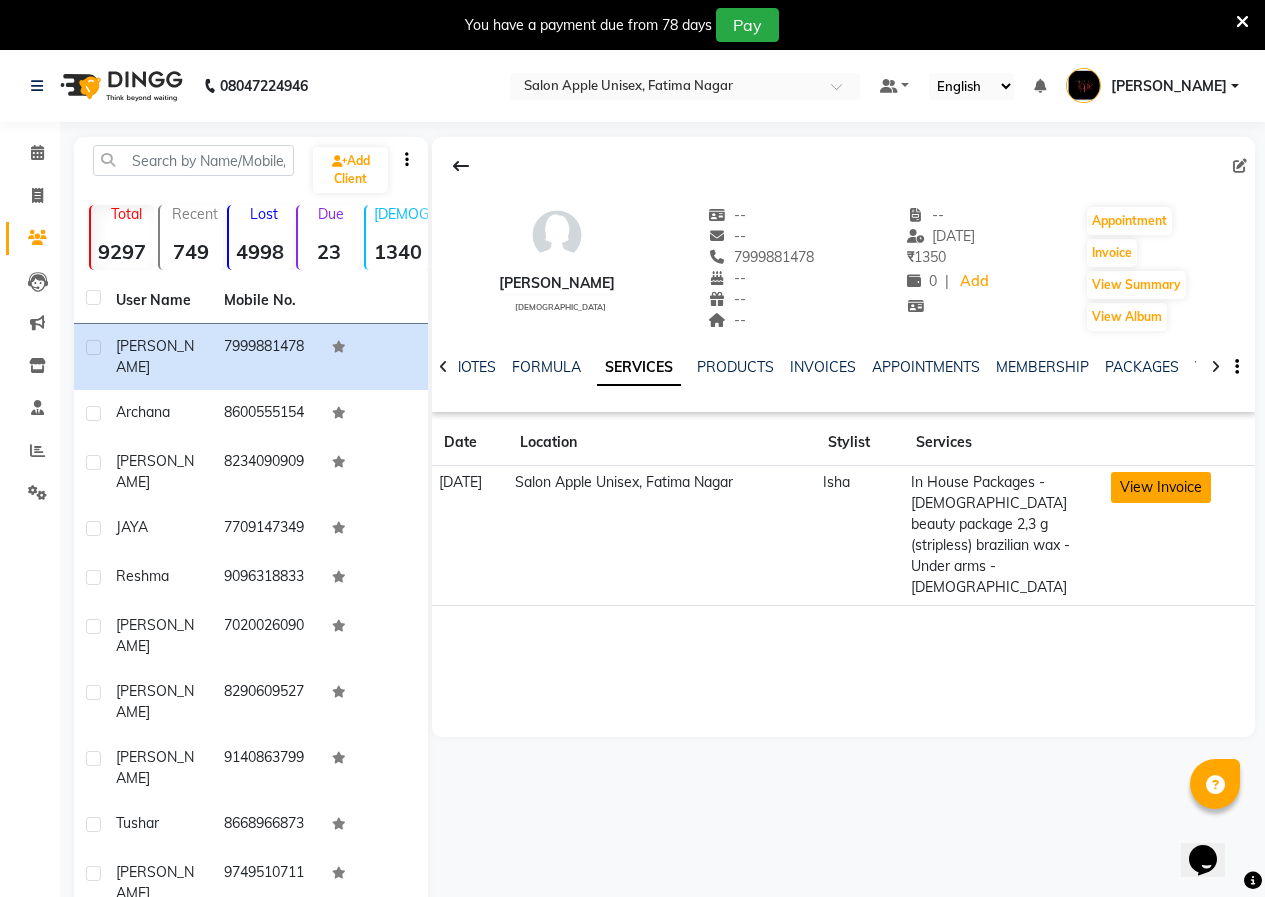 click on "View Invoice" 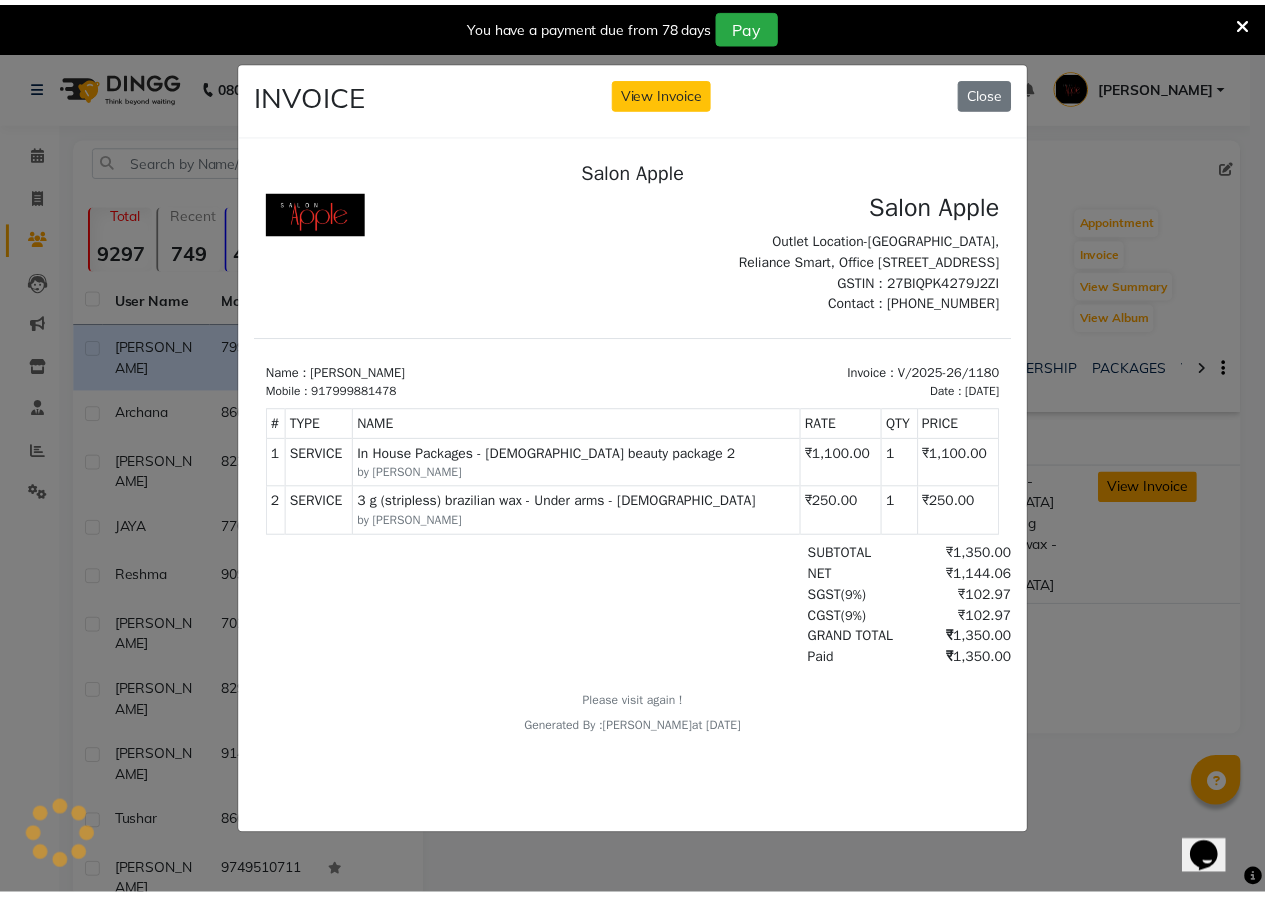 scroll, scrollTop: 0, scrollLeft: 0, axis: both 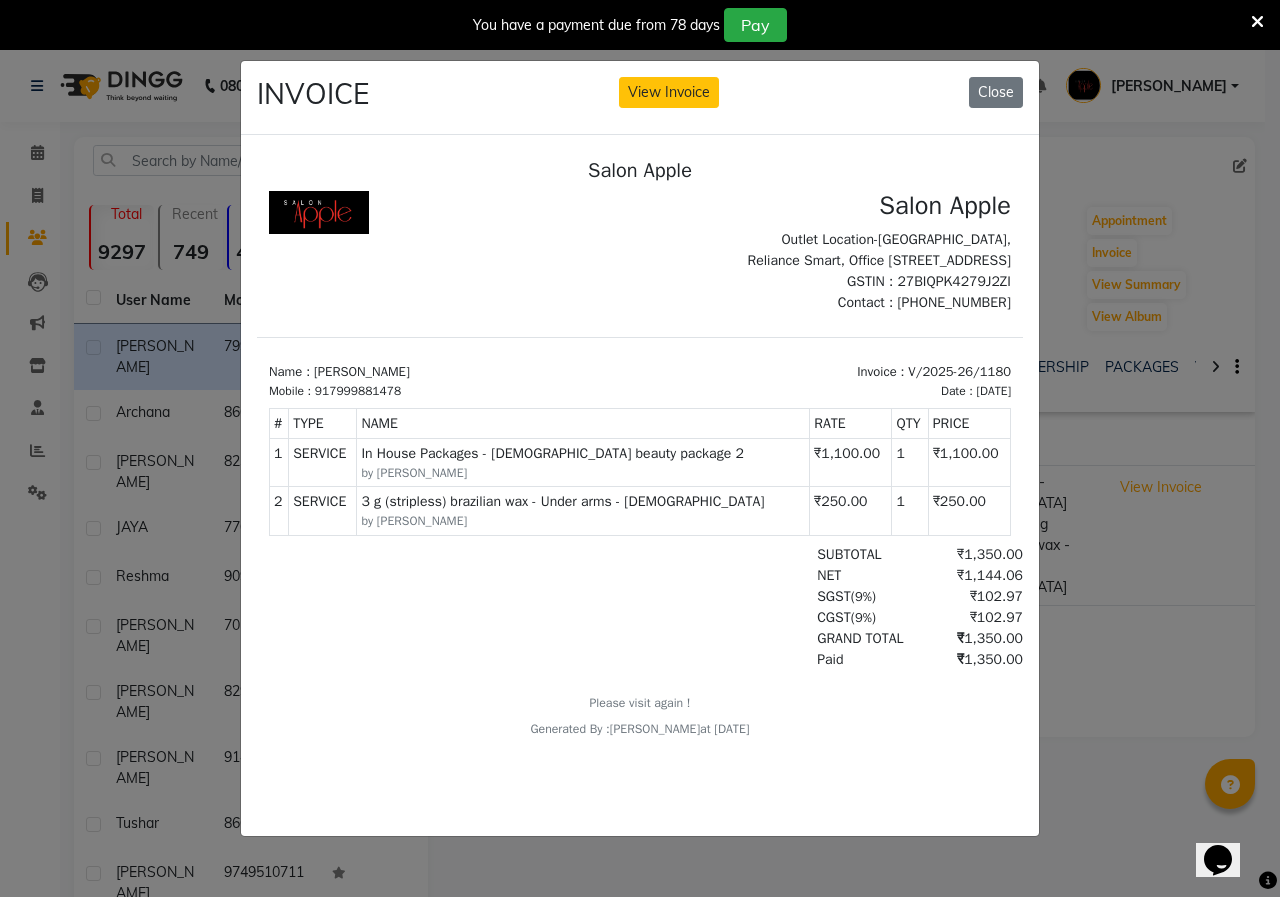 click on "[DATE]" at bounding box center (993, 391) 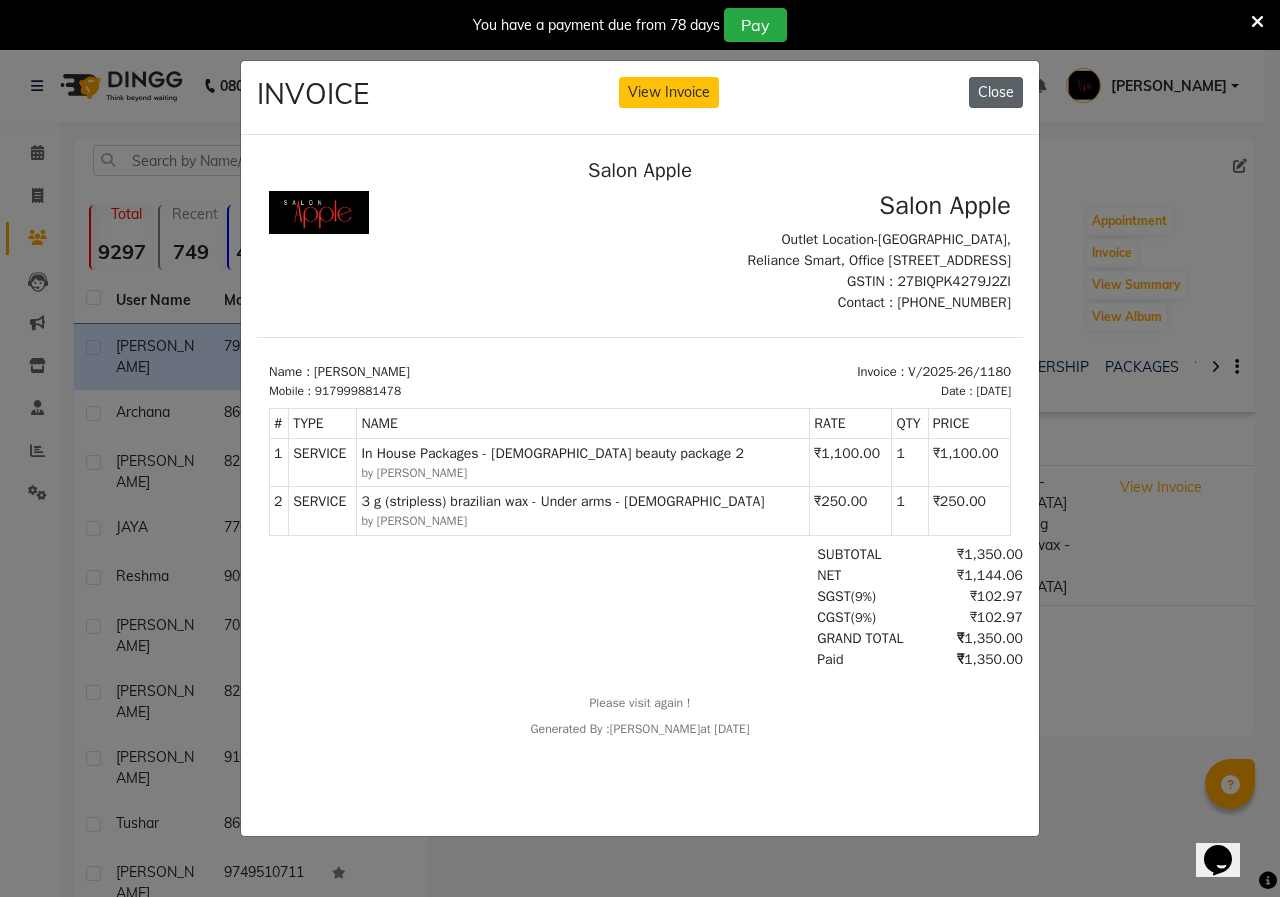 click on "Close" 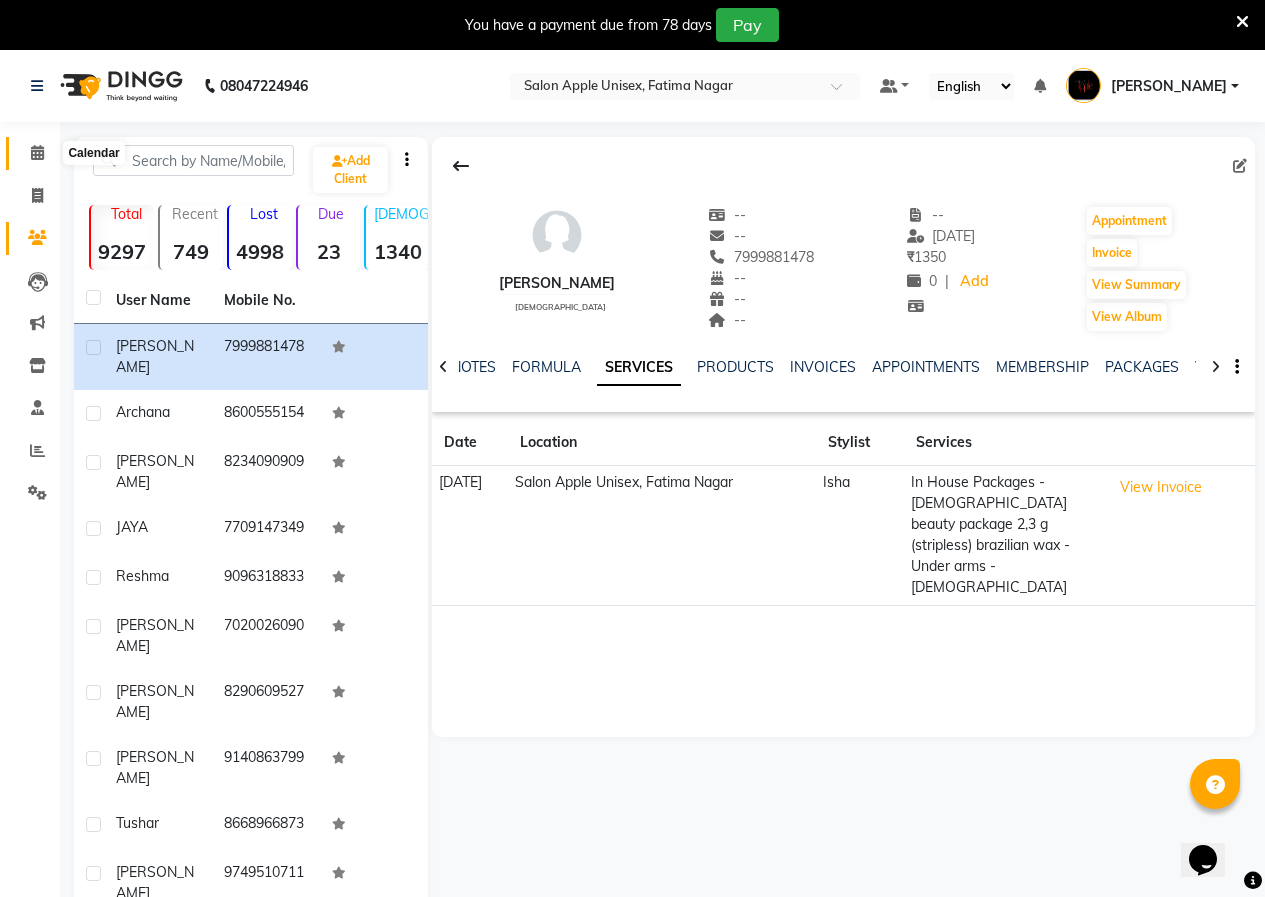 click 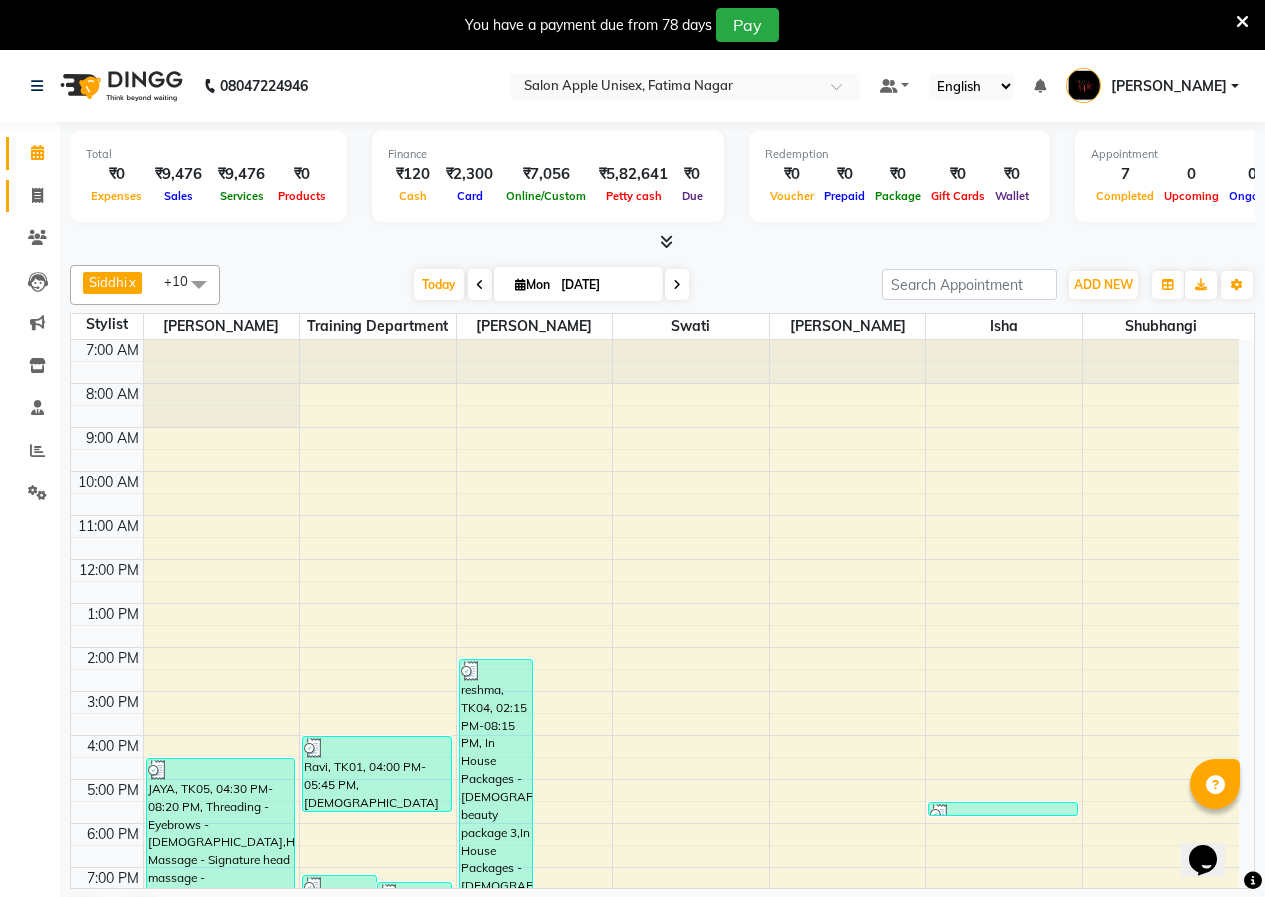 click on "Invoice" 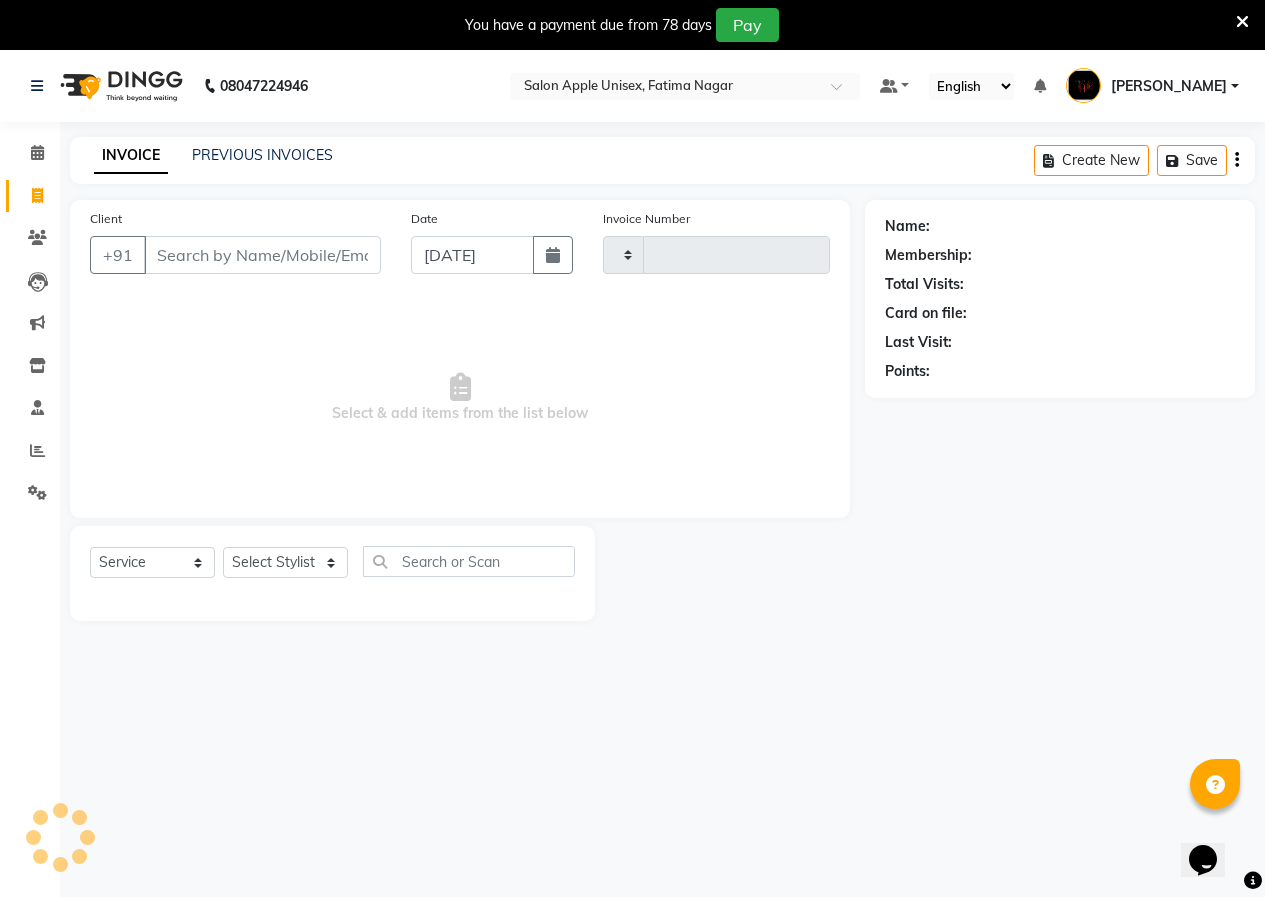 type on "1203" 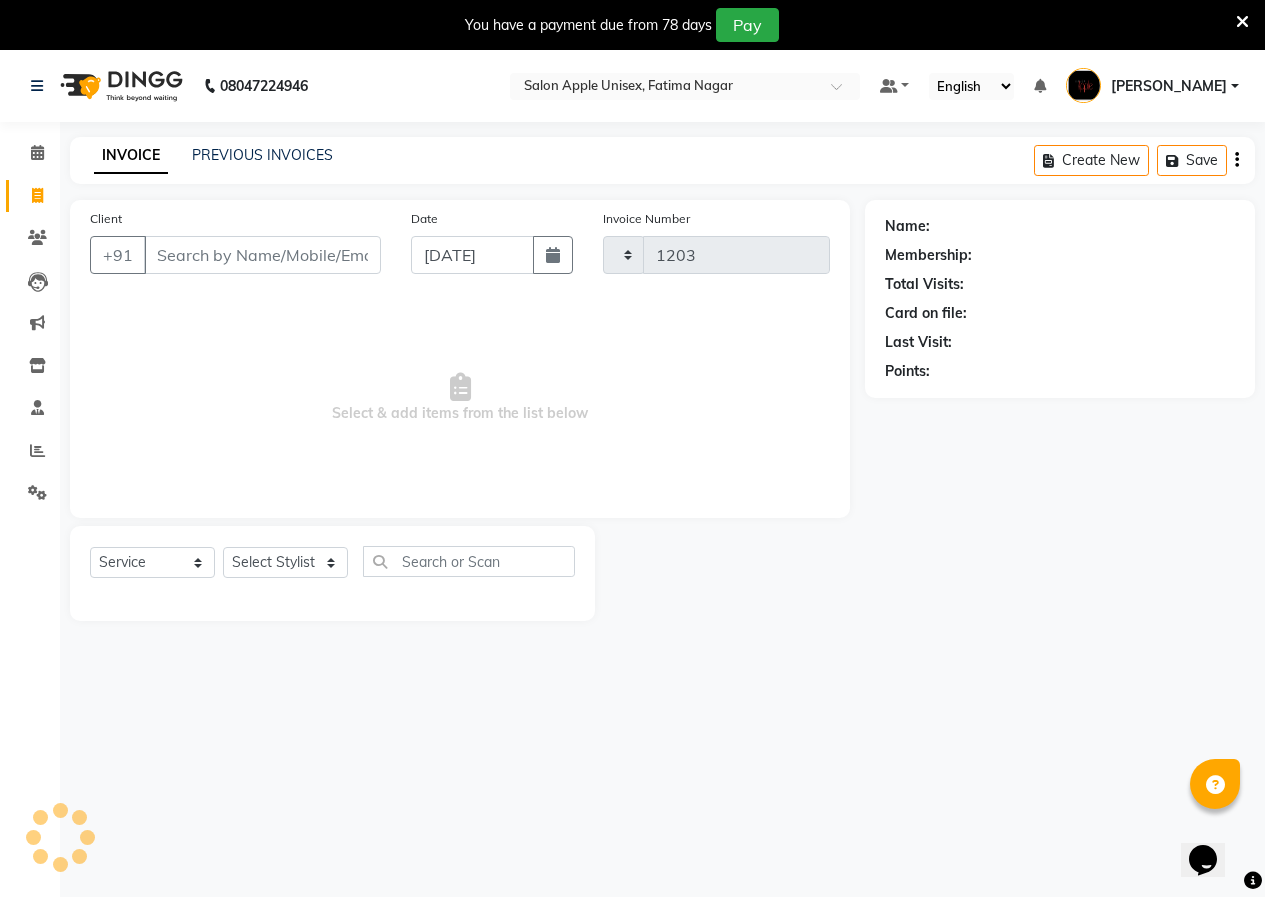 select on "118" 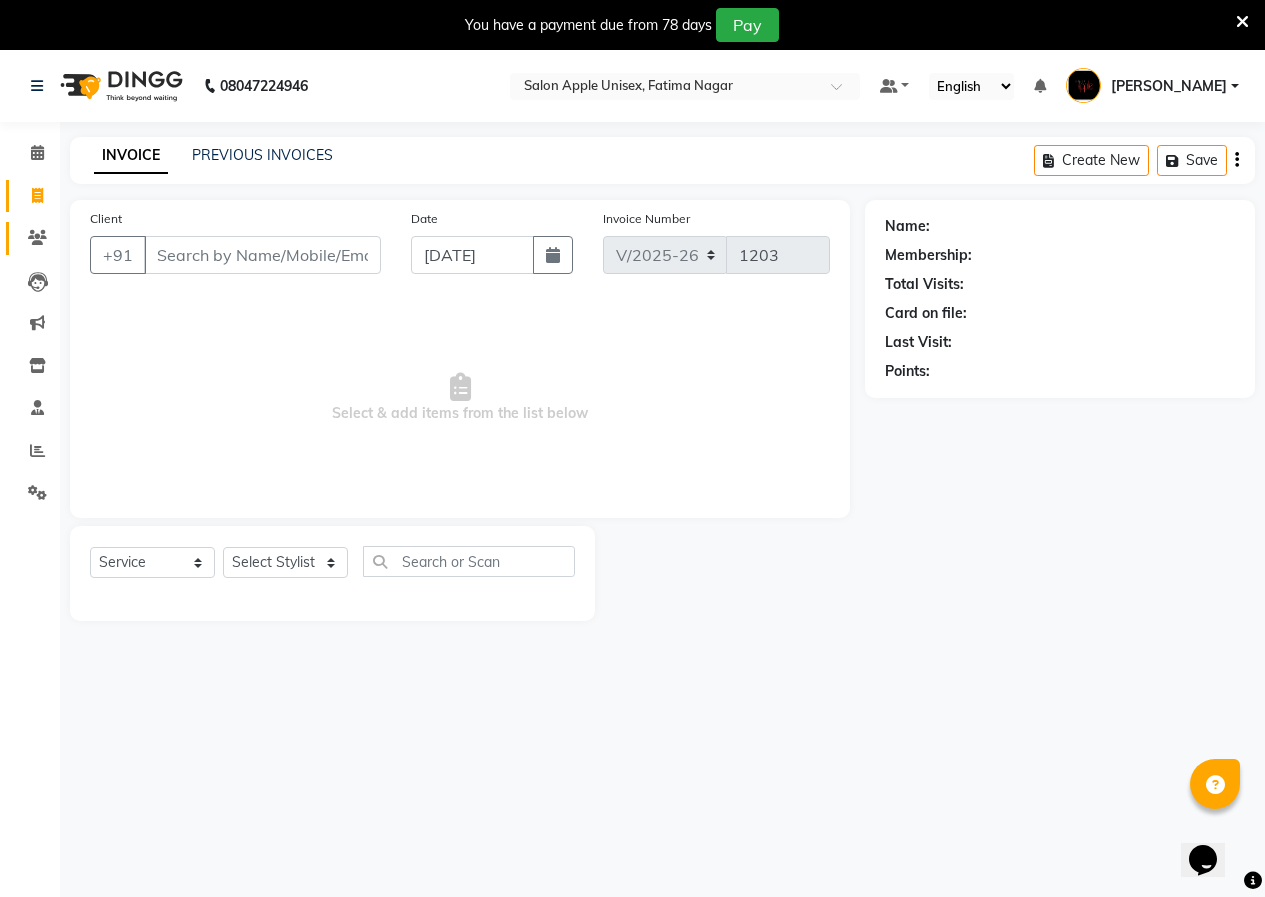 click on "Clients" 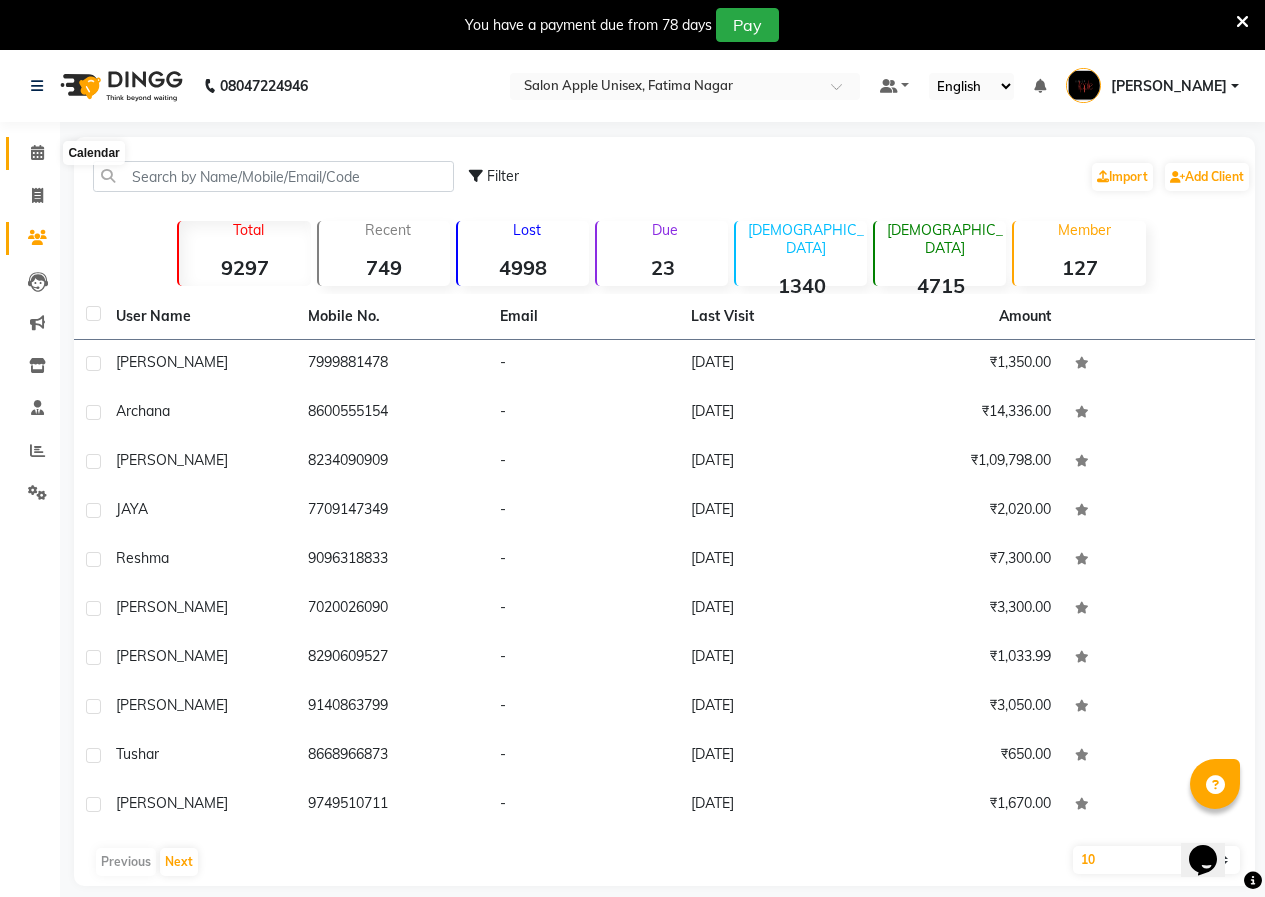 click 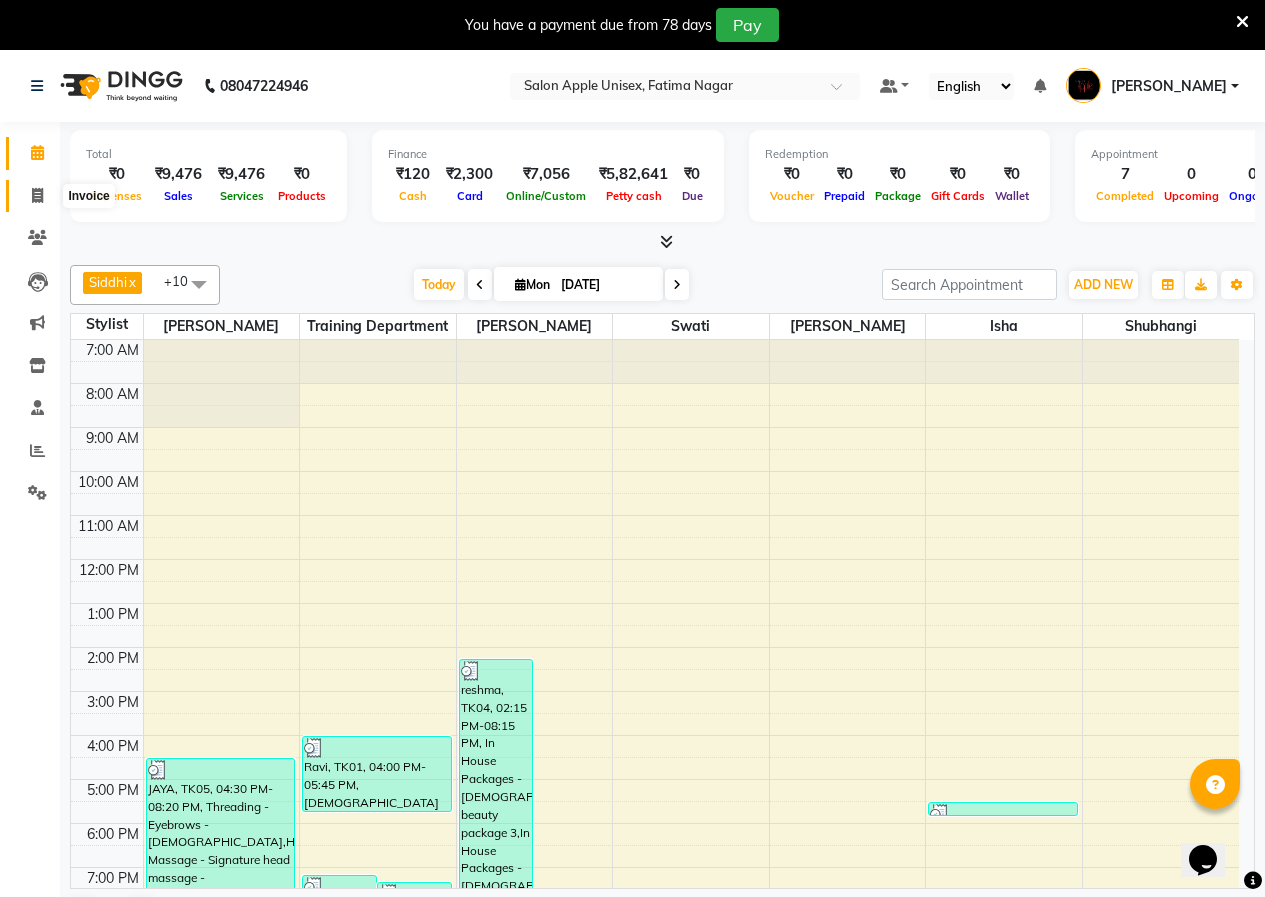 click 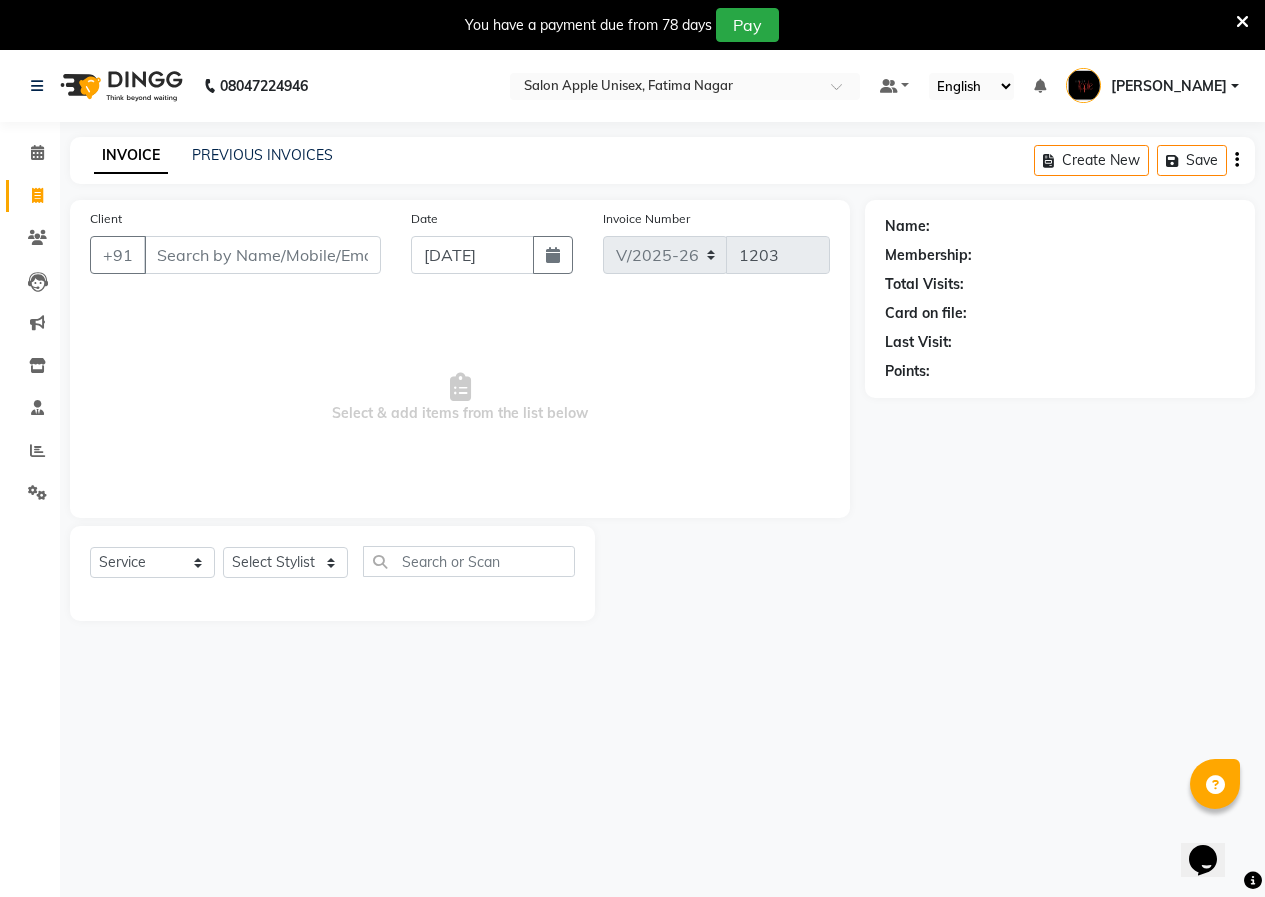 click on "Client" at bounding box center (262, 255) 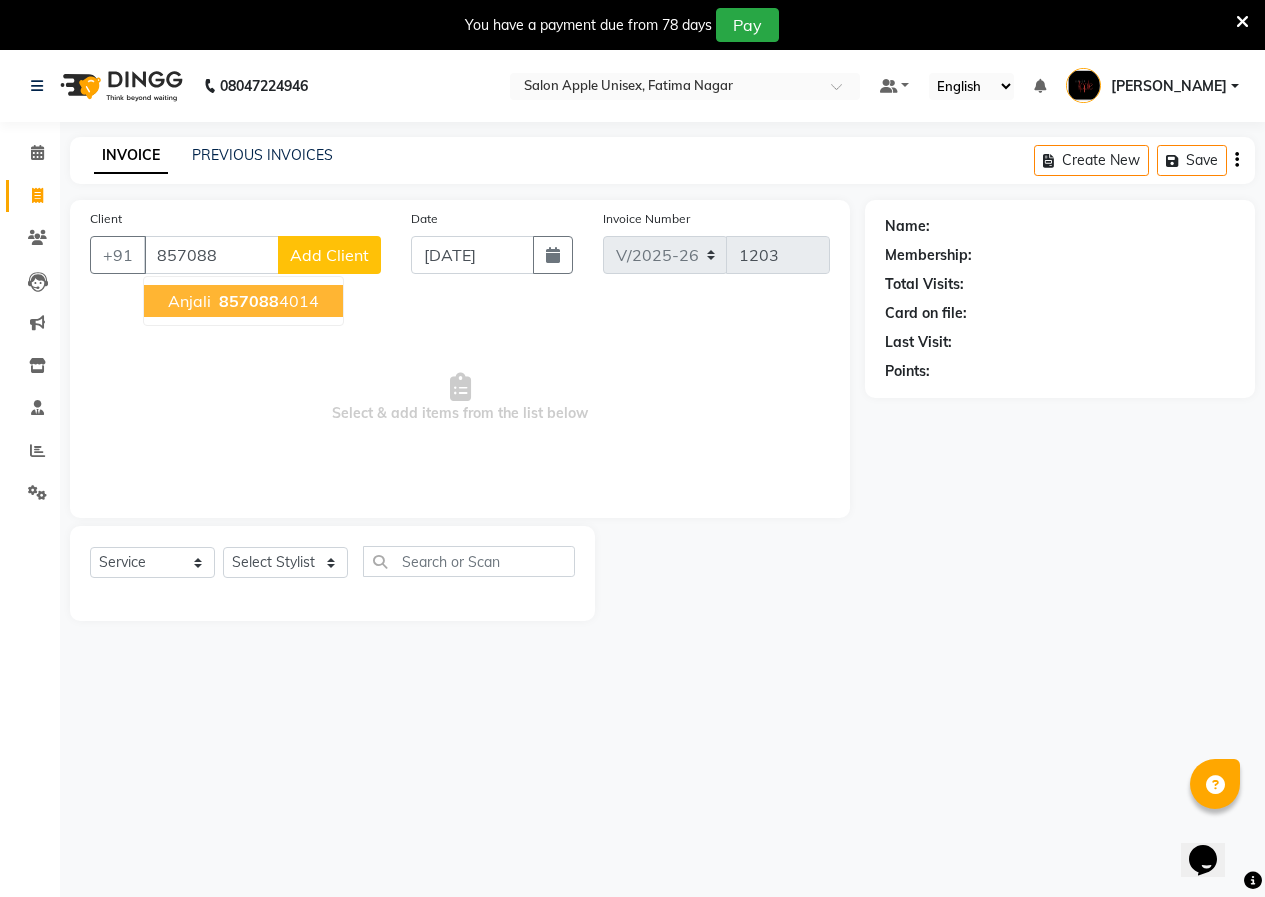 click on "857088" at bounding box center (249, 301) 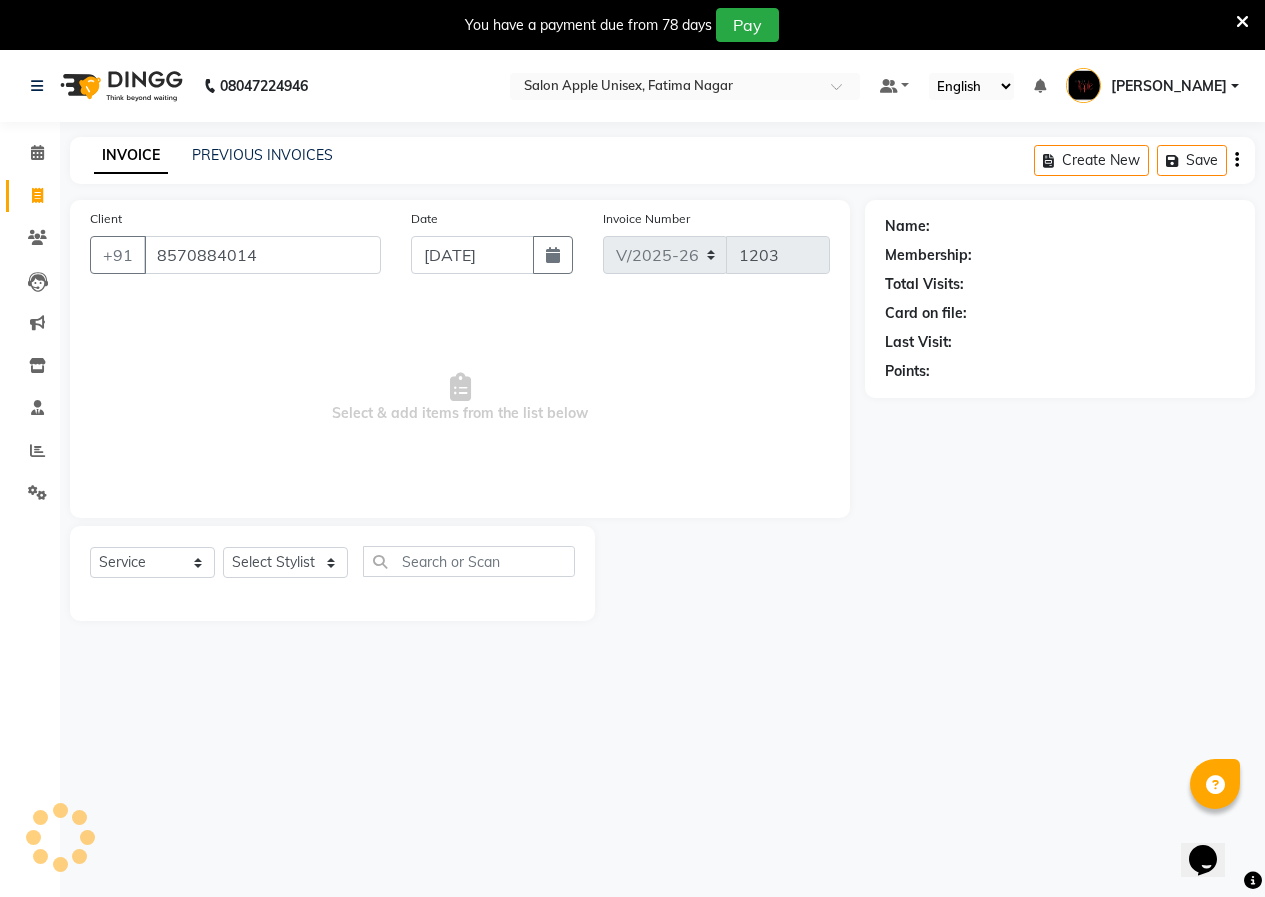 type on "8570884014" 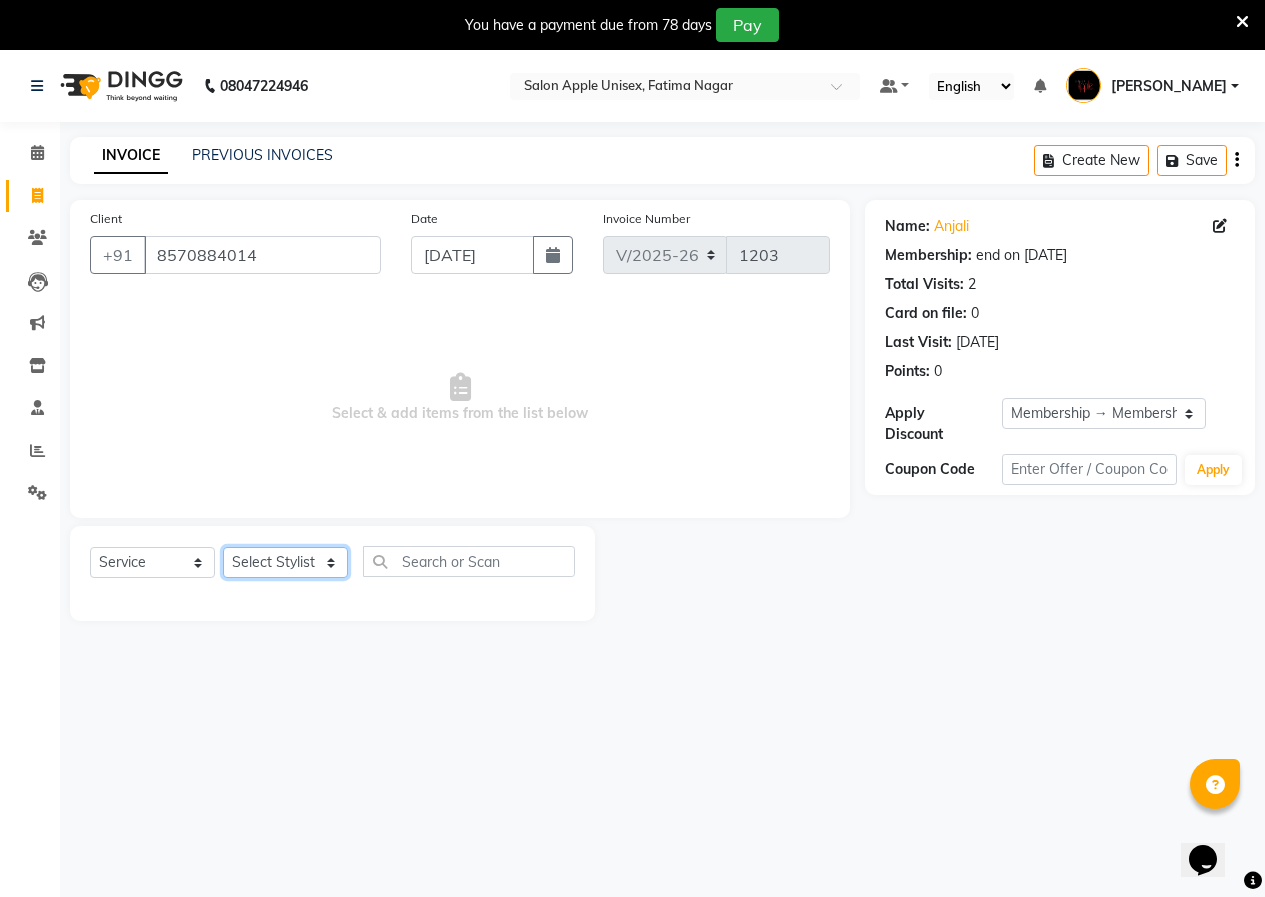 click on "Select Stylist [PERSON_NAME]  [PERSON_NAME] [PERSON_NAME] [PERSON_NAME]  Training Department [GEOGRAPHIC_DATA]" 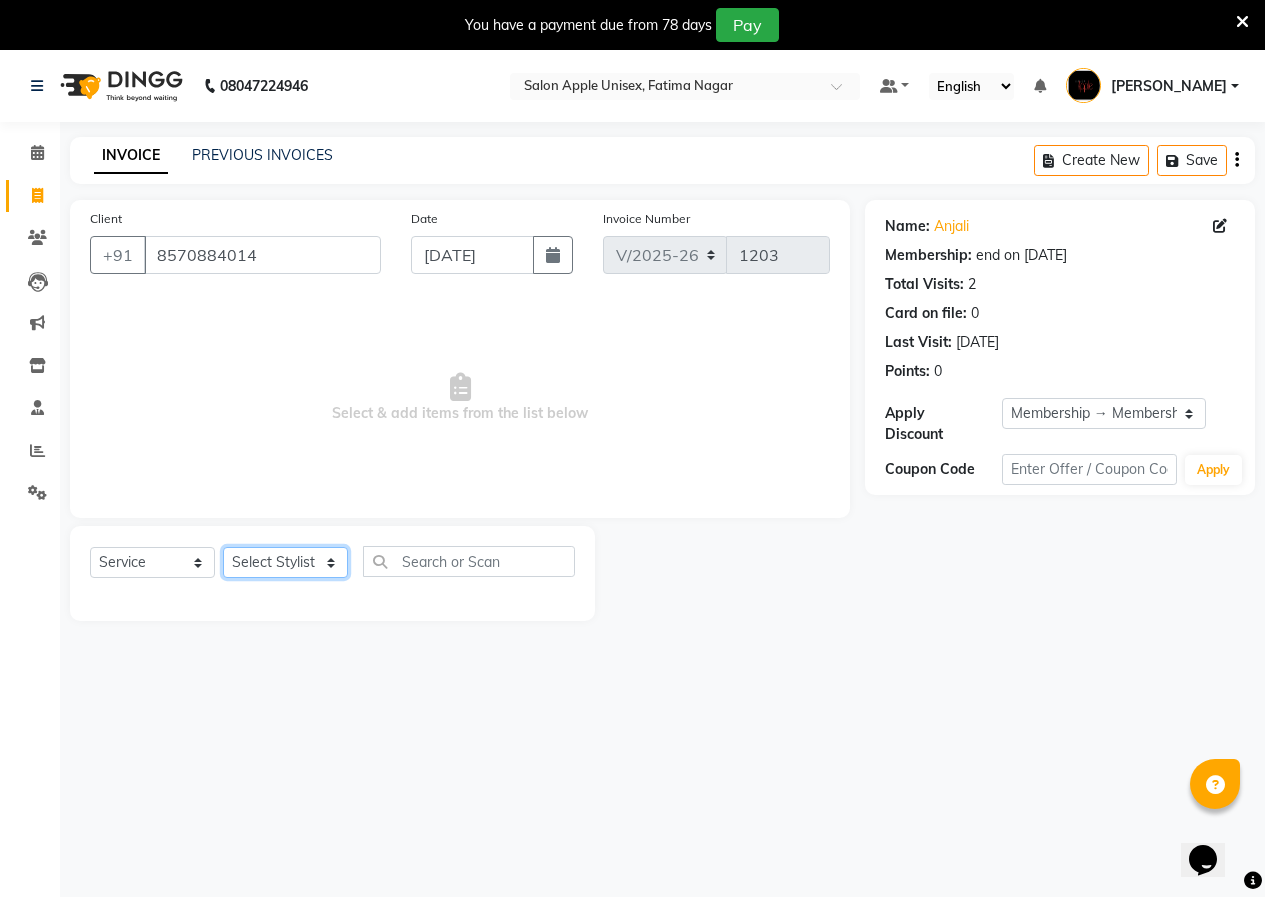 select on "83916" 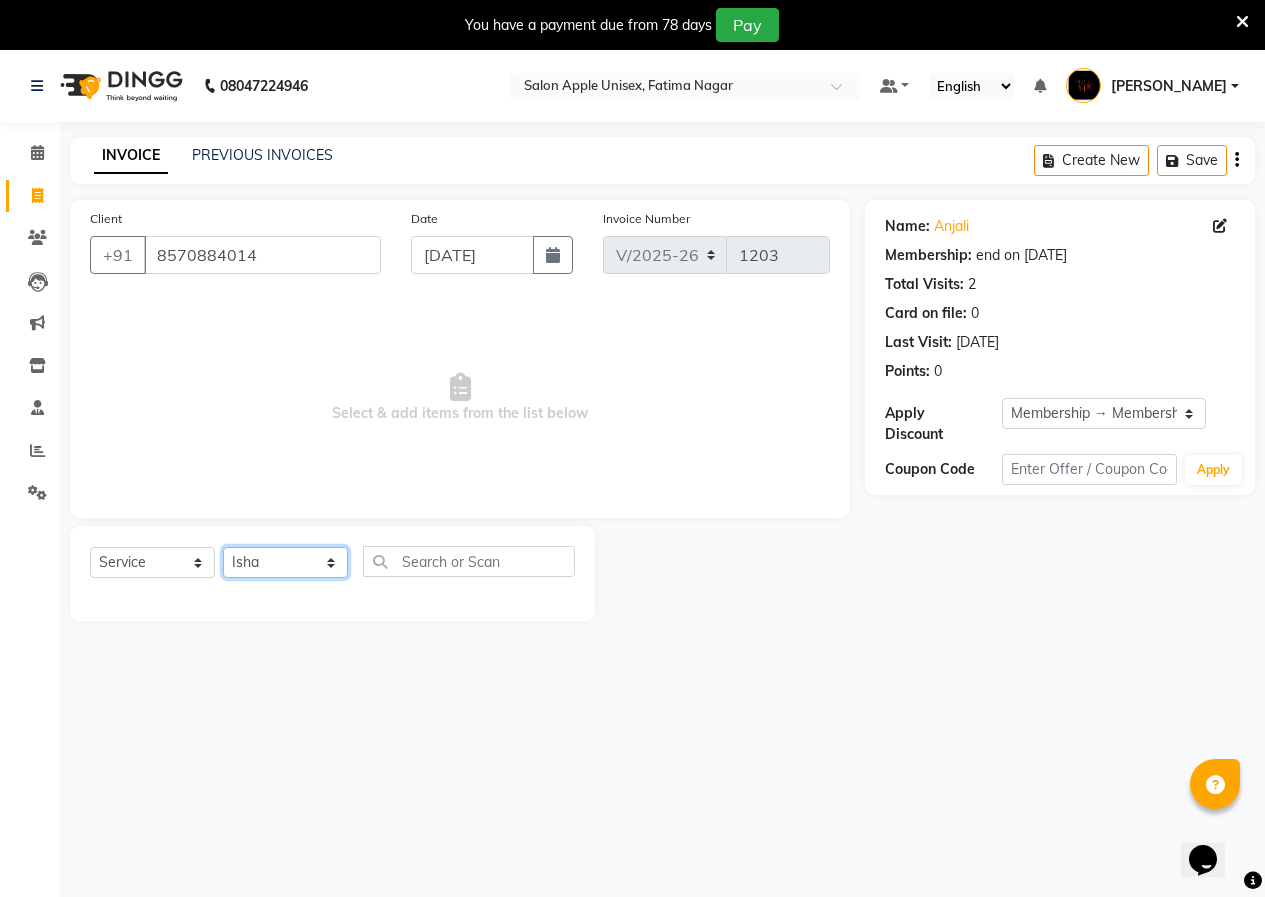 click on "Select Stylist [PERSON_NAME]  [PERSON_NAME] [PERSON_NAME] [PERSON_NAME]  Training Department [GEOGRAPHIC_DATA]" 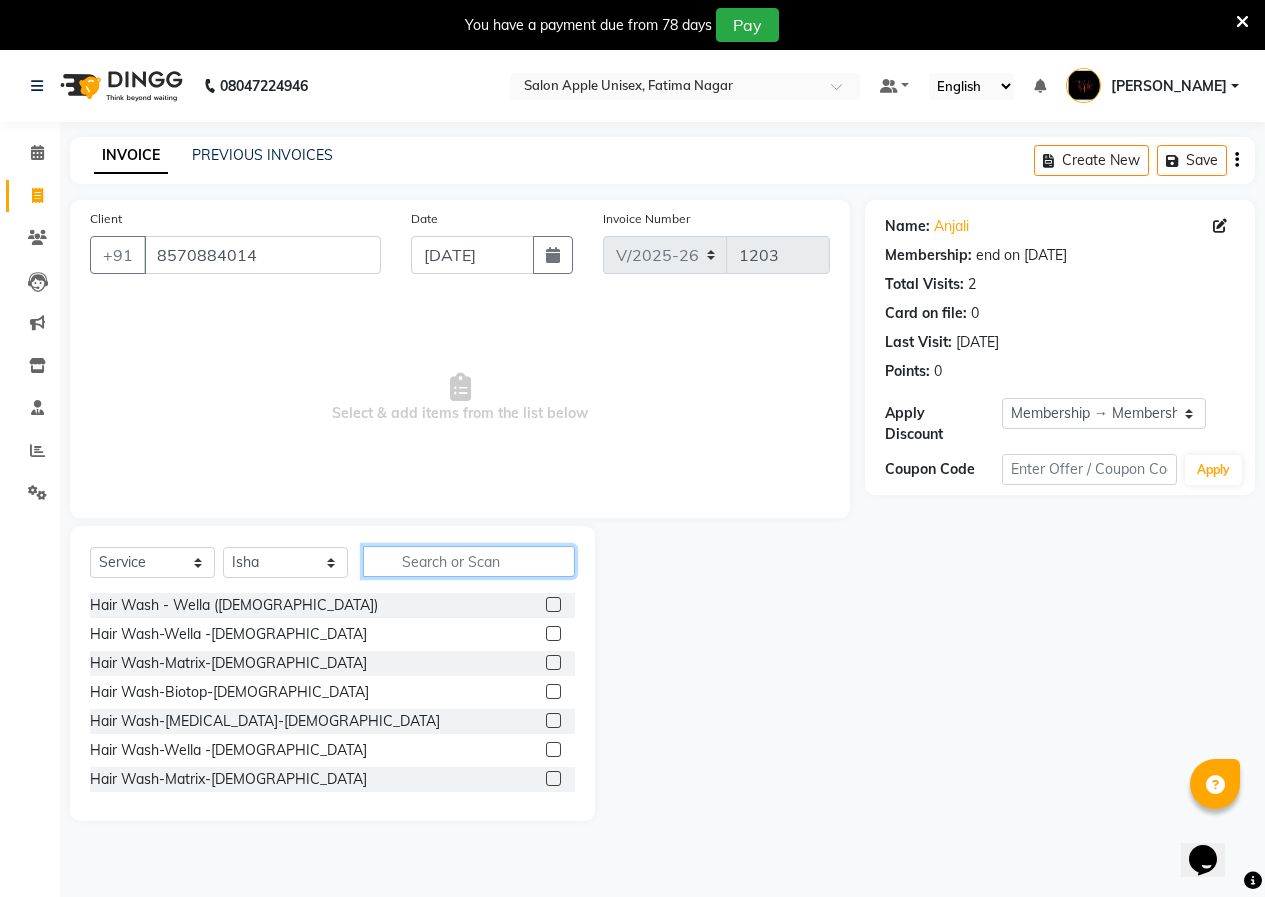 click 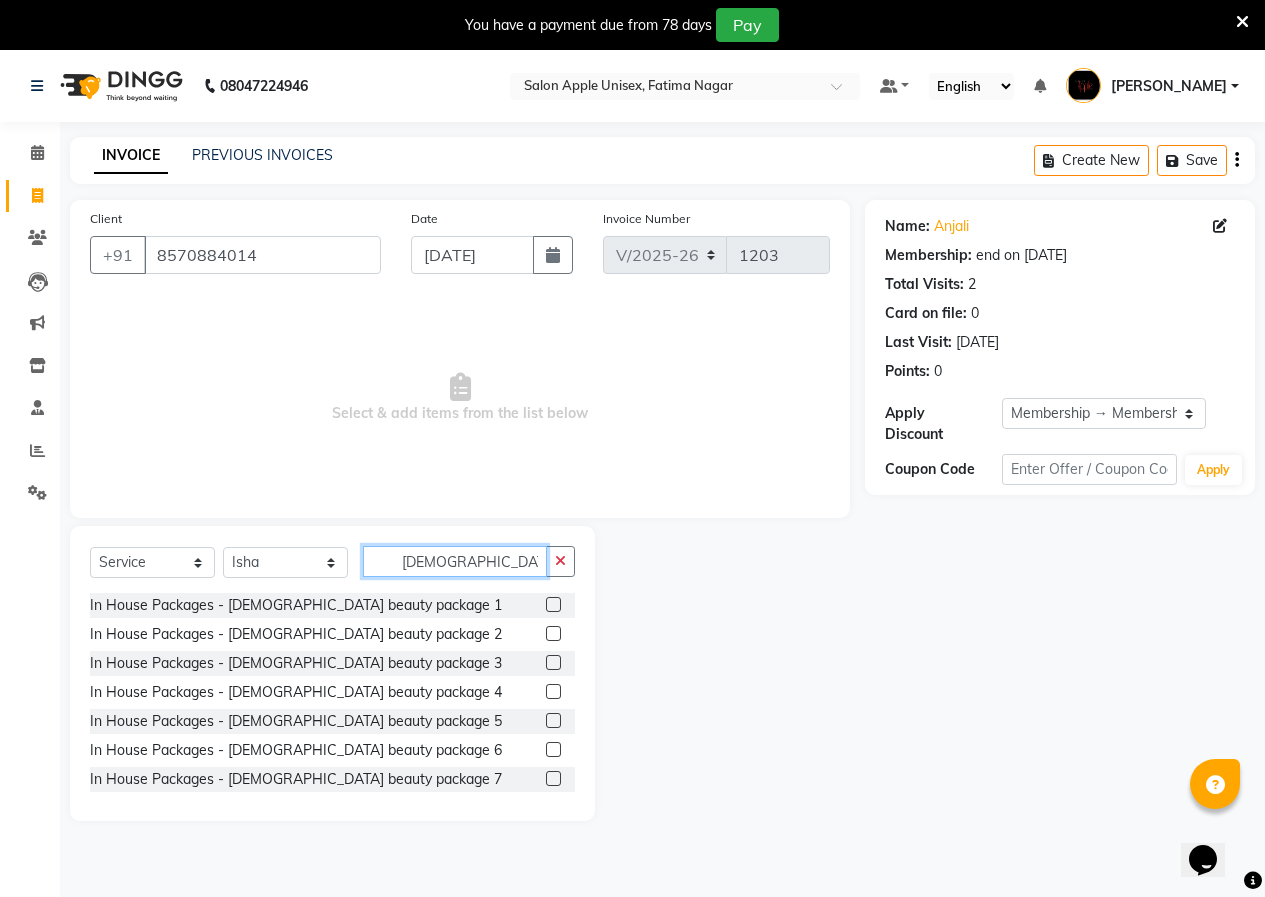 type on "[DEMOGRAPHIC_DATA] p" 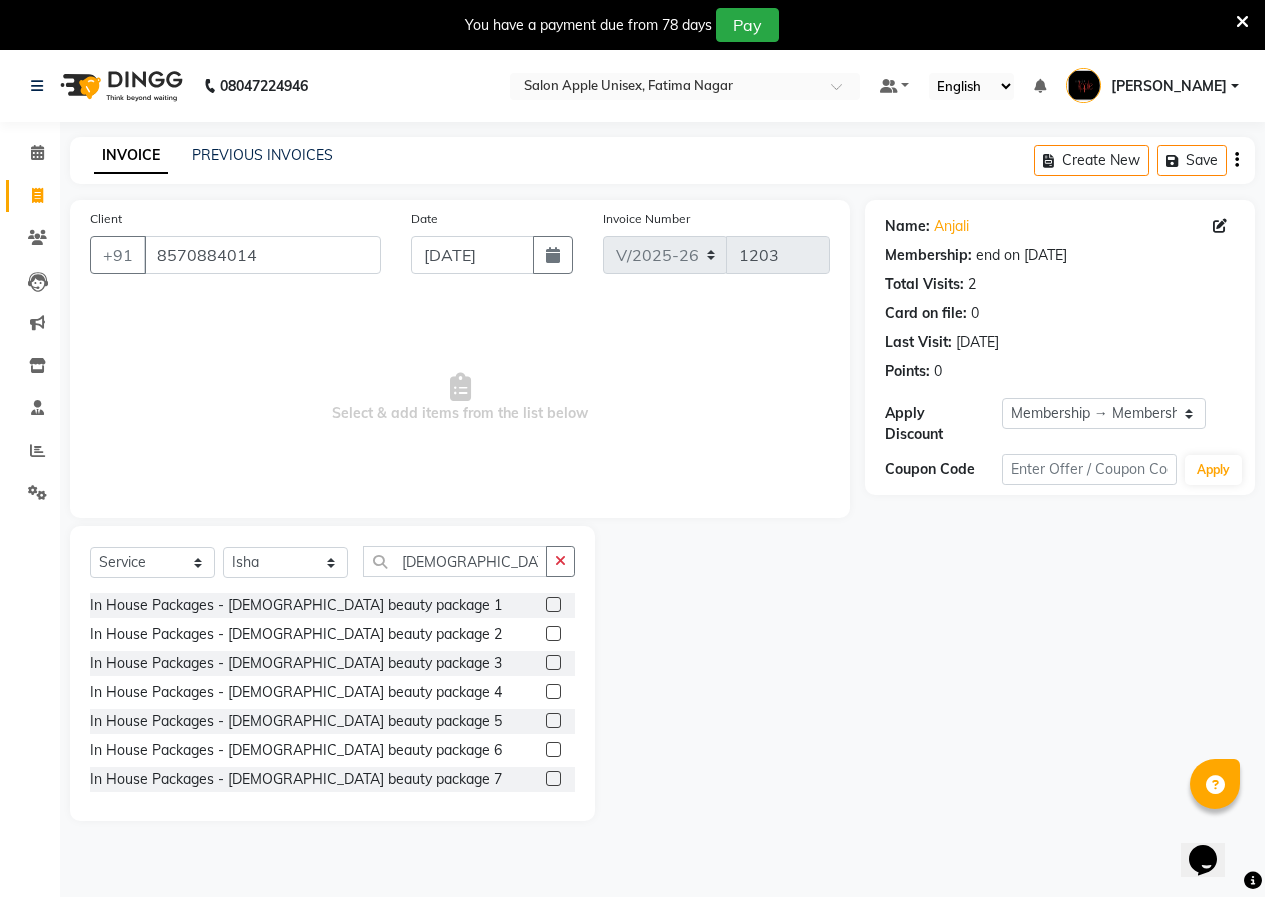 click 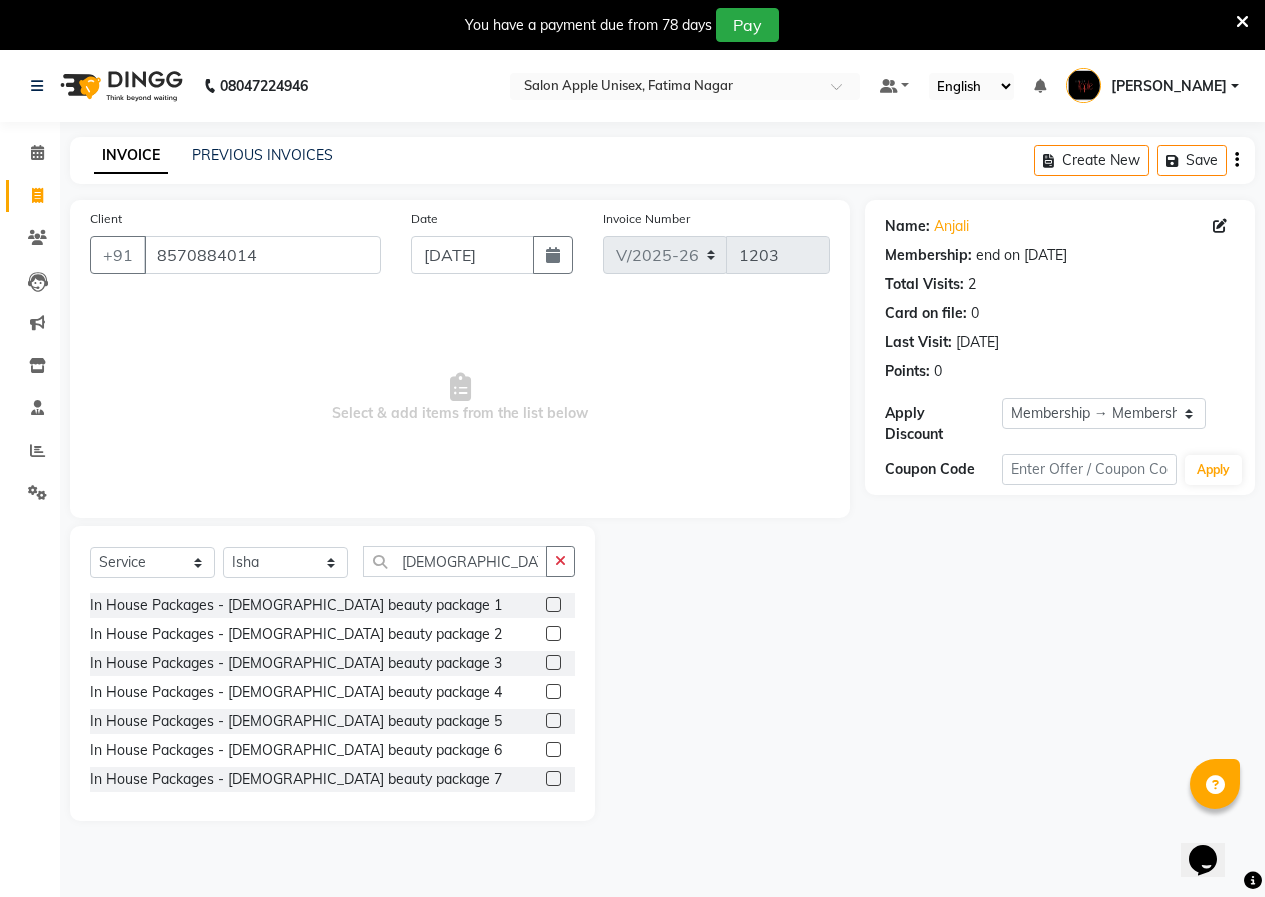 click 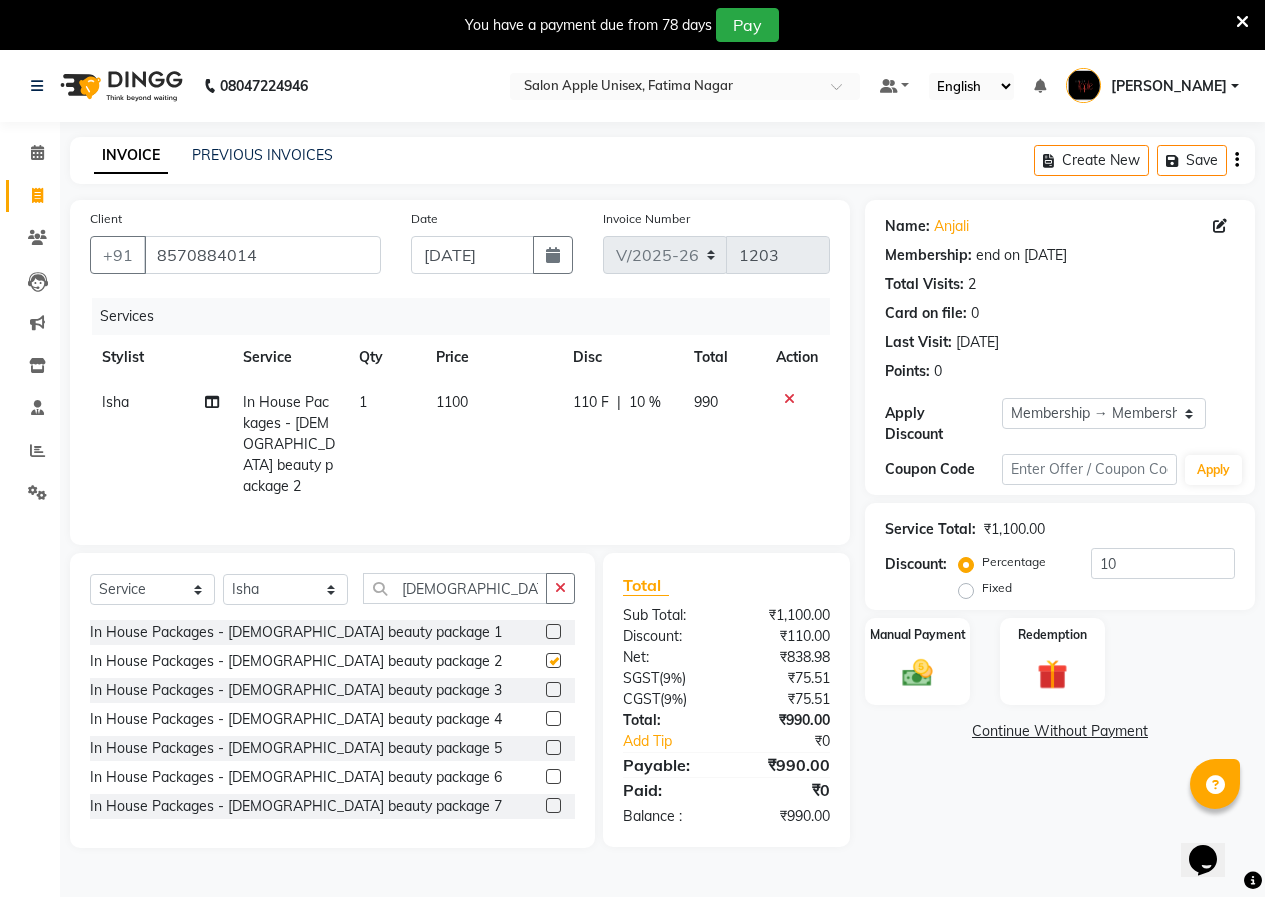 checkbox on "false" 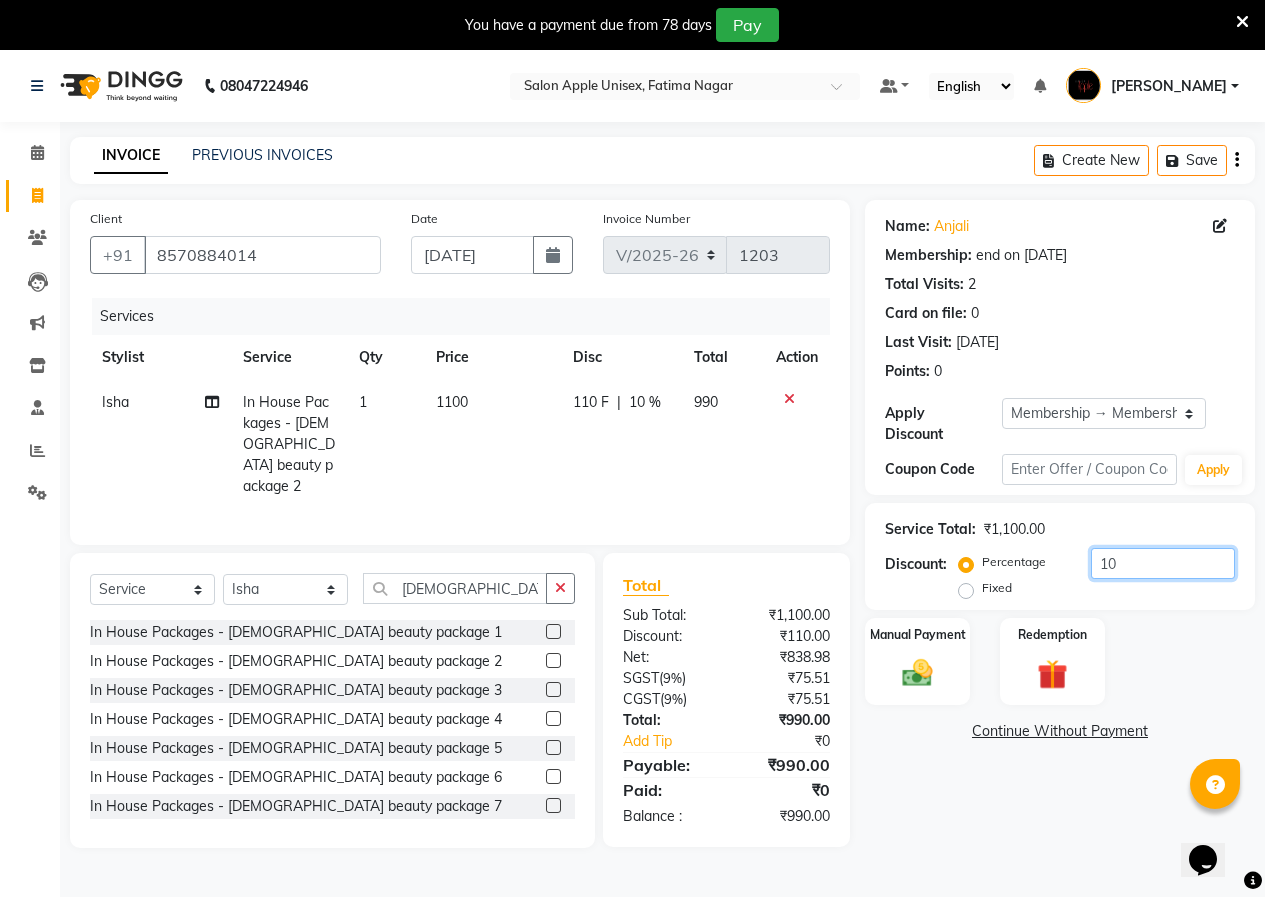 click on "10" 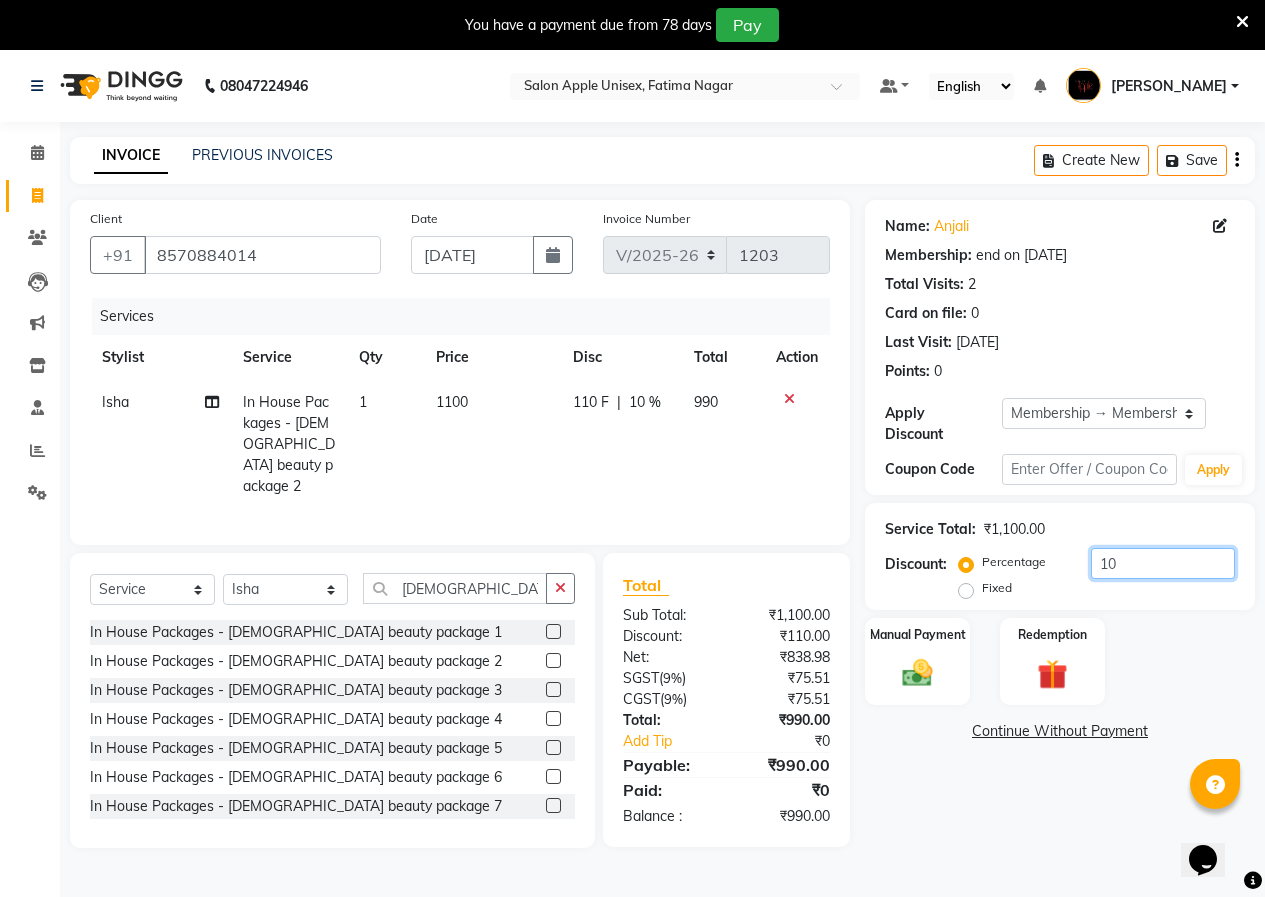 type on "1" 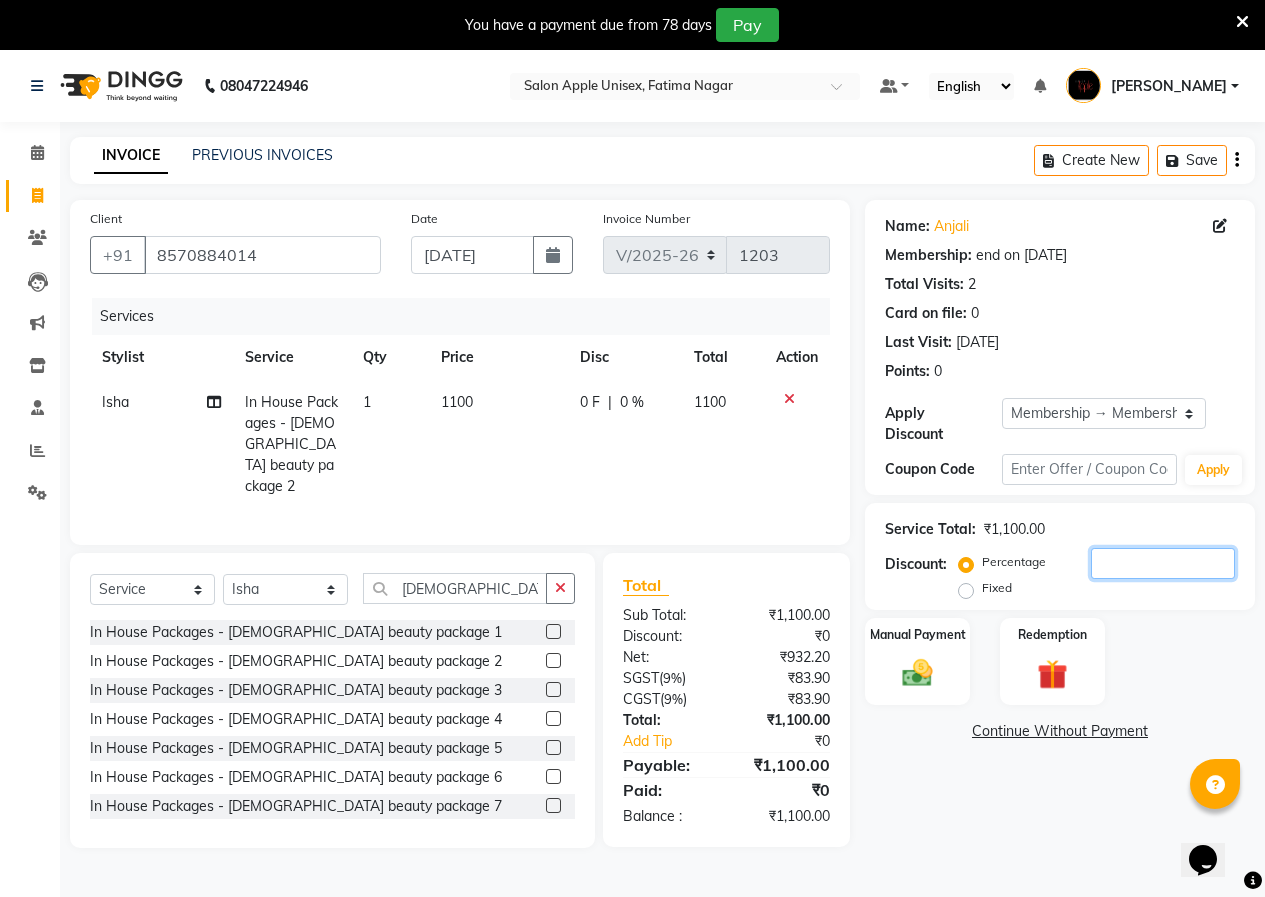 type 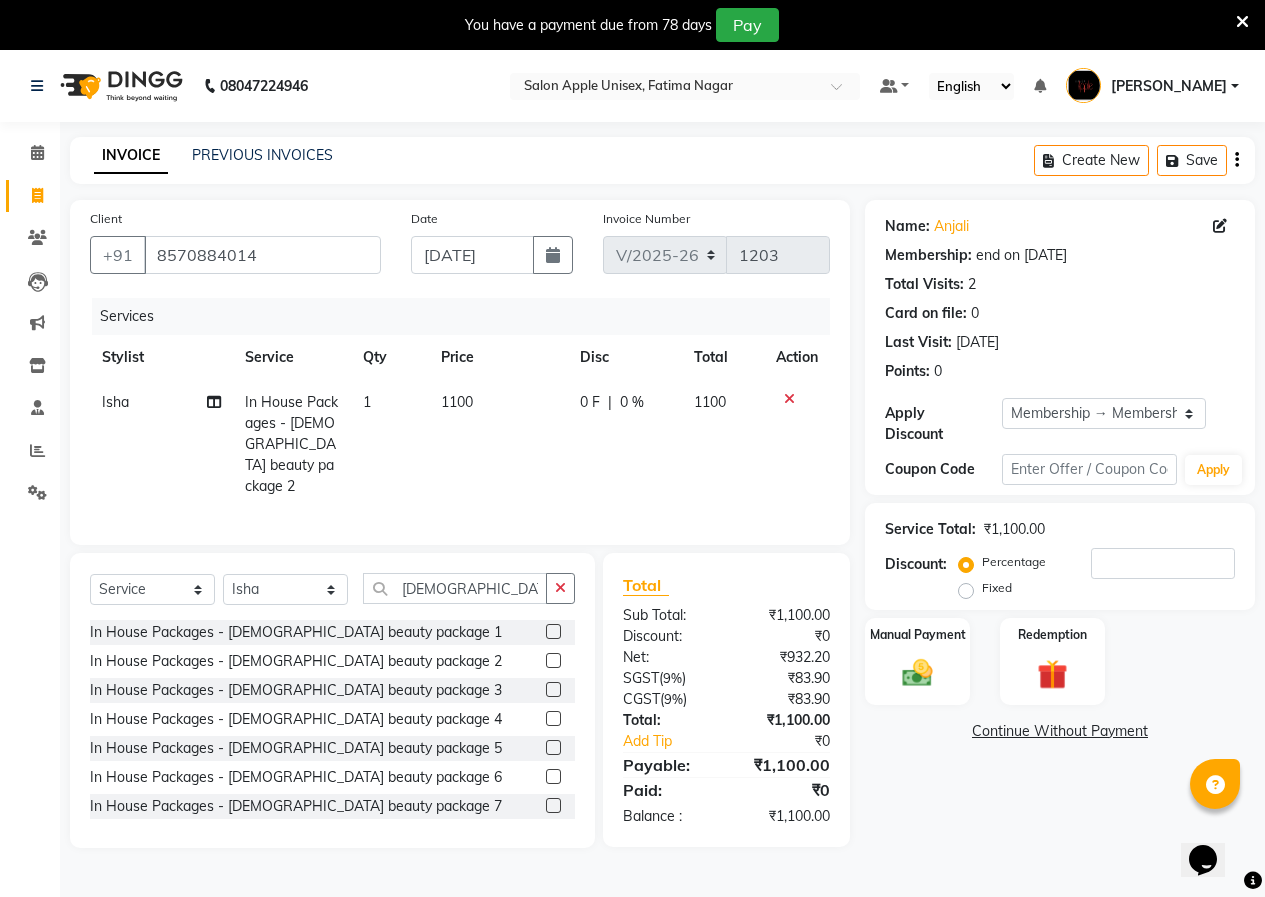click 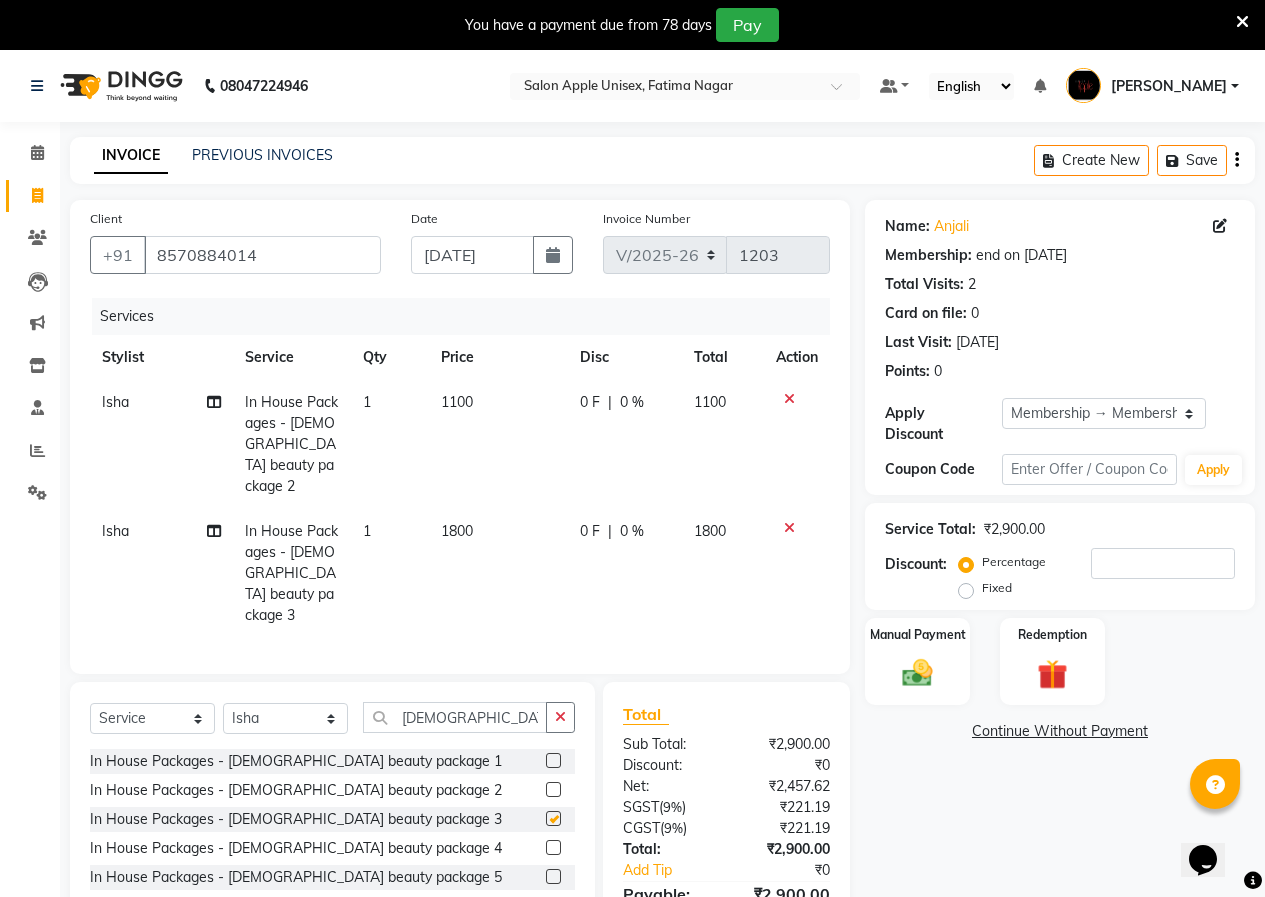 checkbox on "false" 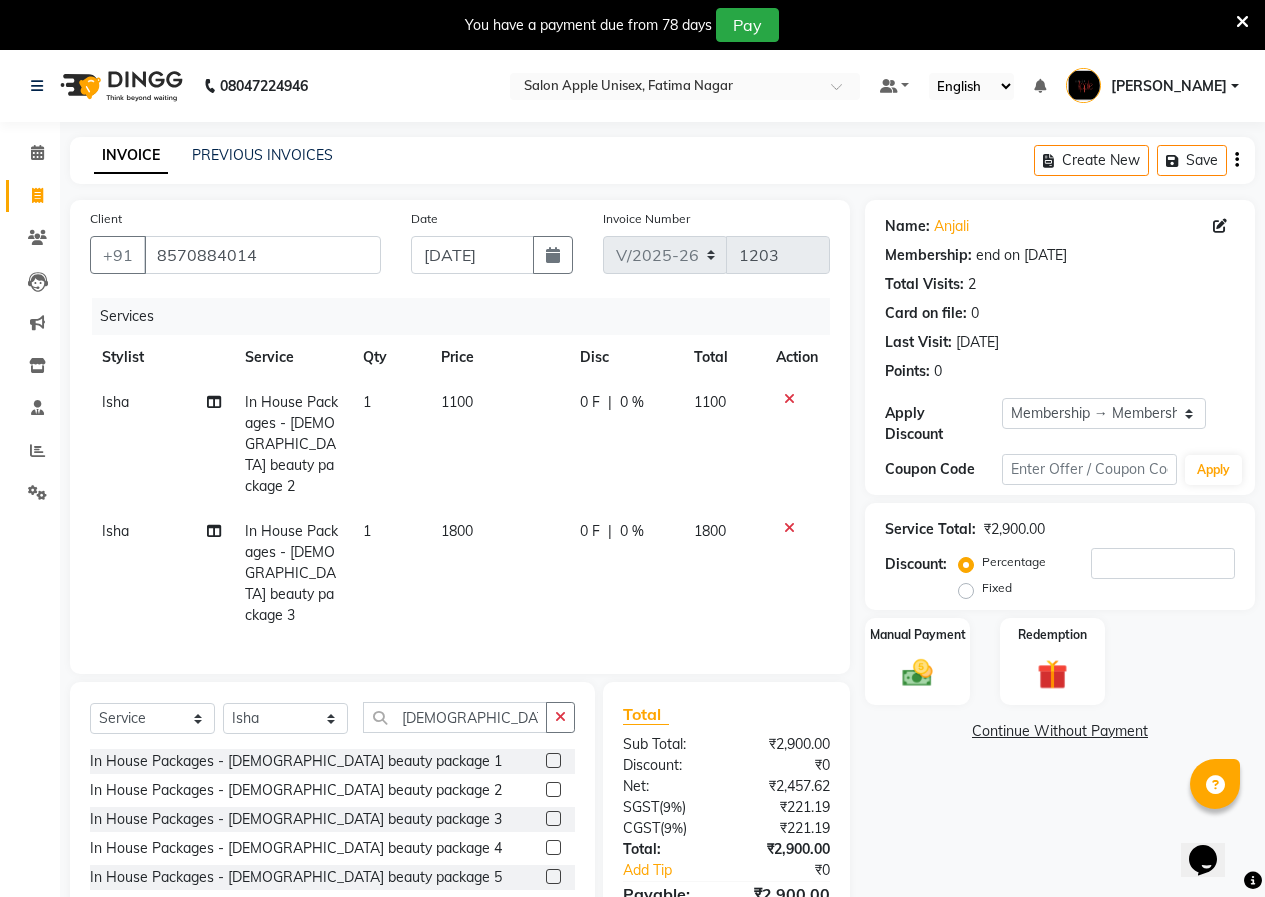 click 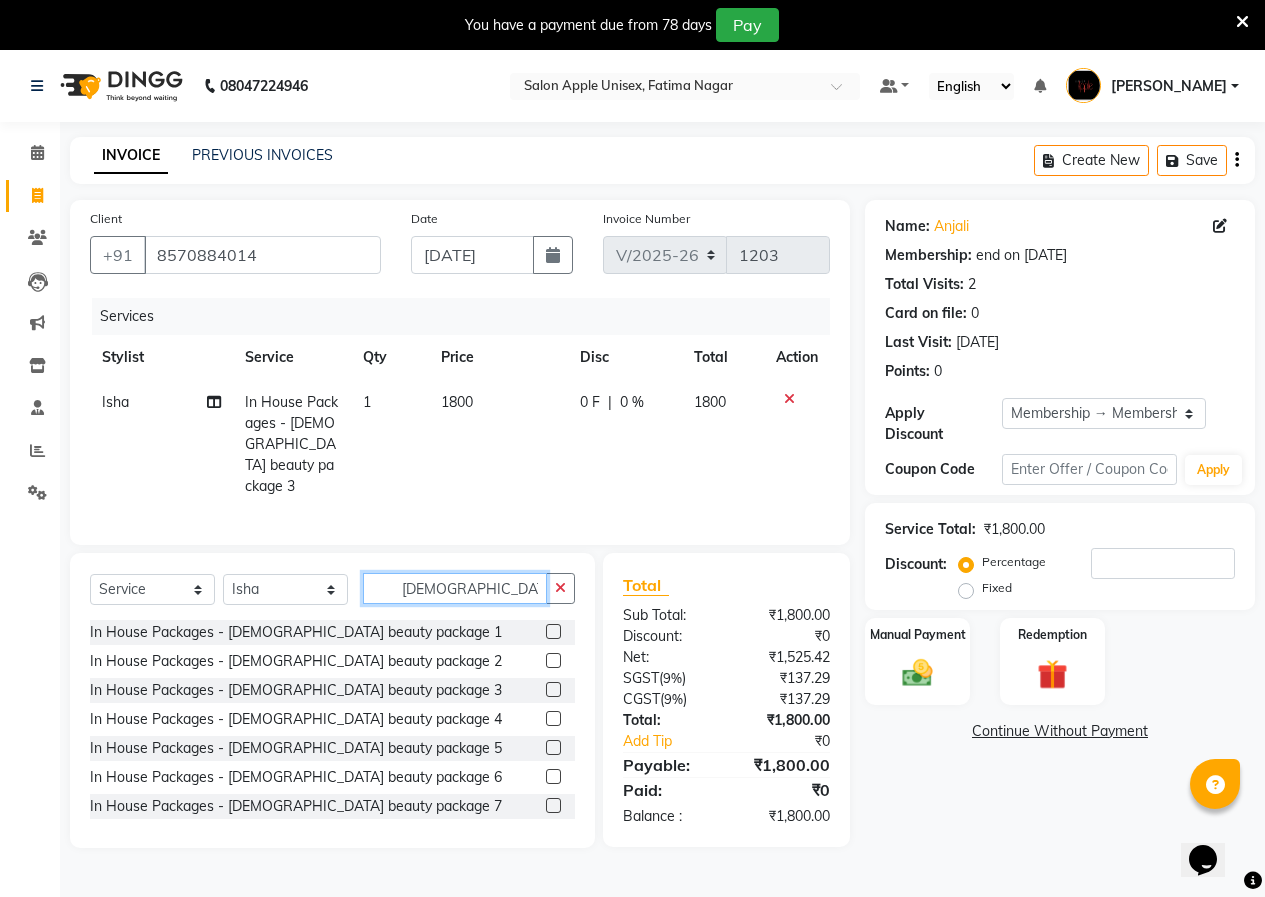 click on "[DEMOGRAPHIC_DATA] p" 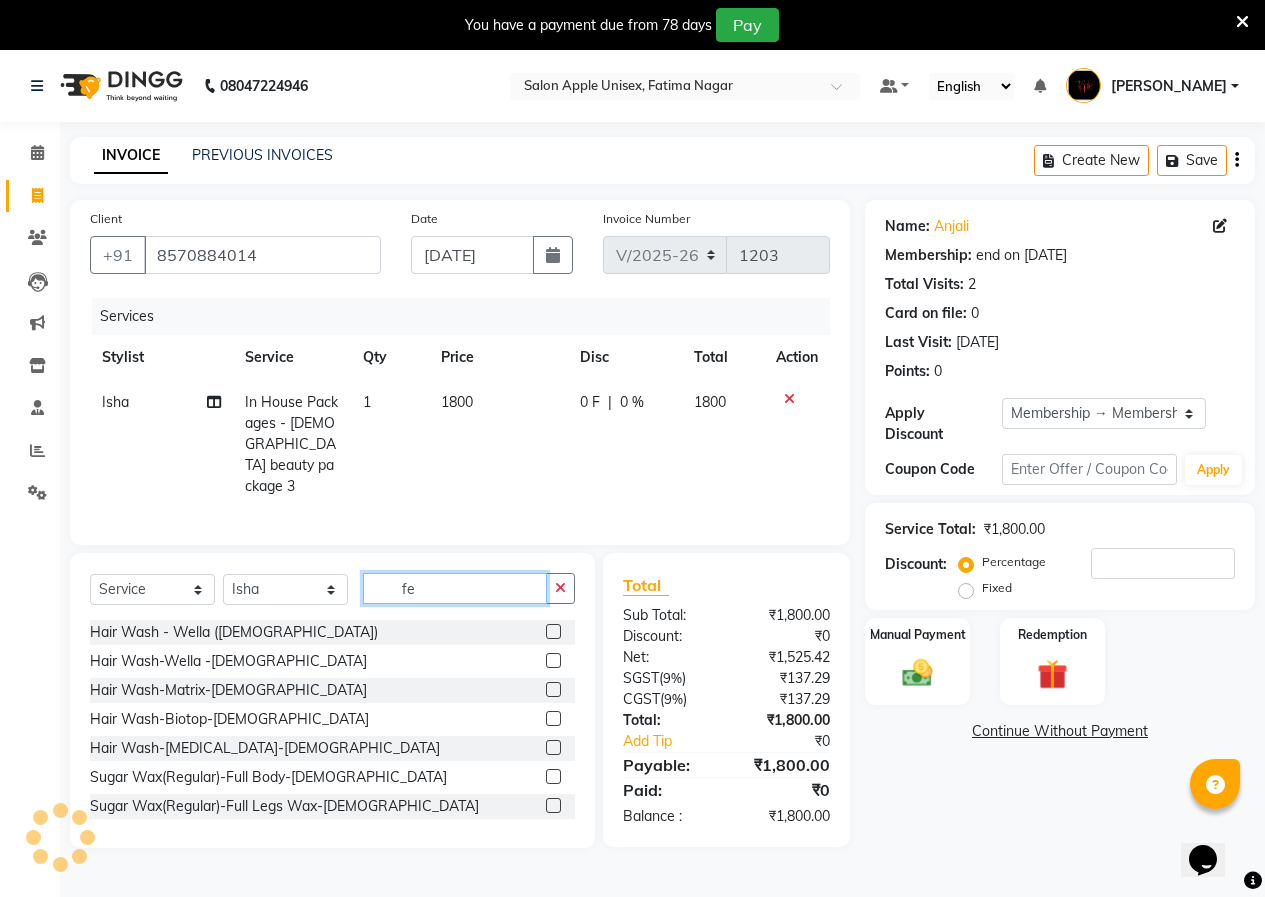 type on "f" 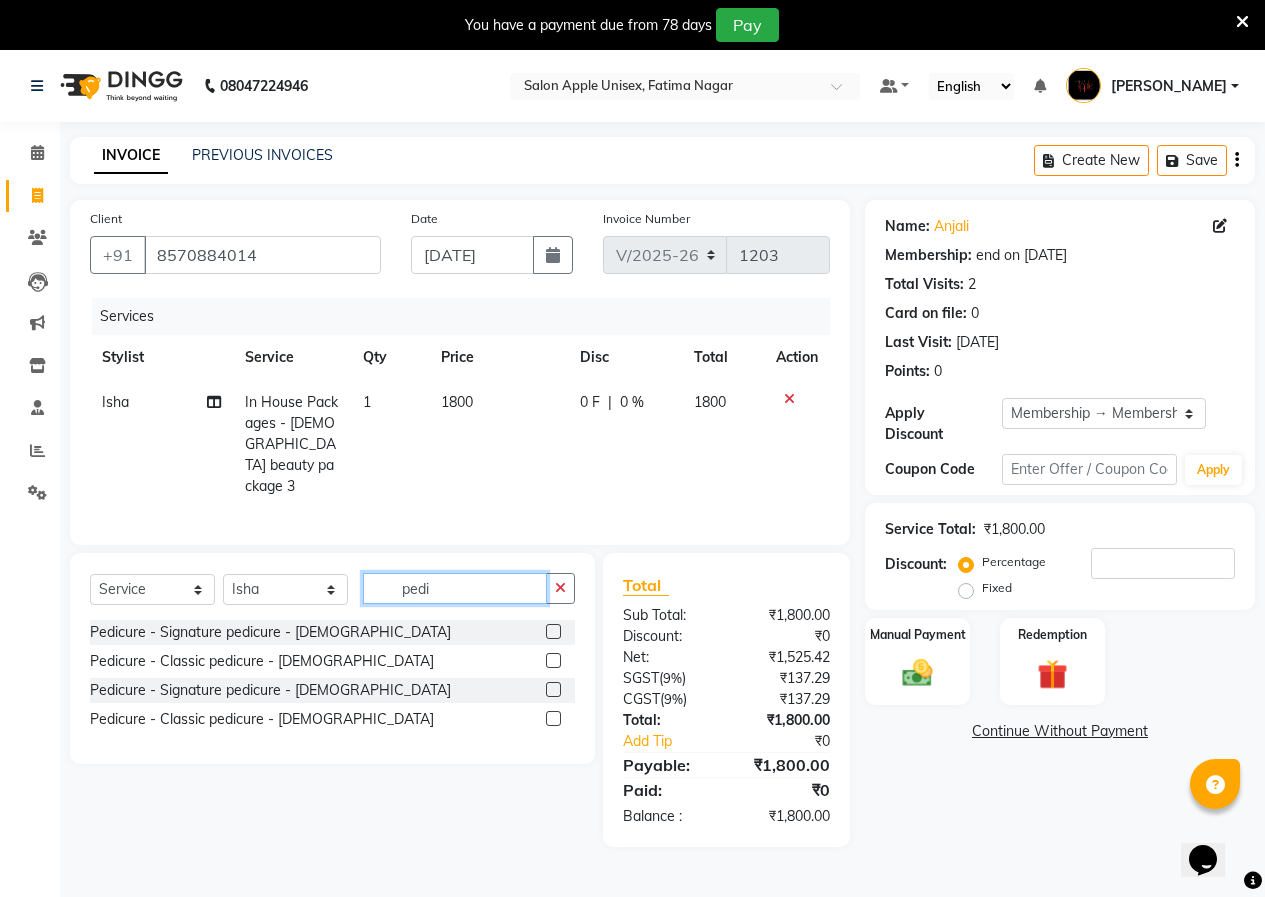 type on "pedi" 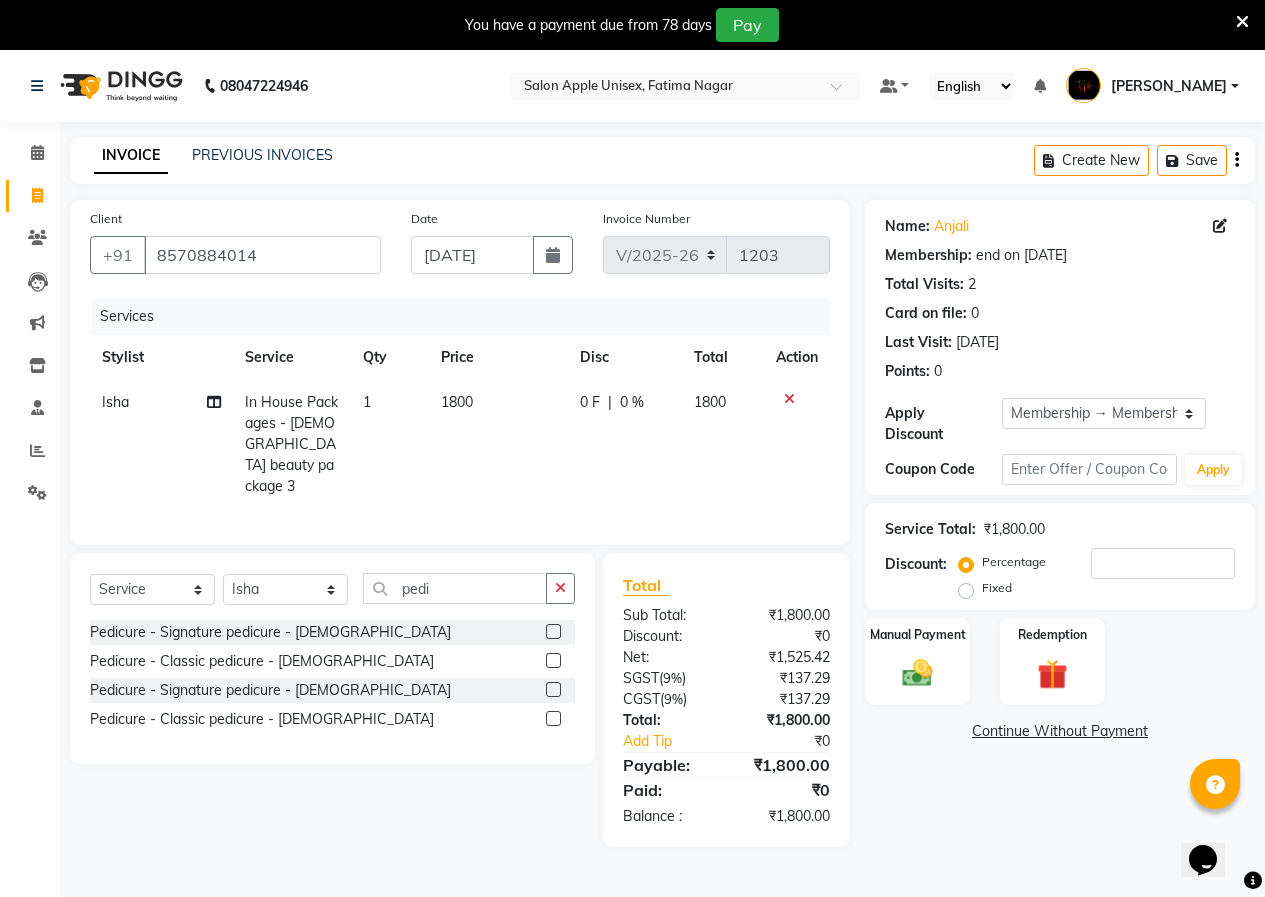 click 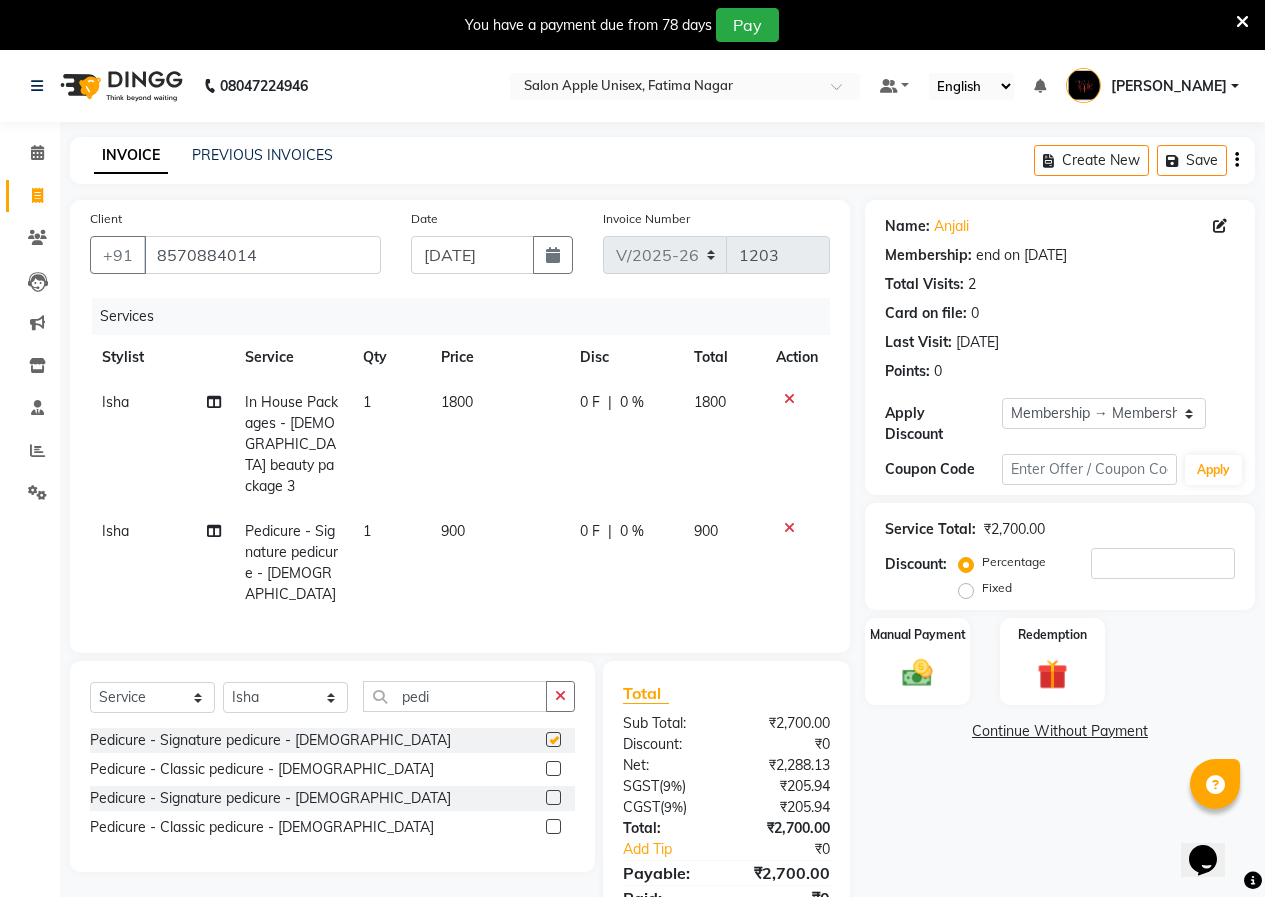checkbox on "false" 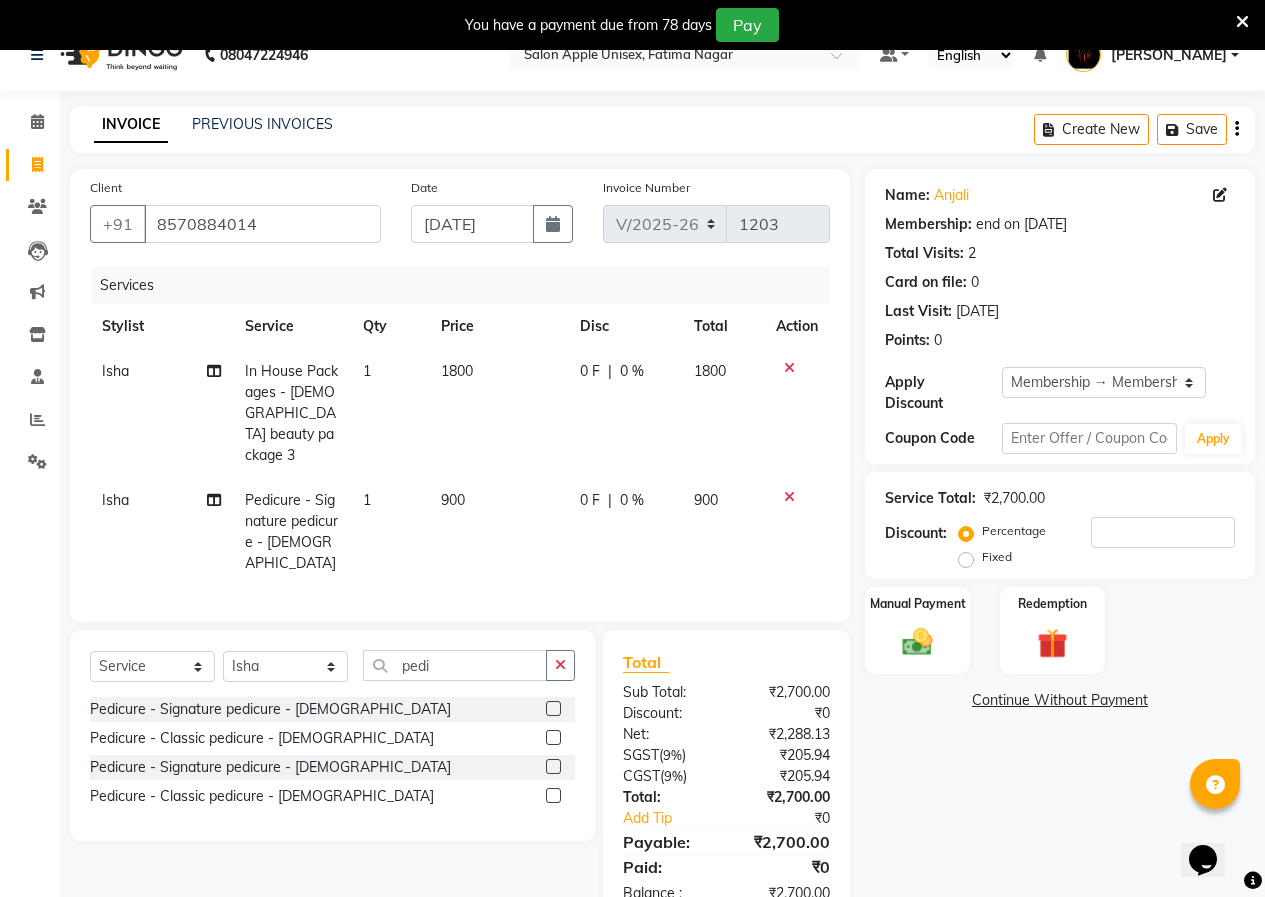 scroll, scrollTop: 61, scrollLeft: 0, axis: vertical 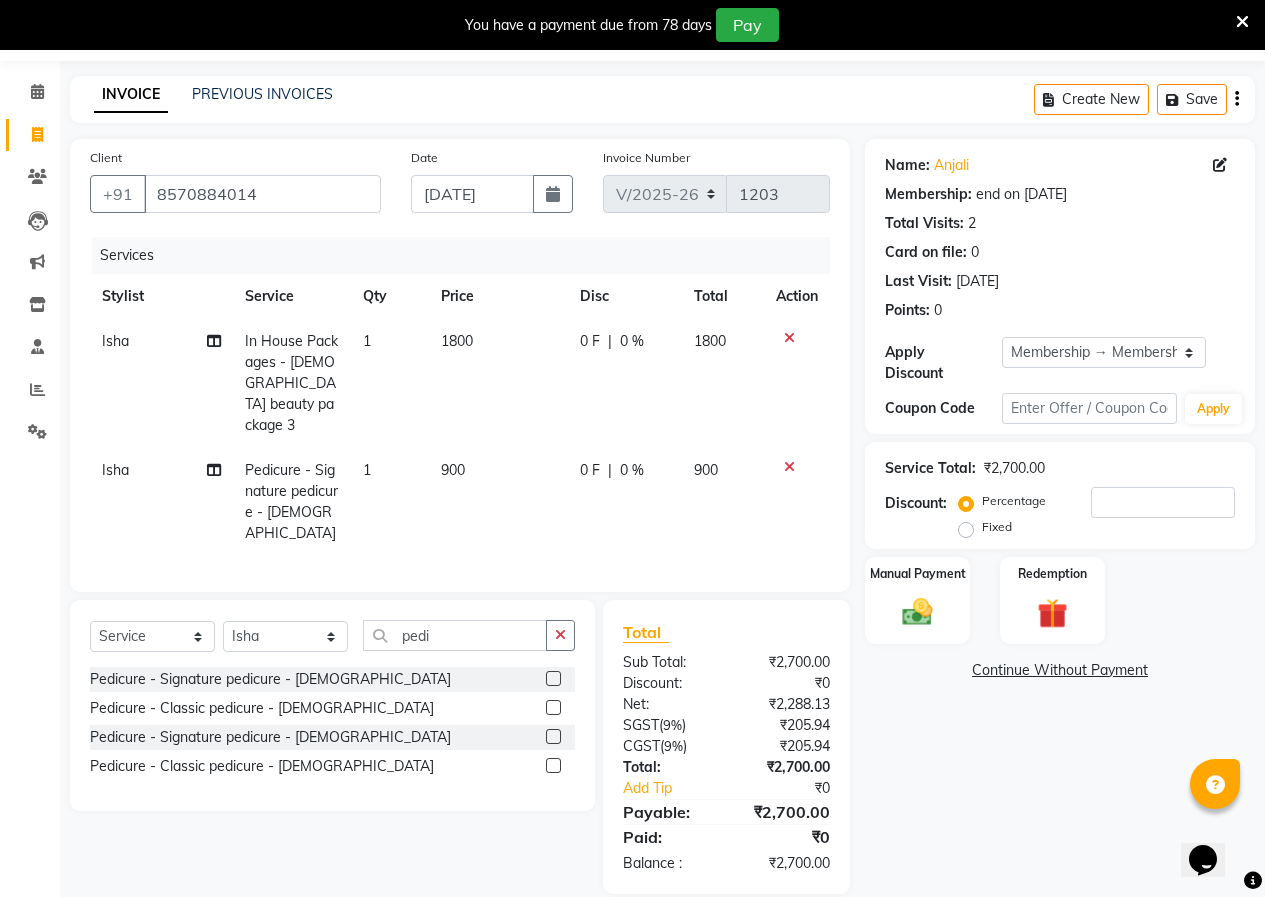 click on "Fixed" 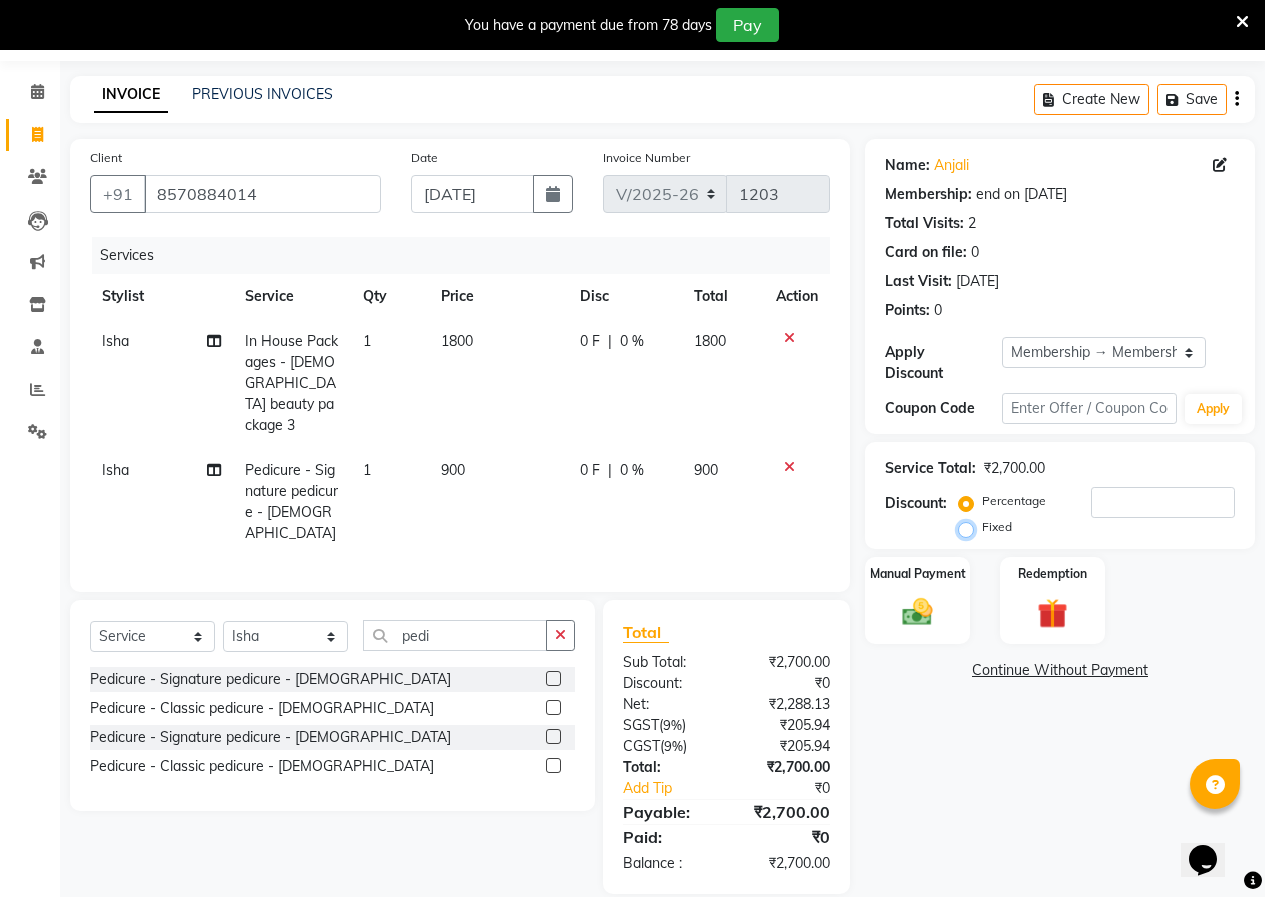 click on "Fixed" at bounding box center (970, 527) 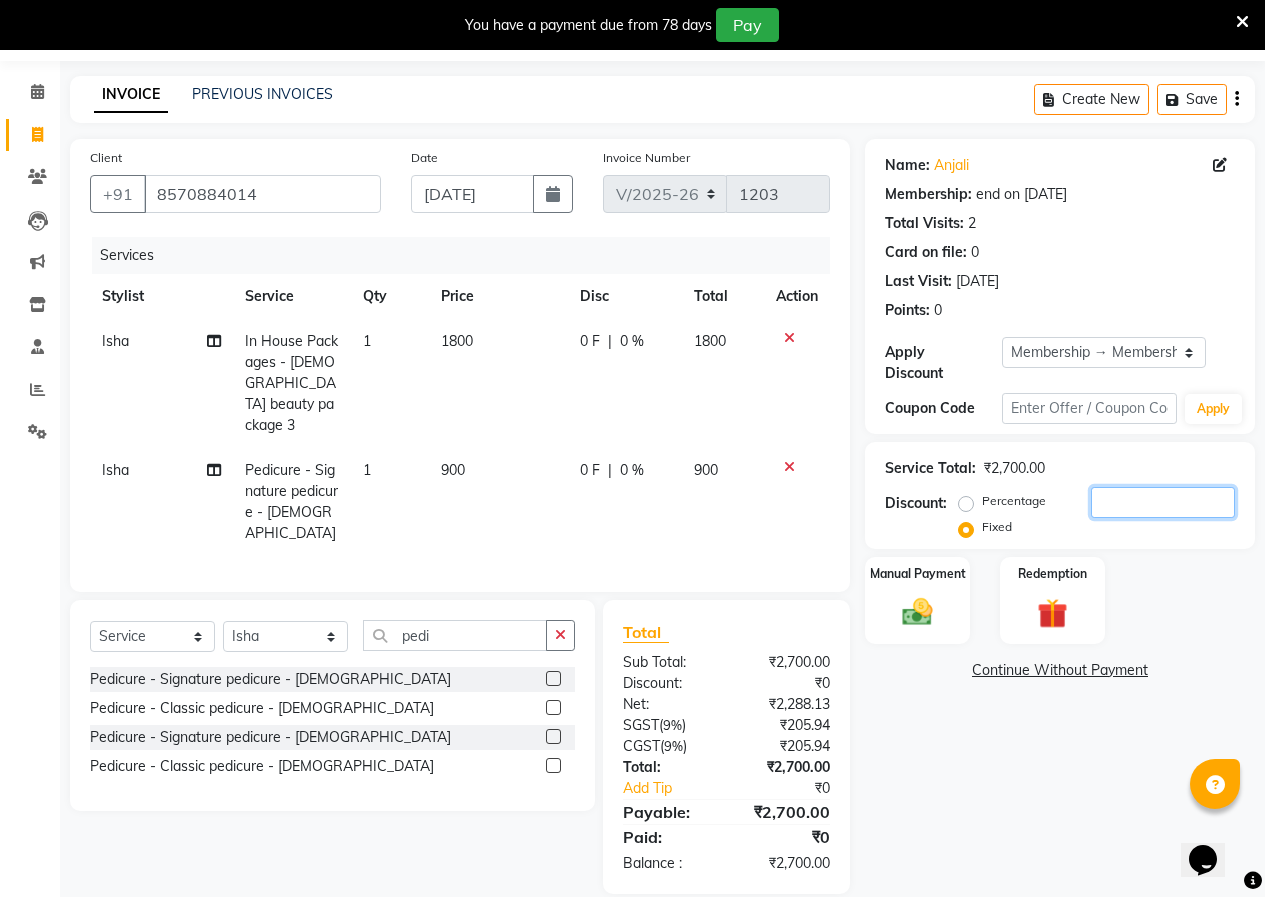 click 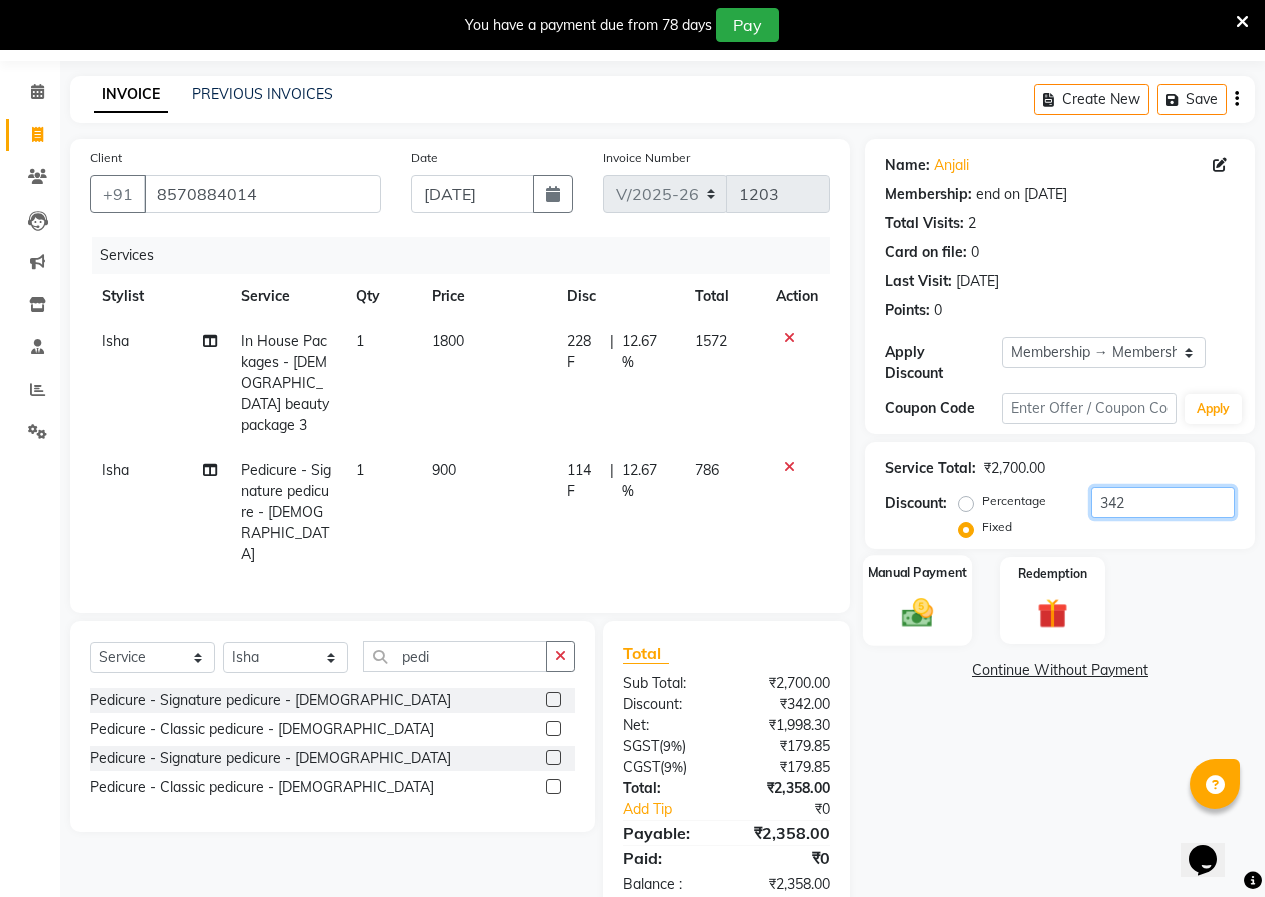 type on "342" 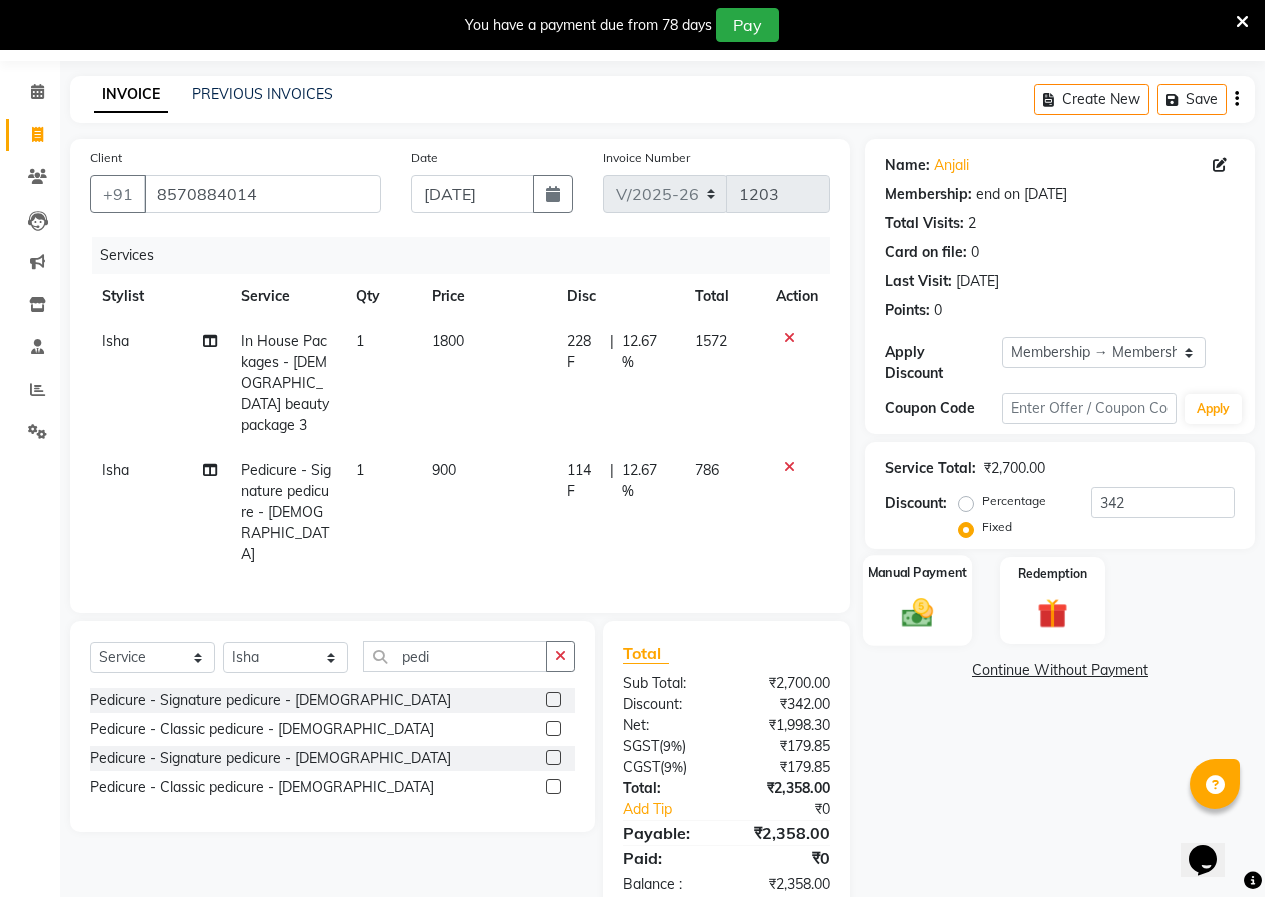 click 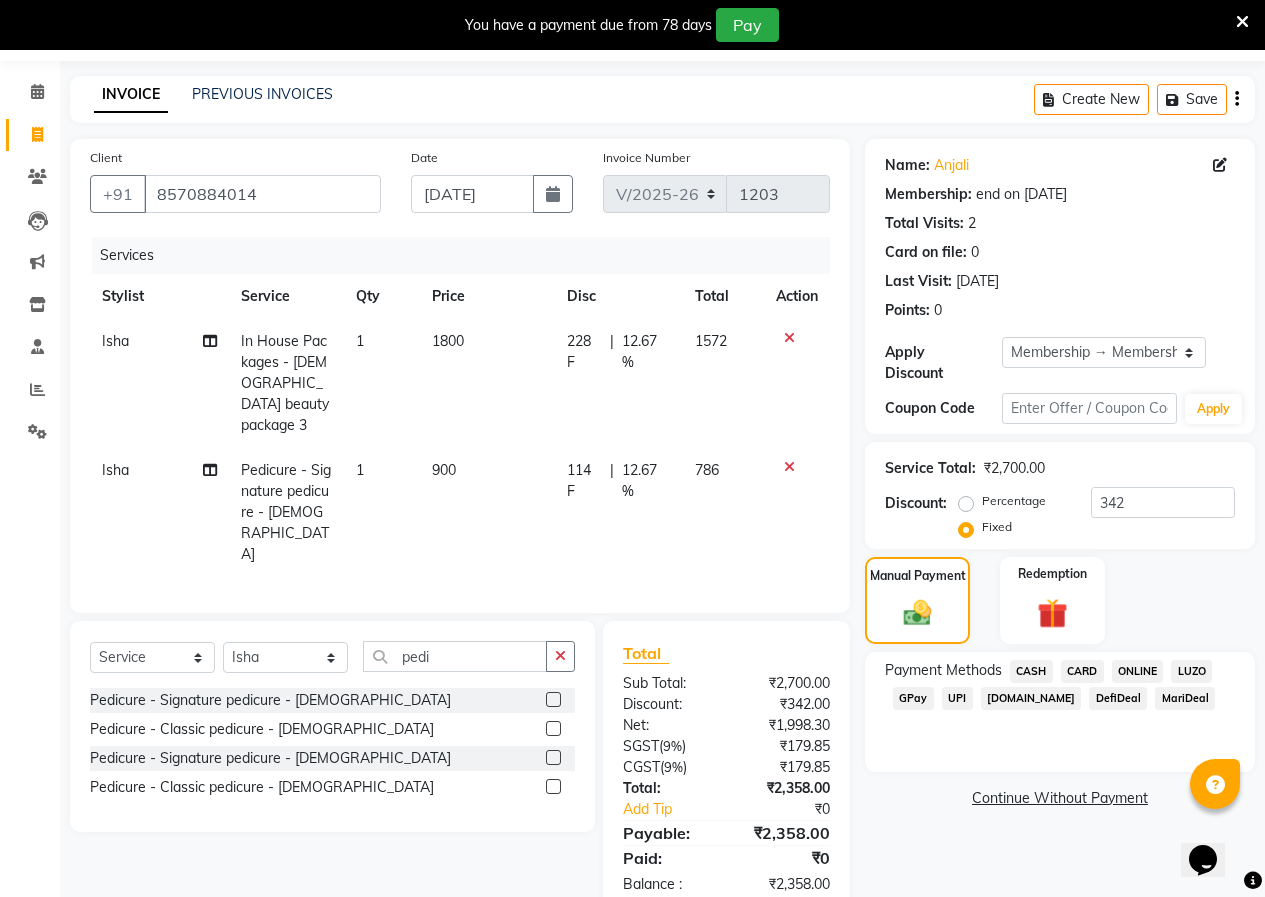 click on "ONLINE" 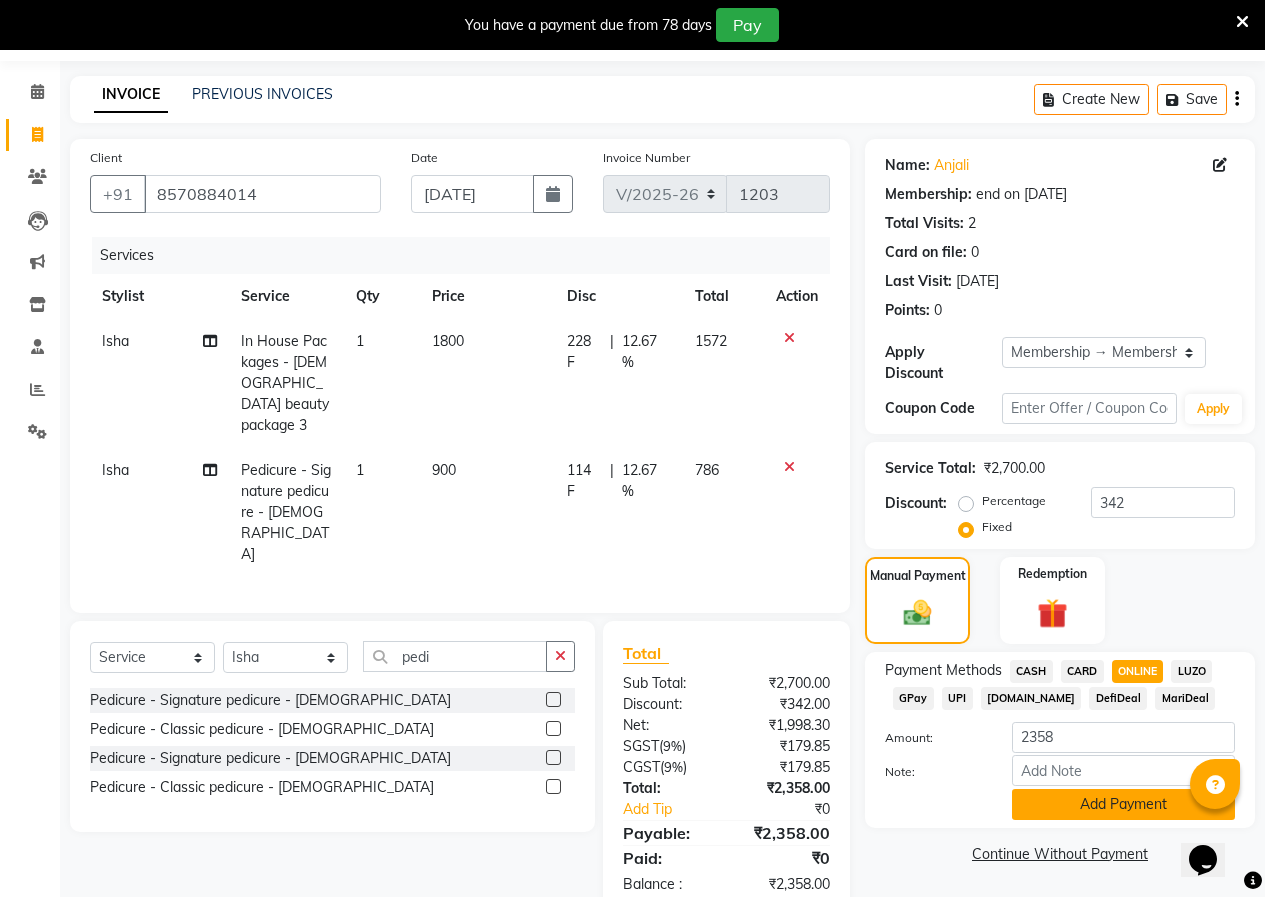click on "Add Payment" 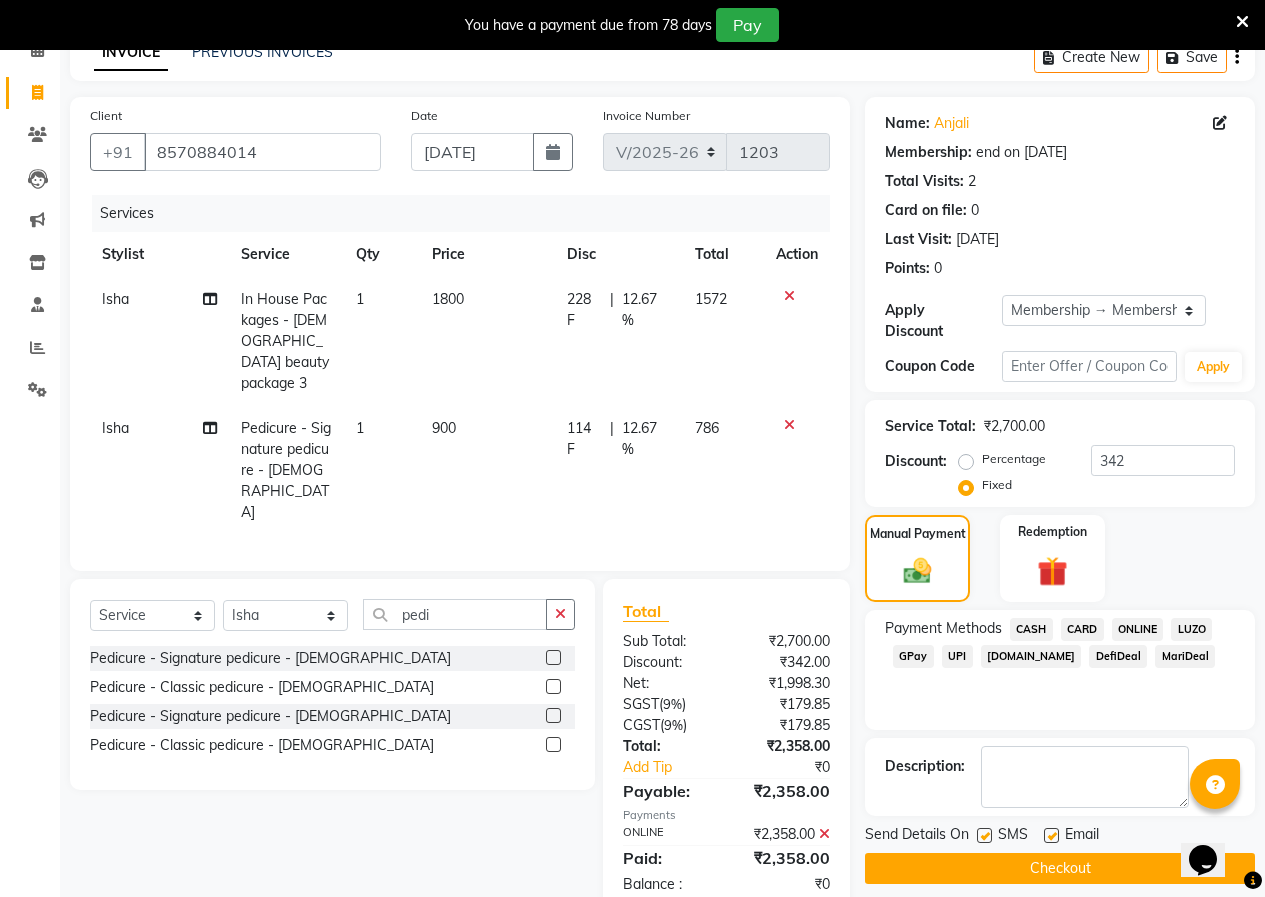 scroll, scrollTop: 104, scrollLeft: 0, axis: vertical 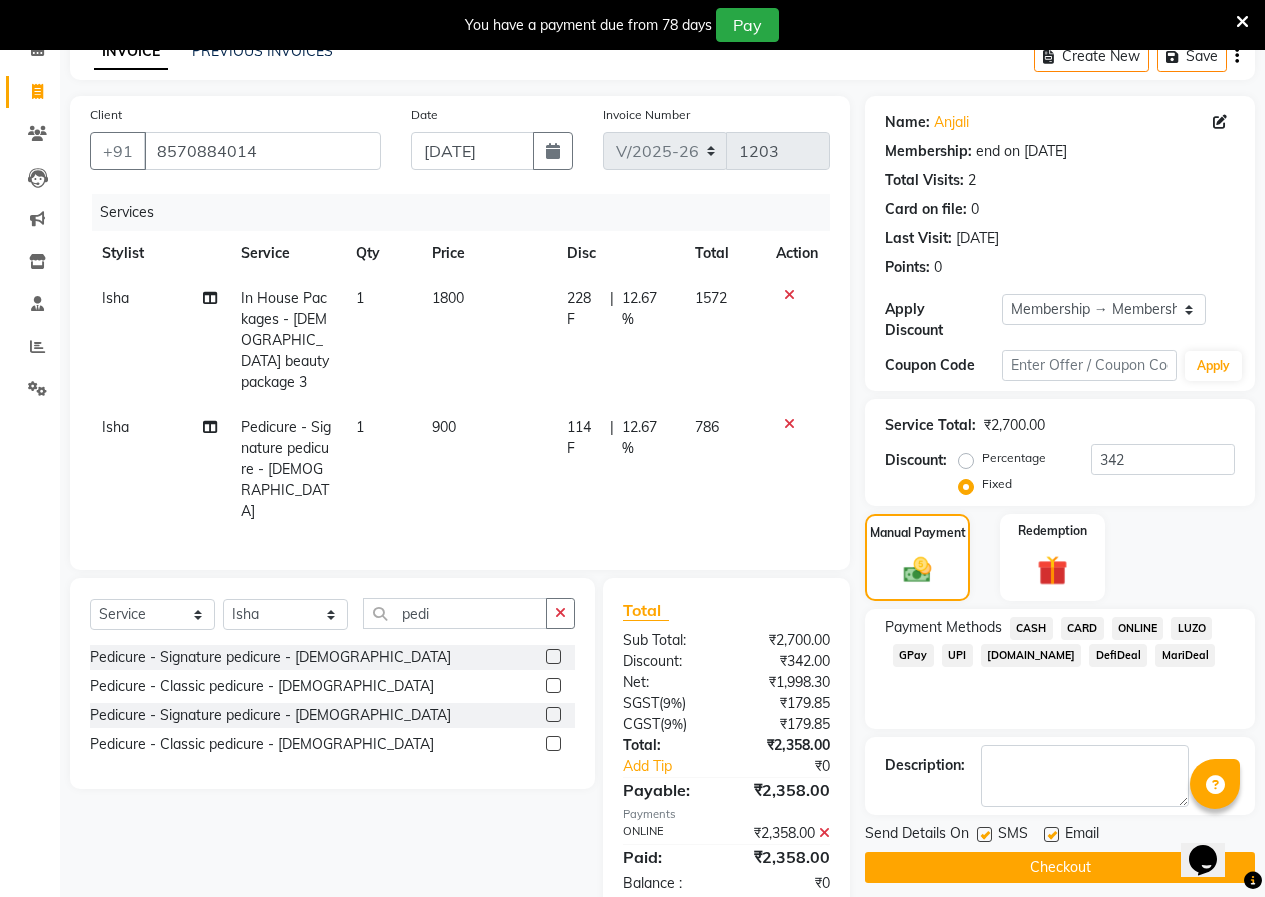 drag, startPoint x: 987, startPoint y: 818, endPoint x: 1065, endPoint y: 833, distance: 79.429214 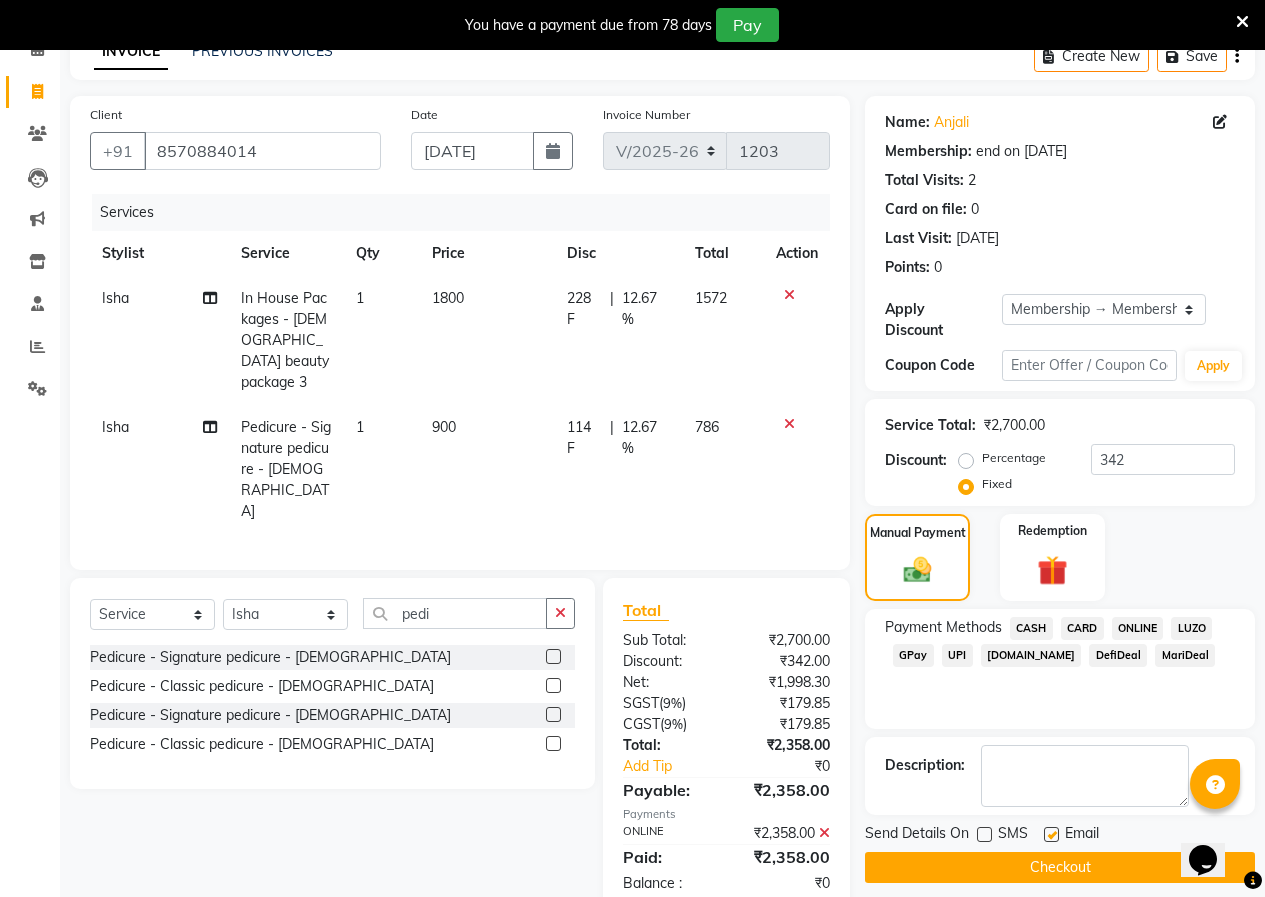 click 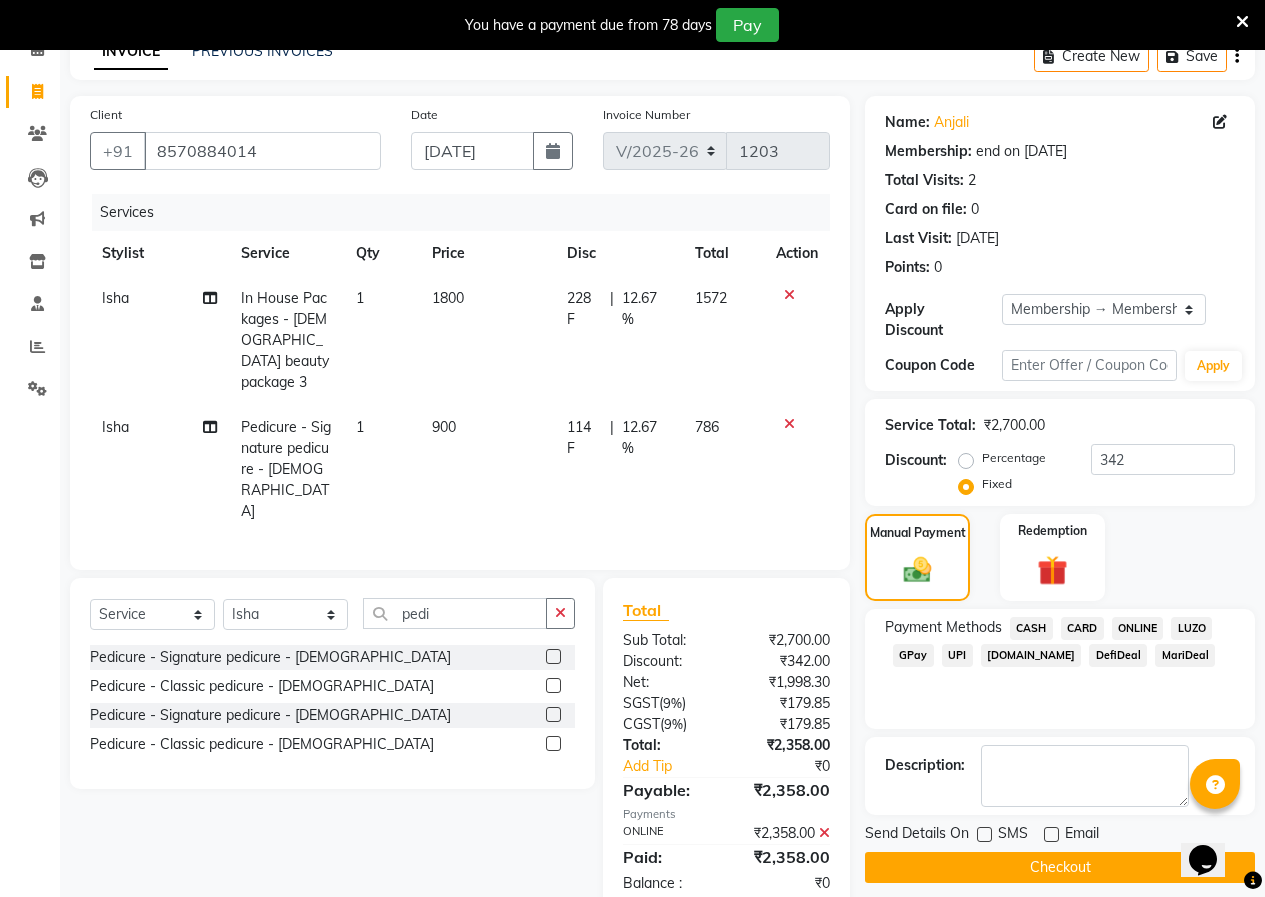 click on "Checkout" 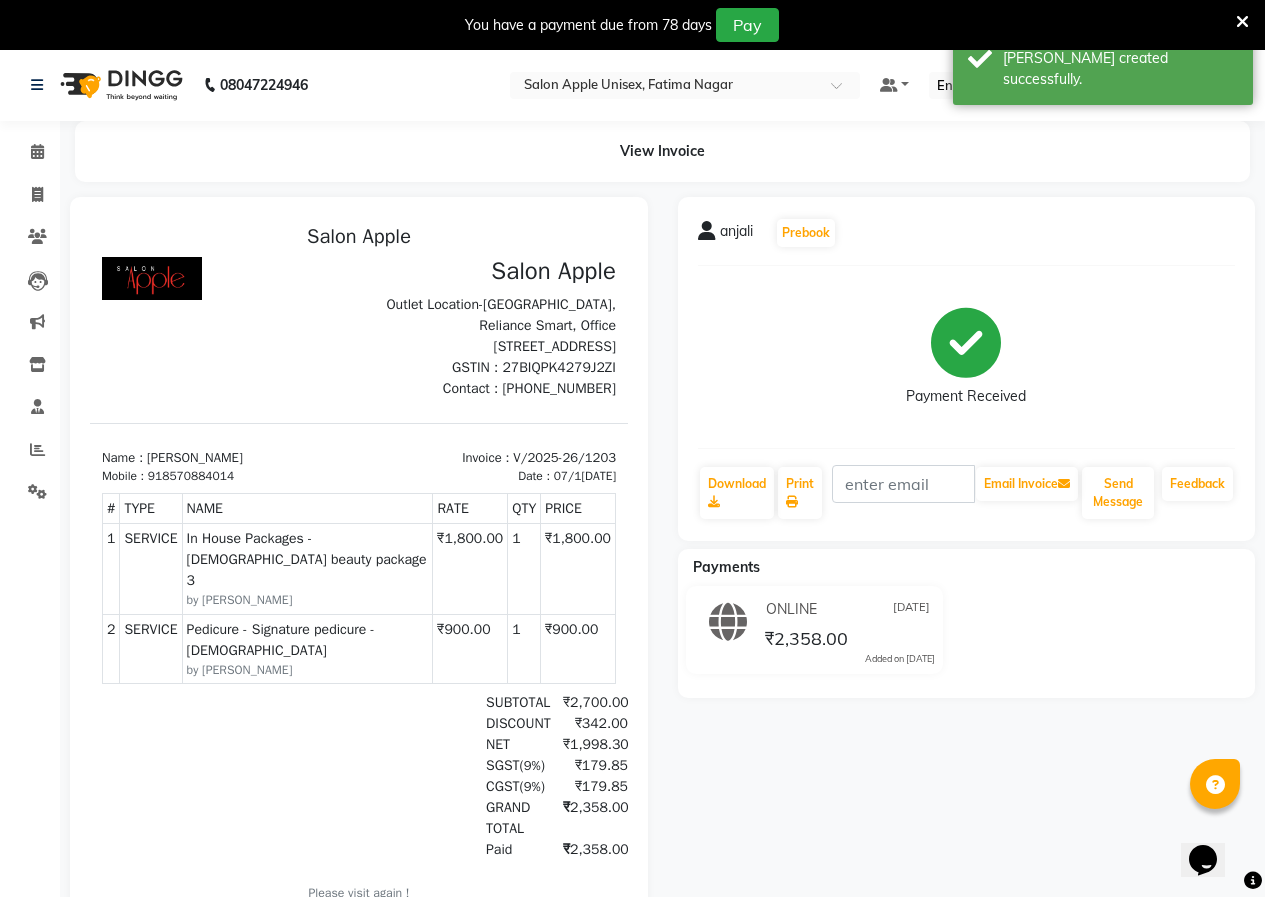 scroll, scrollTop: 0, scrollLeft: 0, axis: both 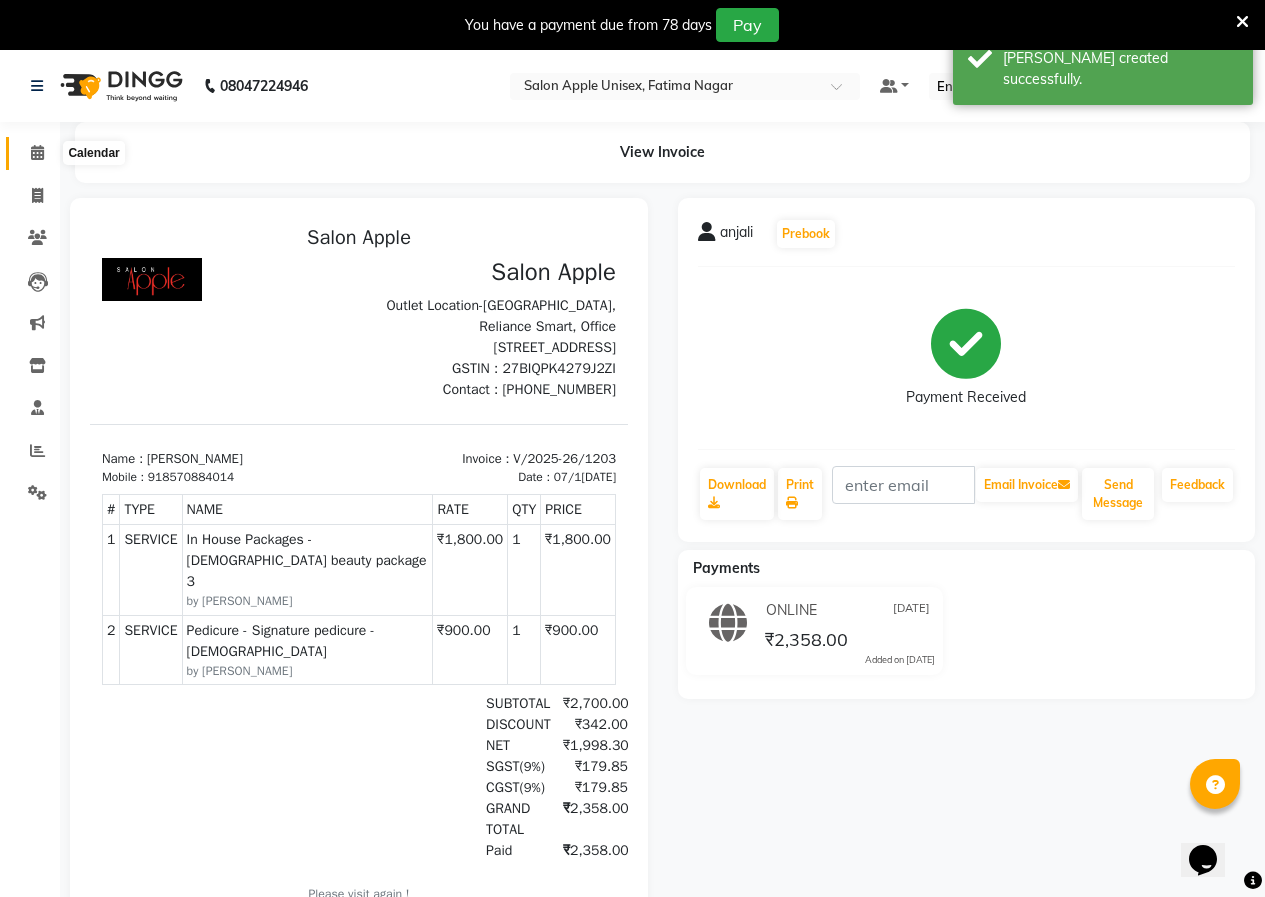 click 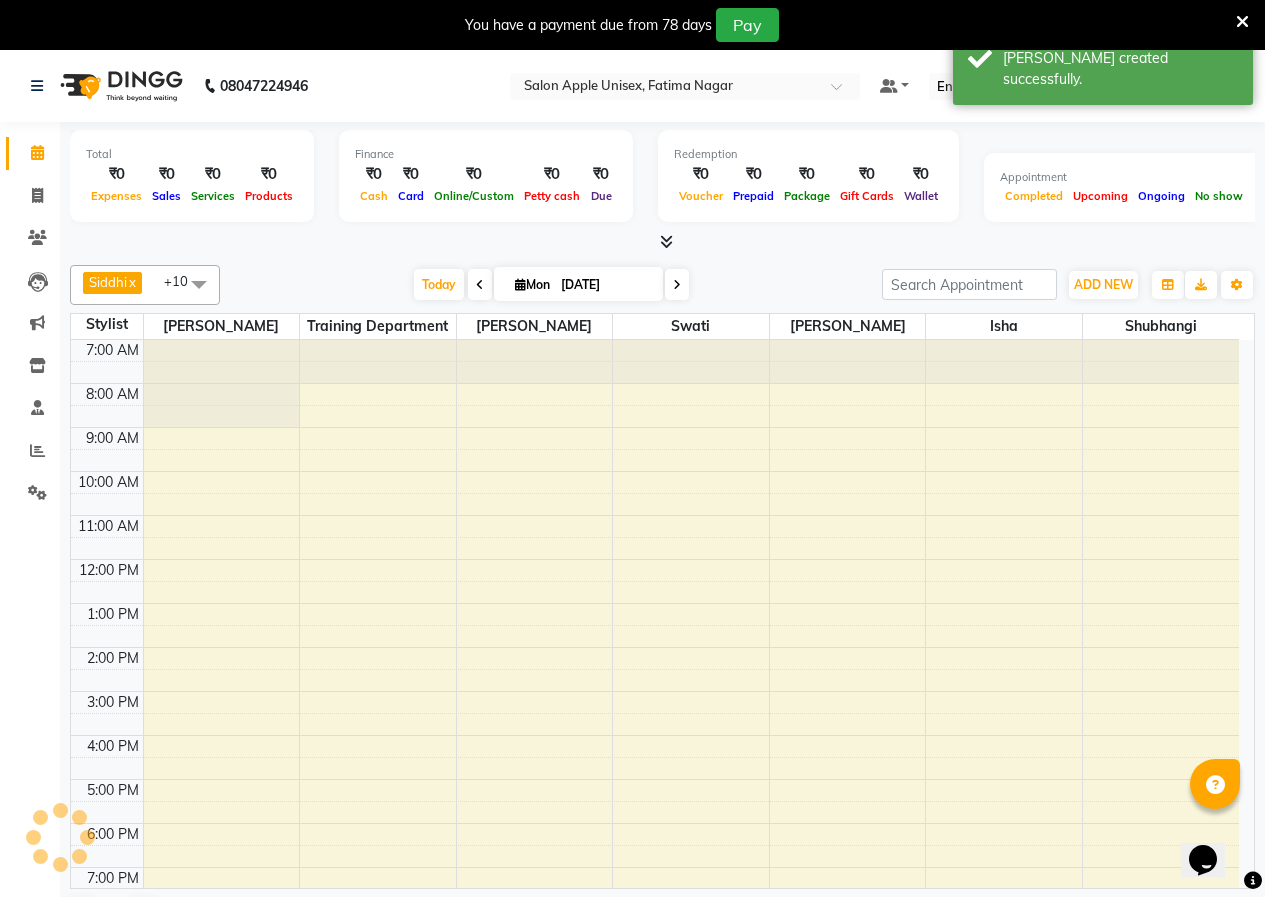 scroll, scrollTop: 0, scrollLeft: 0, axis: both 